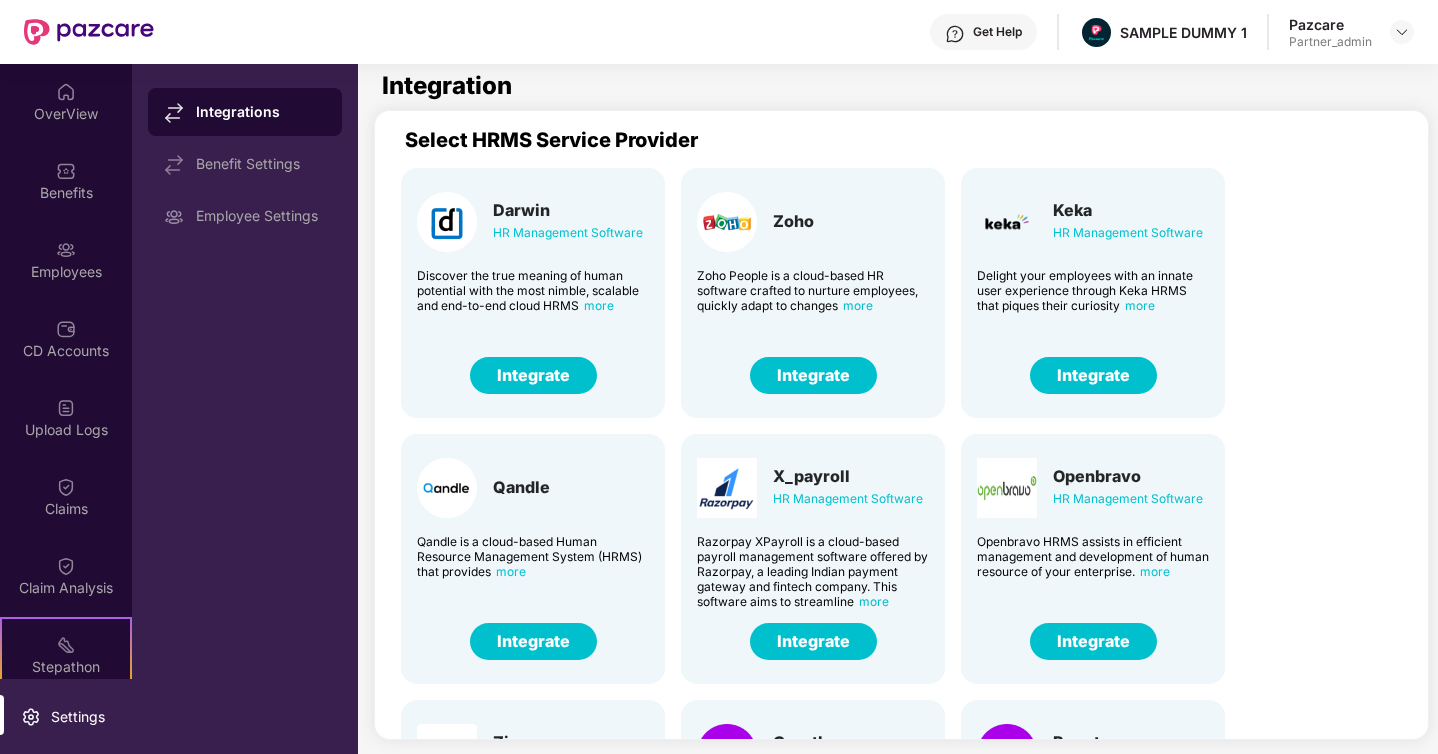 scroll, scrollTop: 0, scrollLeft: 0, axis: both 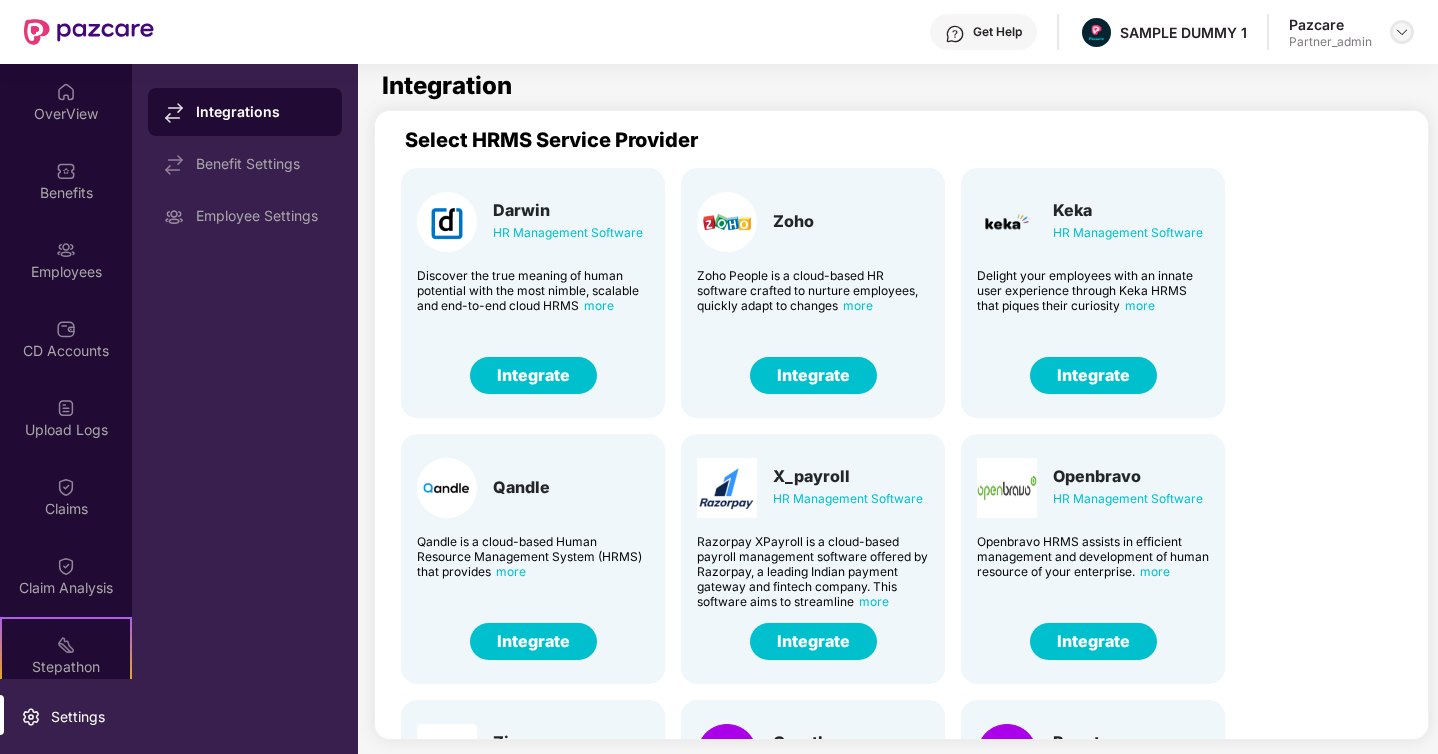 click at bounding box center [1402, 32] 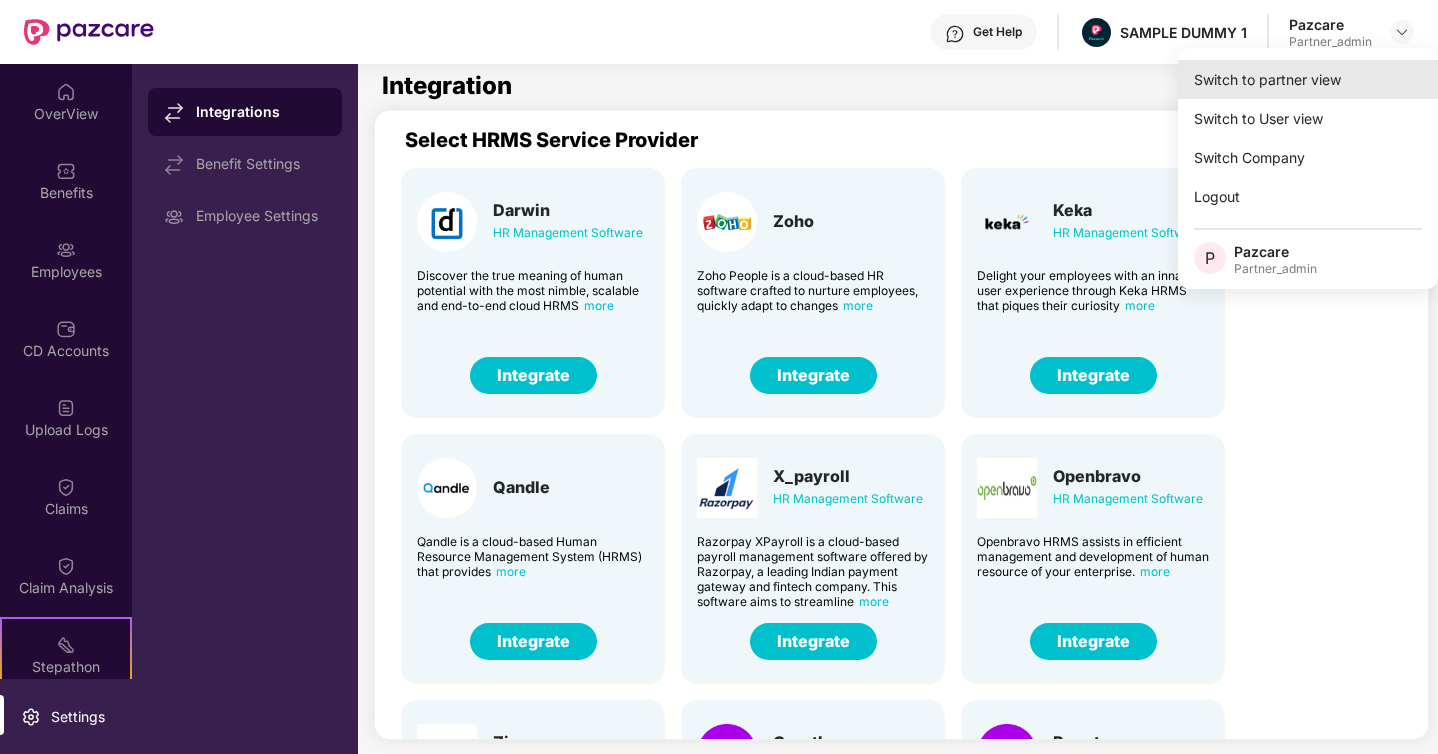 click on "Switch to partner view" at bounding box center [1308, 79] 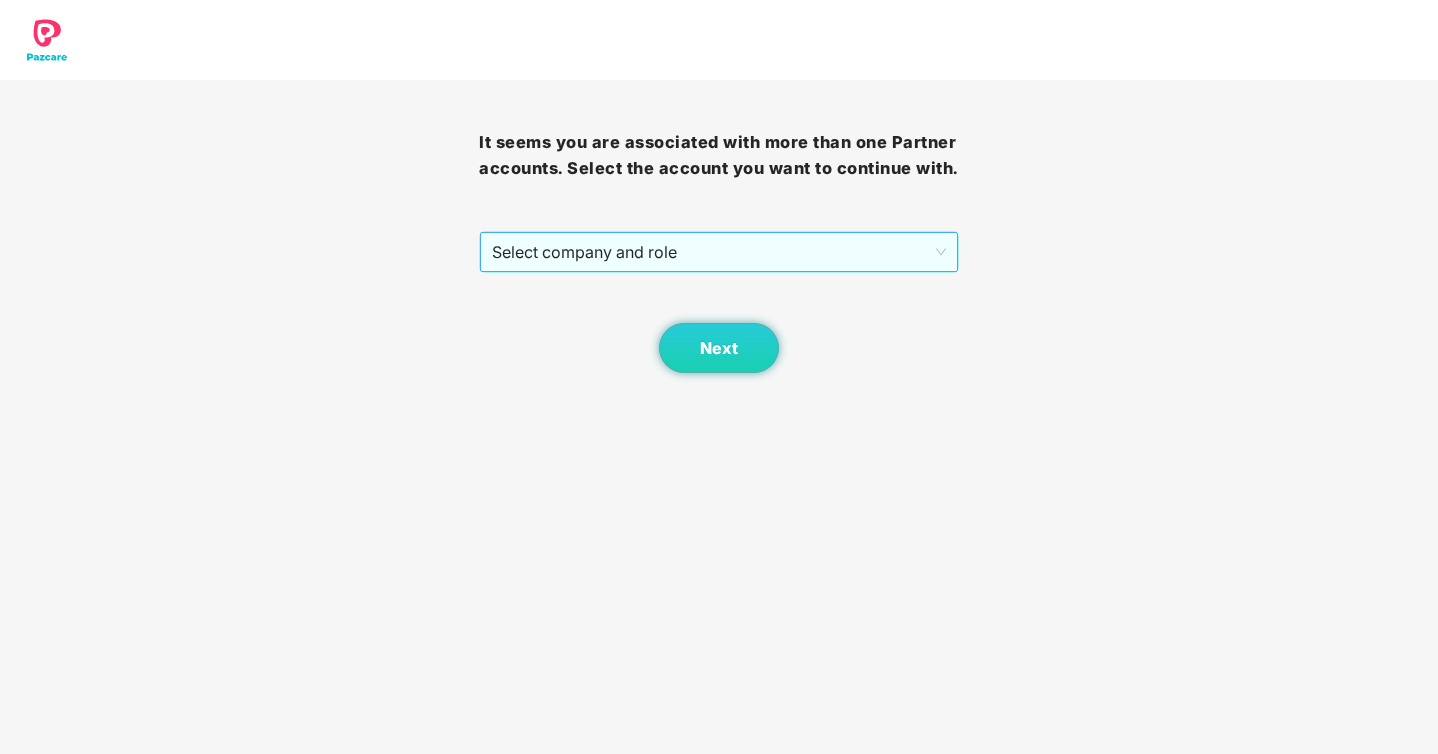 click on "Select company and role" at bounding box center (718, 252) 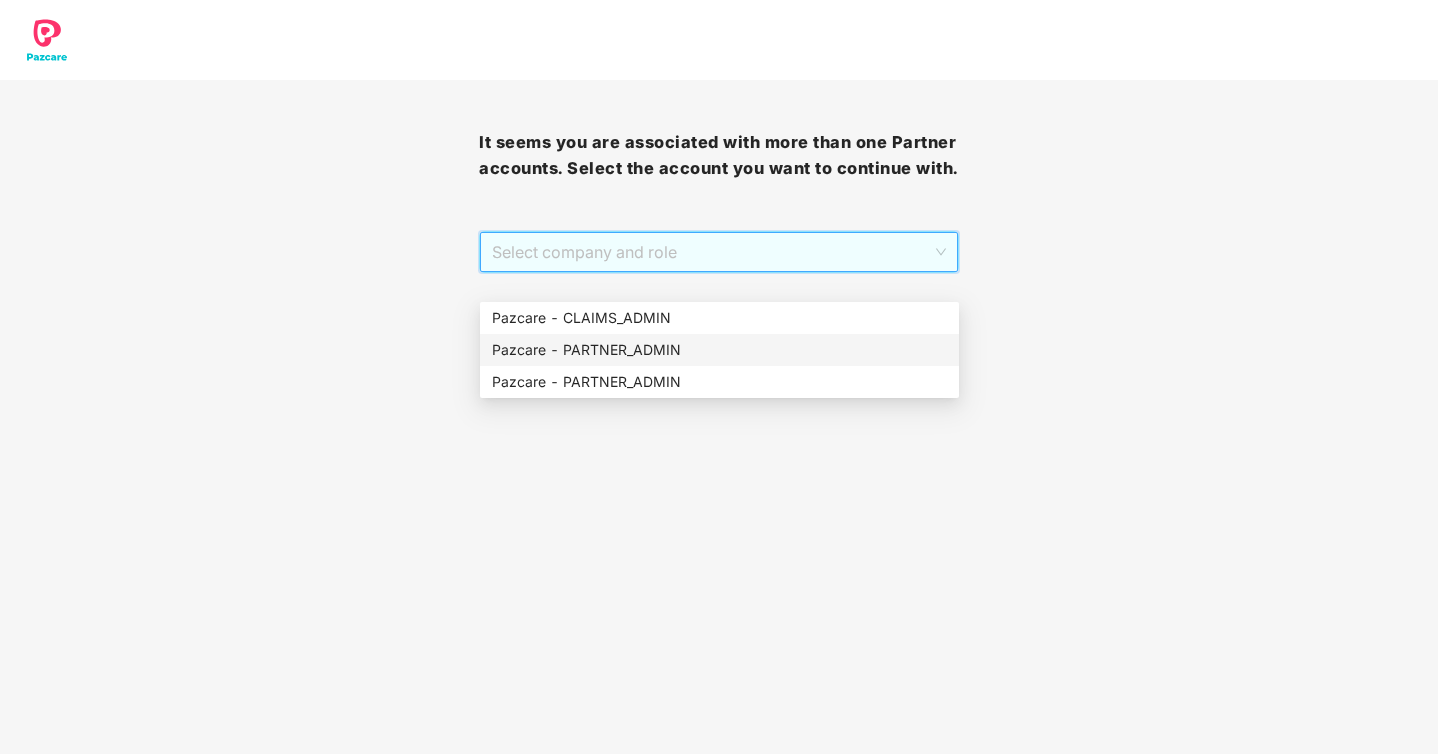 click on "Pazcare - PARTNER_ADMIN" at bounding box center [719, 350] 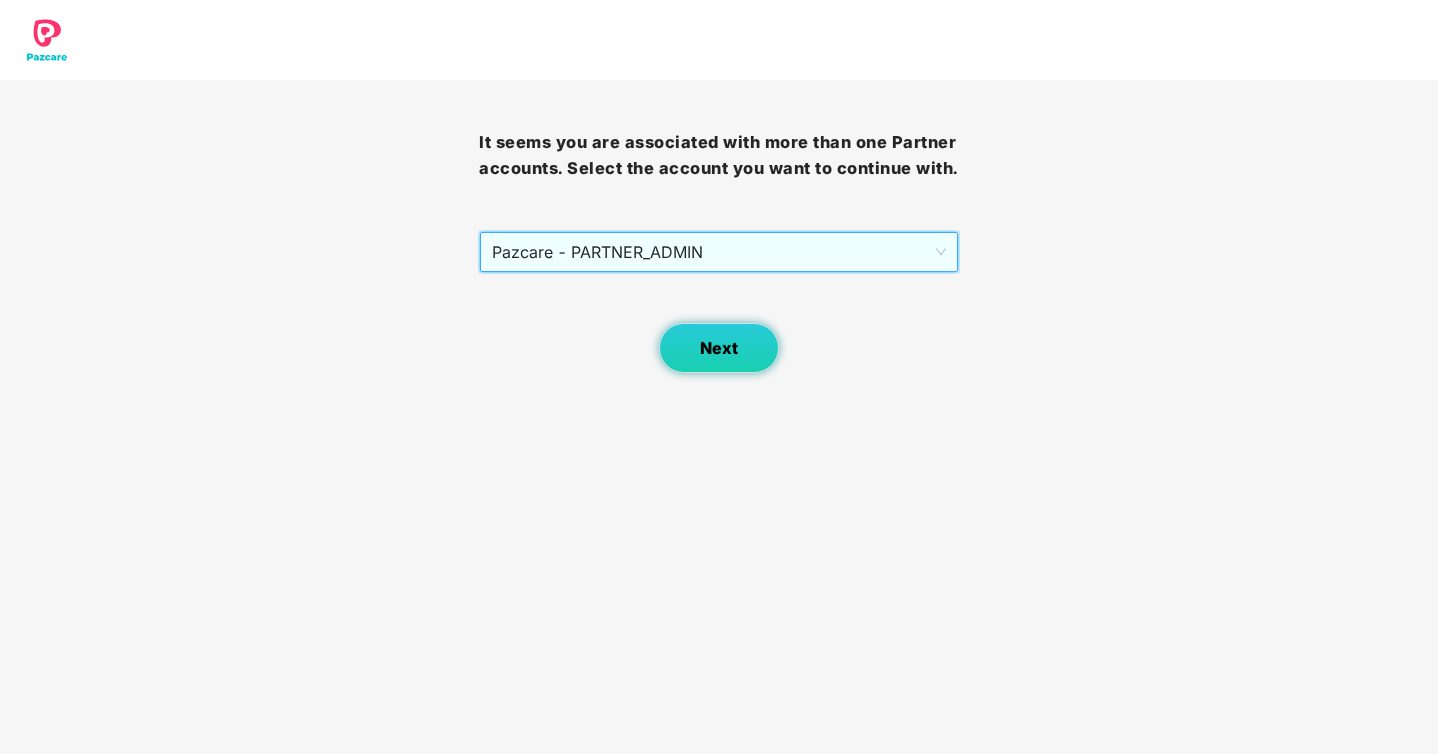 click on "Next" at bounding box center [719, 348] 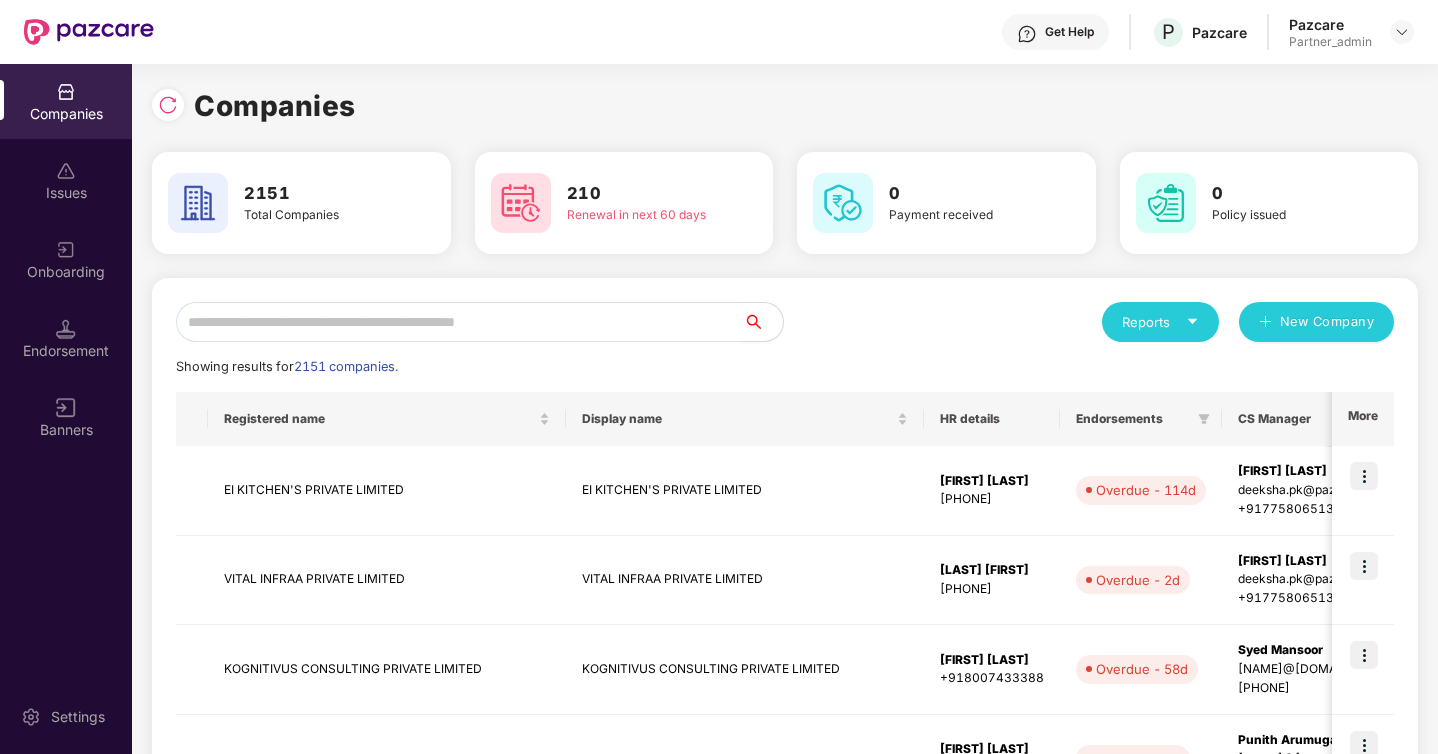 click at bounding box center [459, 322] 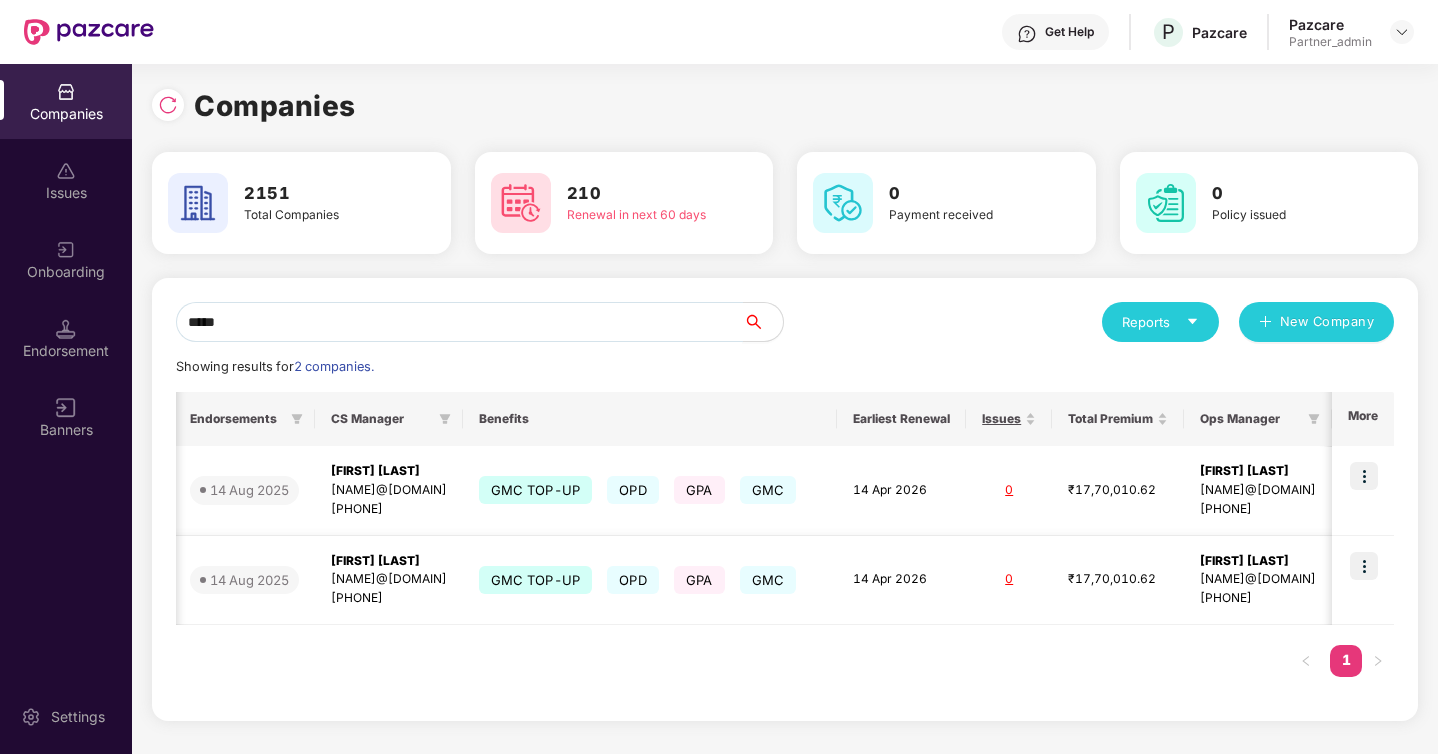 scroll, scrollTop: 0, scrollLeft: 0, axis: both 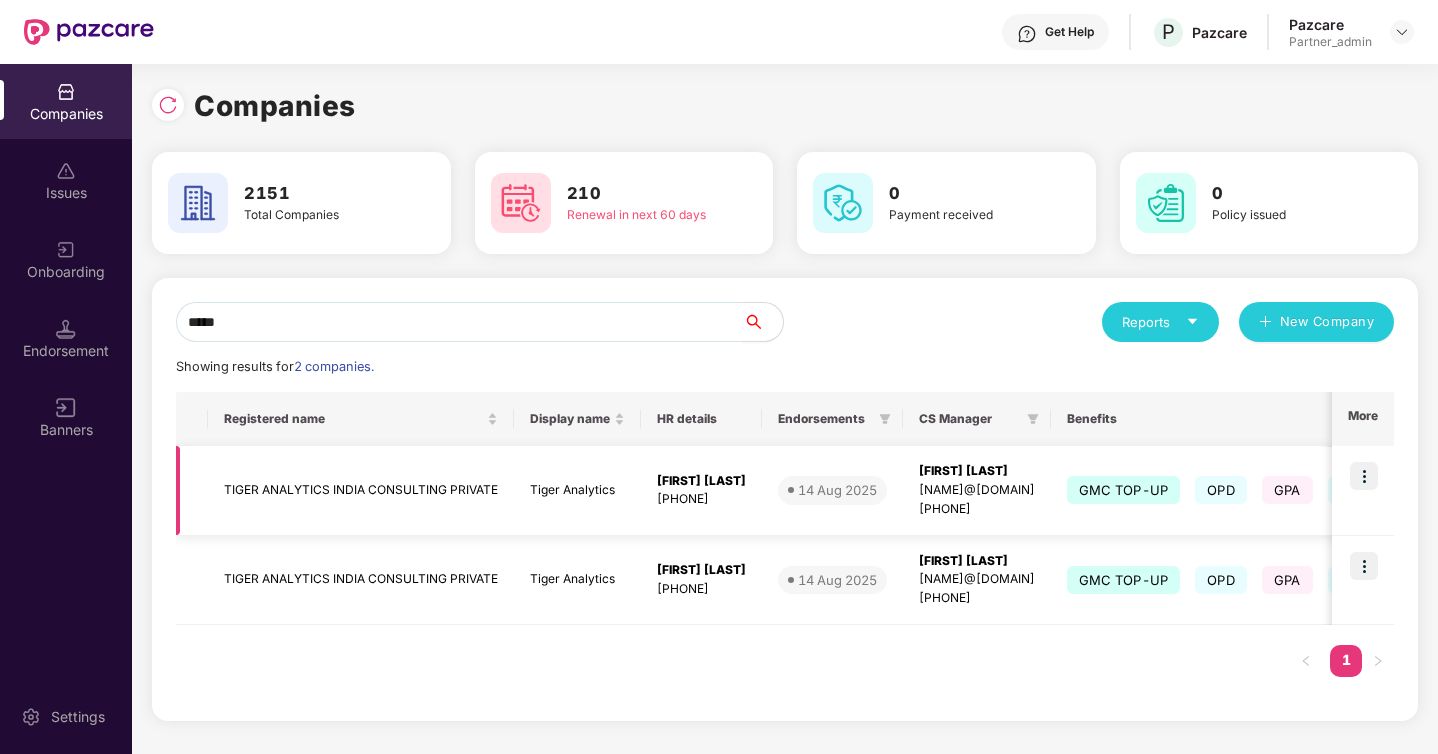 type on "*****" 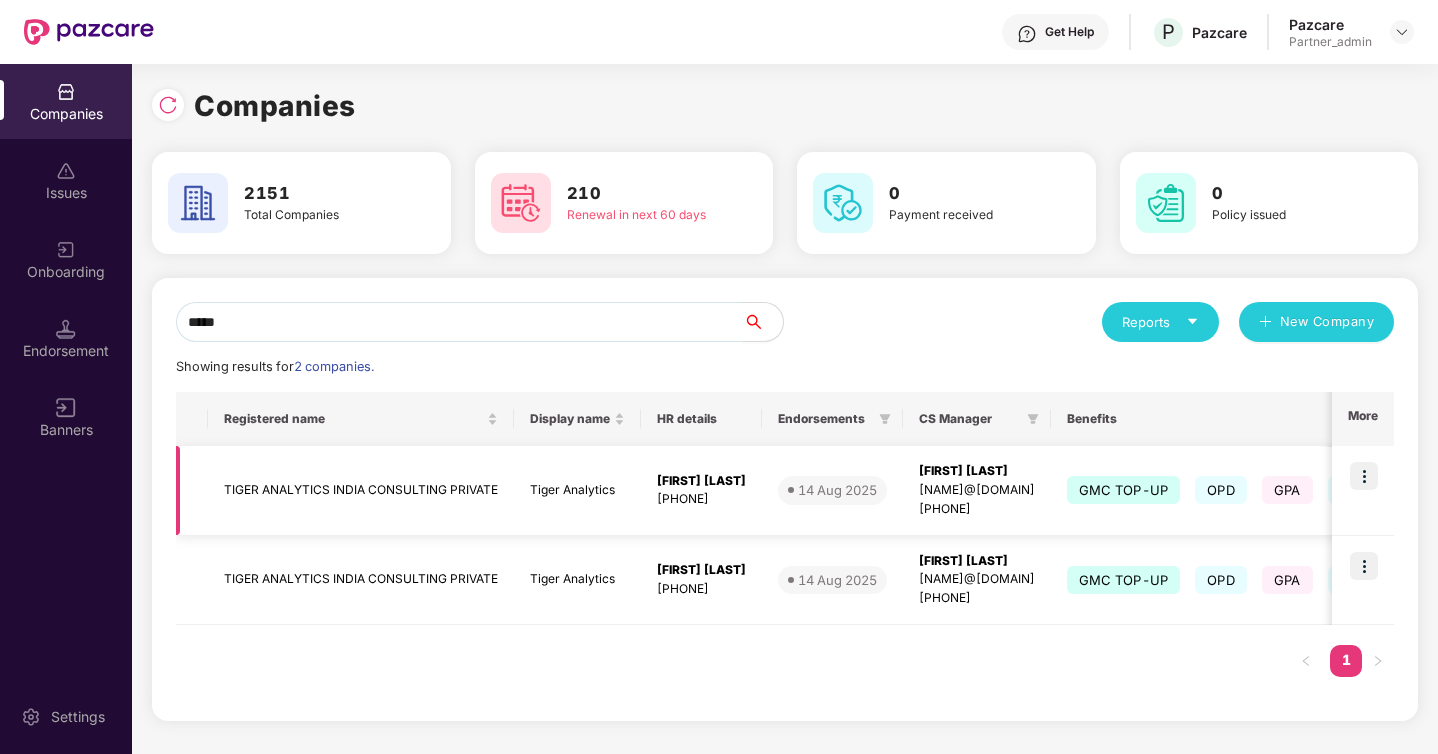 click at bounding box center (1364, 476) 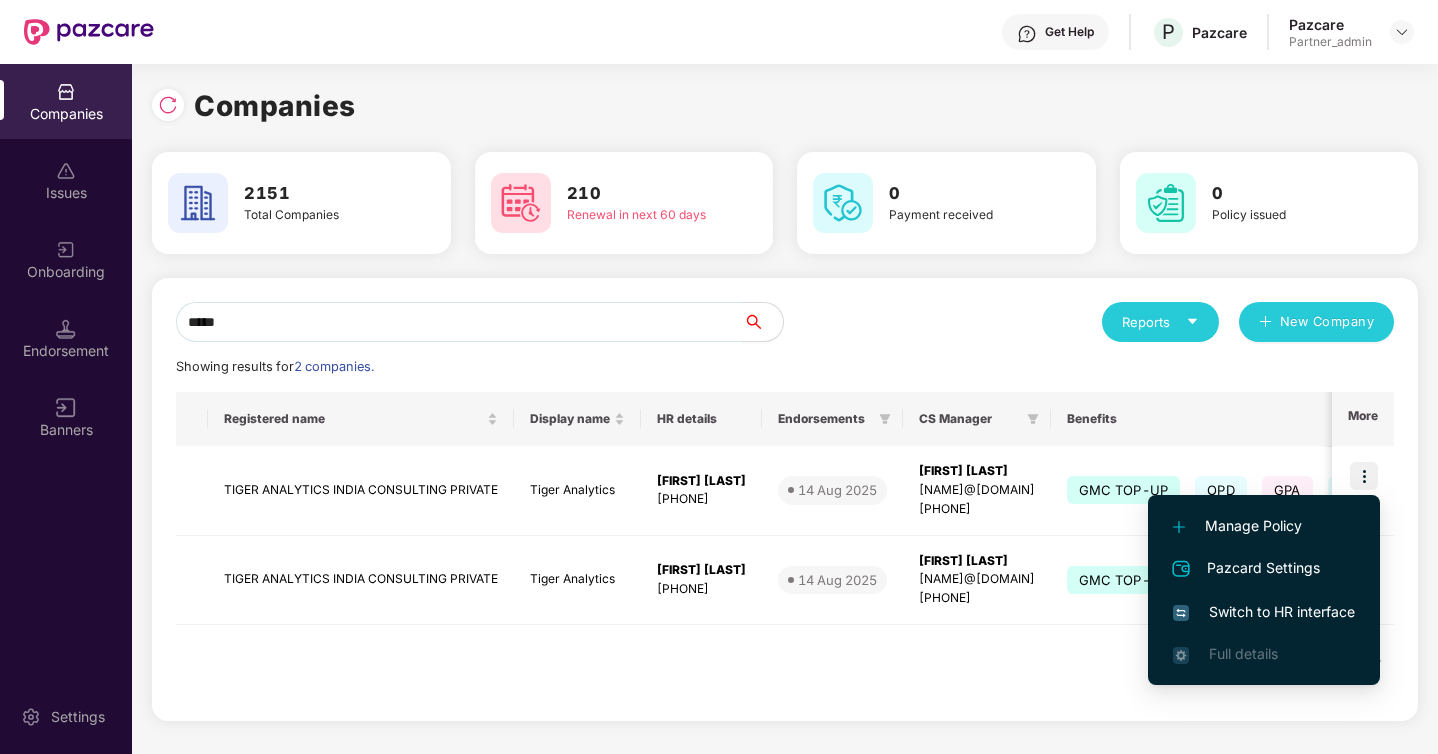 click on "Registered name Display name HR details Endorsements CS Manager Benefits Earliest Renewal Issues Total Premium Ops Manager More                         TIGER ANALYTICS INDIA CONSULTING PRIVATE Tiger Analytics [FIRST] [LAST] [PHONE] 14 Aug 2025 [FIRST] [LAST] [NAME]@[DOMAIN] [PHONE] GMC TOP-UP OPD GPA GMC 14 Apr 2026 0 ₹17,70,010.62 [LAST] [FIRST] [NAME]@[DOMAIN] [PHONE] TIGER ANALYTICS INDIA CONSULTING PRIVATE Tiger Analytics [FIRST] [LAST] [PHONE] 14 Aug 2025 [FIRST] [LAST] [NAME]@[DOMAIN] [PHONE] GMC TOP-UP OPD GPA GMC 14 Apr 2026 0 ₹17,70,010.62 [LAST] [FIRST] [NAME]@[DOMAIN] [PHONE] 1" at bounding box center (785, 544) 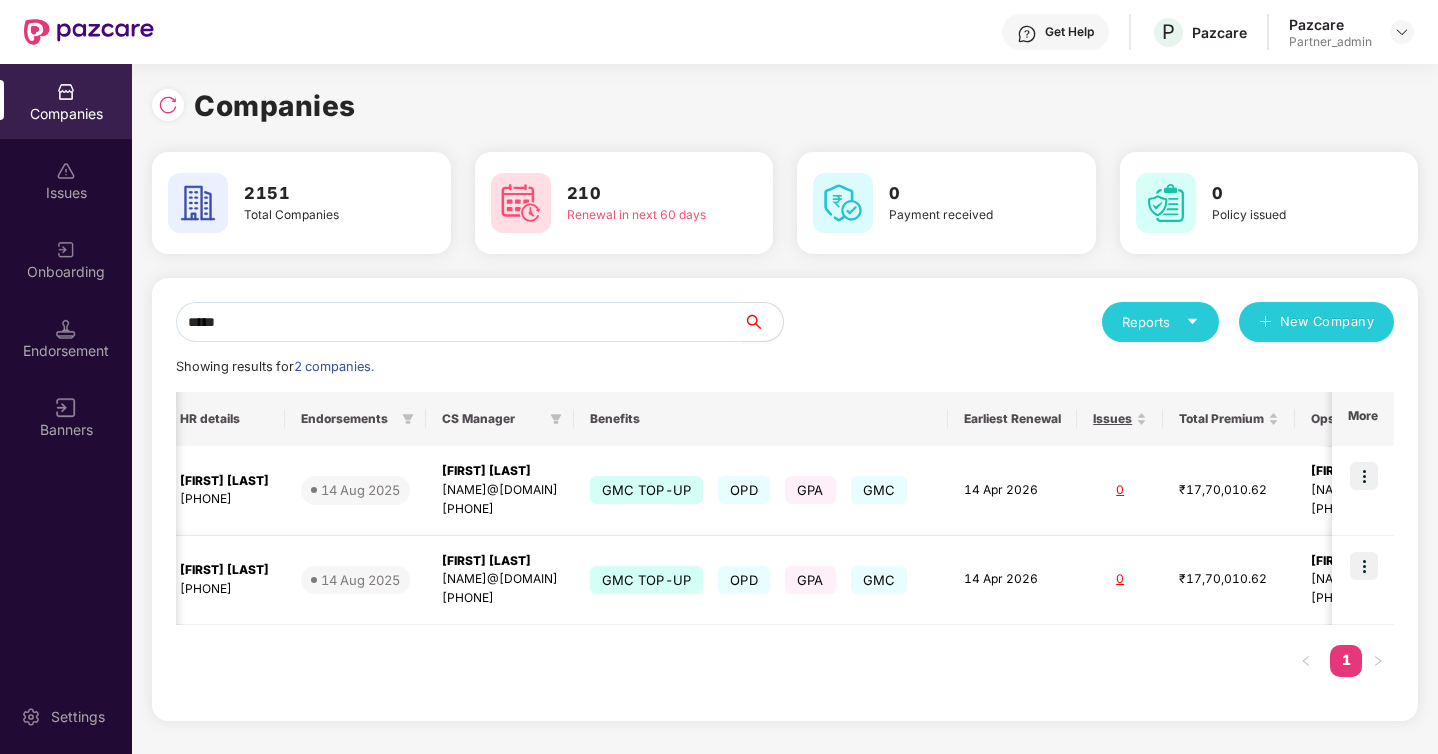 scroll, scrollTop: 0, scrollLeft: 481, axis: horizontal 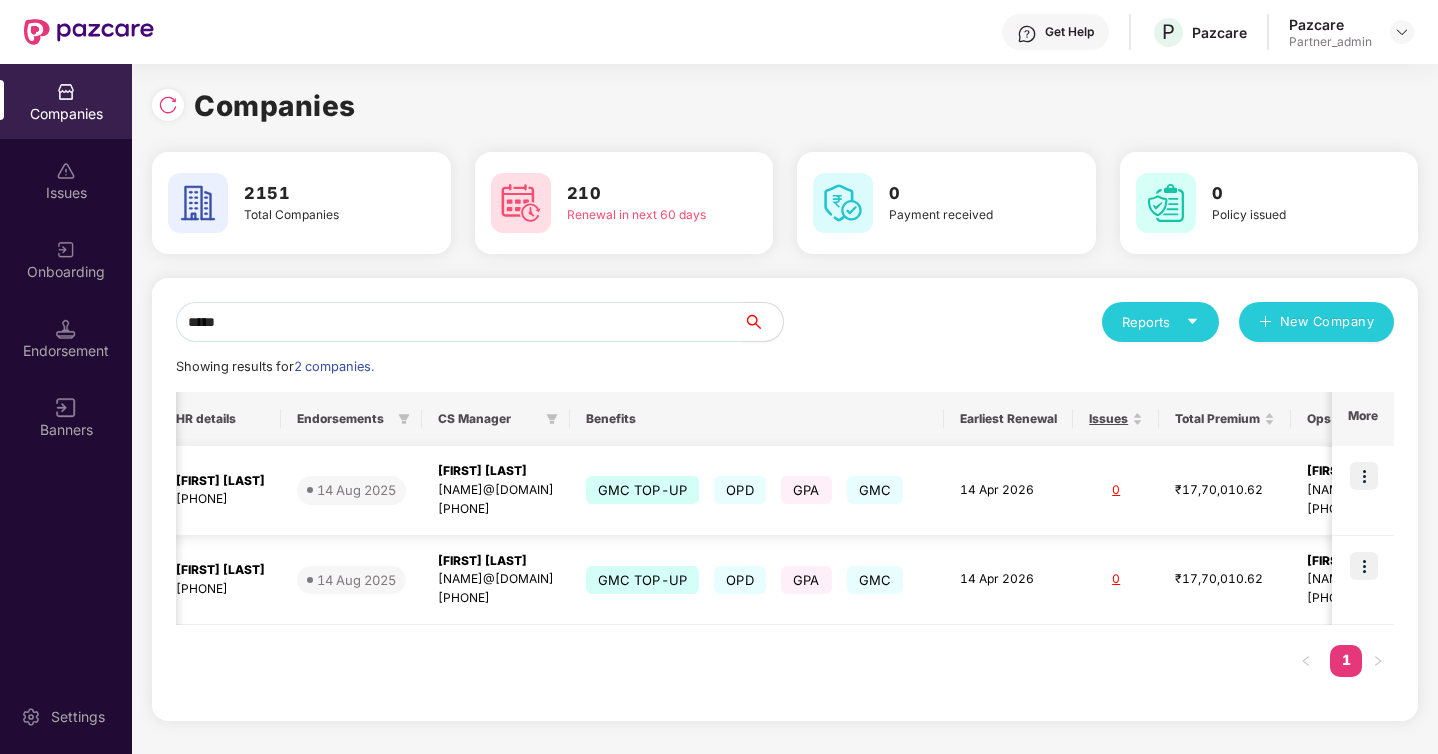click at bounding box center [1364, 476] 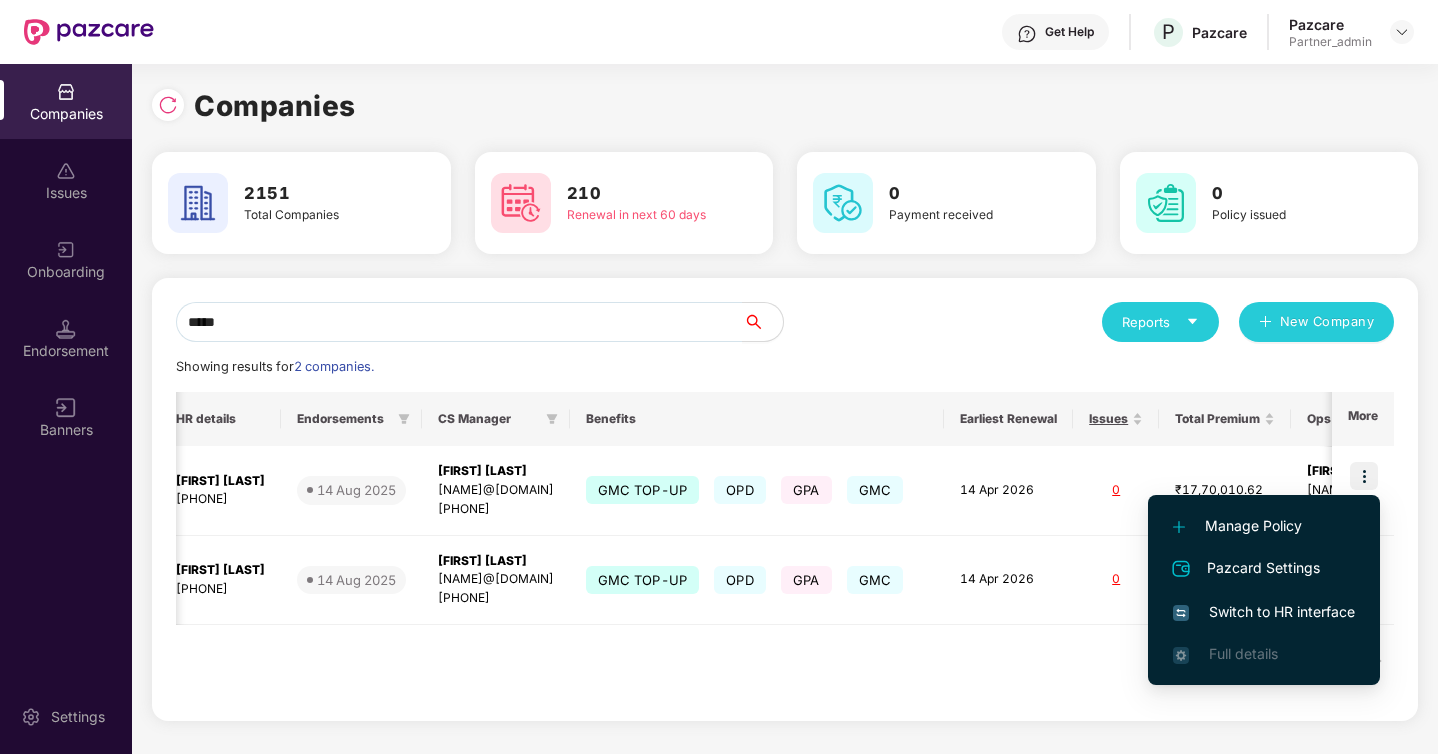 click on "Switch to HR interface" at bounding box center [1264, 612] 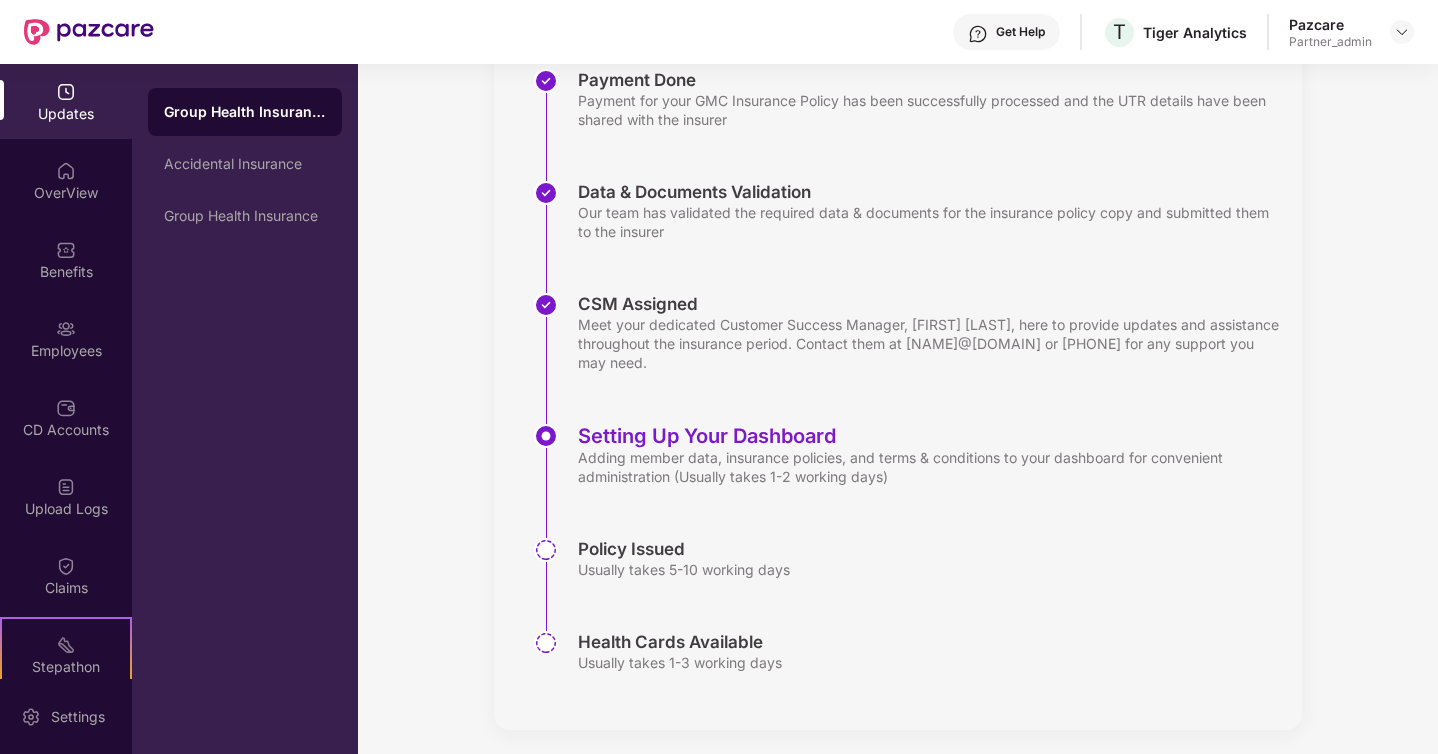 scroll, scrollTop: 328, scrollLeft: 0, axis: vertical 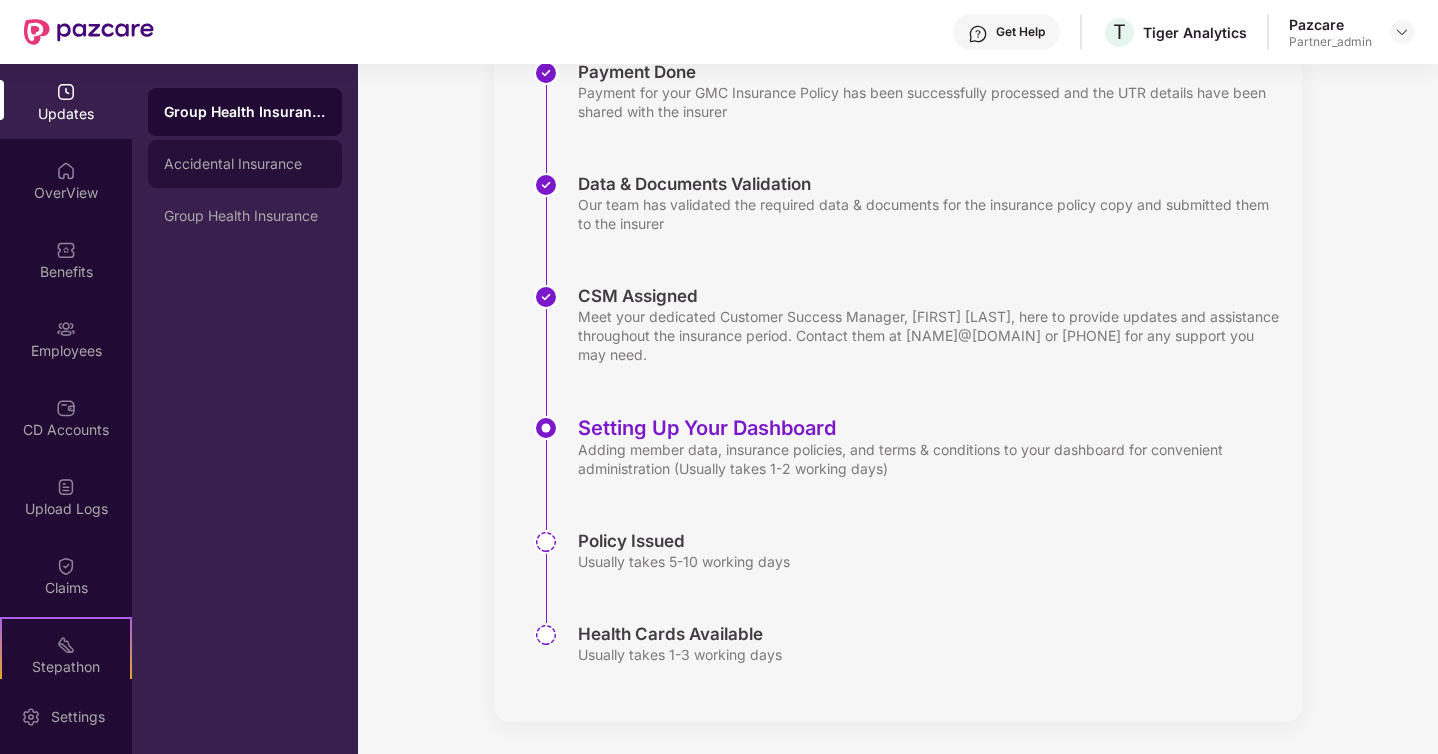 click on "Accidental Insurance" at bounding box center (245, 164) 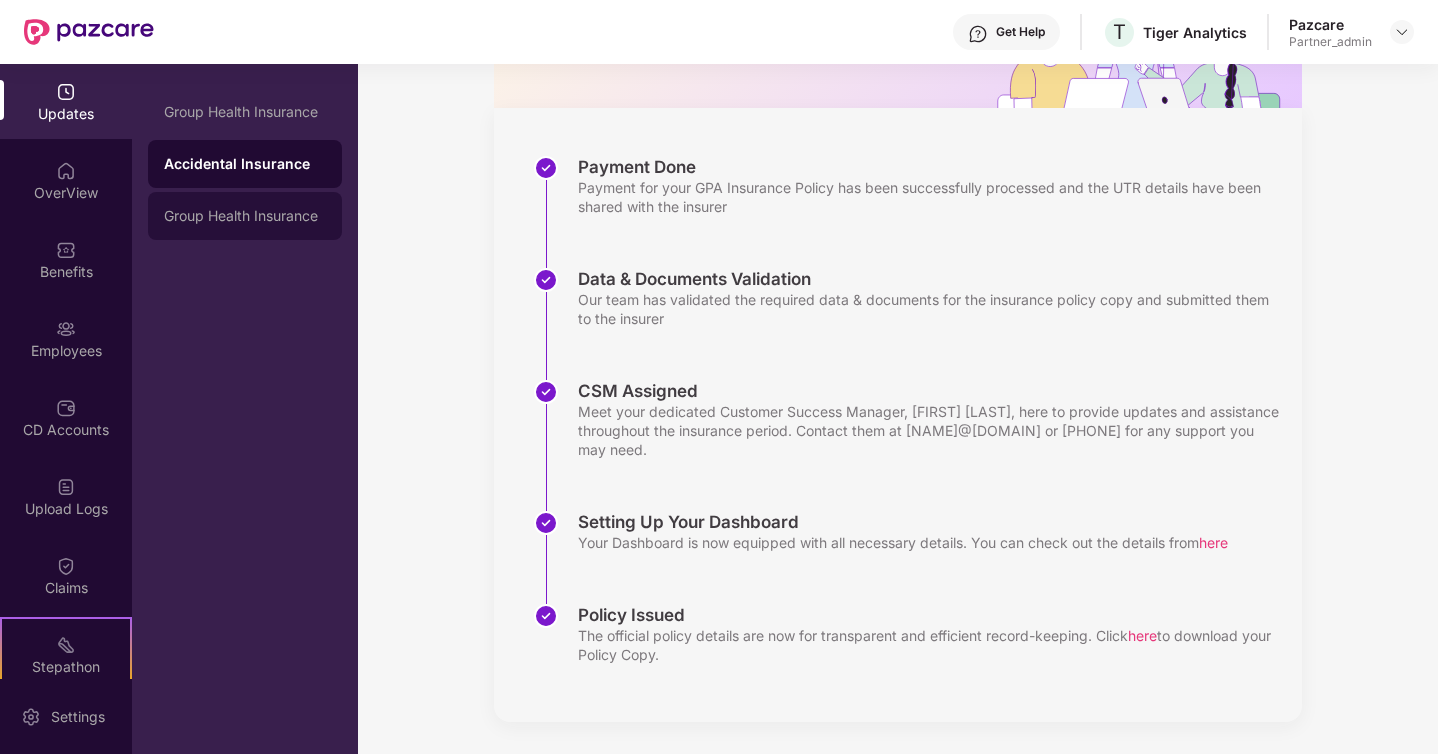 click on "Group Health Insurance" at bounding box center (245, 216) 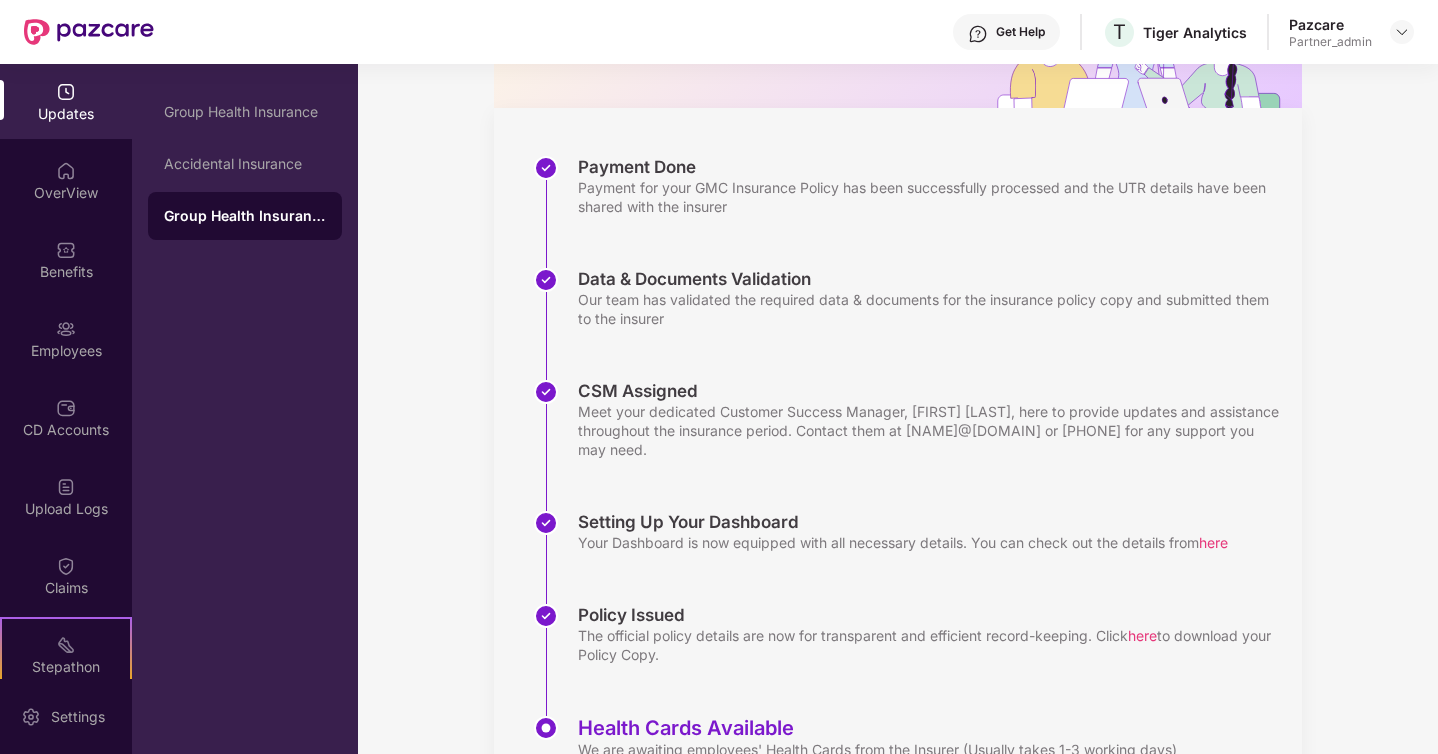 scroll, scrollTop: 328, scrollLeft: 0, axis: vertical 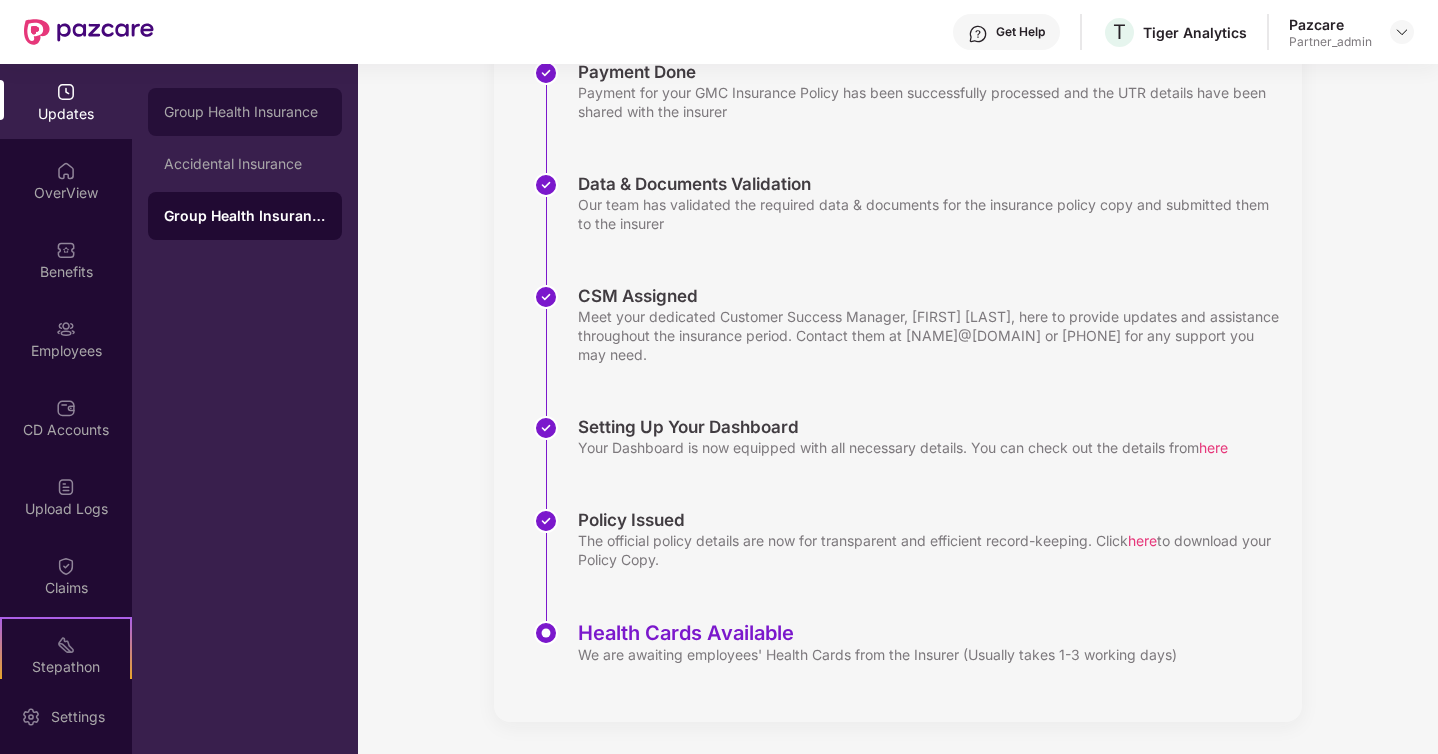 click on "Group Health Insurance" at bounding box center (245, 112) 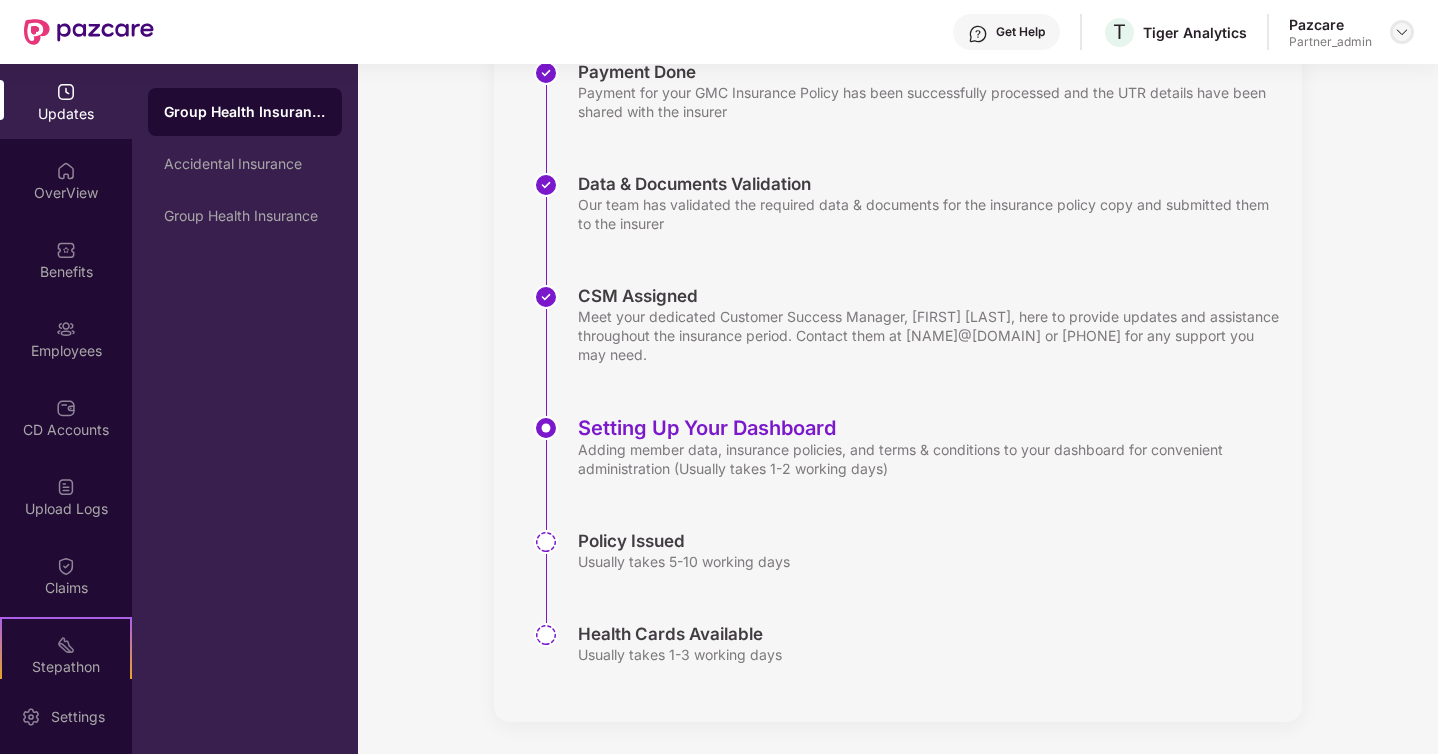click at bounding box center (1402, 32) 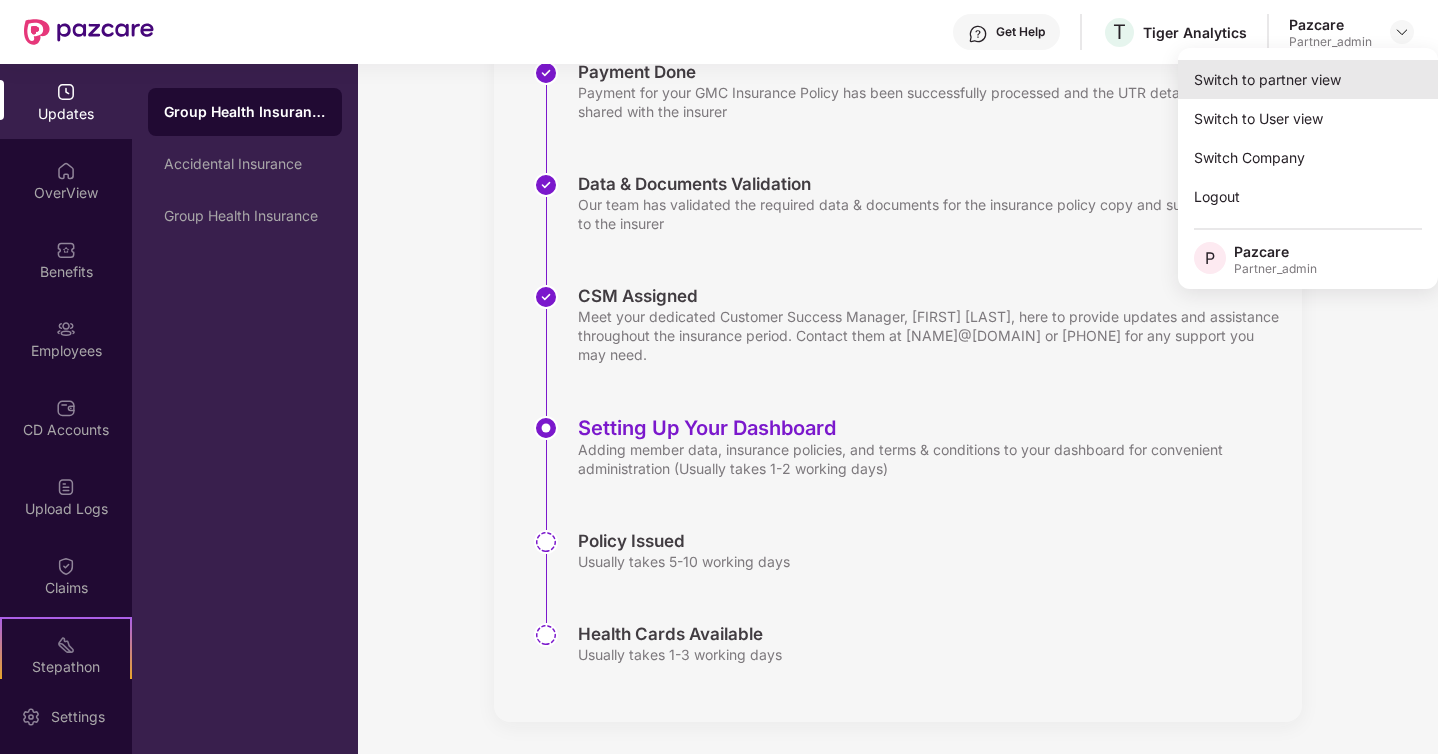click on "Switch to partner view" at bounding box center (1308, 79) 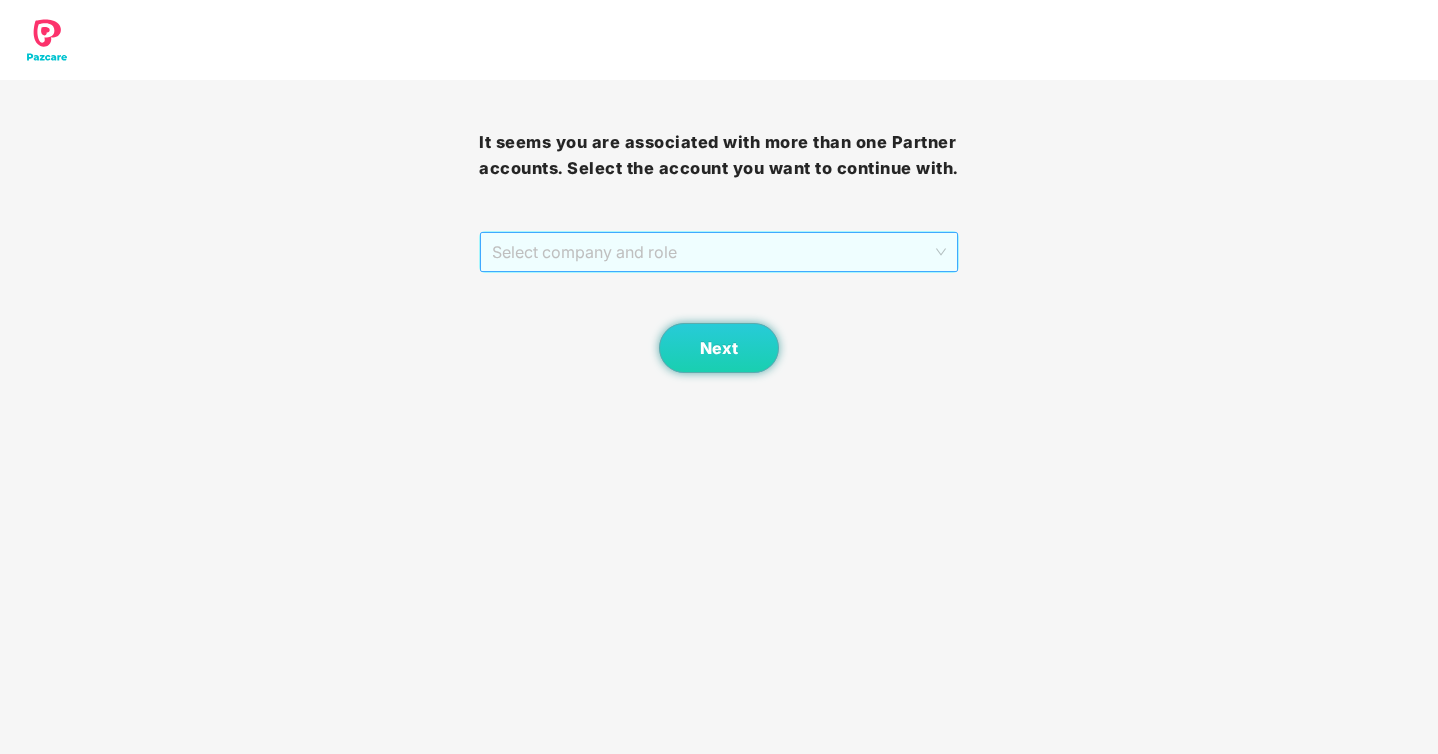 click on "Select company and role" at bounding box center [718, 252] 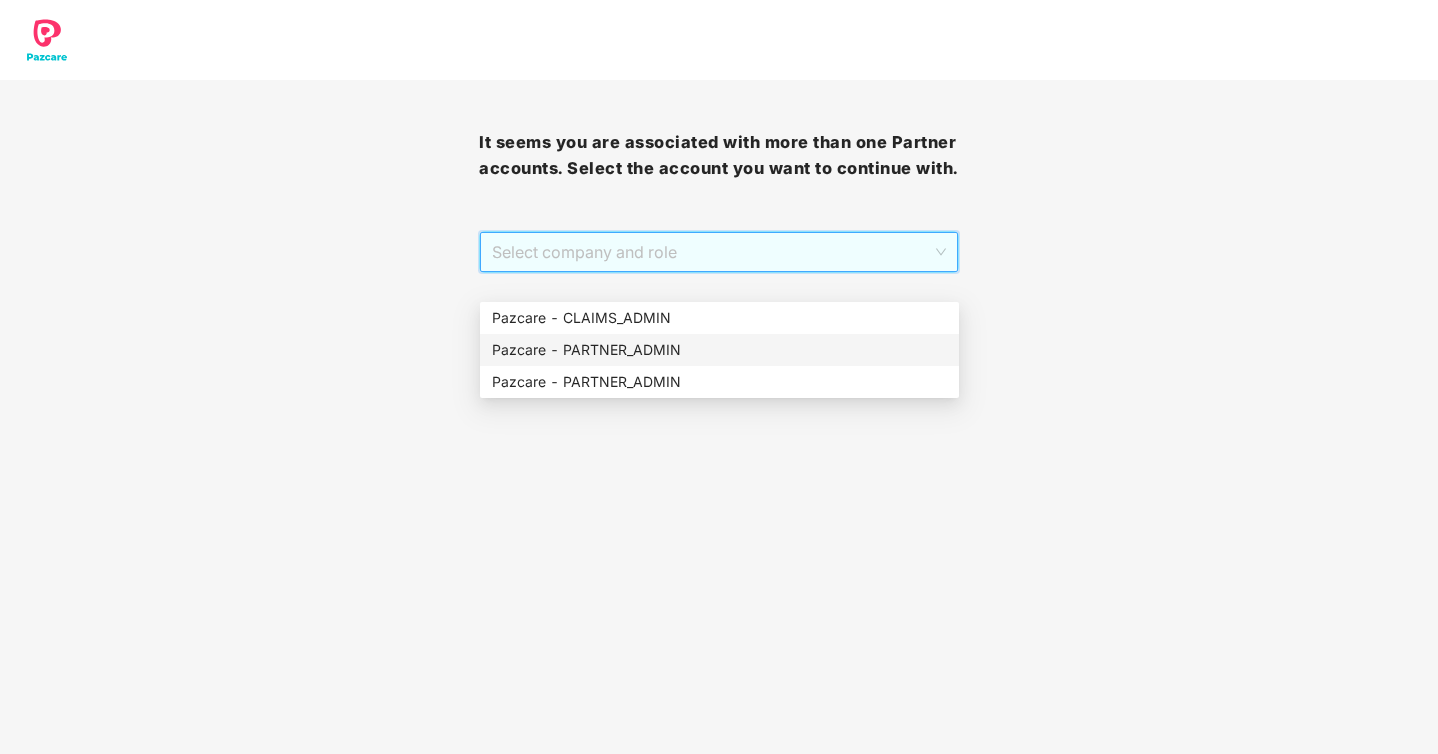 click on "Pazcare - PARTNER_ADMIN" at bounding box center [719, 350] 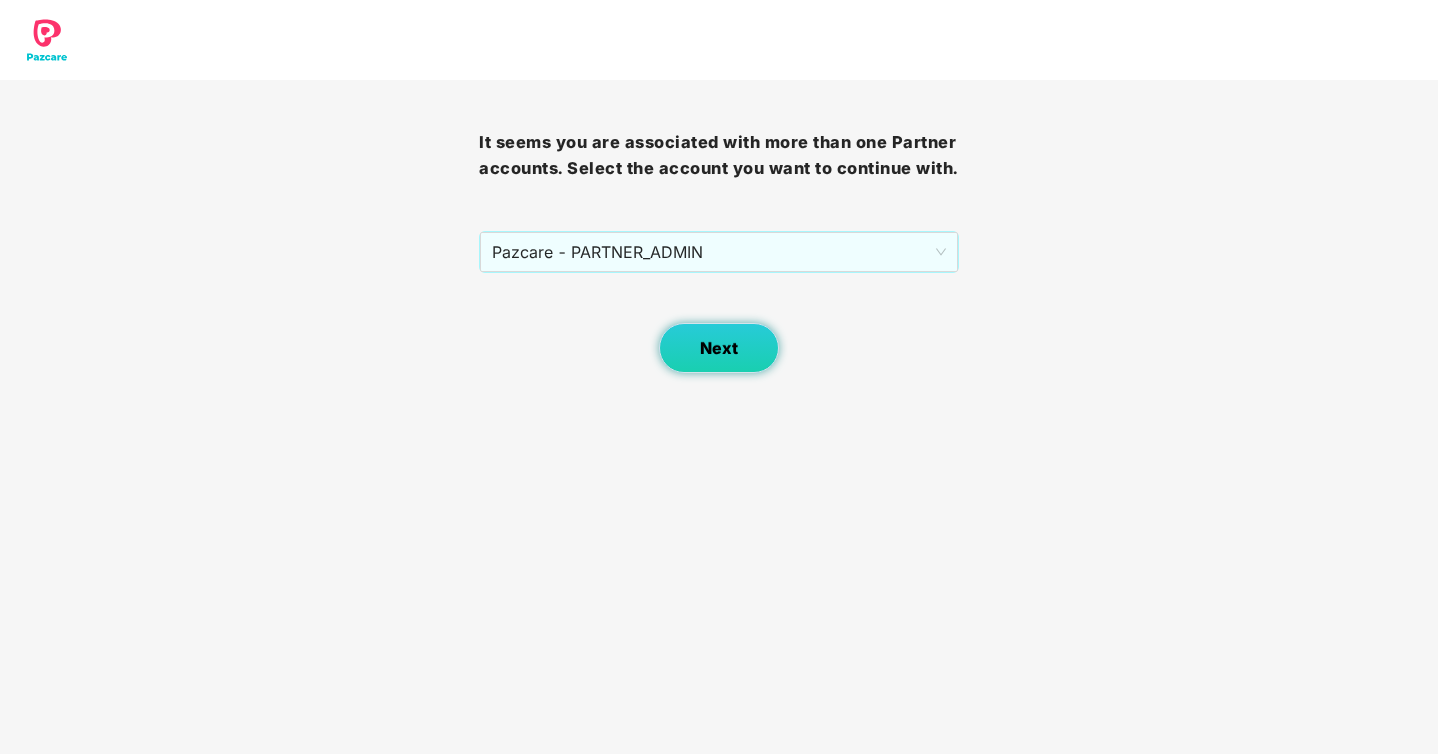 click on "Next" at bounding box center [719, 348] 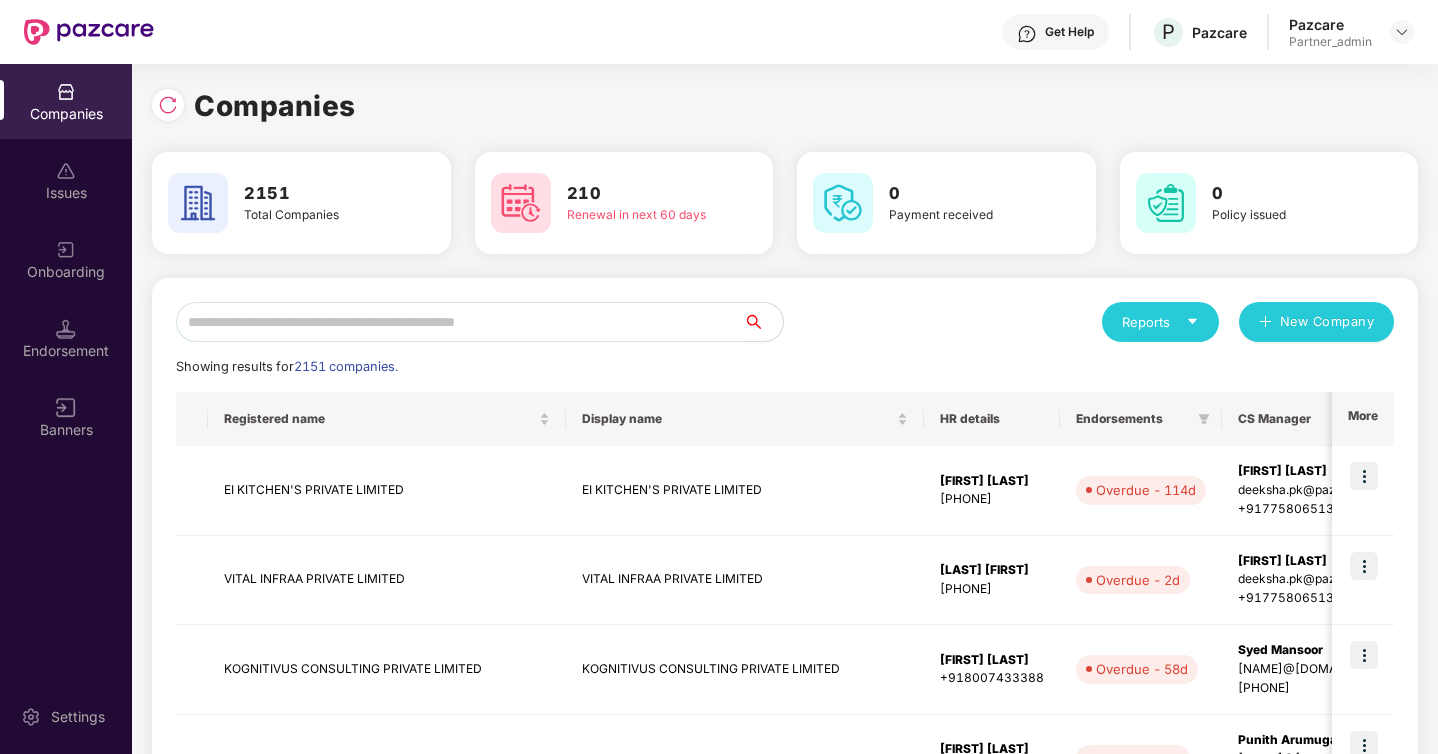click at bounding box center (459, 322) 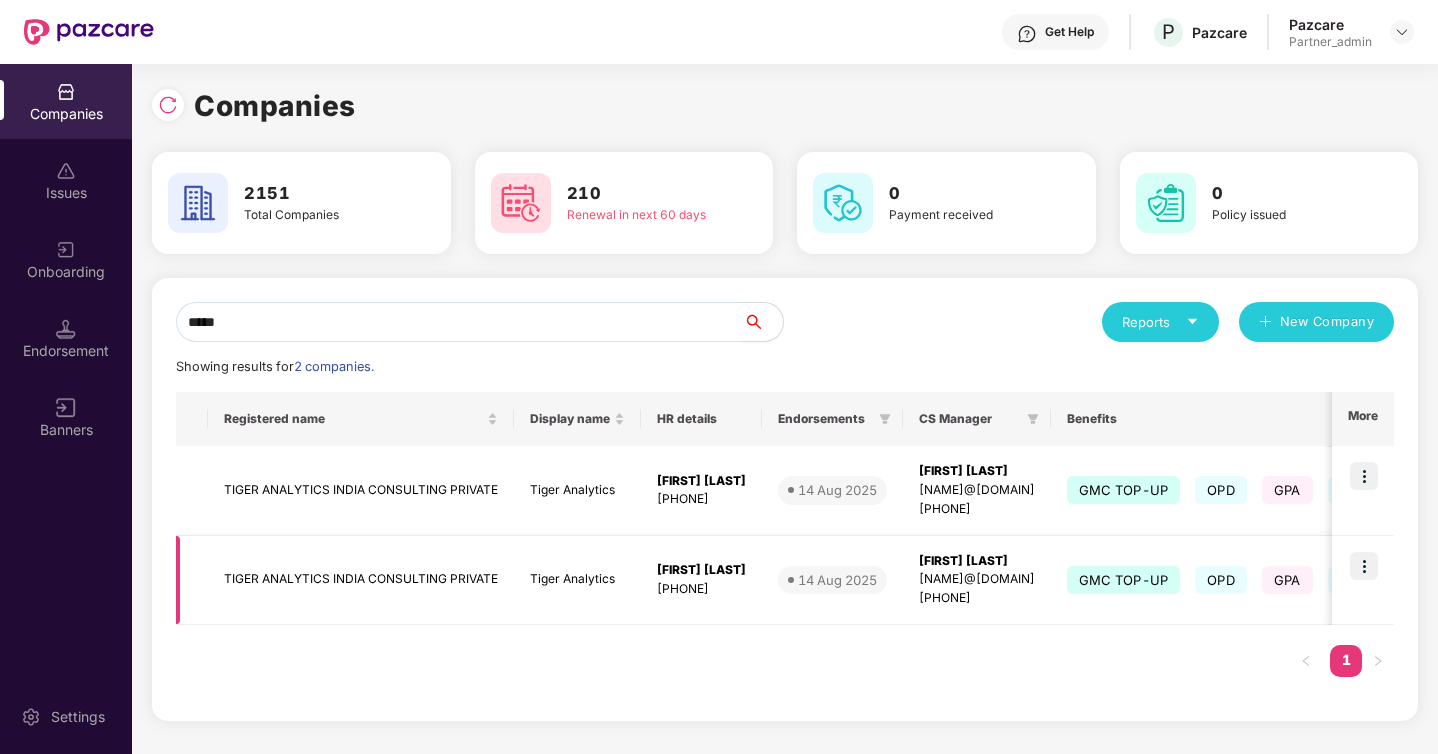 type on "*****" 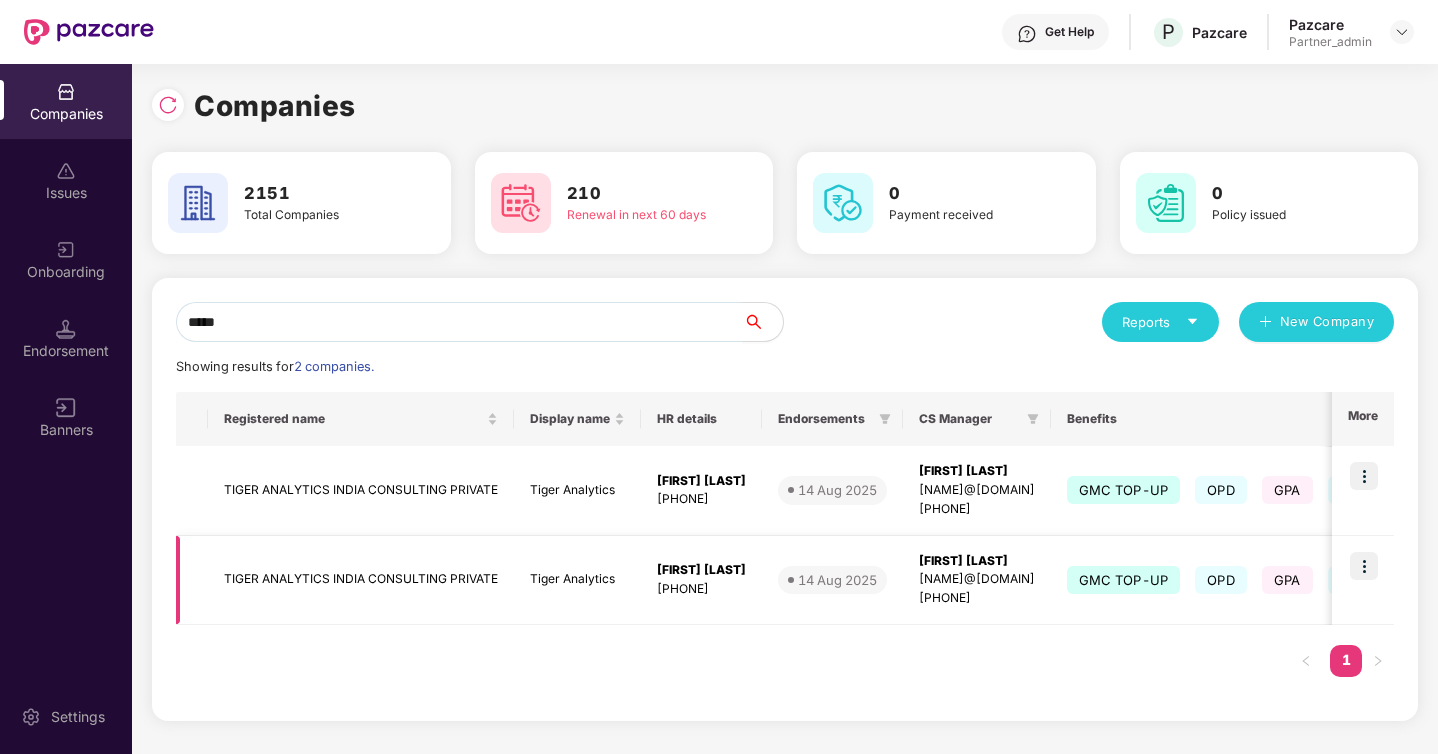 click at bounding box center (1364, 566) 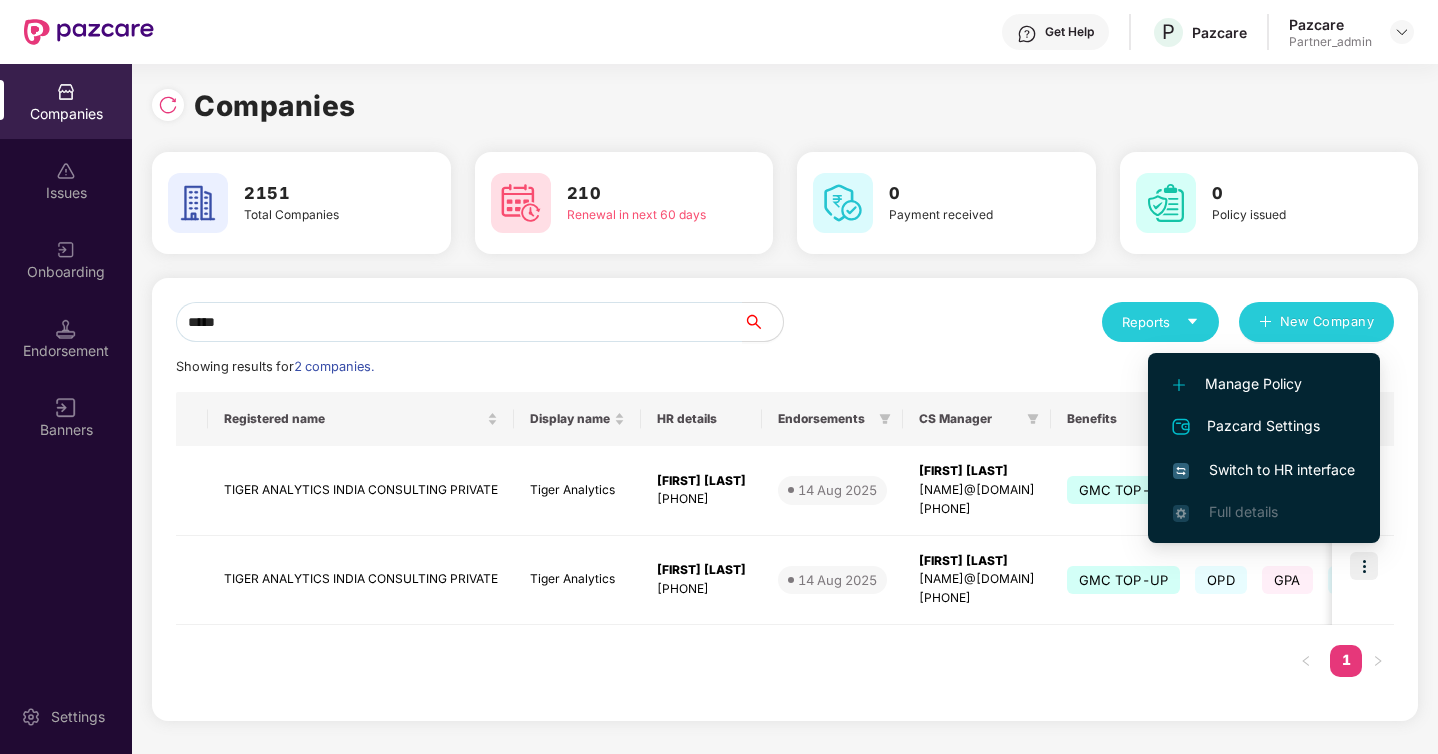 click on "Switch to HR interface" at bounding box center (1264, 470) 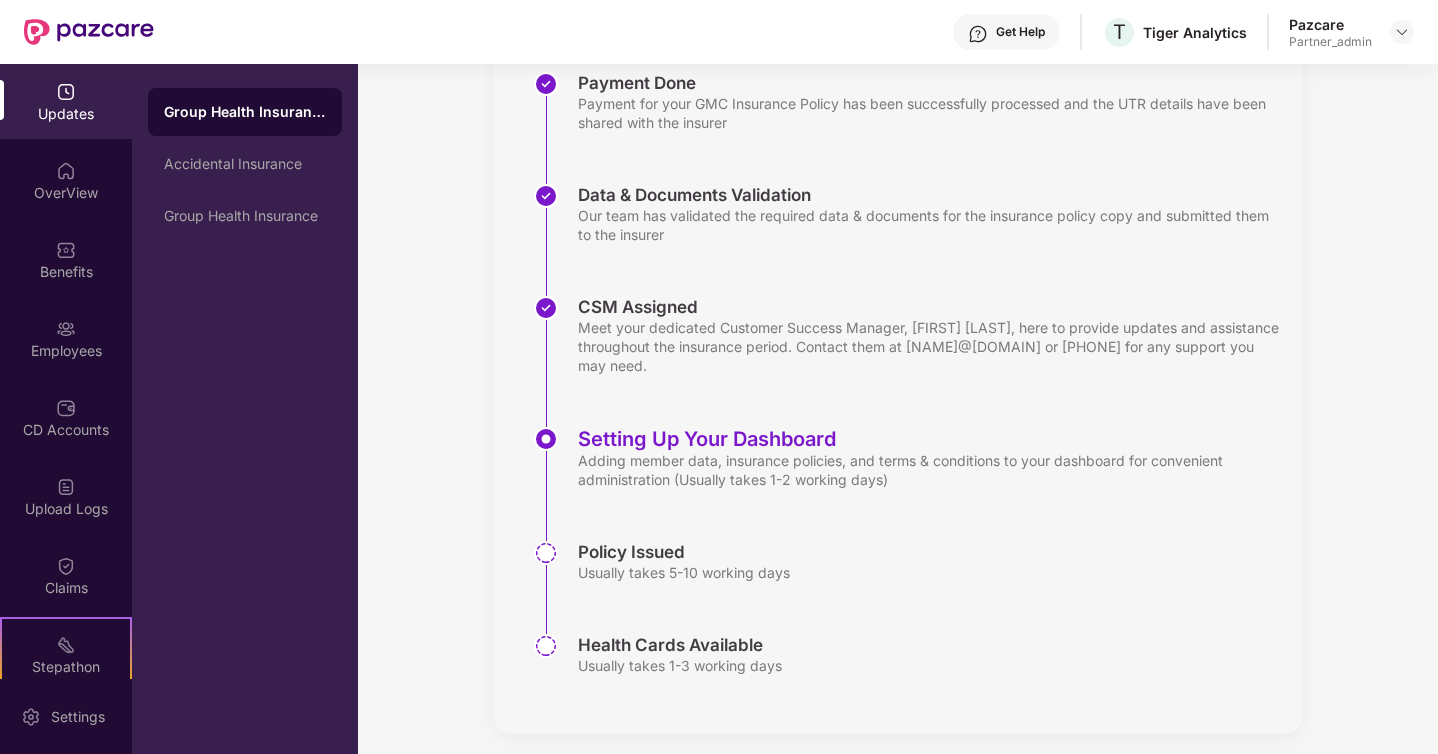 scroll, scrollTop: 0, scrollLeft: 0, axis: both 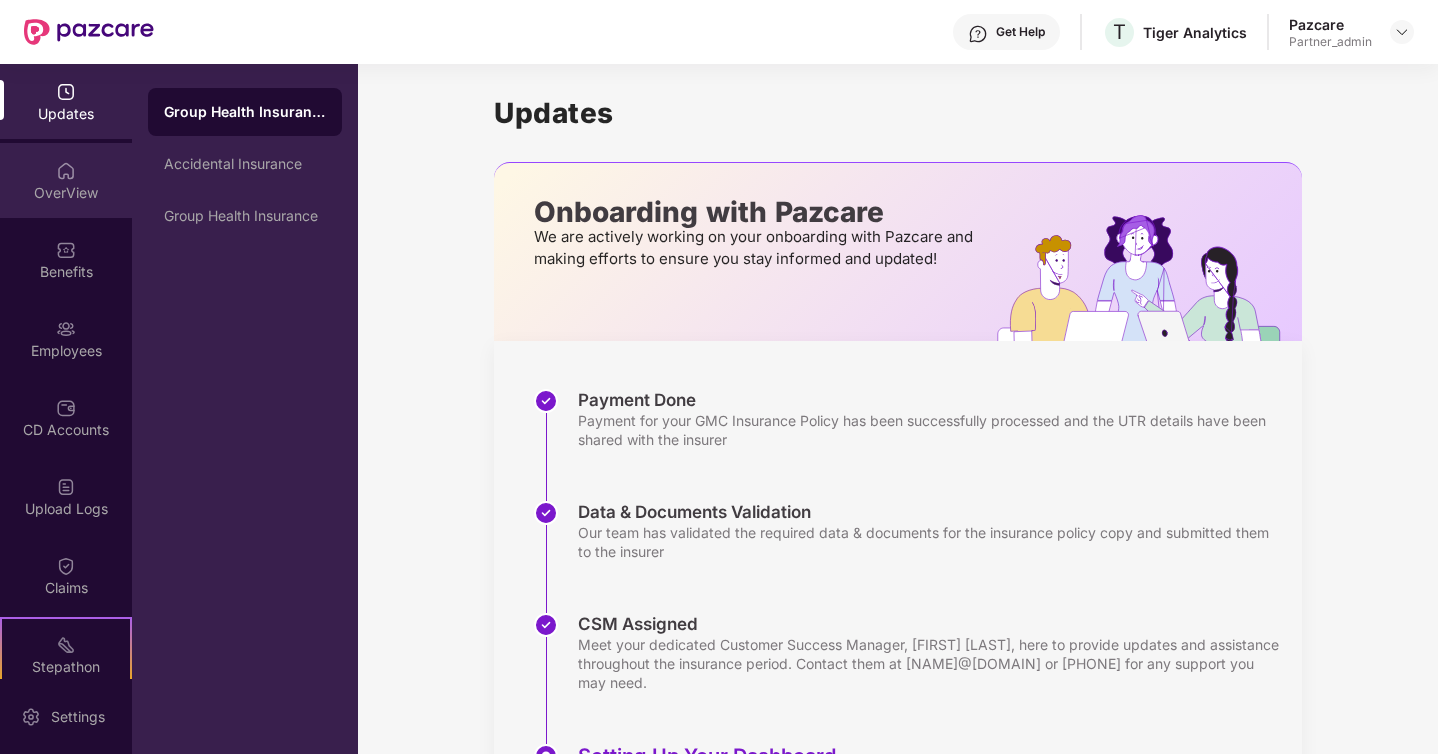 click at bounding box center (66, 171) 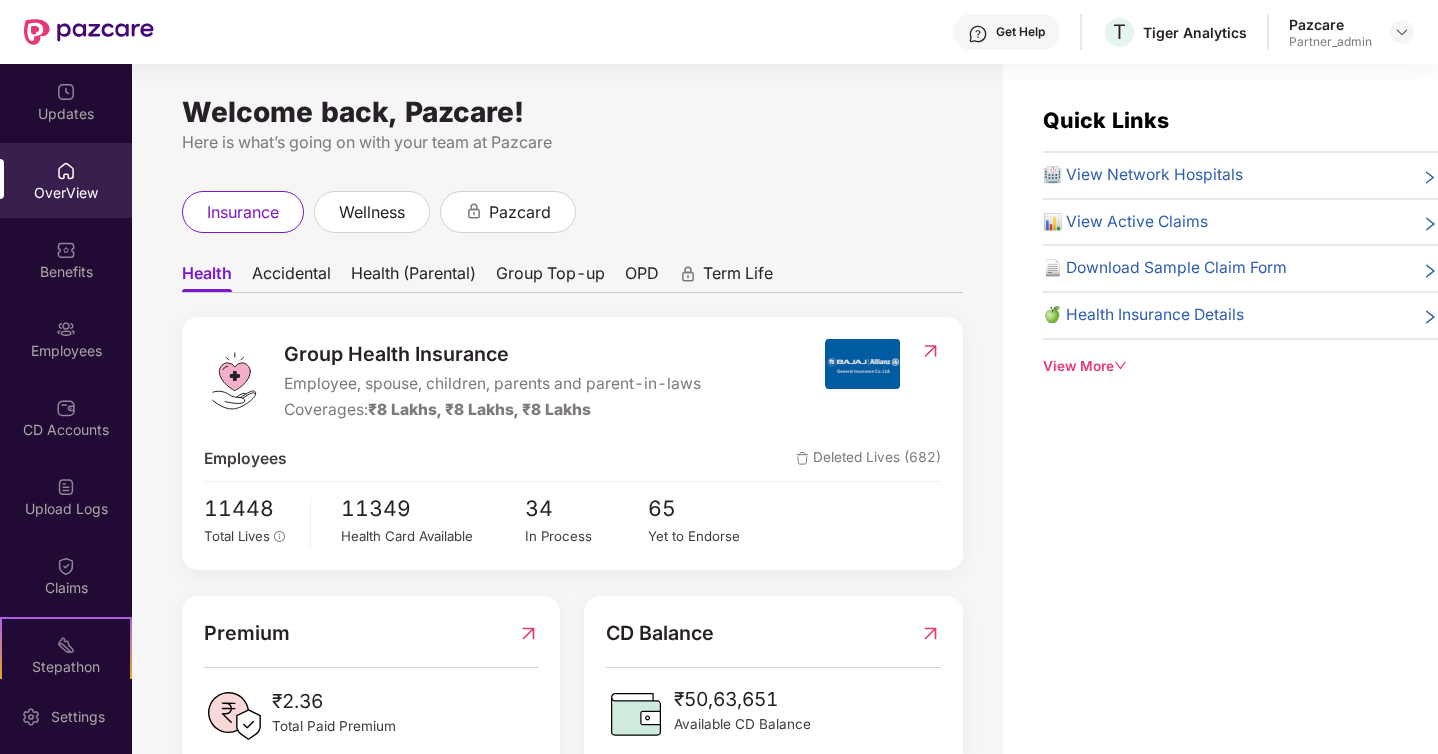 scroll, scrollTop: 49, scrollLeft: 0, axis: vertical 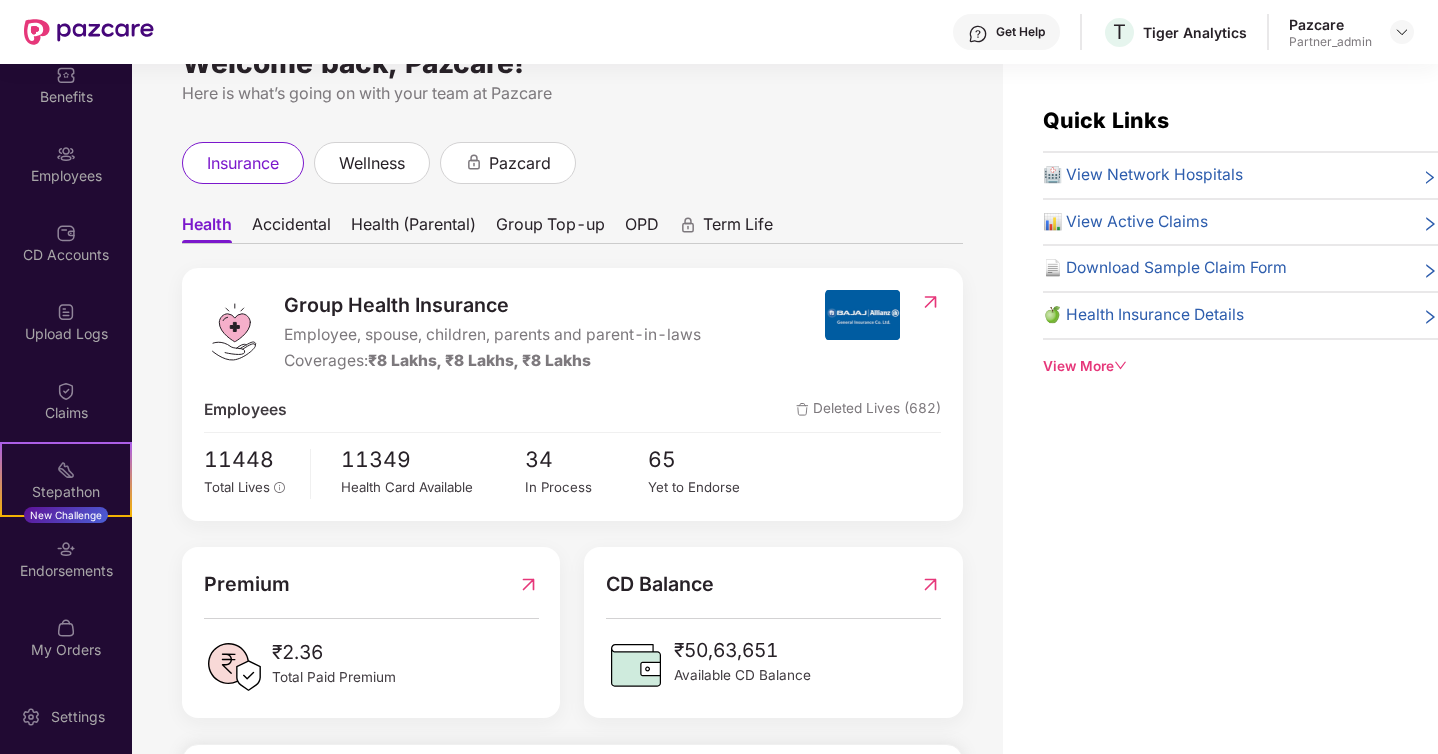 click on "Accidental" at bounding box center [291, 228] 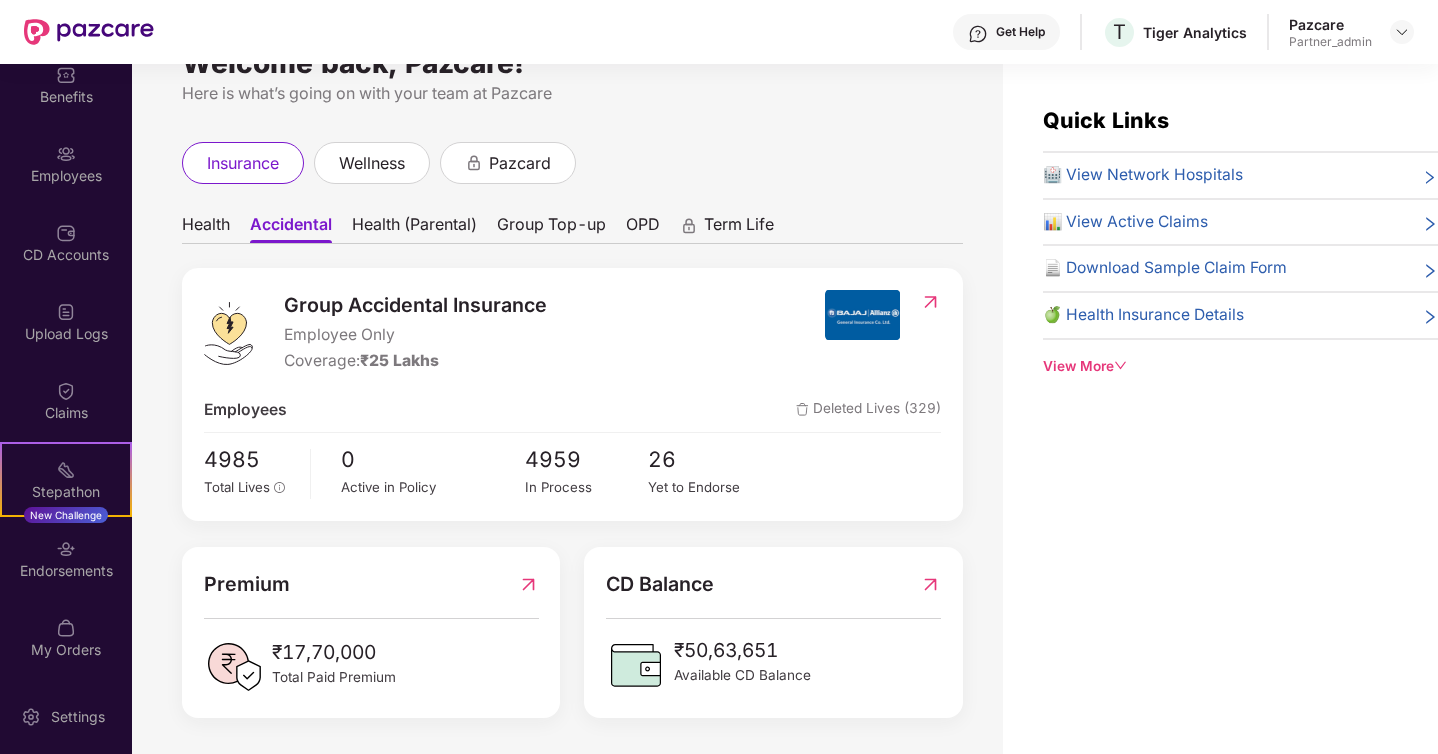click on "Health (Parental)" at bounding box center (414, 228) 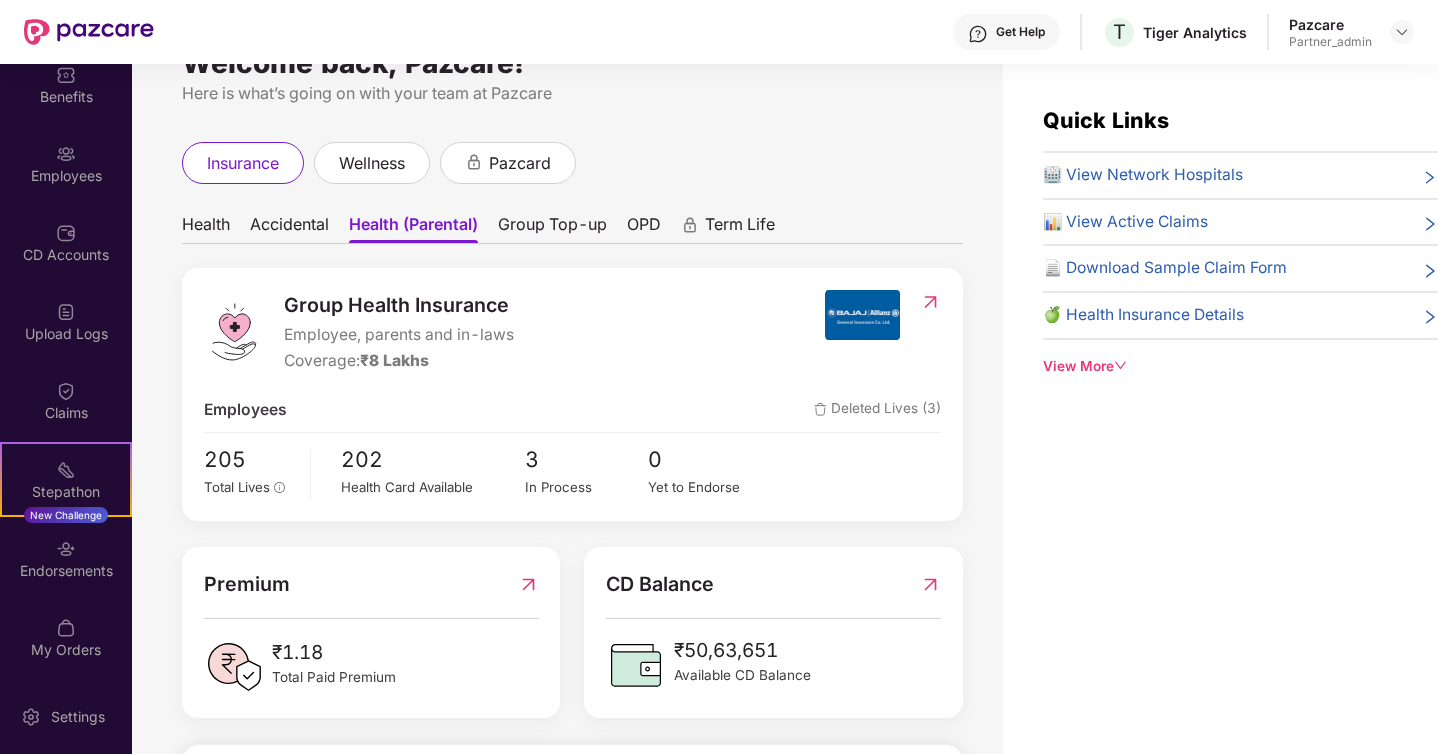 click on "Group Top-up" at bounding box center [552, 228] 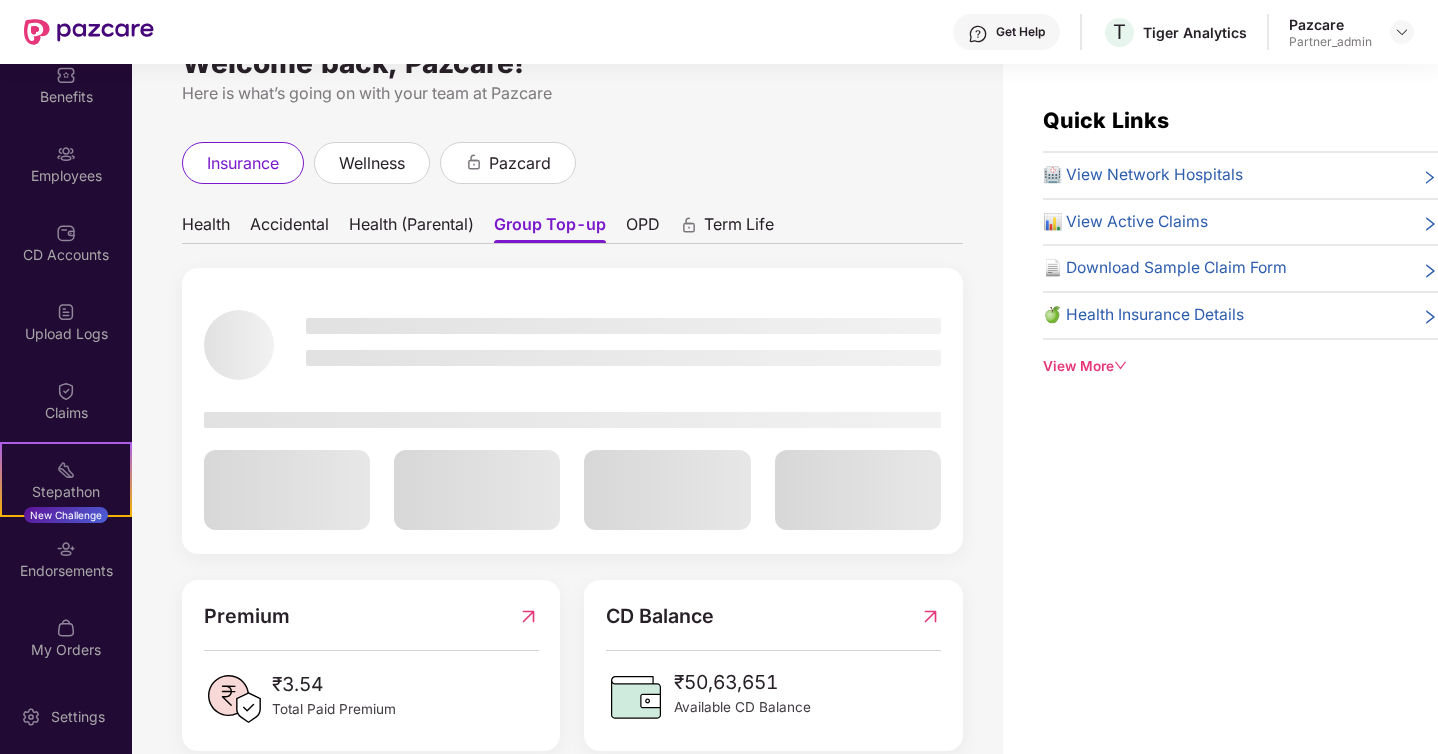 click on "OPD" at bounding box center [643, 228] 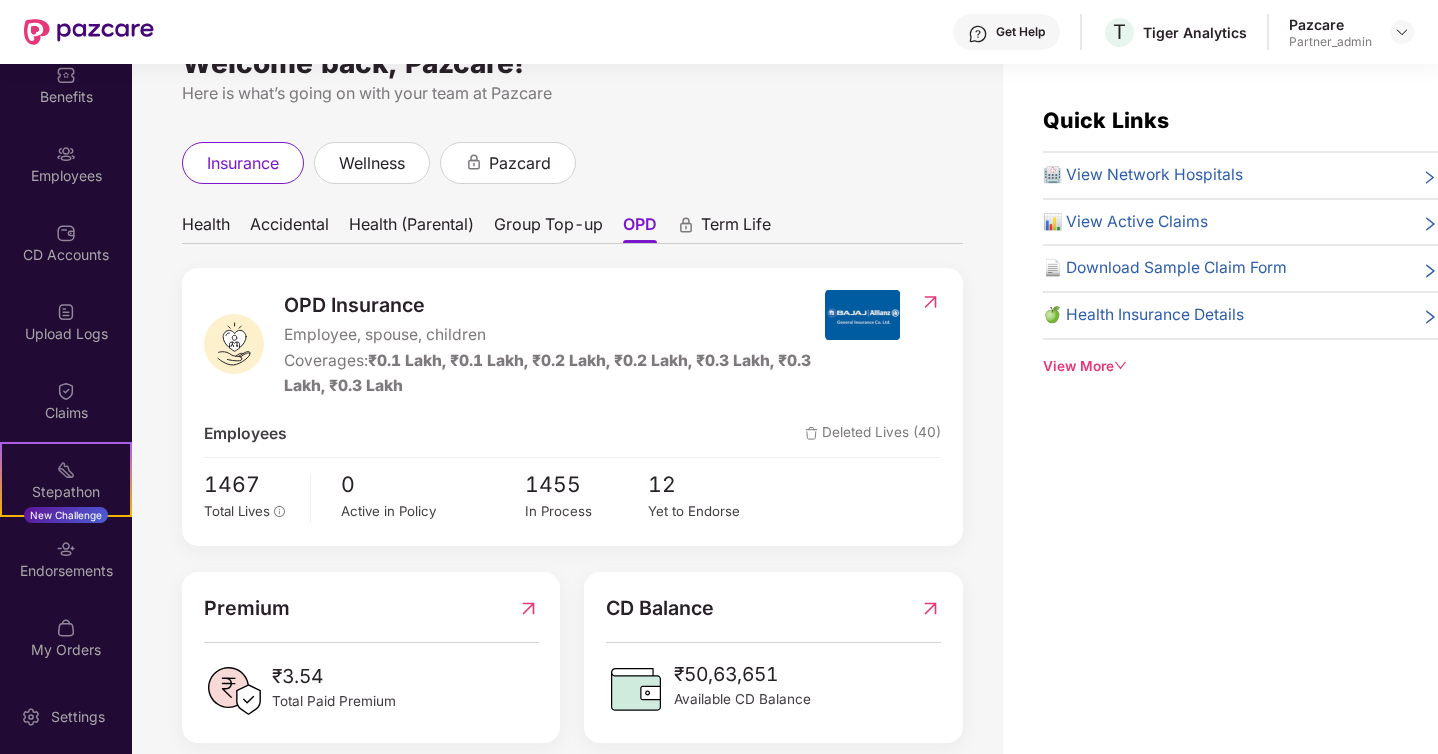 click on "Health" at bounding box center [206, 228] 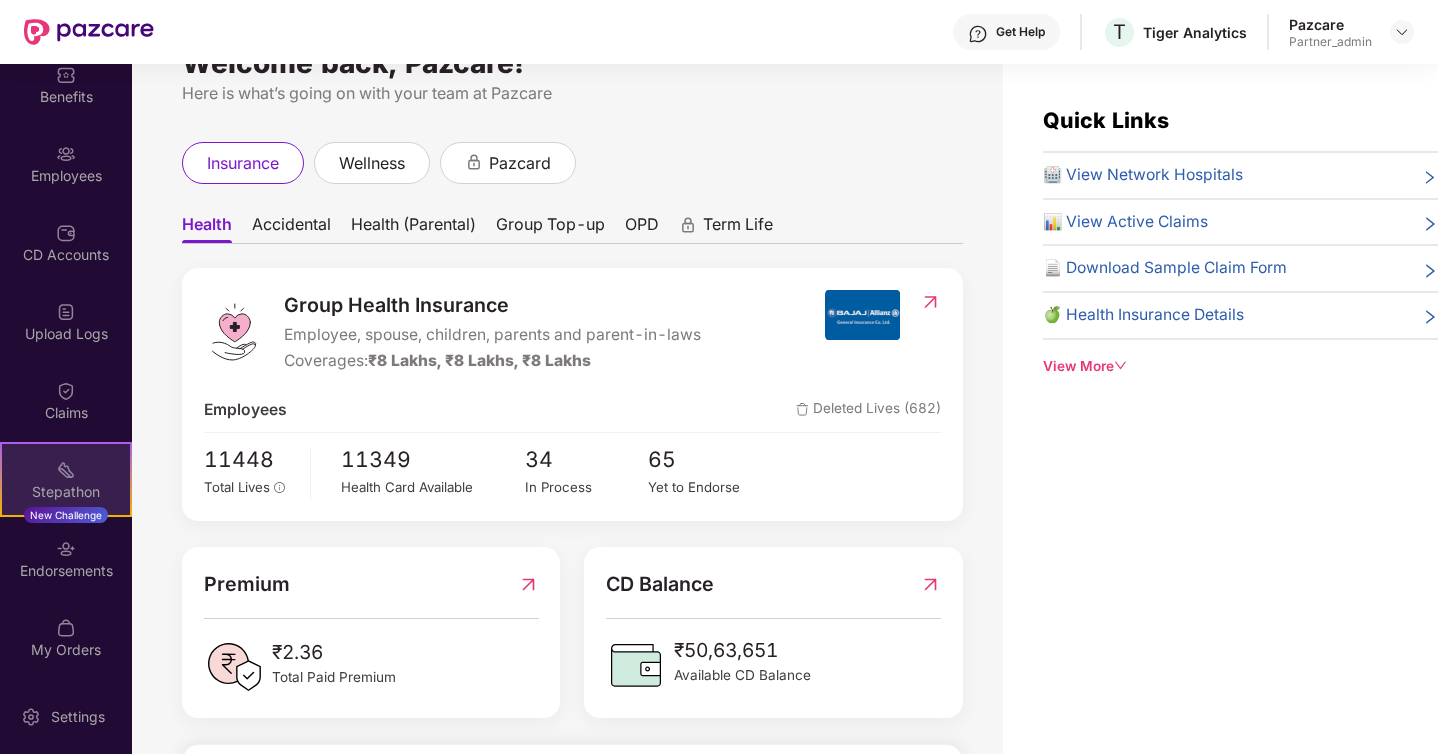 click at bounding box center (66, 470) 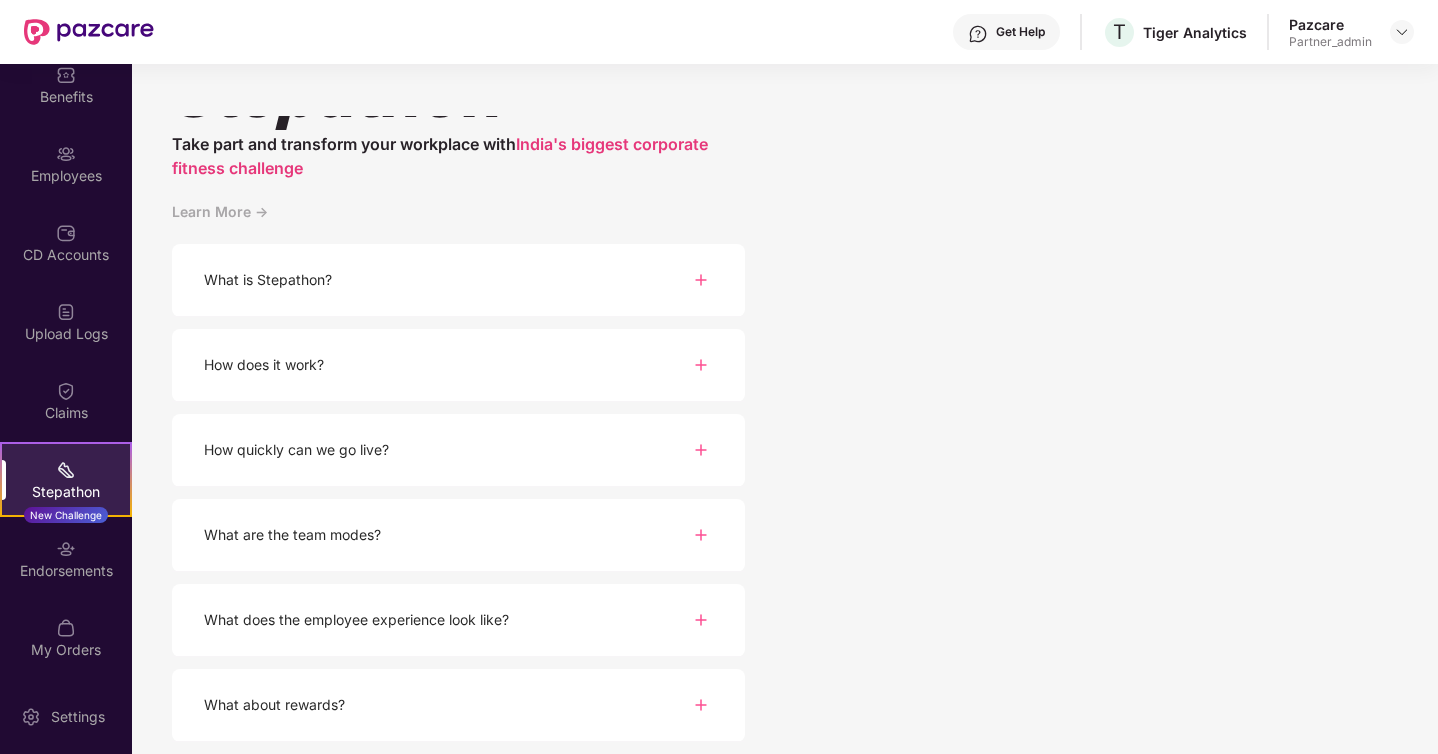 scroll, scrollTop: 0, scrollLeft: 0, axis: both 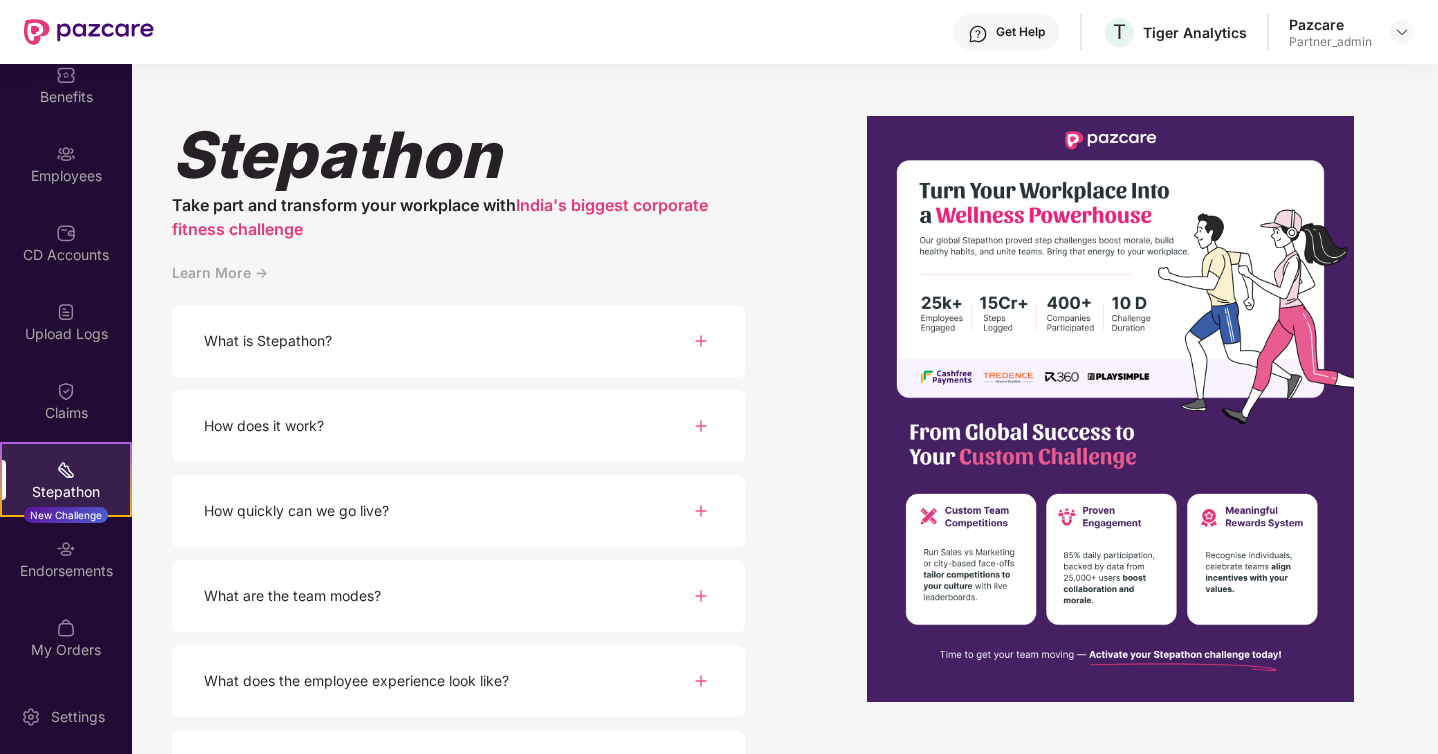 click on "Stepathon Take part and transform your workplace with India's biggest corporate fitness challenge Learn More -> What is Stepathon? How does it work? How quickly can we go live? What are the team modes? What does the employee experience look like? What about rewards?" at bounding box center (784, 409) 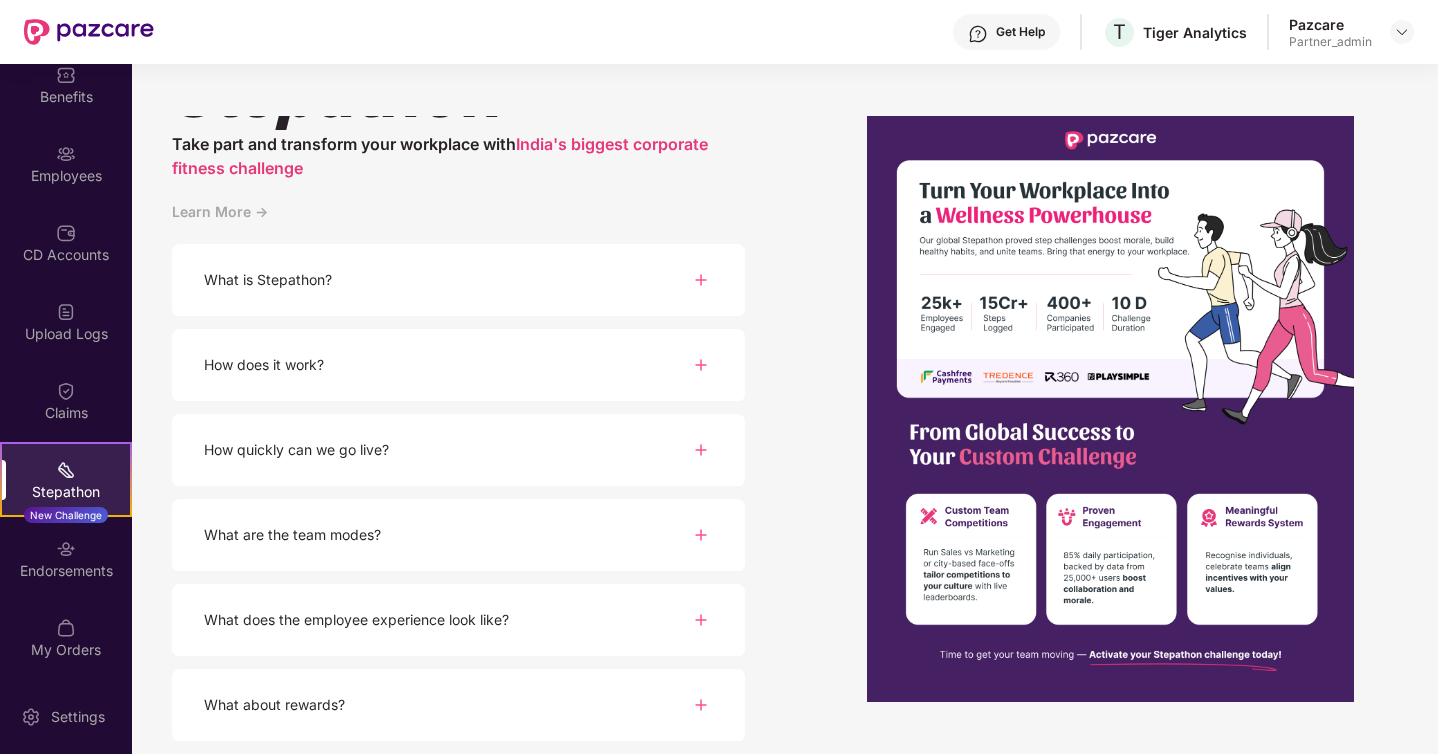 scroll, scrollTop: 0, scrollLeft: 0, axis: both 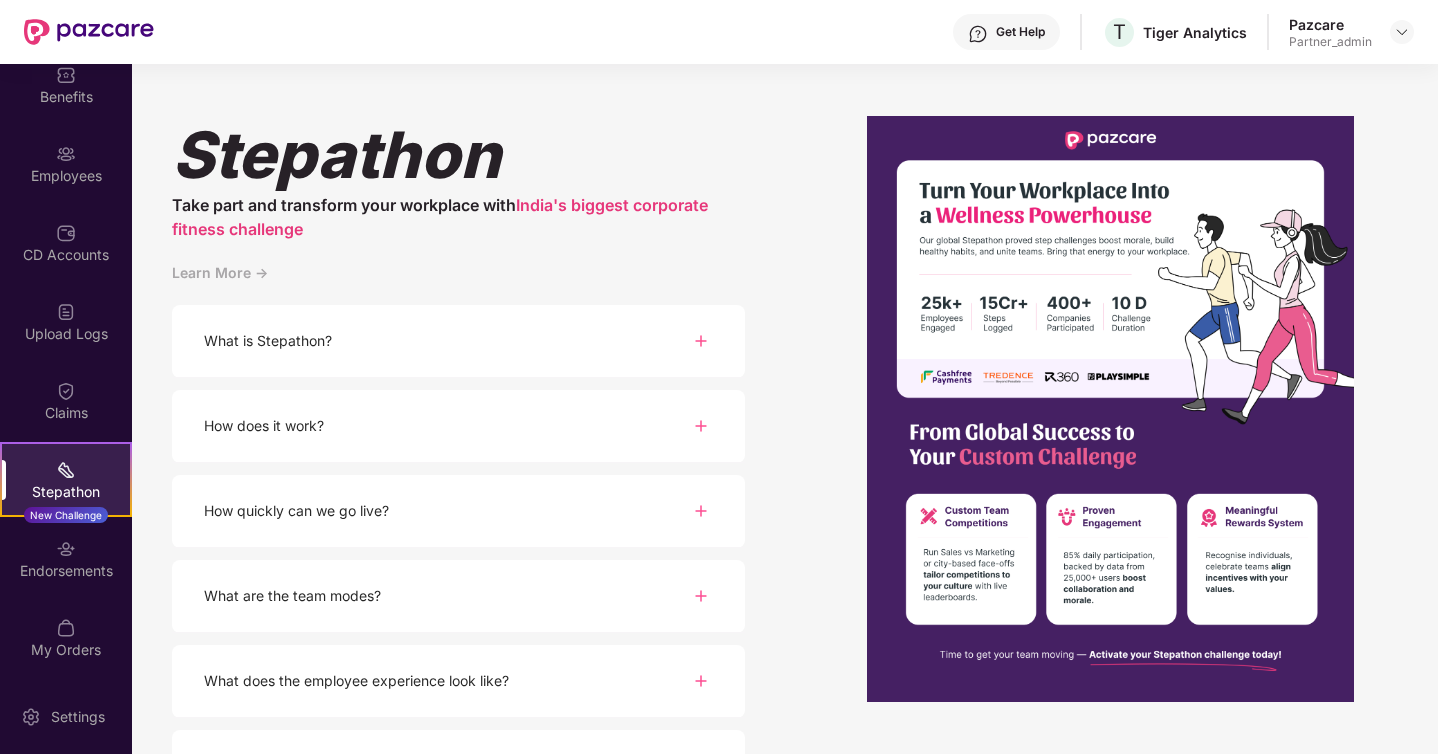 click on "India's biggest corporate fitness challenge" at bounding box center [440, 217] 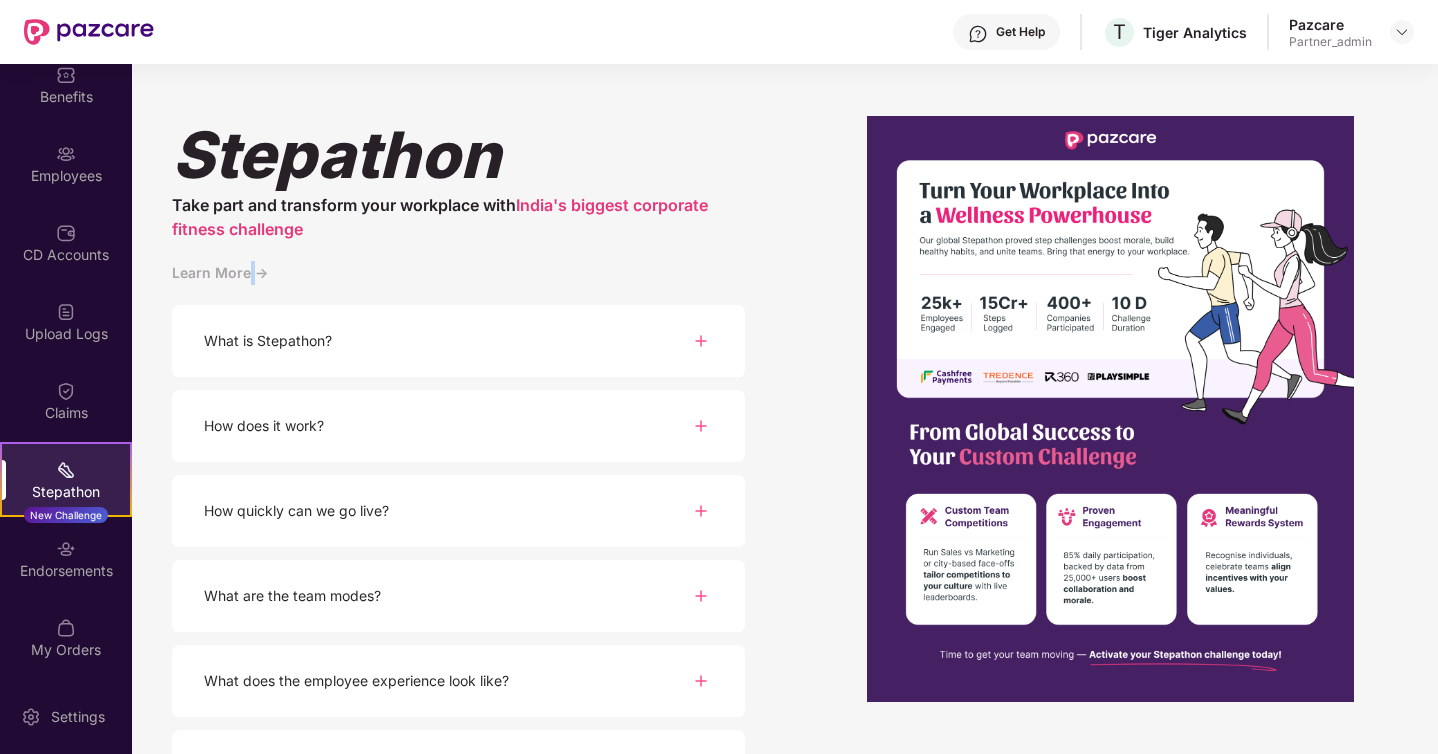 click on "Learn More ->" at bounding box center (458, 283) 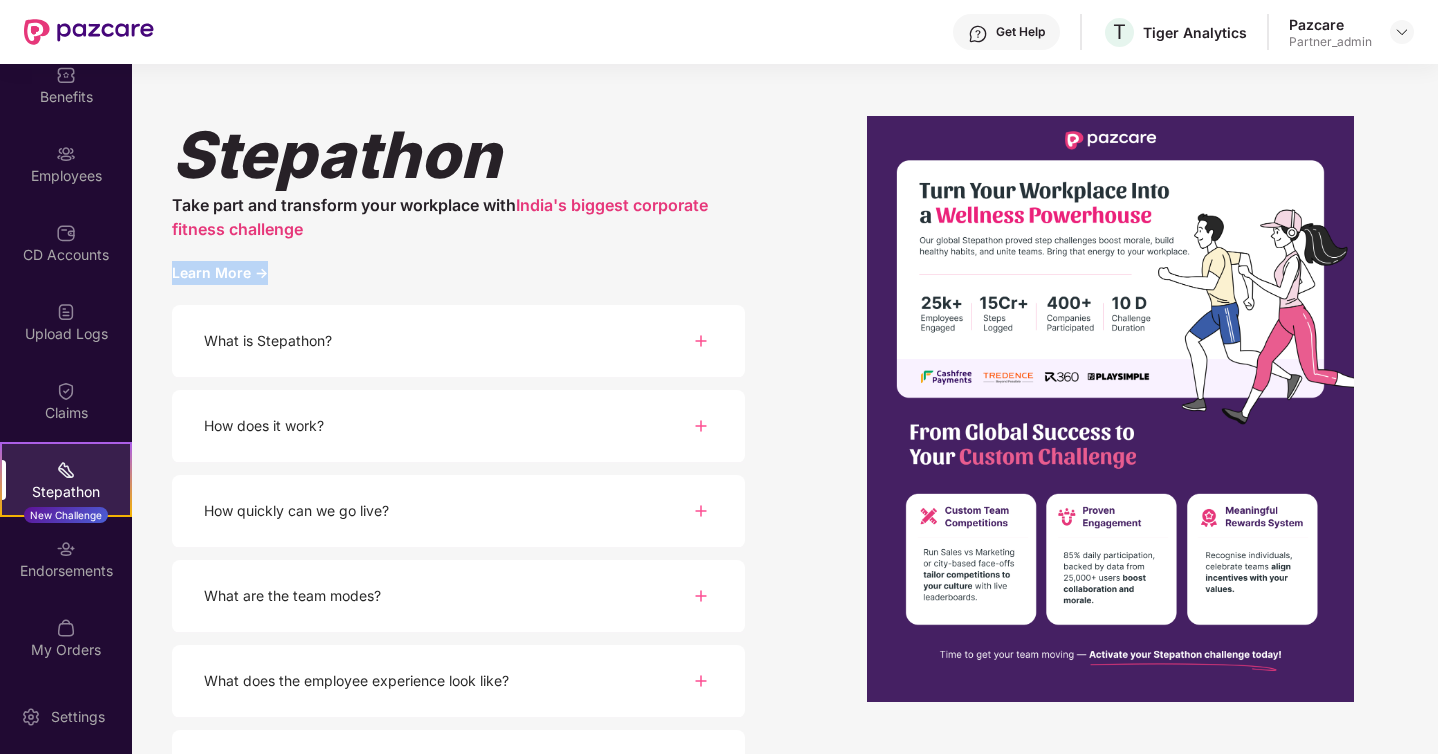 click on "Learn More ->" at bounding box center (458, 283) 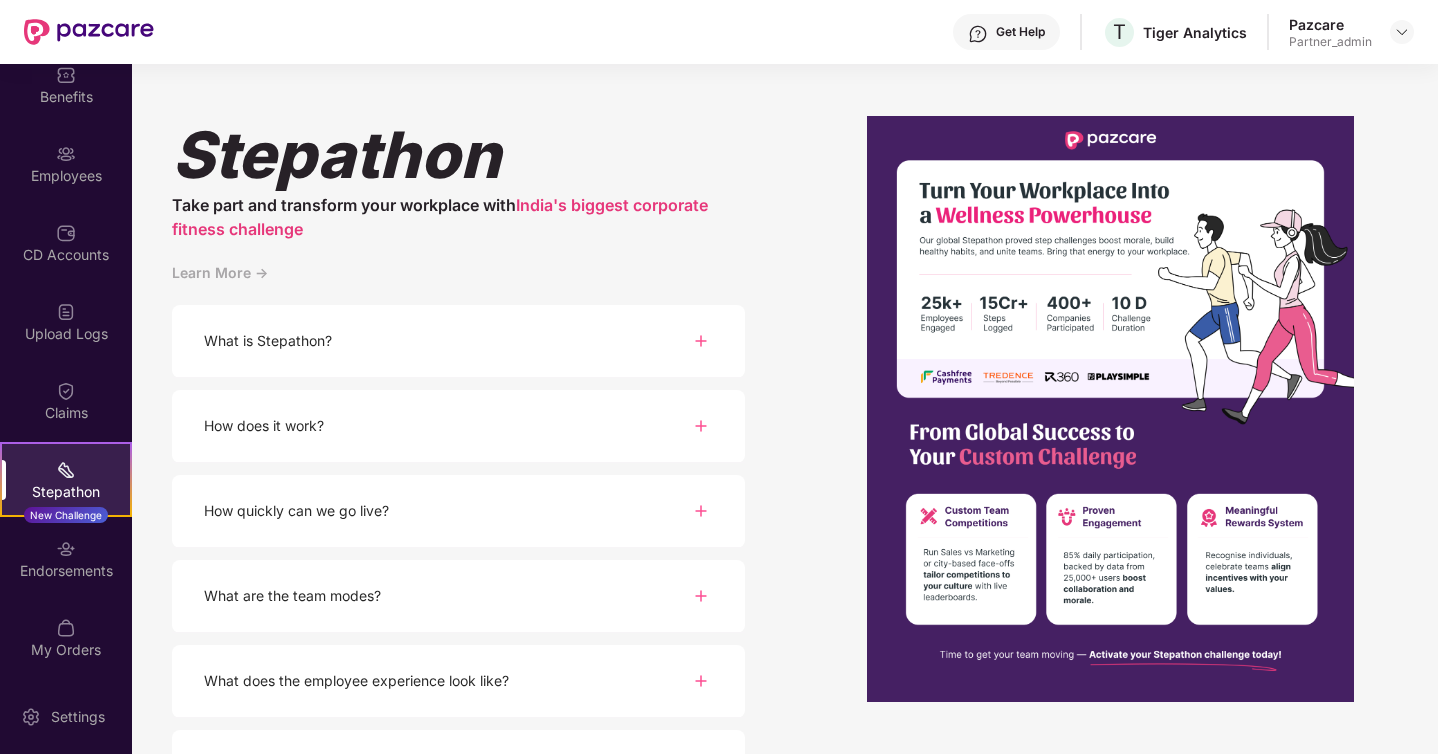 click on "Learn More ->" at bounding box center (458, 283) 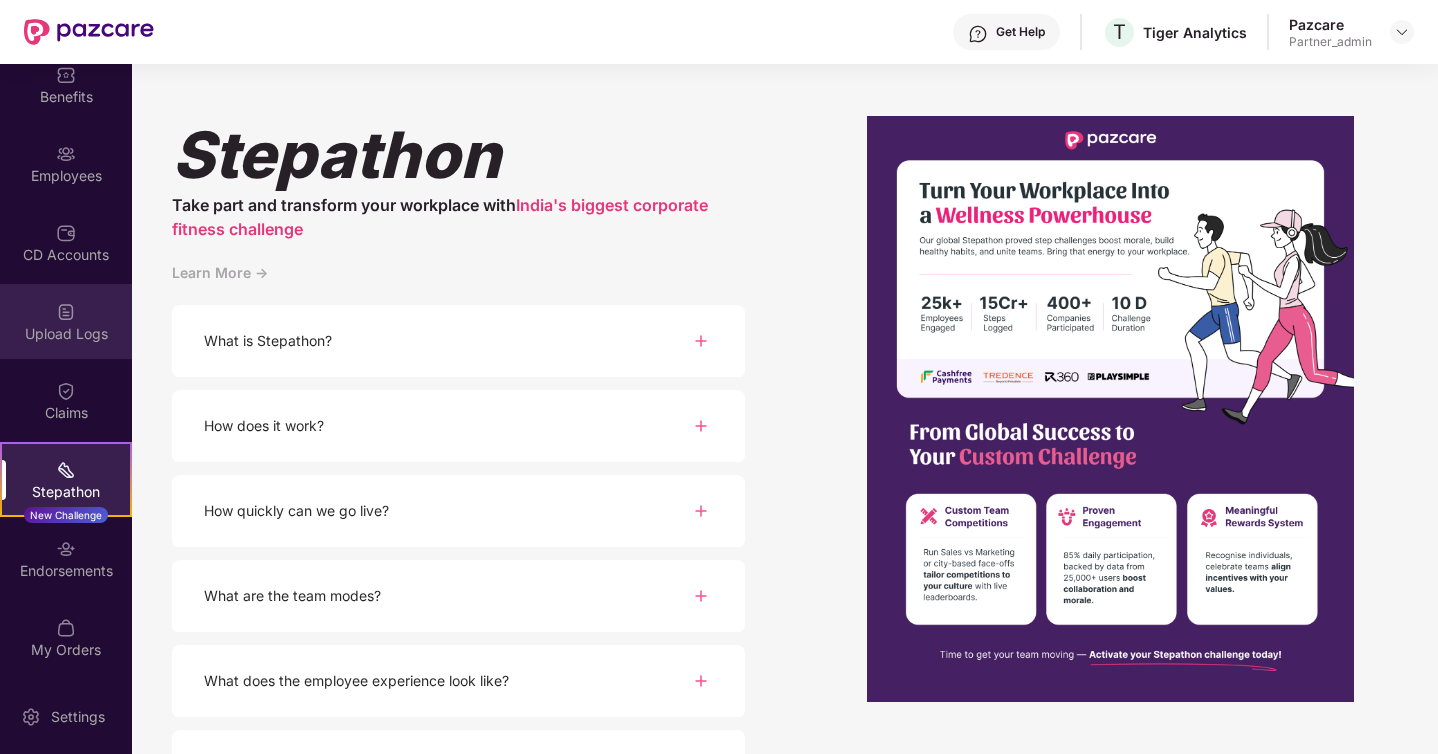 scroll, scrollTop: 0, scrollLeft: 0, axis: both 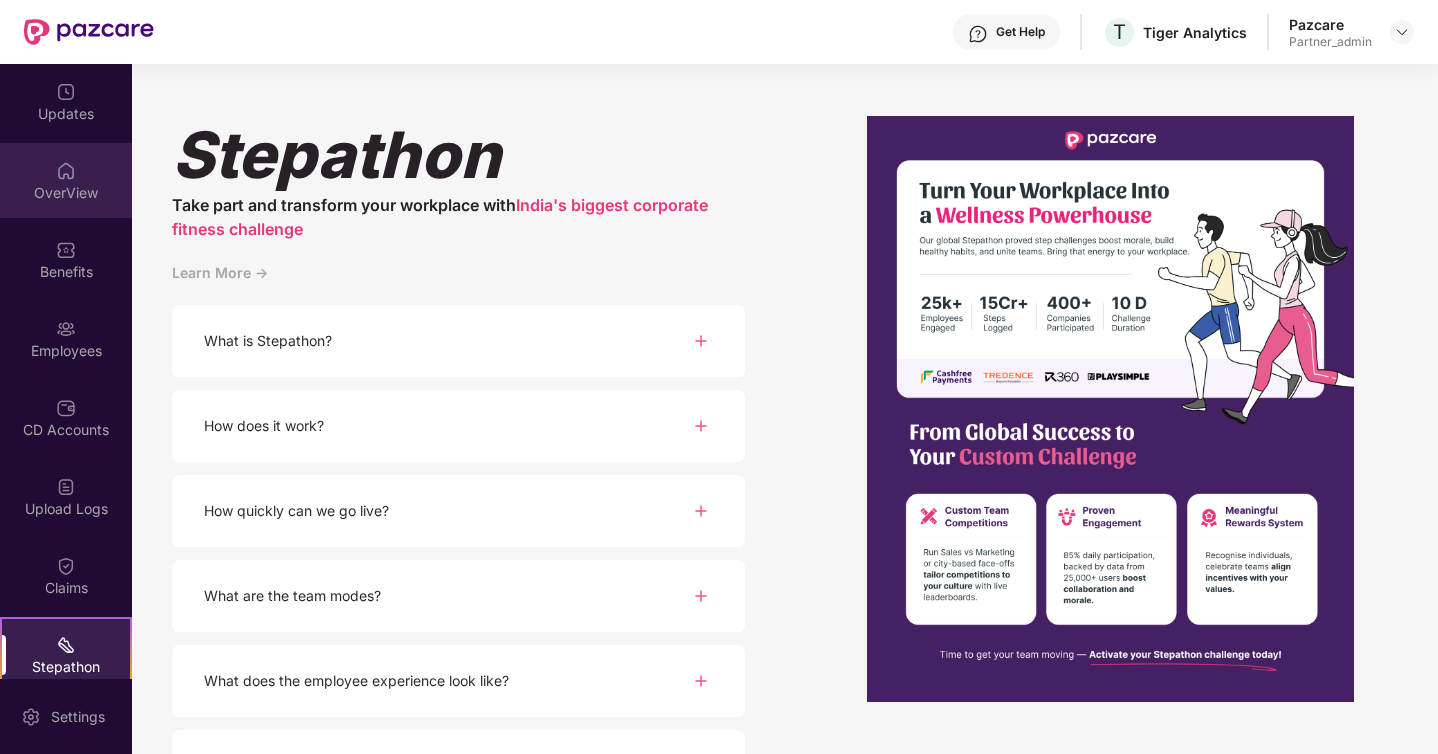 click on "OverView" at bounding box center (66, 193) 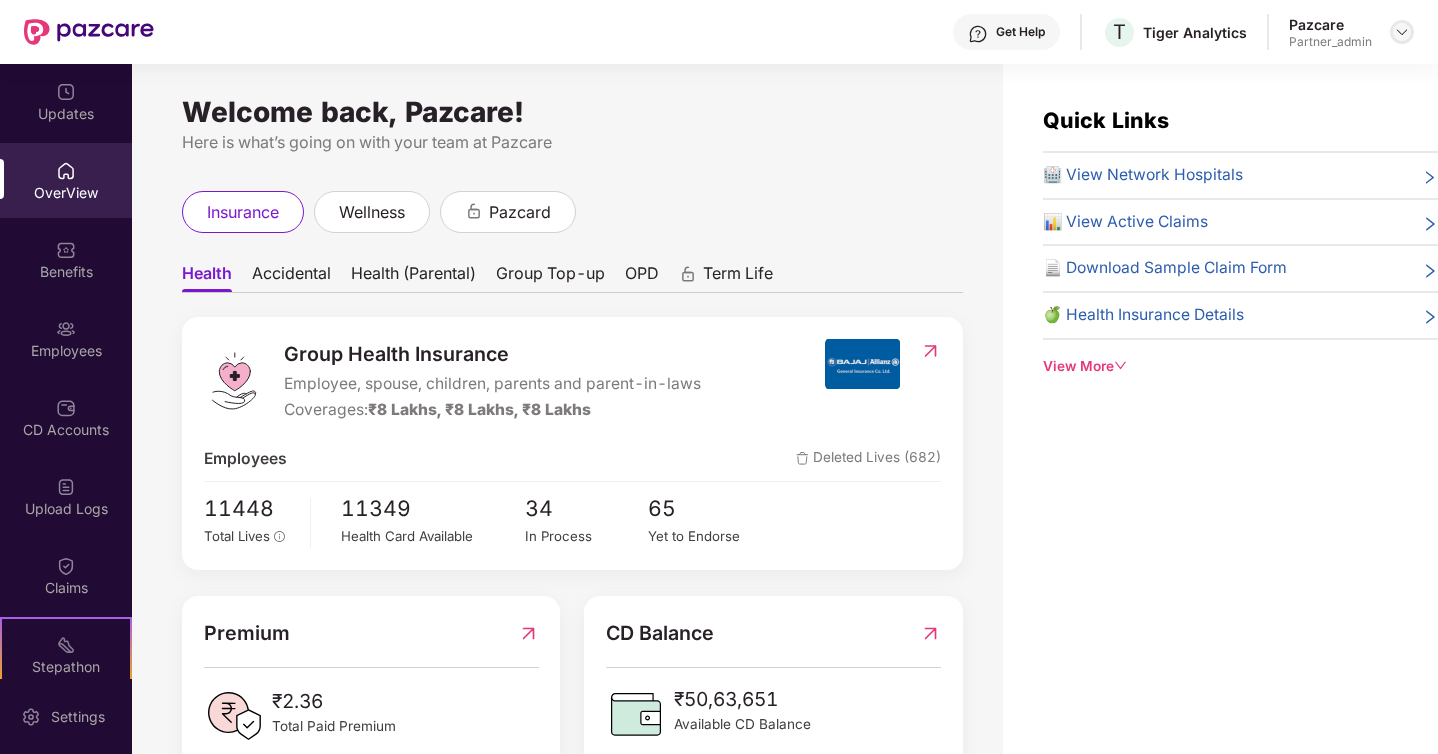 click at bounding box center (1402, 32) 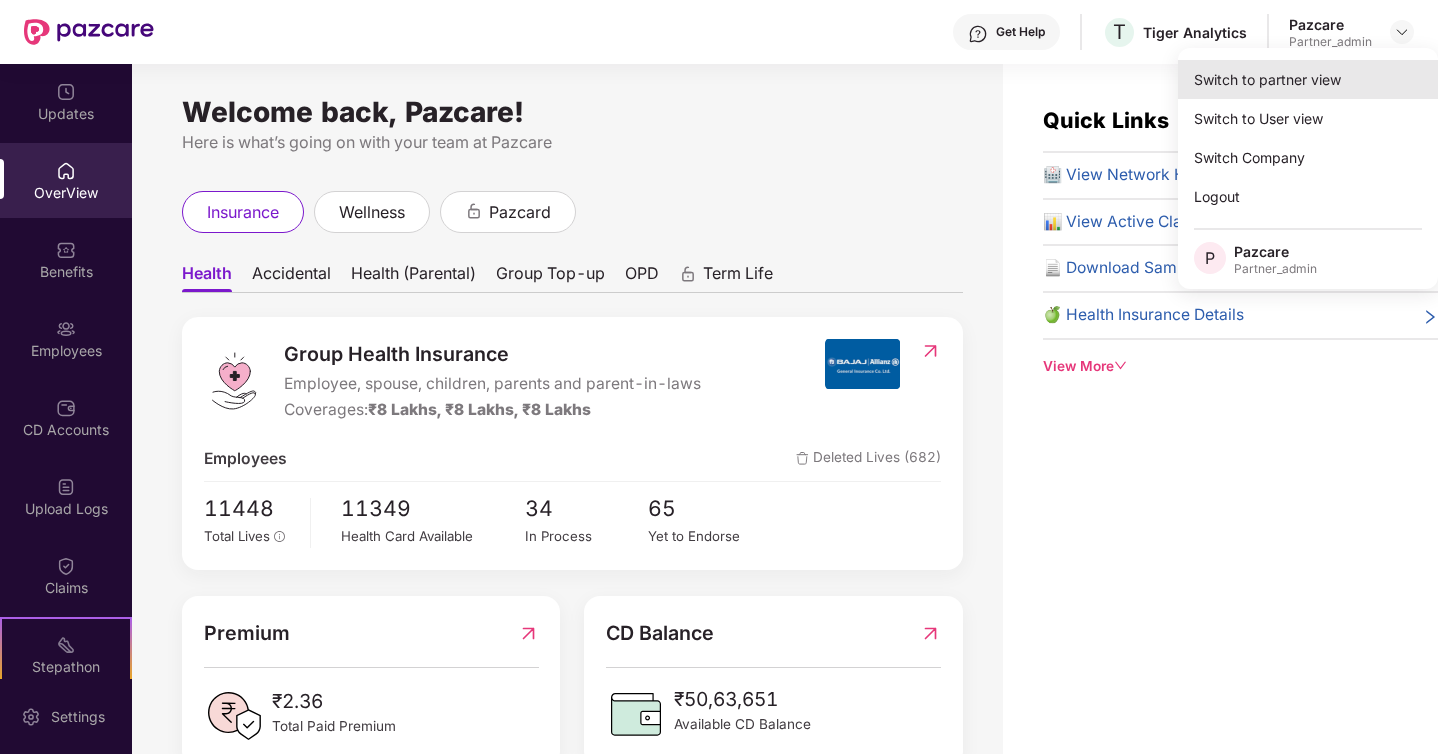 click on "Switch to partner view" at bounding box center [1308, 79] 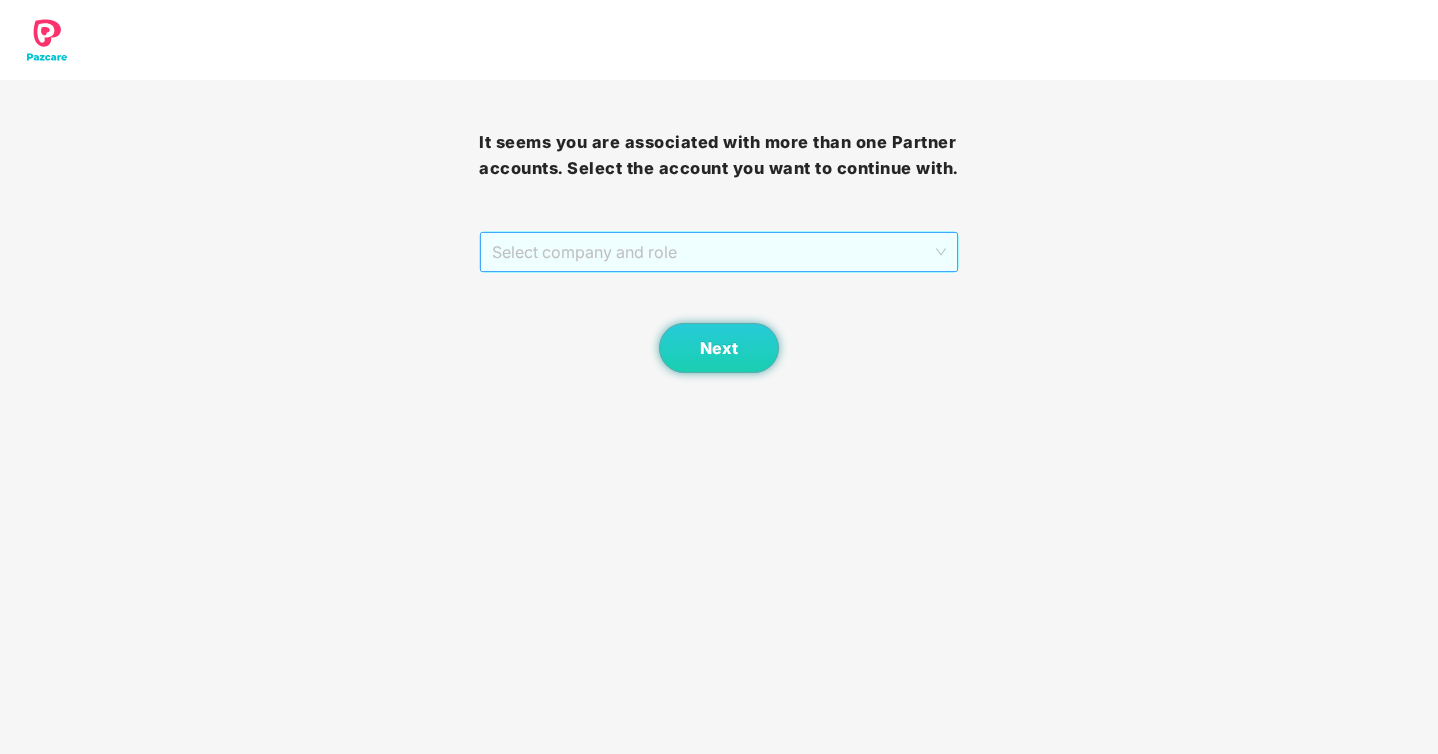click on "Select company and role" at bounding box center (718, 252) 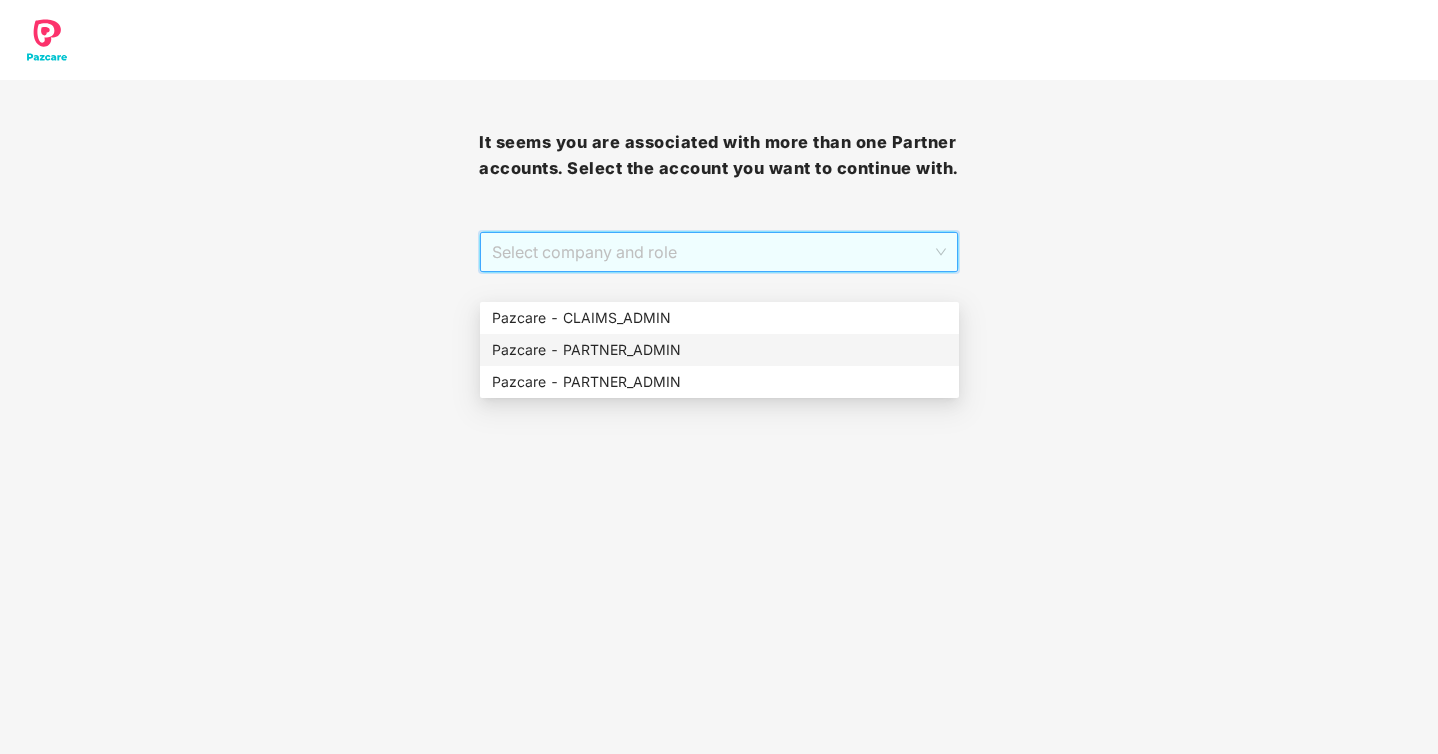 click on "Pazcare - PARTNER_ADMIN" at bounding box center [719, 350] 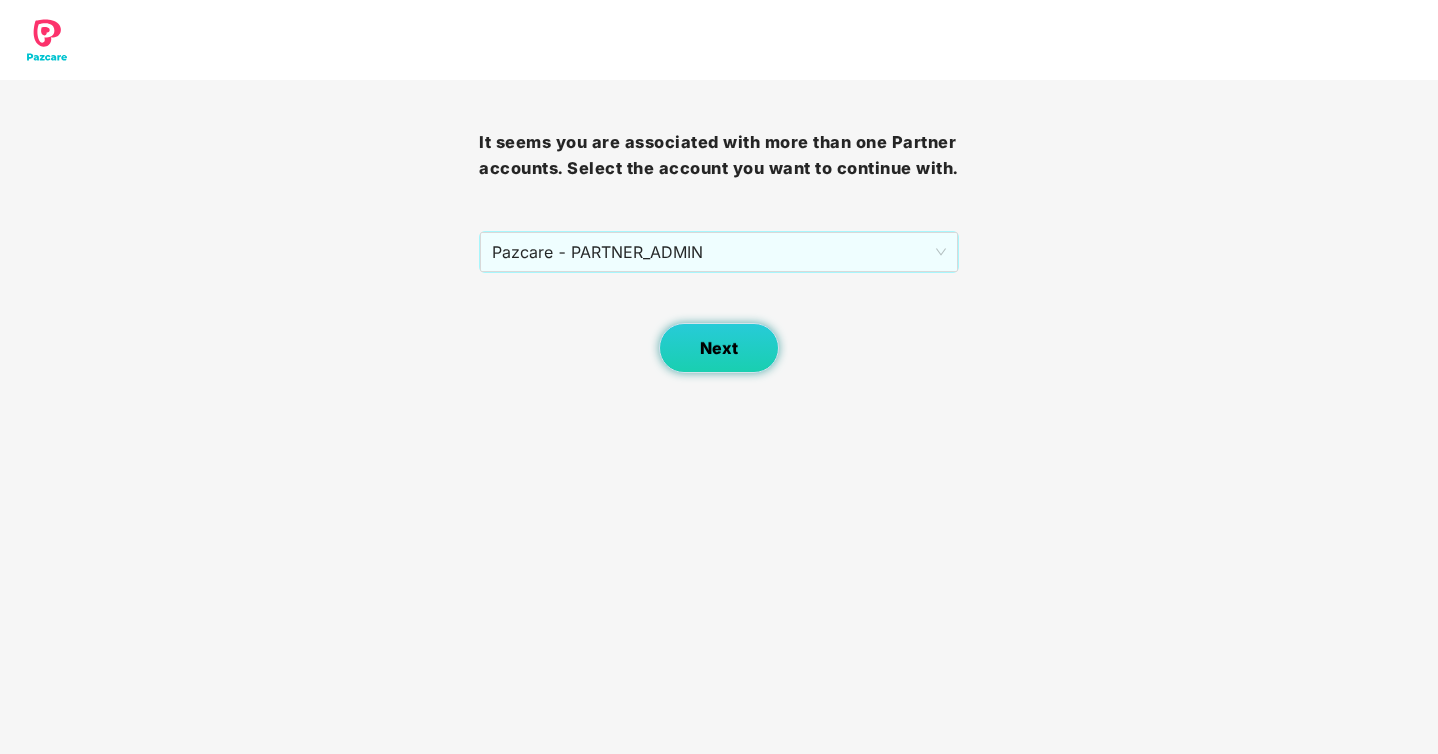 click on "Next" at bounding box center (719, 348) 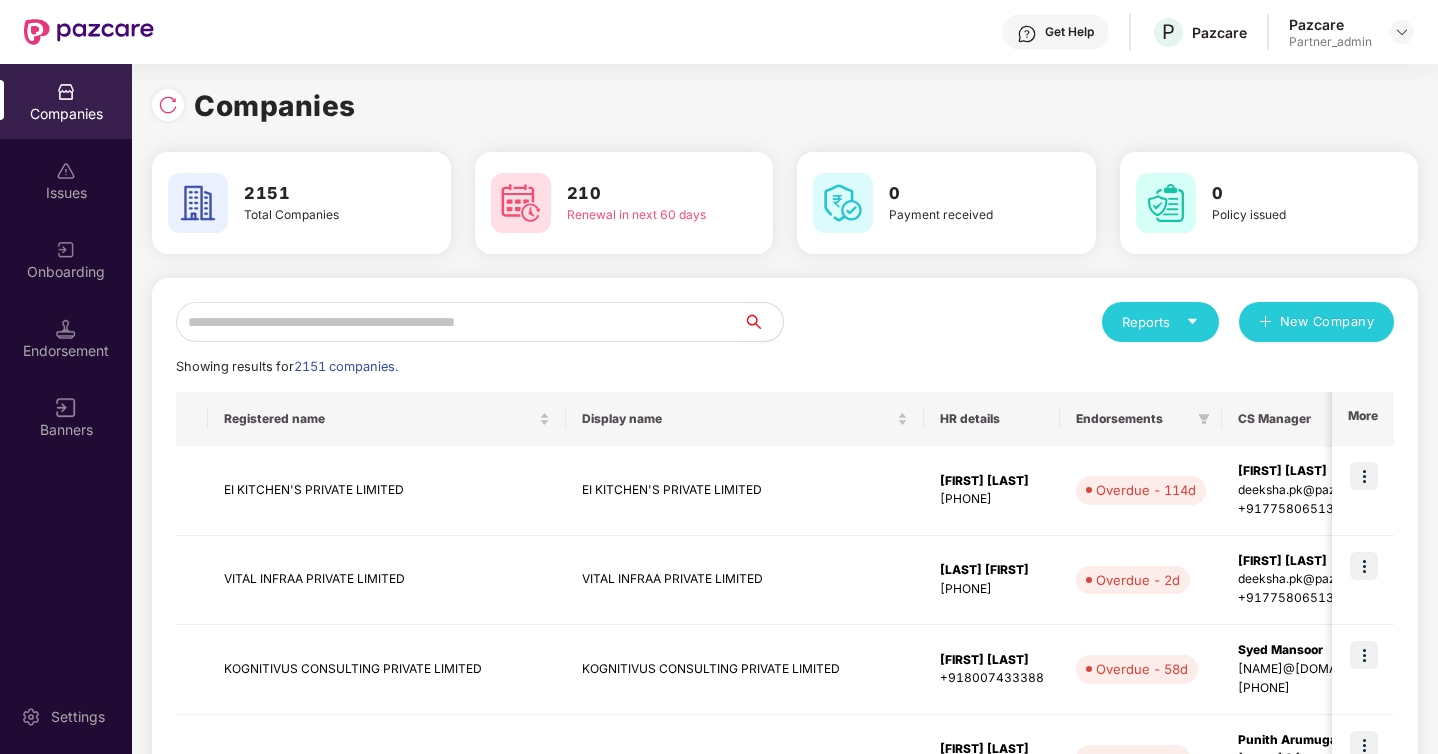 click at bounding box center (459, 322) 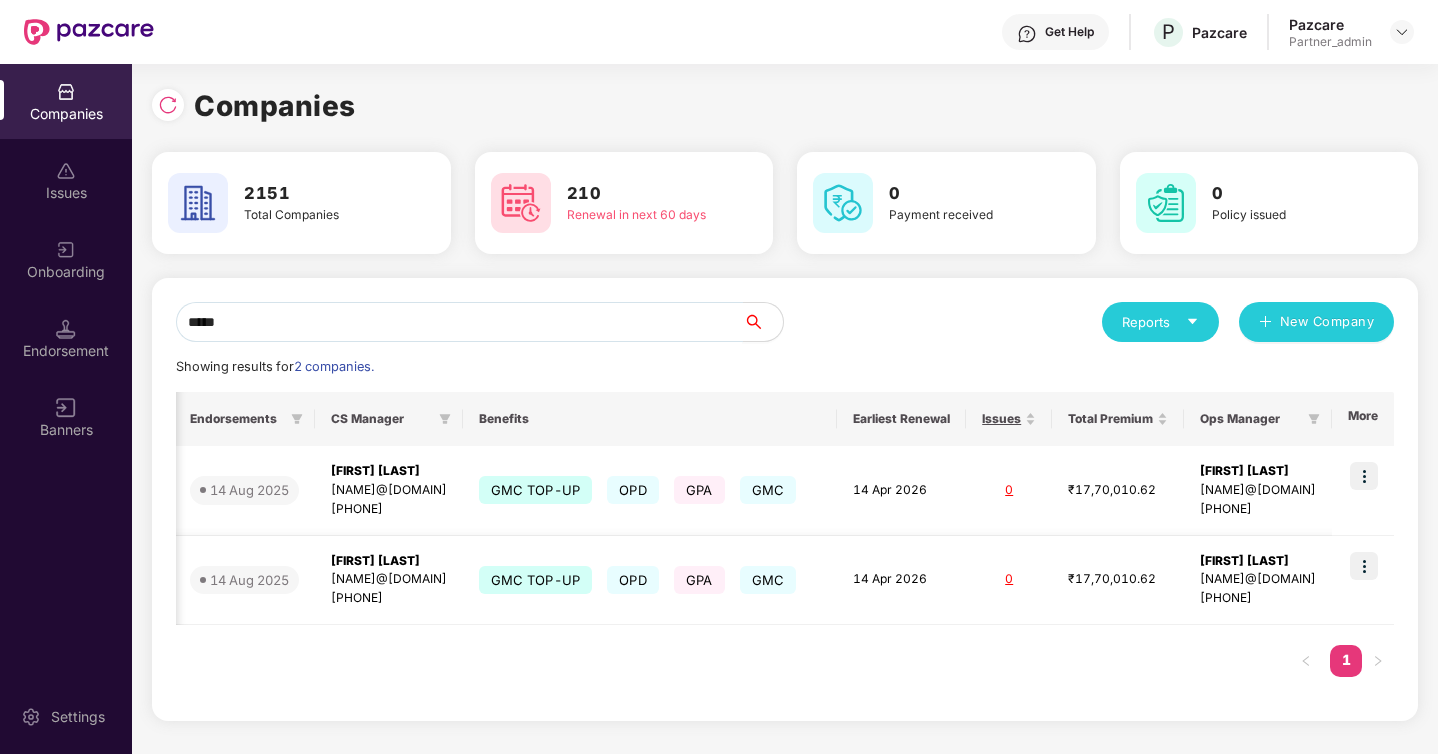 scroll, scrollTop: 0, scrollLeft: 0, axis: both 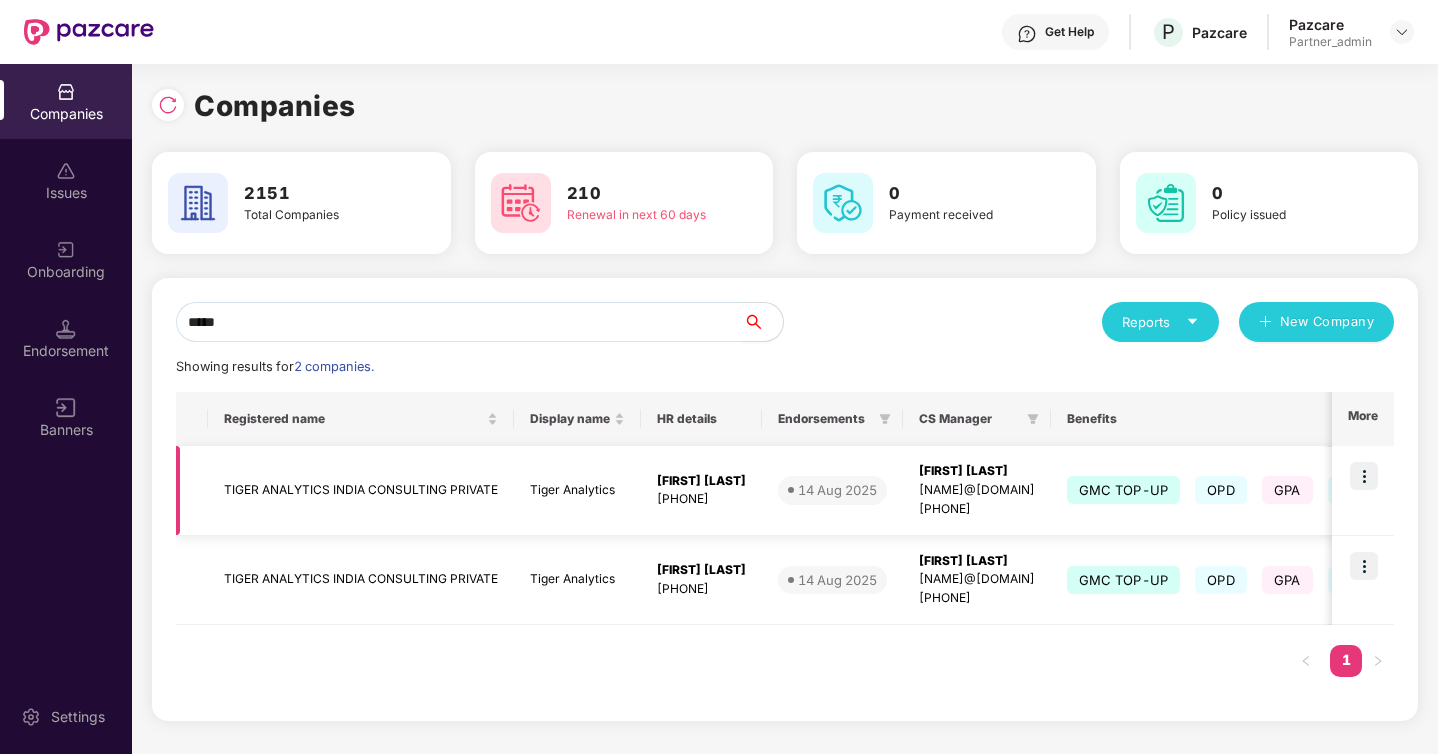 type on "*****" 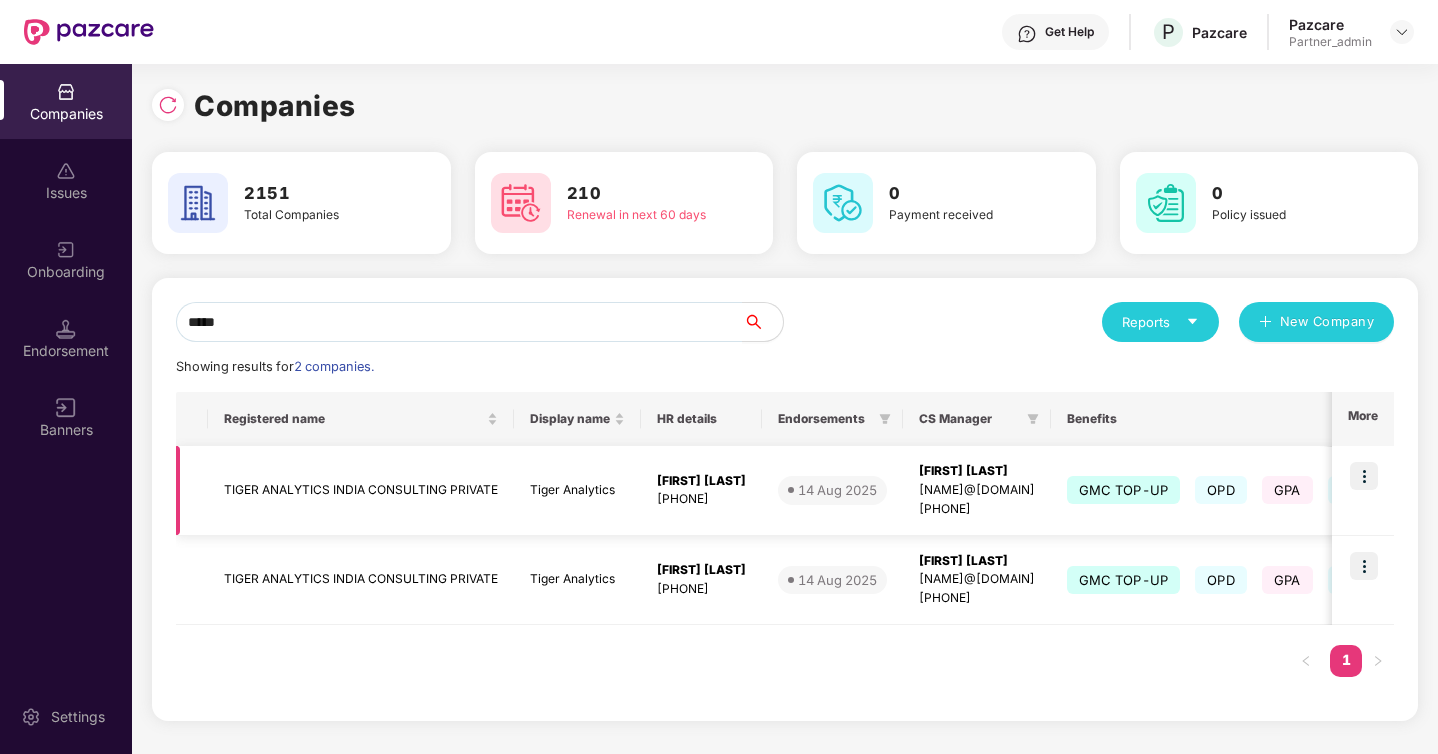click at bounding box center [1364, 476] 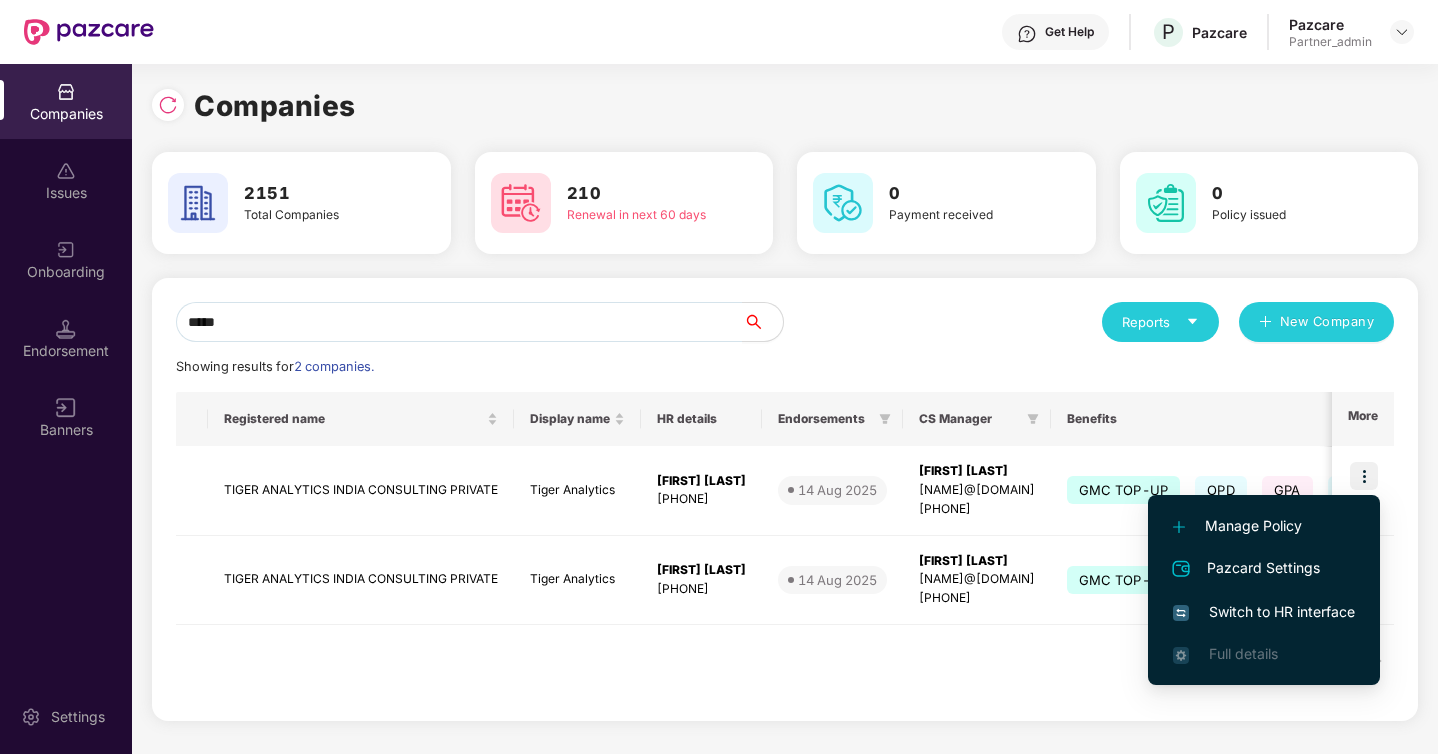 click on "Switch to HR interface" at bounding box center (1264, 612) 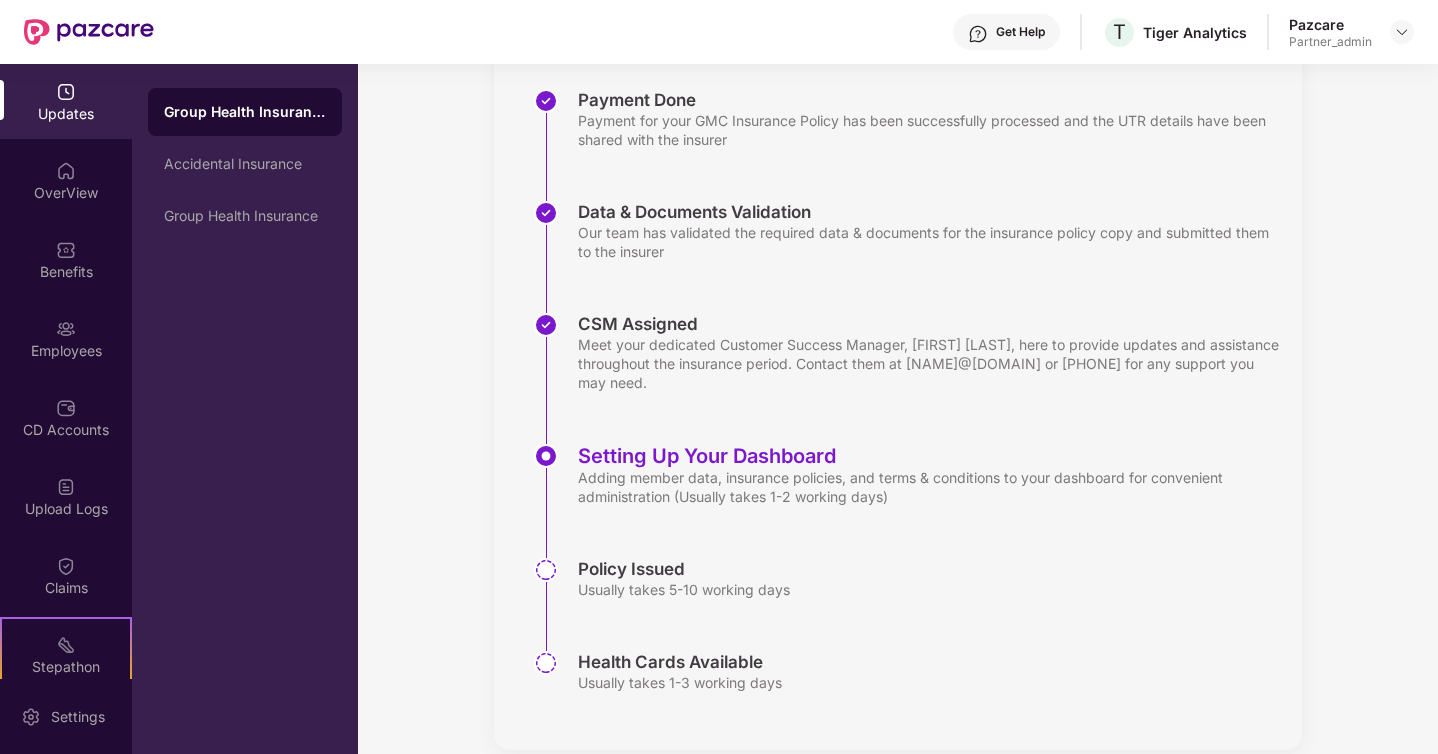 scroll, scrollTop: 328, scrollLeft: 0, axis: vertical 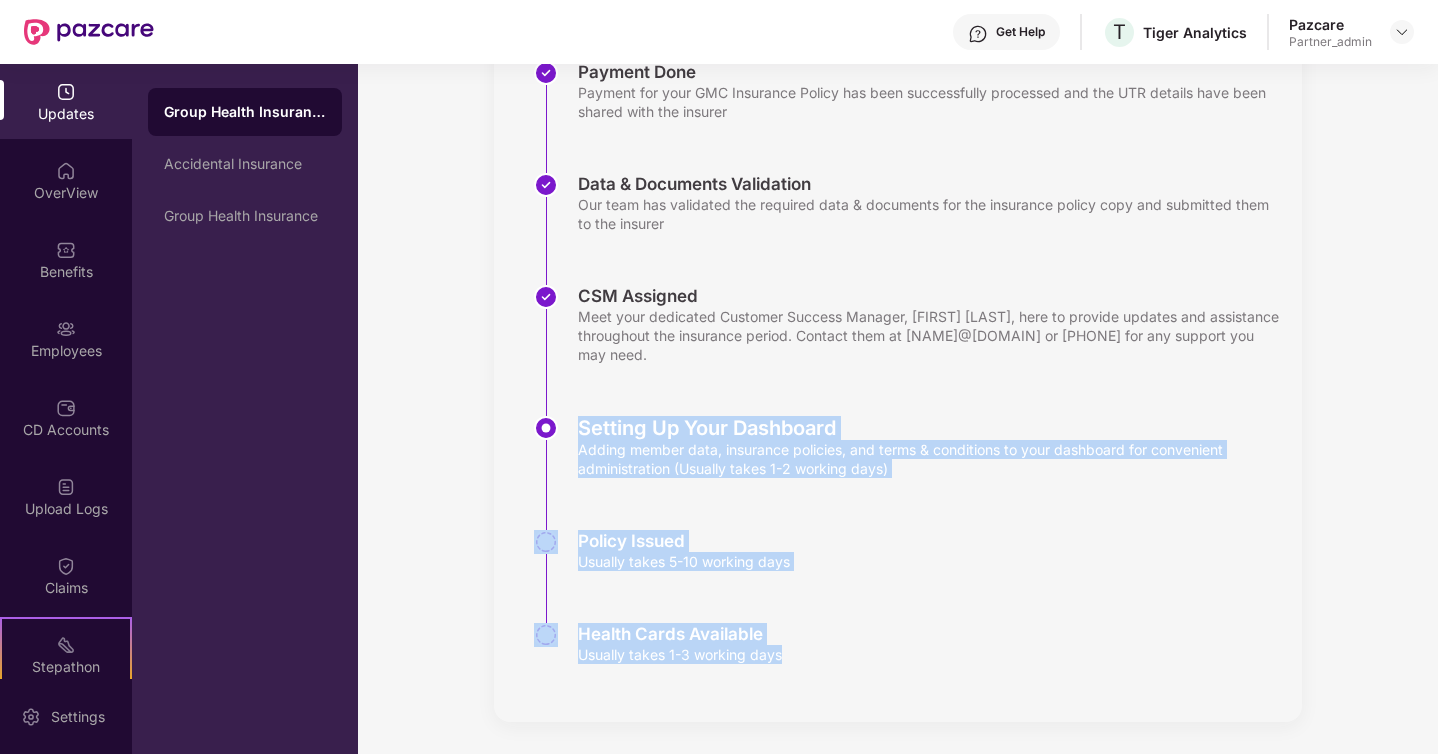 drag, startPoint x: 579, startPoint y: 428, endPoint x: 818, endPoint y: 669, distance: 339.4142 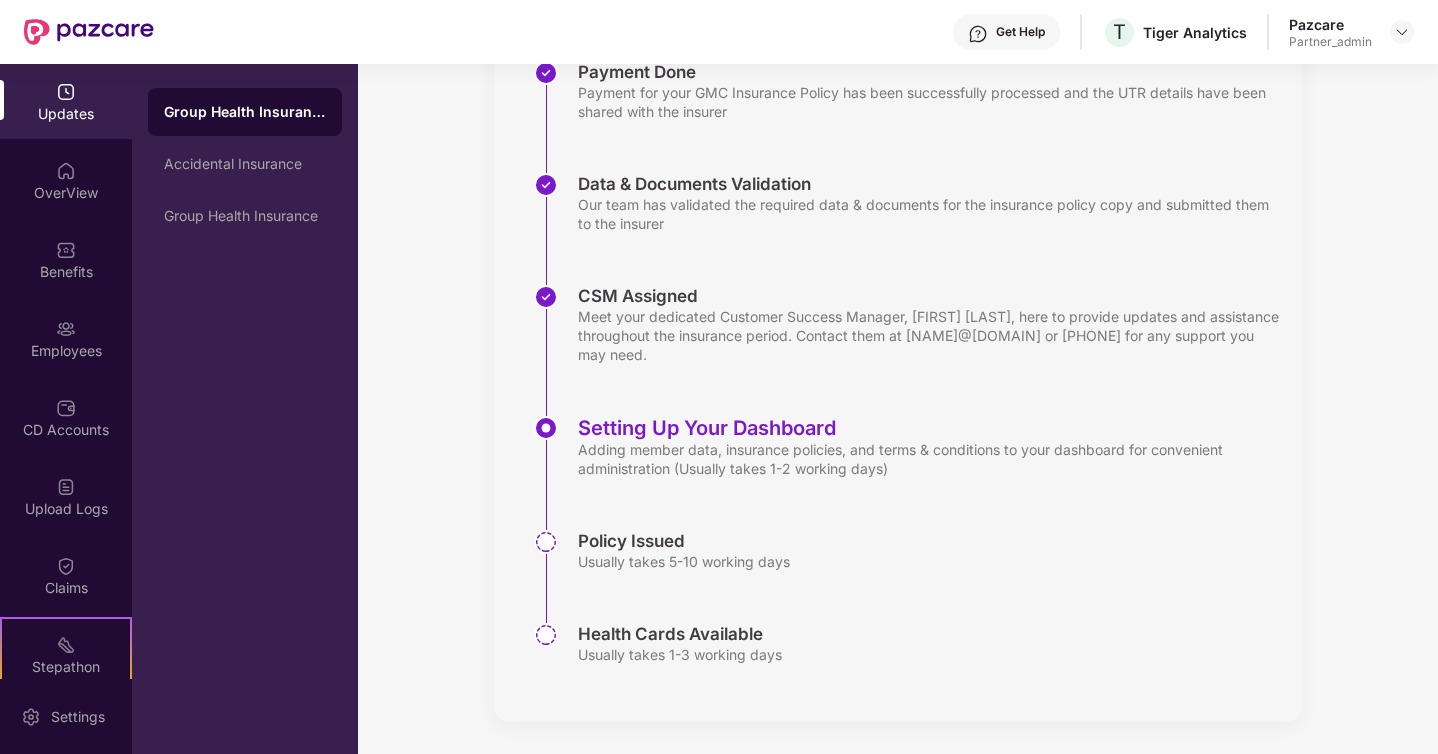 click on "Setting Up Your Dashboard Adding member data, insurance policies, and terms & conditions to your dashboard for convenient administration (Usually takes 1-2 working days)" at bounding box center [918, 473] 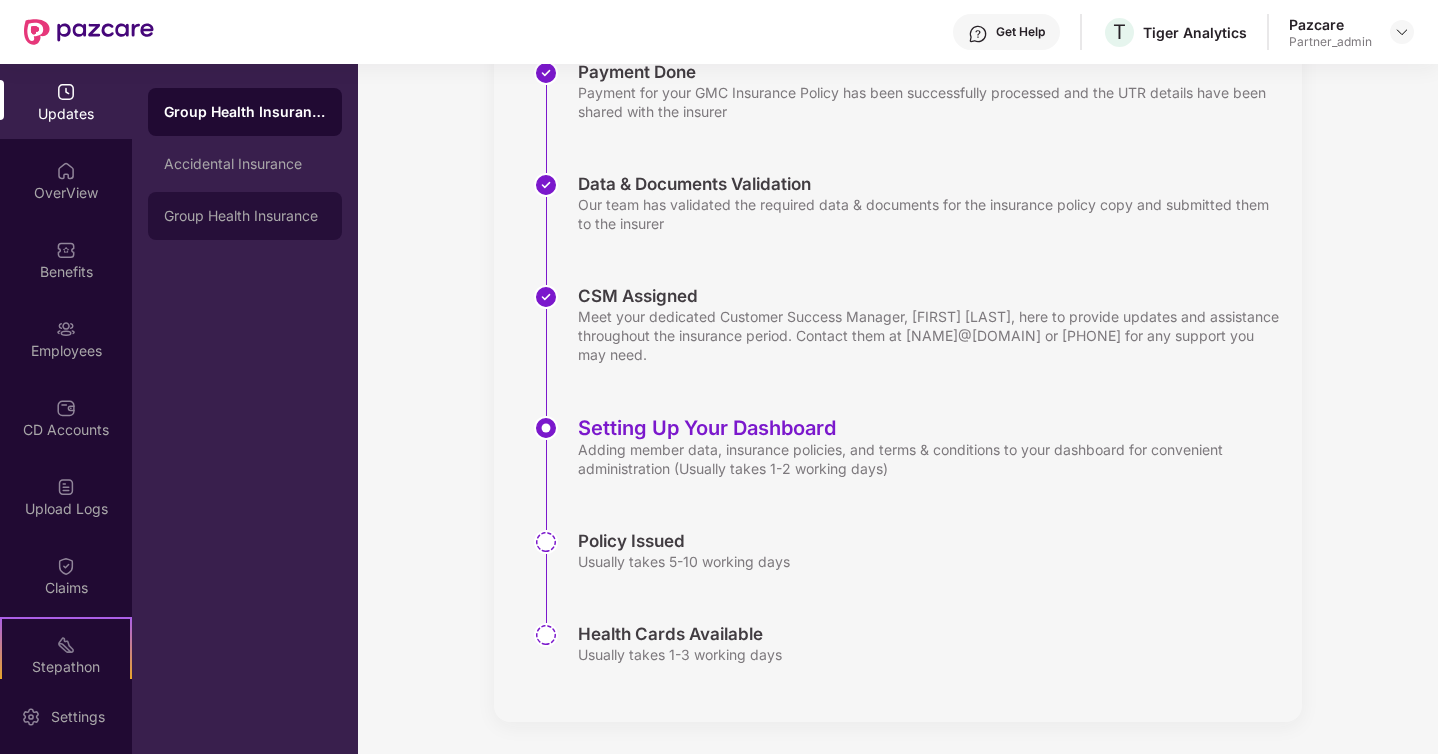 click on "Group Health Insurance" at bounding box center [245, 216] 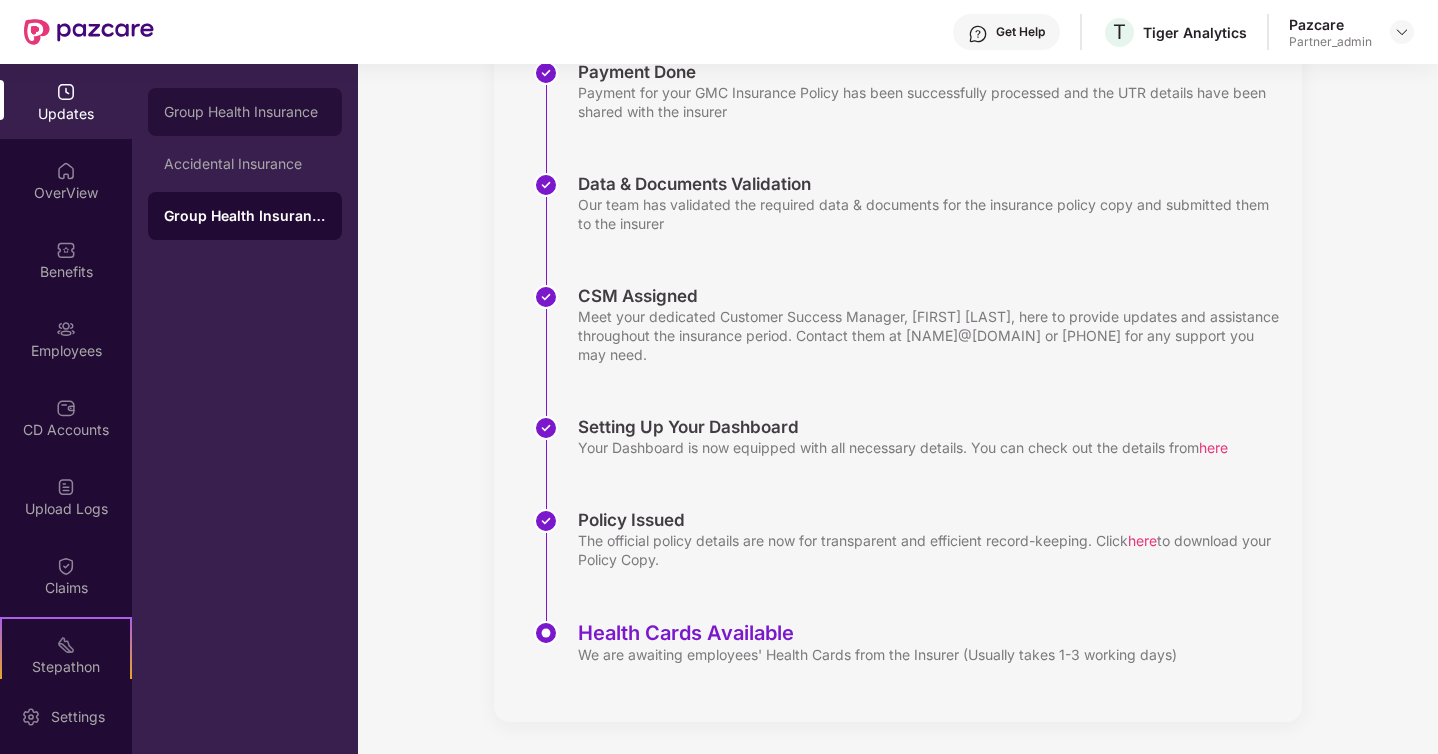 click on "Group Health Insurance" at bounding box center [245, 112] 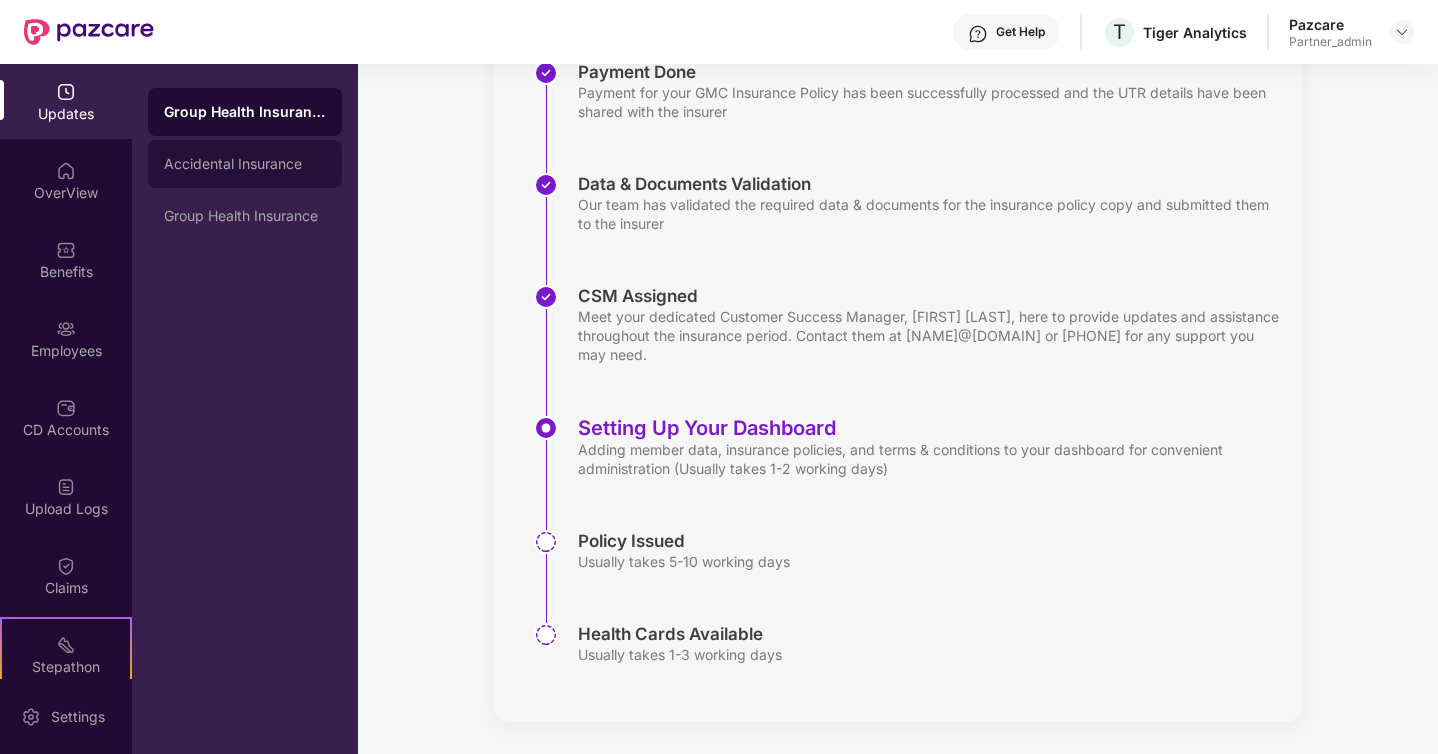 click on "Accidental Insurance" at bounding box center (245, 164) 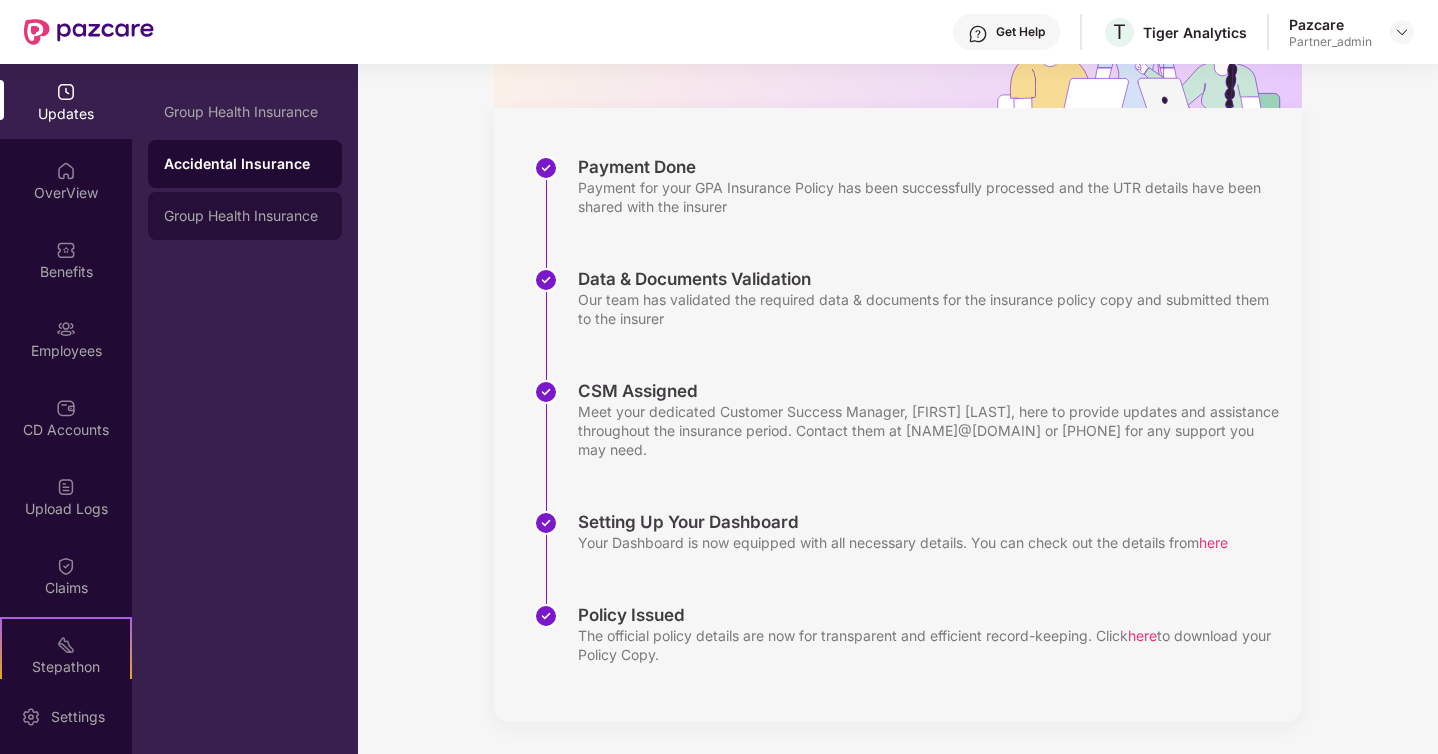 click on "Group Health Insurance" at bounding box center (245, 216) 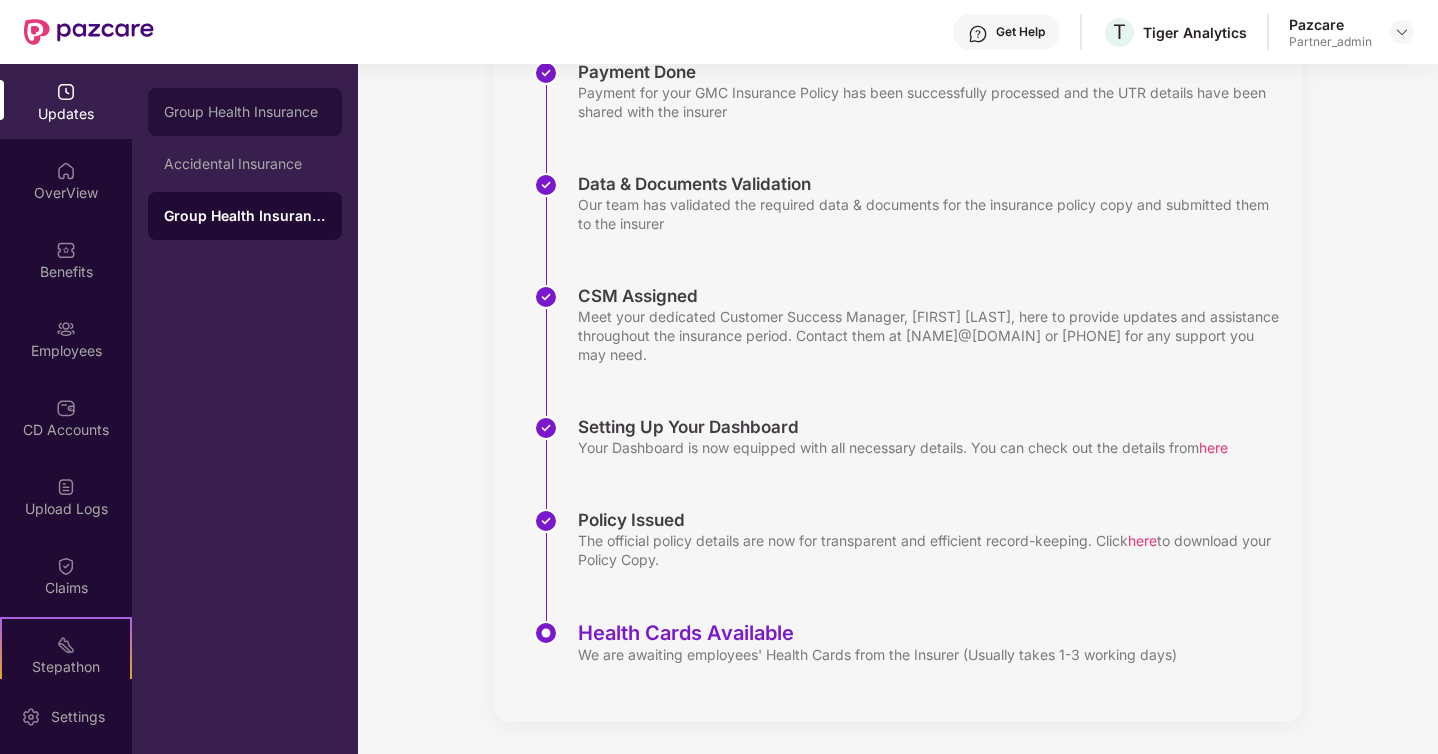 click on "Group Health Insurance" at bounding box center [245, 112] 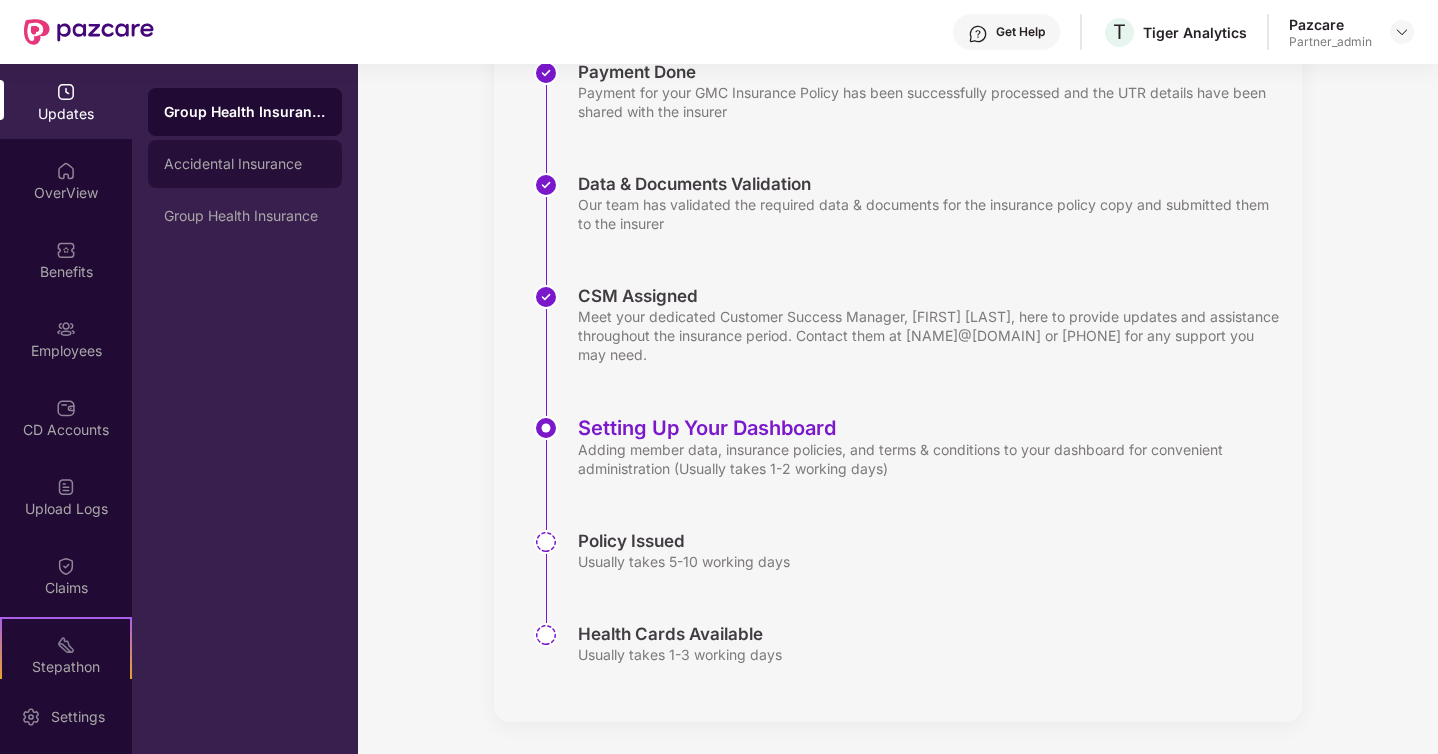 click on "Accidental Insurance" at bounding box center (245, 164) 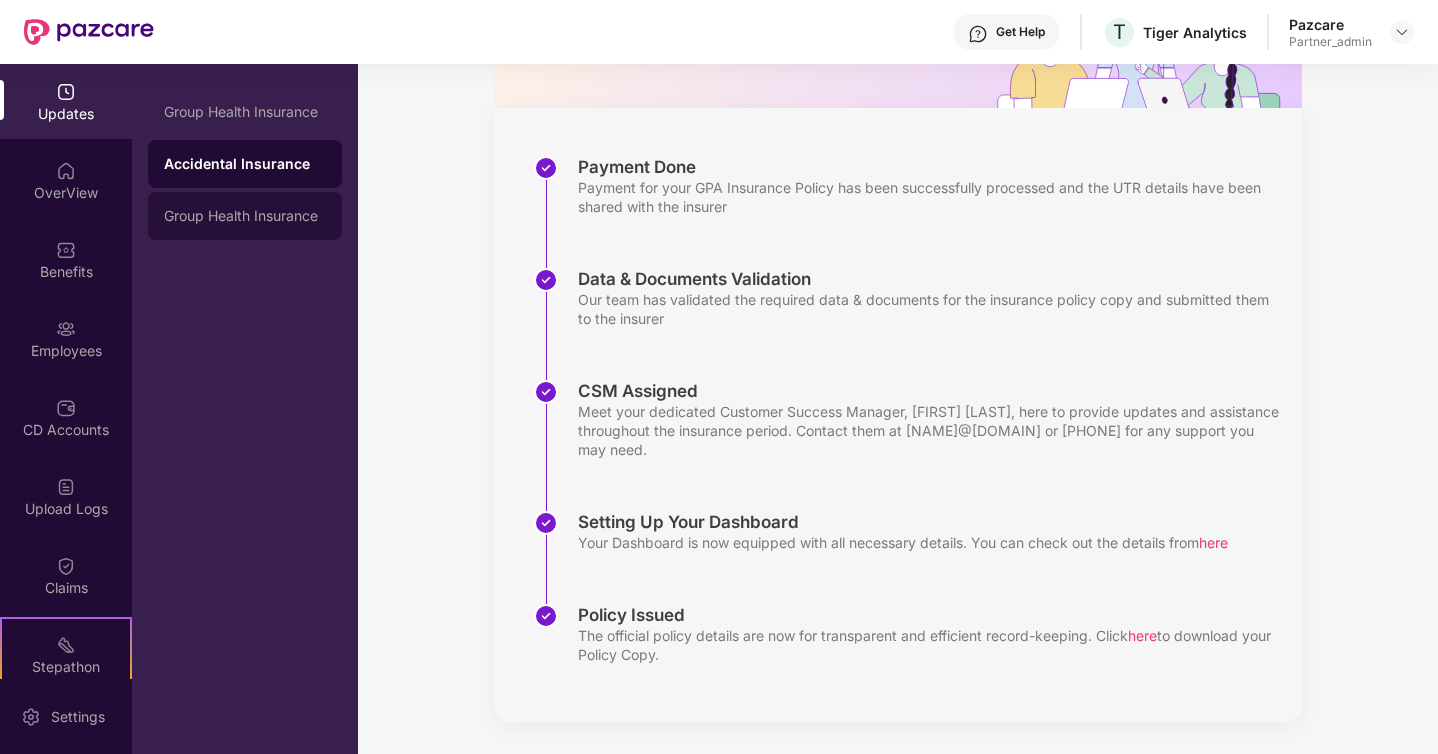click on "Group Health Insurance" at bounding box center (245, 216) 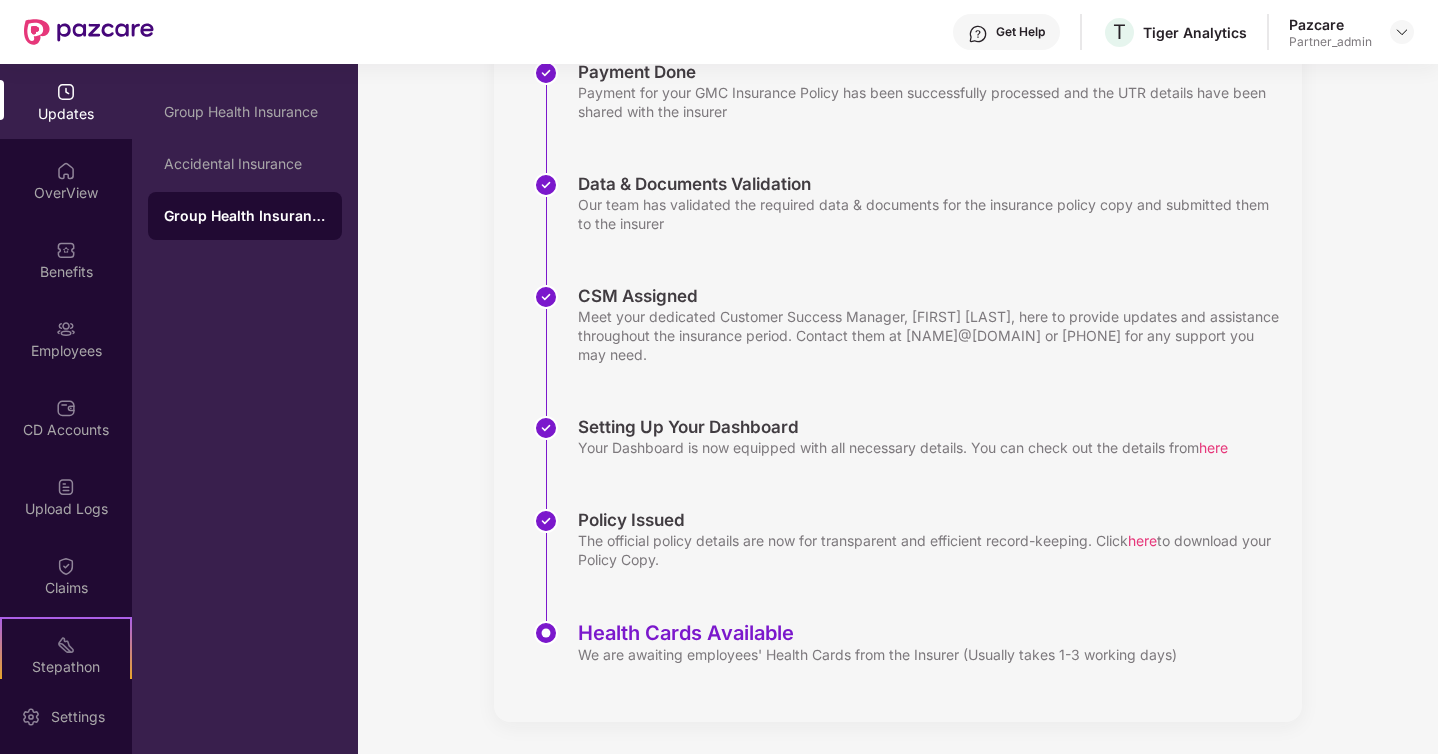 scroll, scrollTop: 0, scrollLeft: 0, axis: both 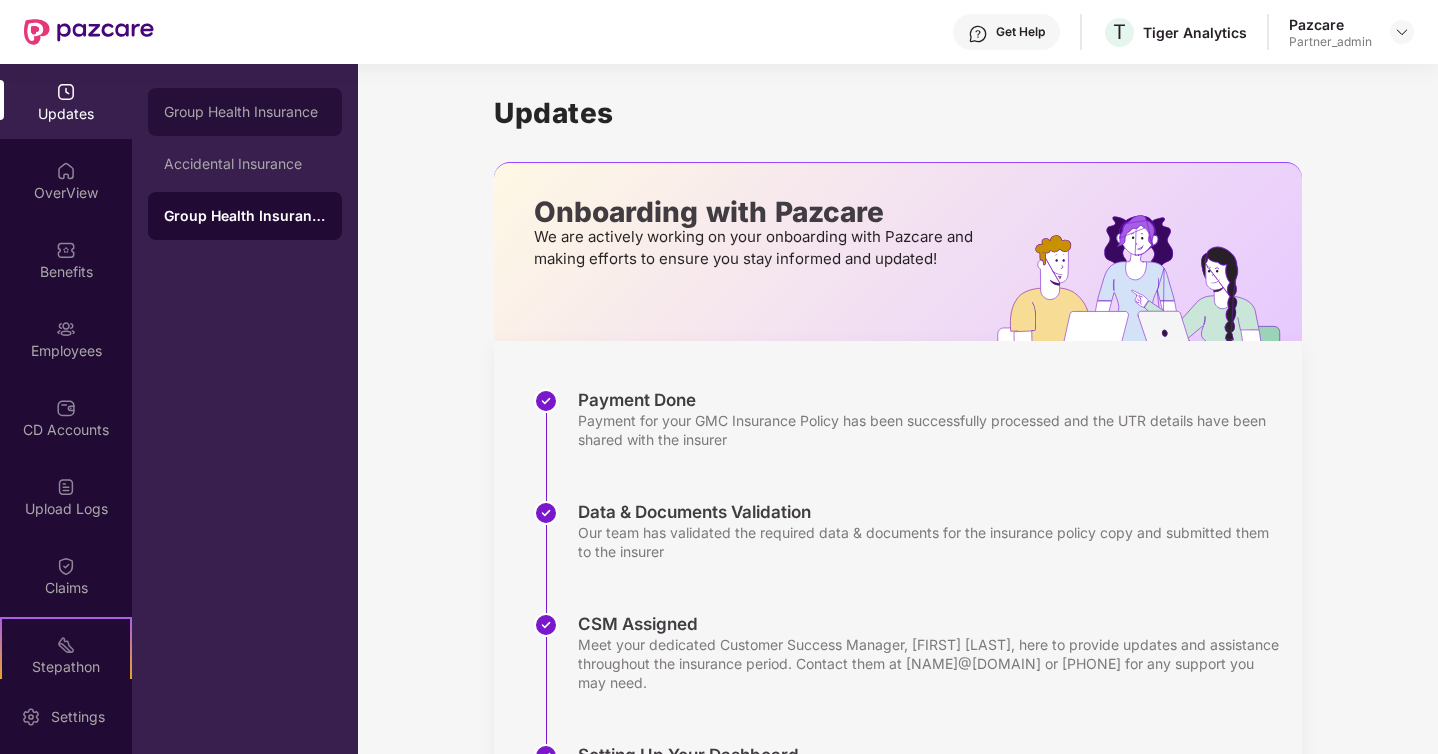 click on "Group Health Insurance" at bounding box center [245, 112] 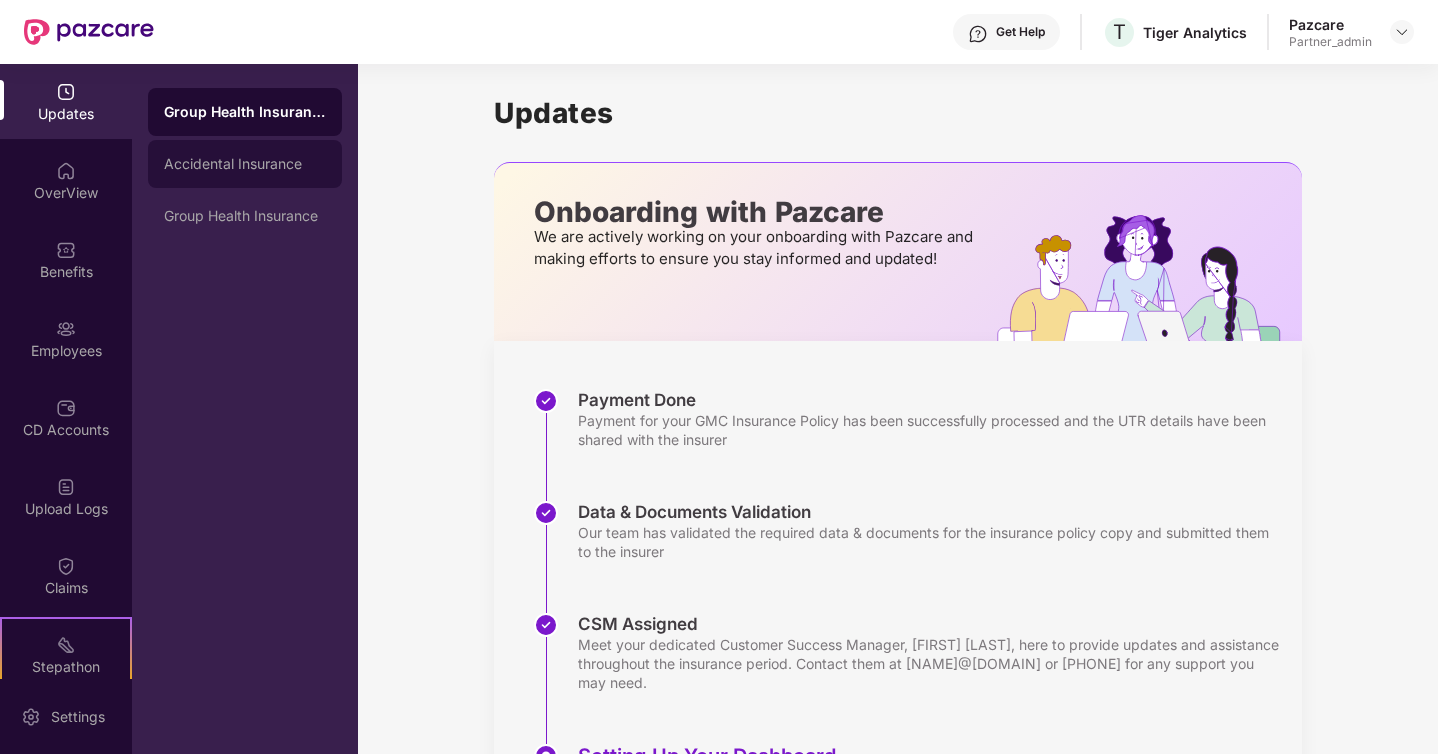click on "Accidental Insurance" at bounding box center [245, 164] 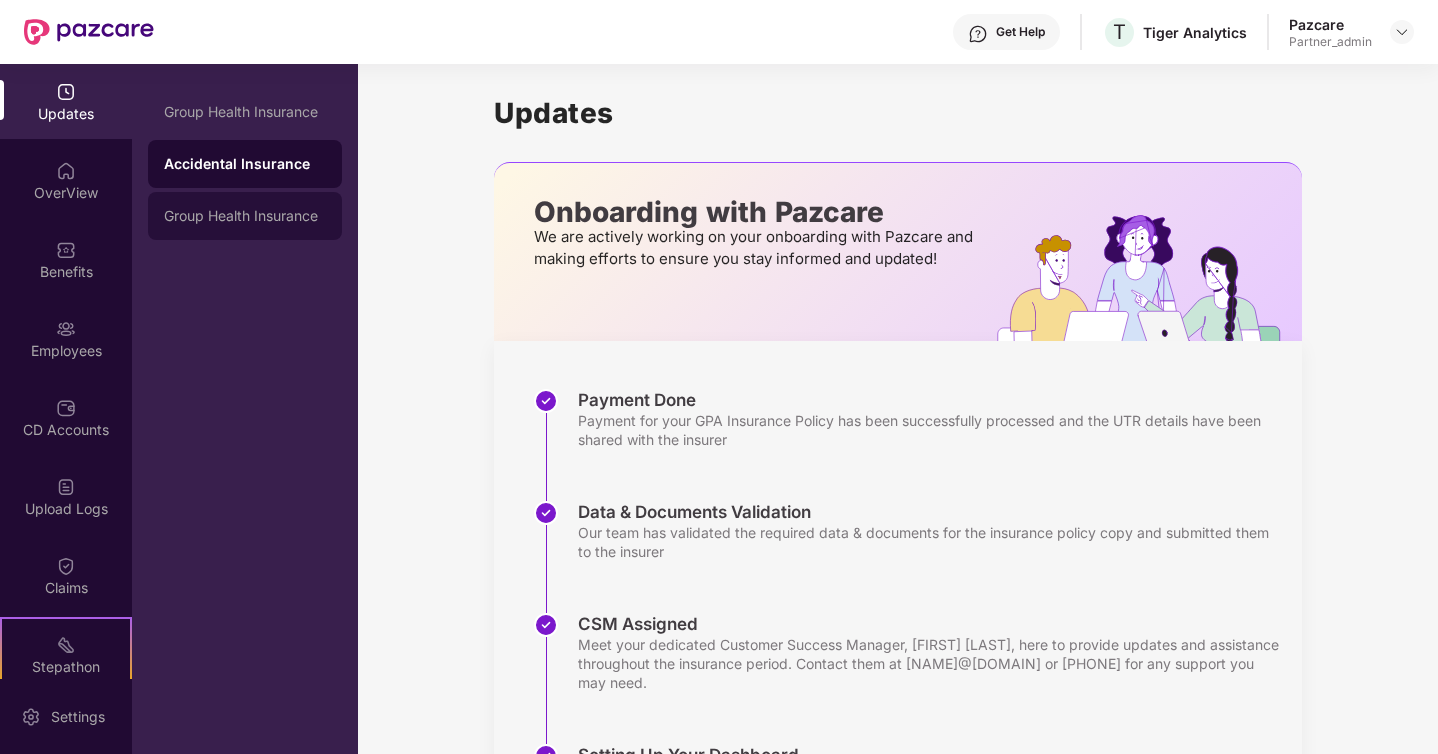 click on "Group Health Insurance" at bounding box center [245, 216] 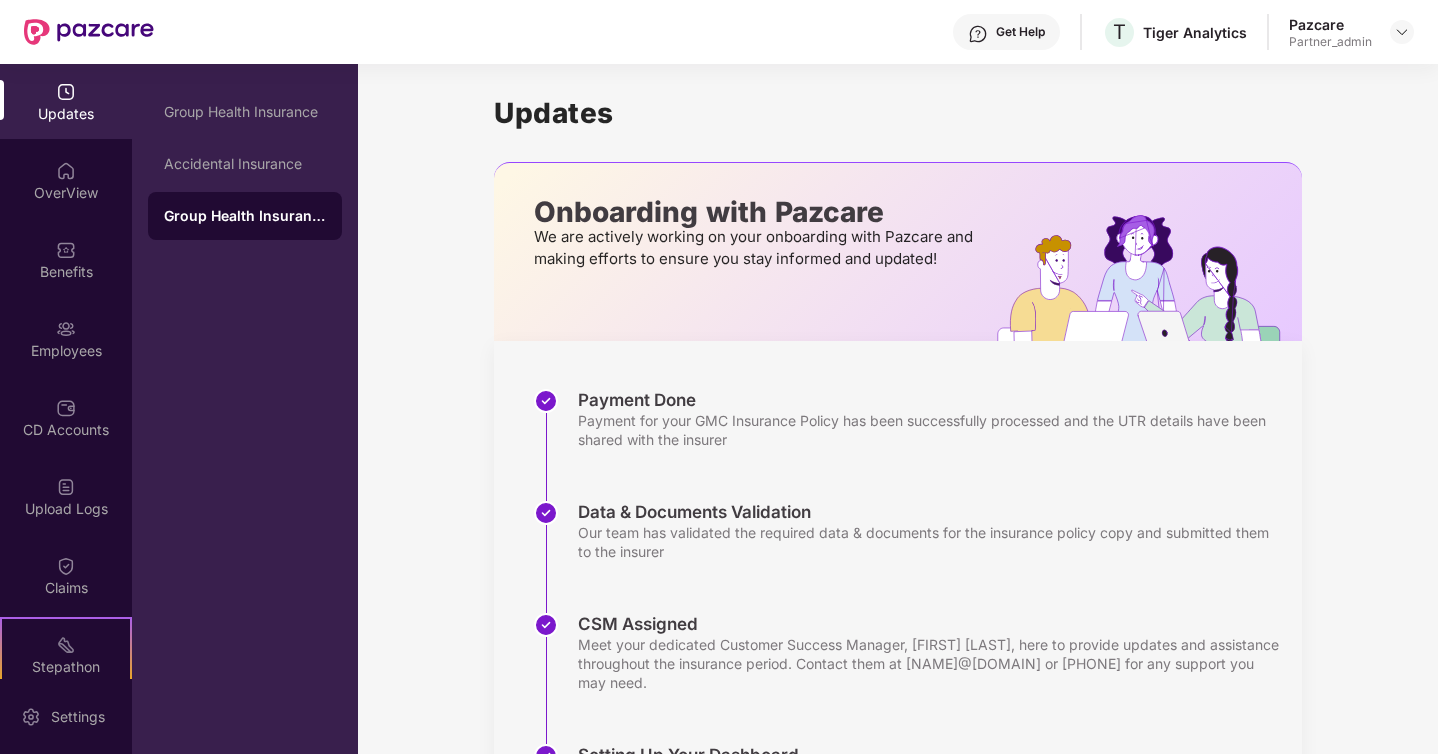 scroll, scrollTop: 328, scrollLeft: 0, axis: vertical 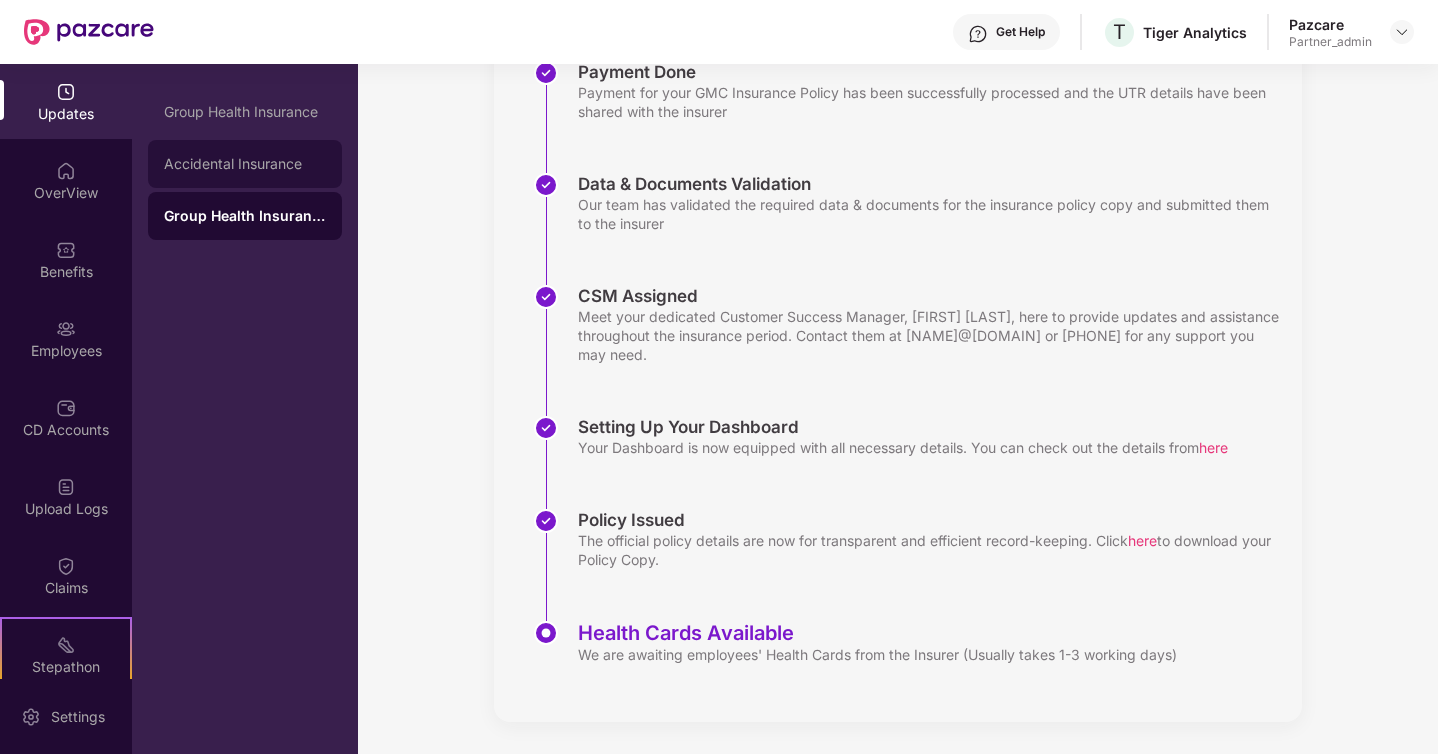 click on "Accidental Insurance" at bounding box center [245, 164] 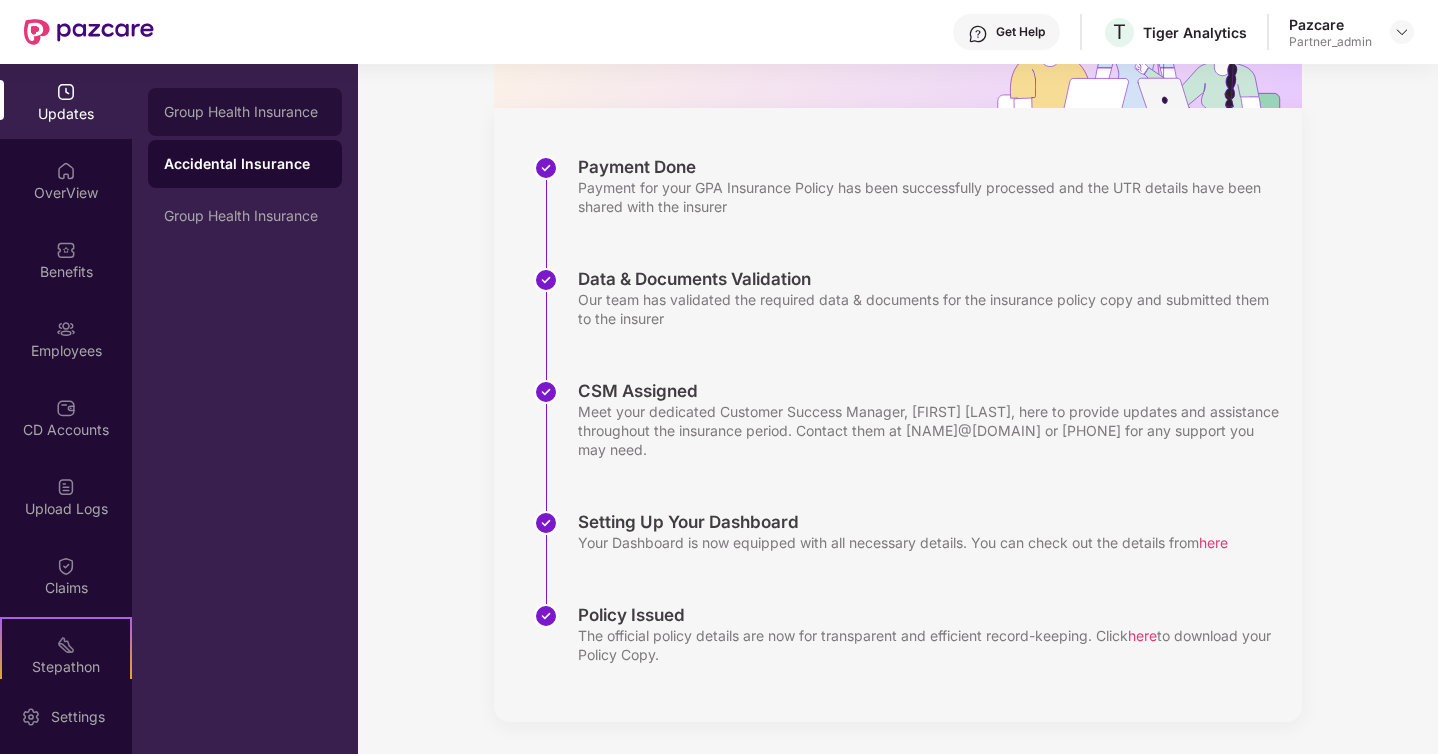 click on "Group Health Insurance" at bounding box center [245, 112] 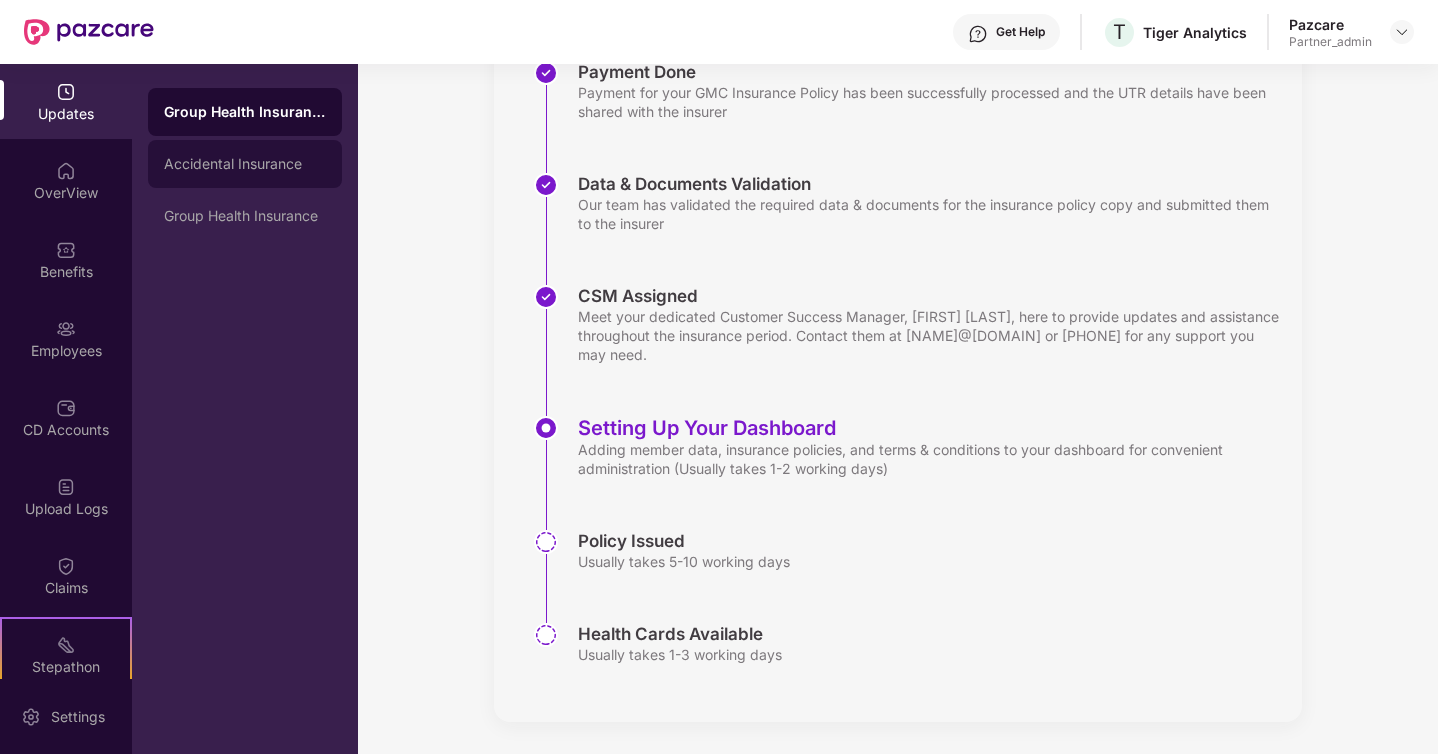 click on "Accidental Insurance" at bounding box center [245, 164] 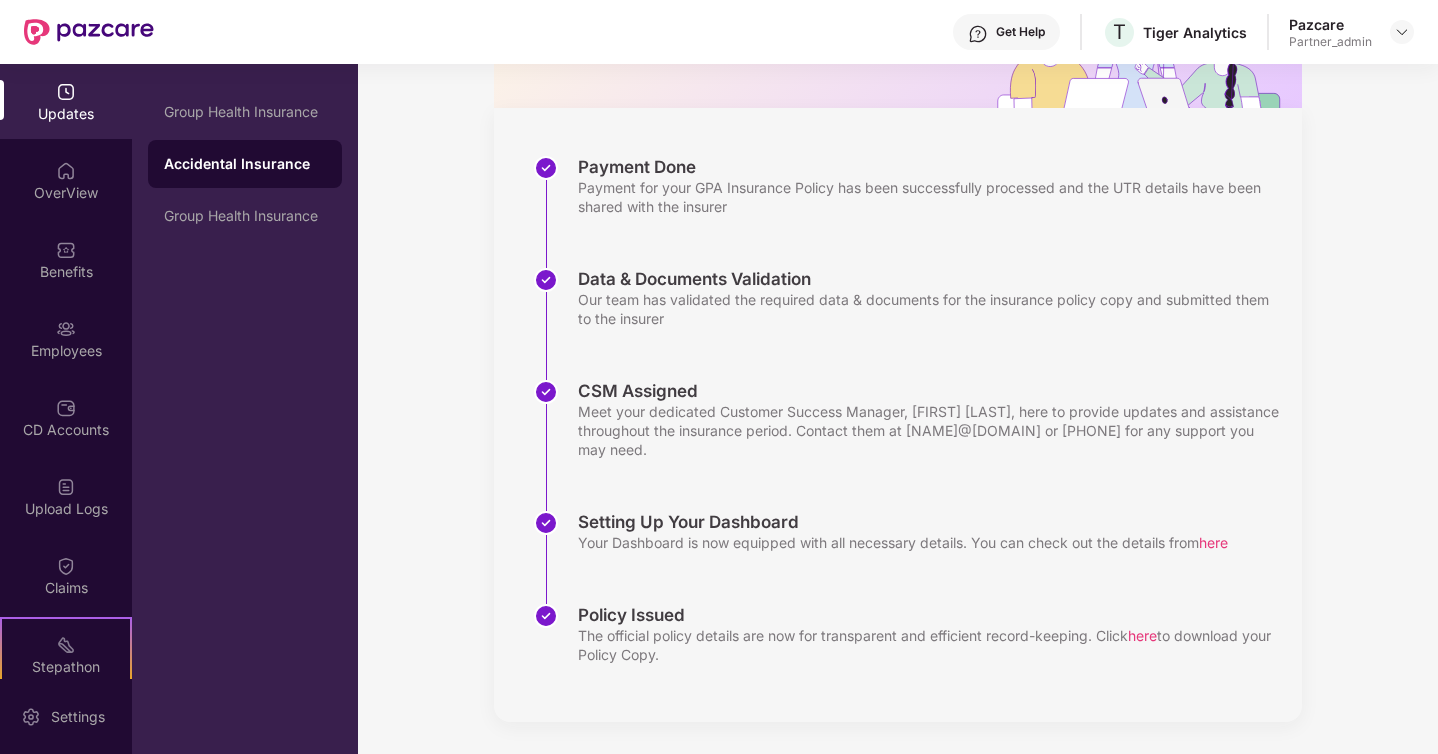 scroll, scrollTop: 233, scrollLeft: 0, axis: vertical 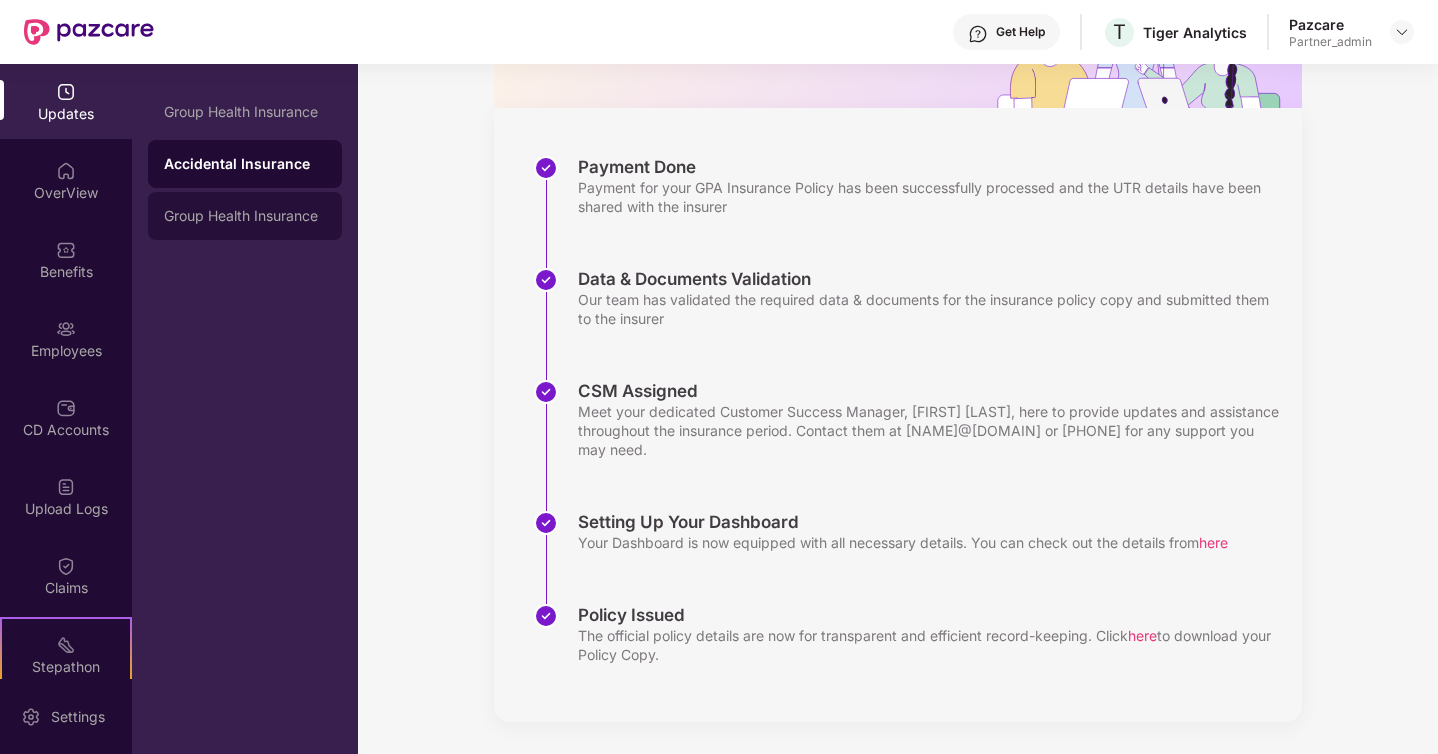 click on "Group Health Insurance" at bounding box center (245, 216) 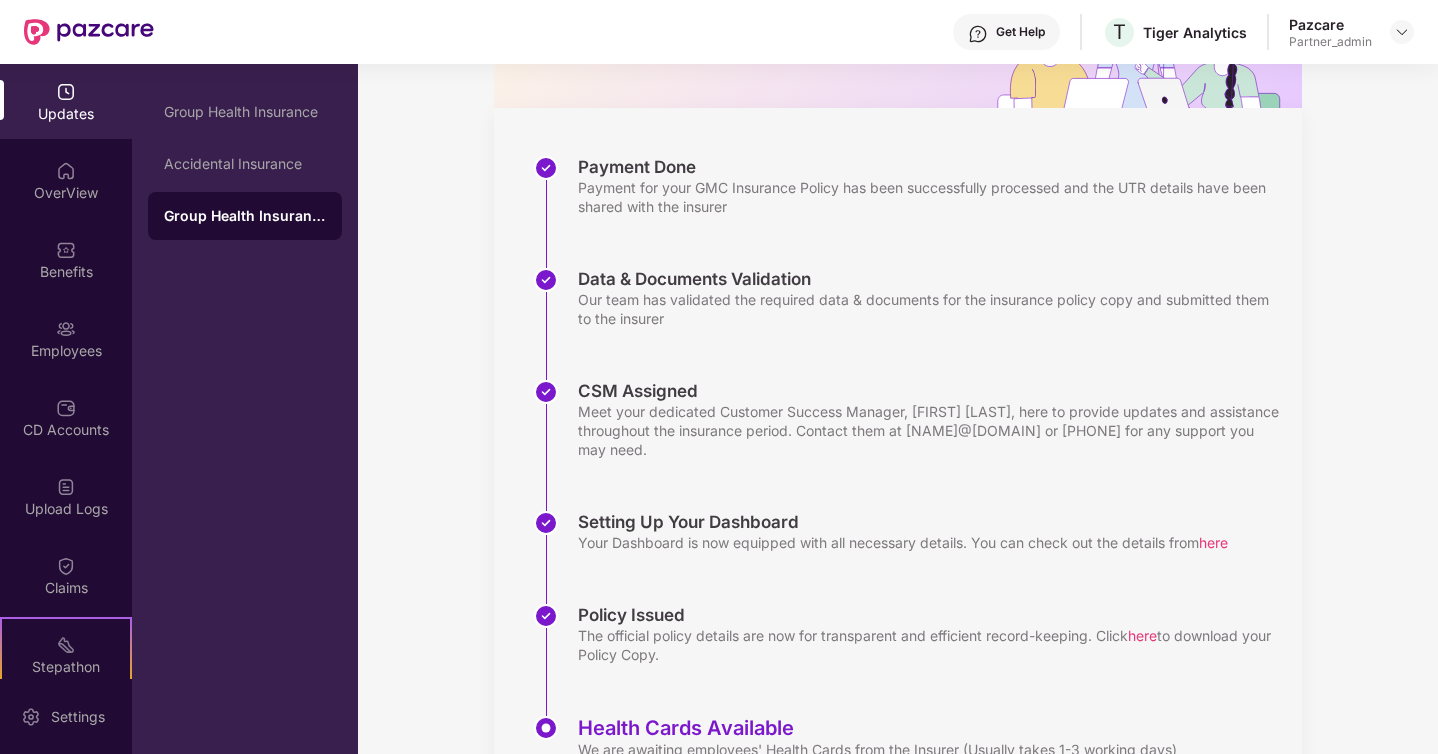 scroll, scrollTop: 328, scrollLeft: 0, axis: vertical 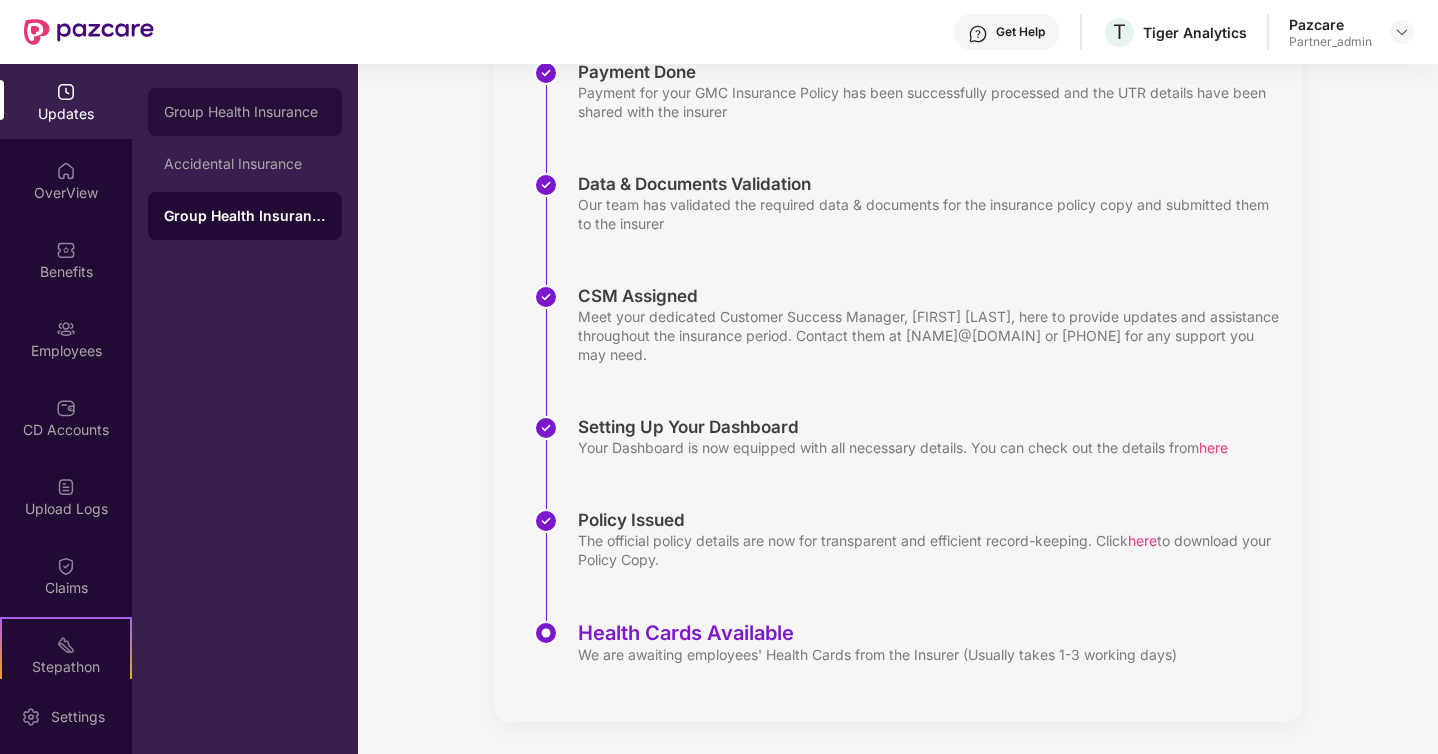 click on "Group Health Insurance" at bounding box center [245, 112] 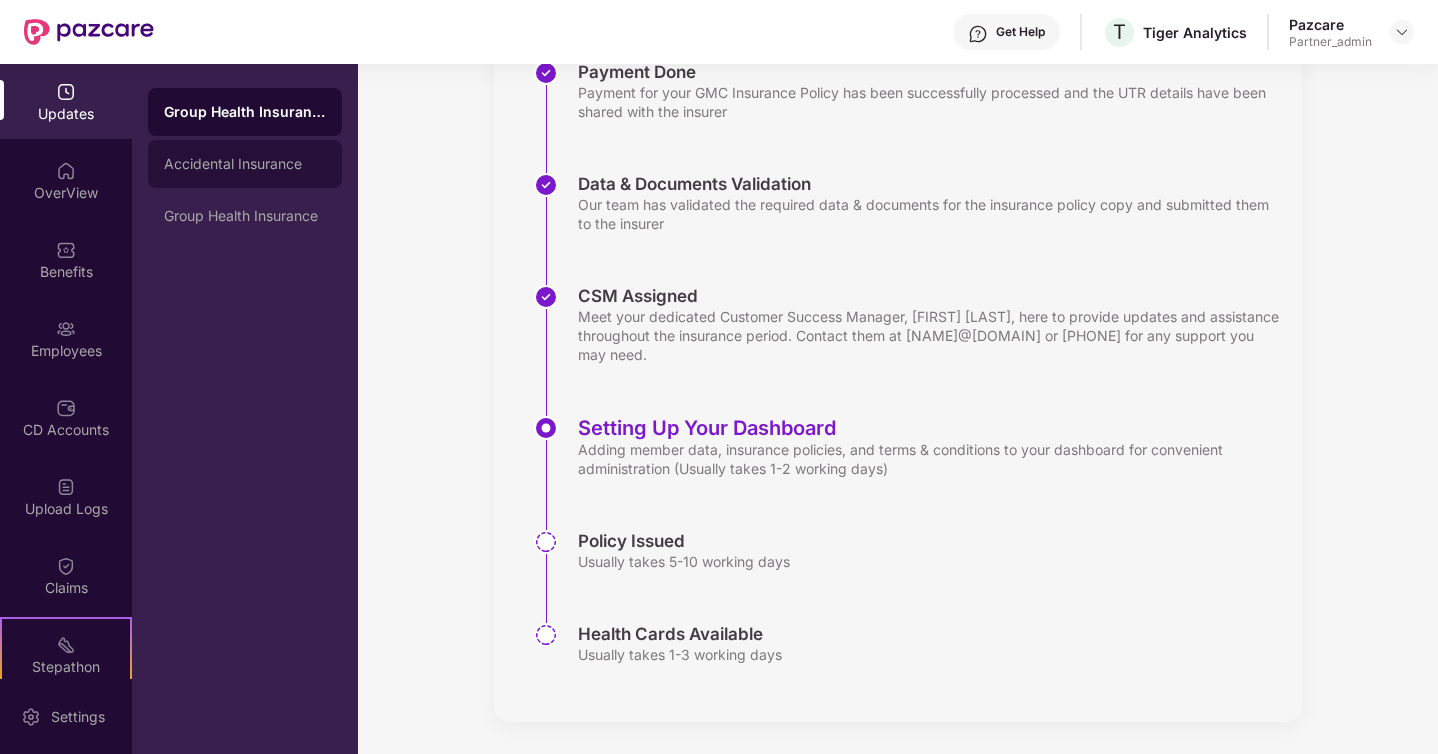 click on "Accidental Insurance" at bounding box center [245, 164] 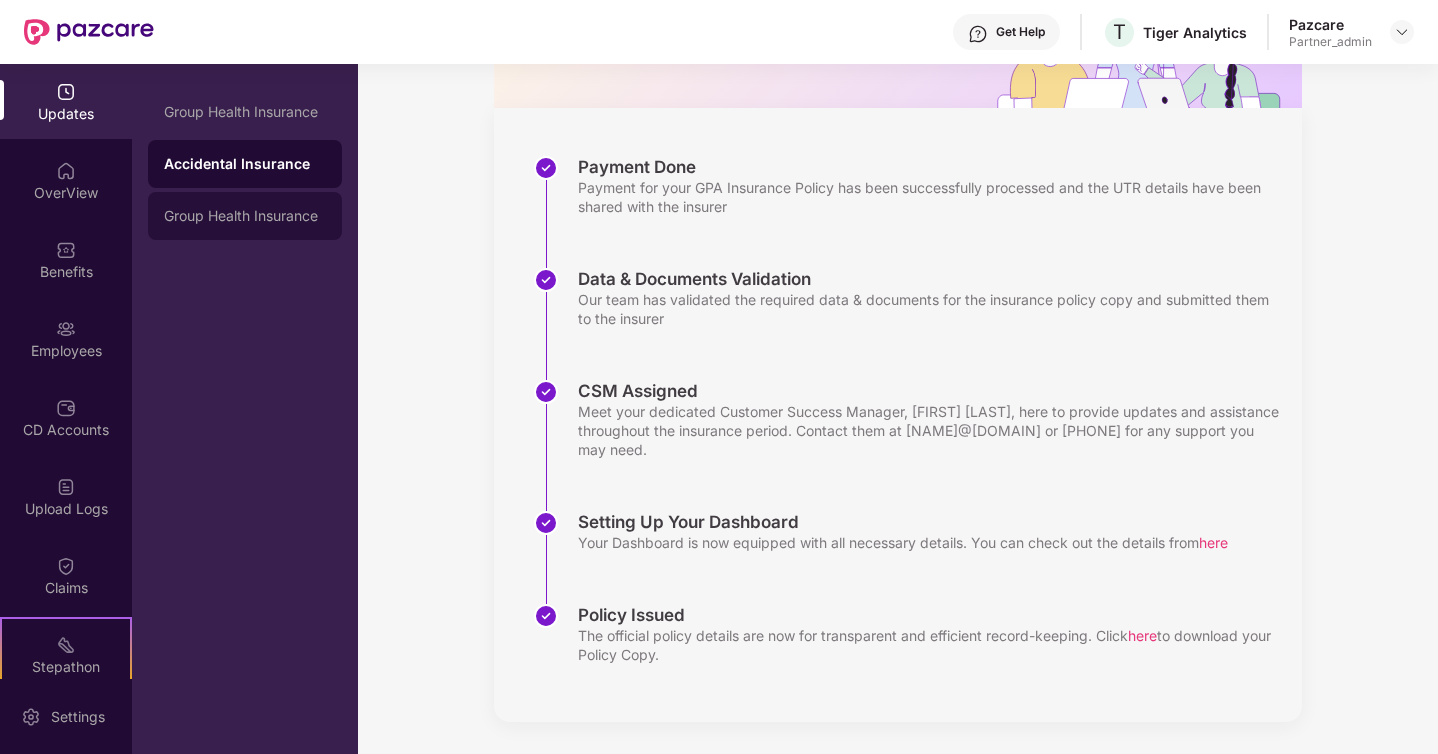 click on "Group Health Insurance" at bounding box center [245, 216] 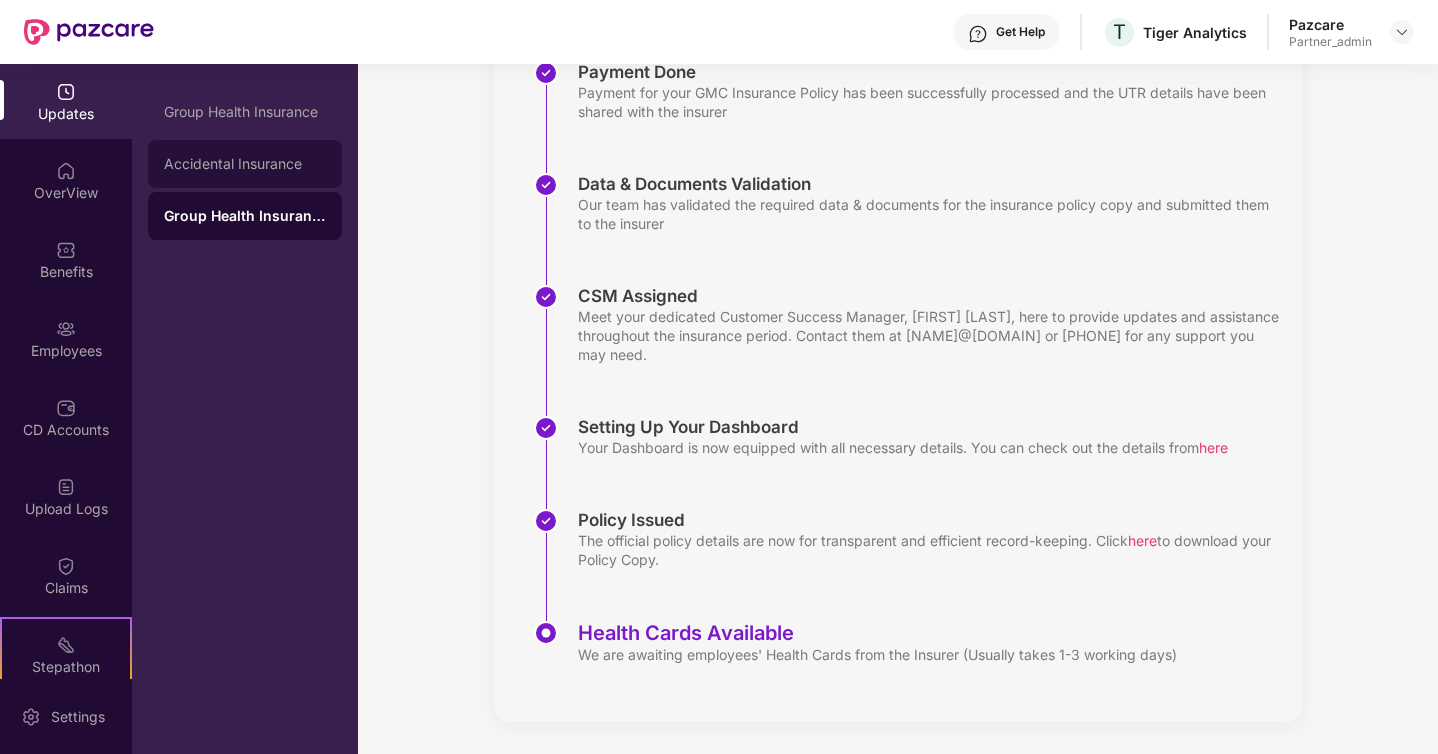 click on "Accidental Insurance" at bounding box center [245, 164] 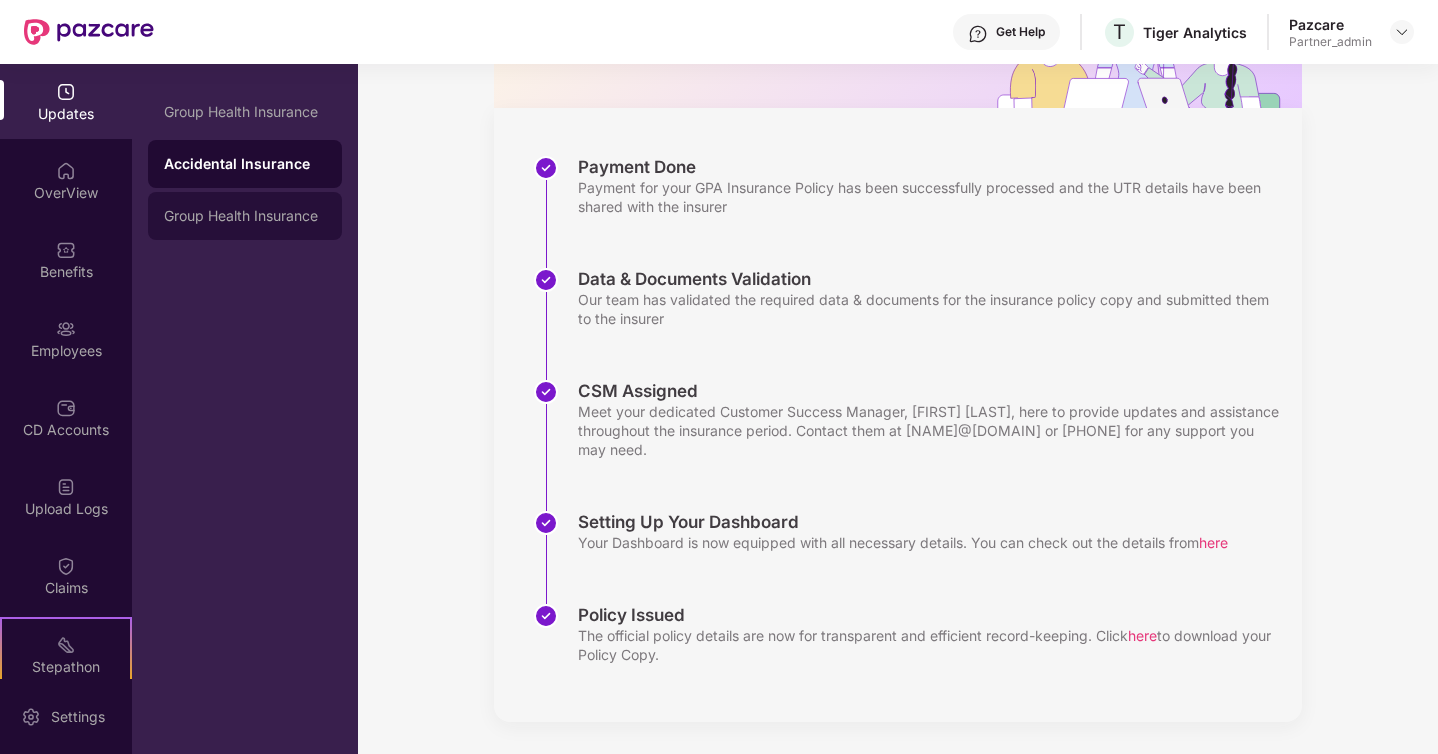 click on "Group Health Insurance" at bounding box center (245, 216) 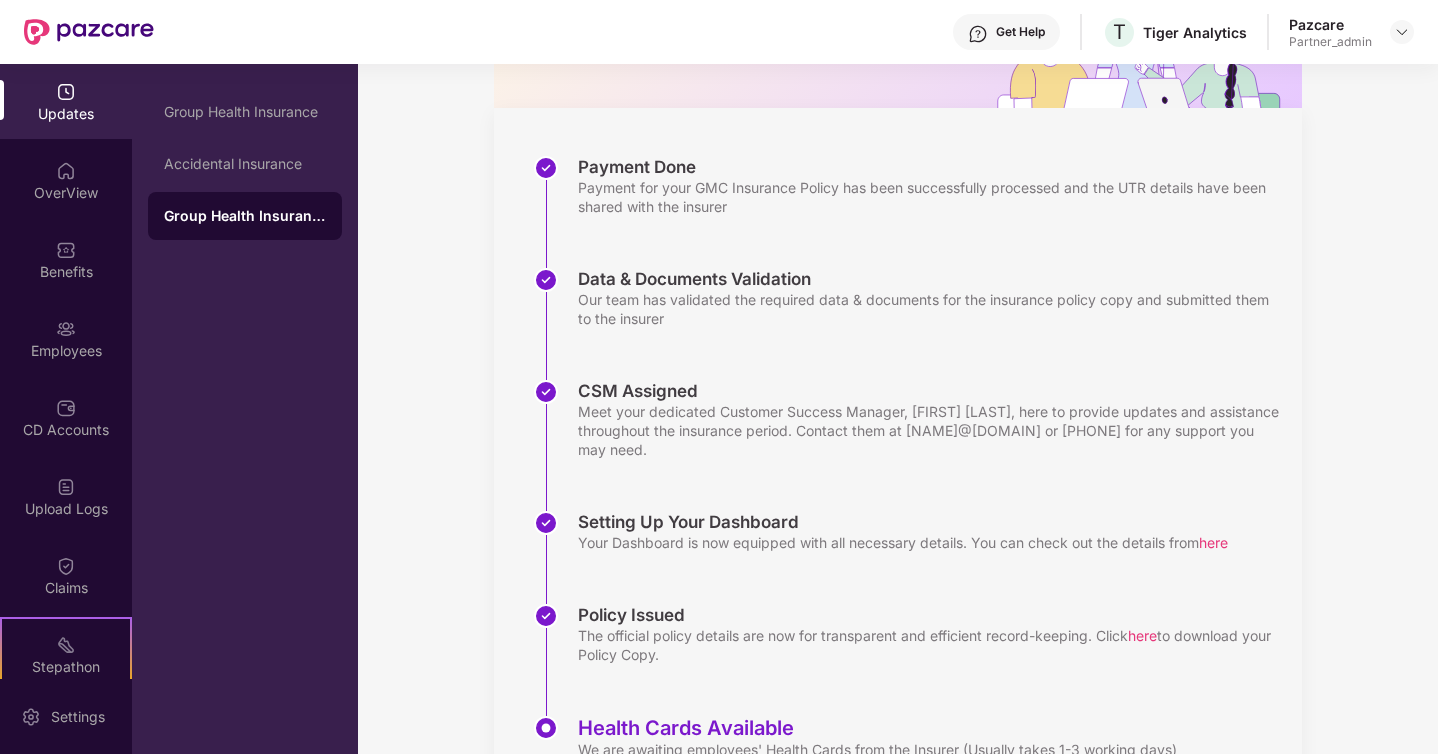 scroll, scrollTop: 328, scrollLeft: 0, axis: vertical 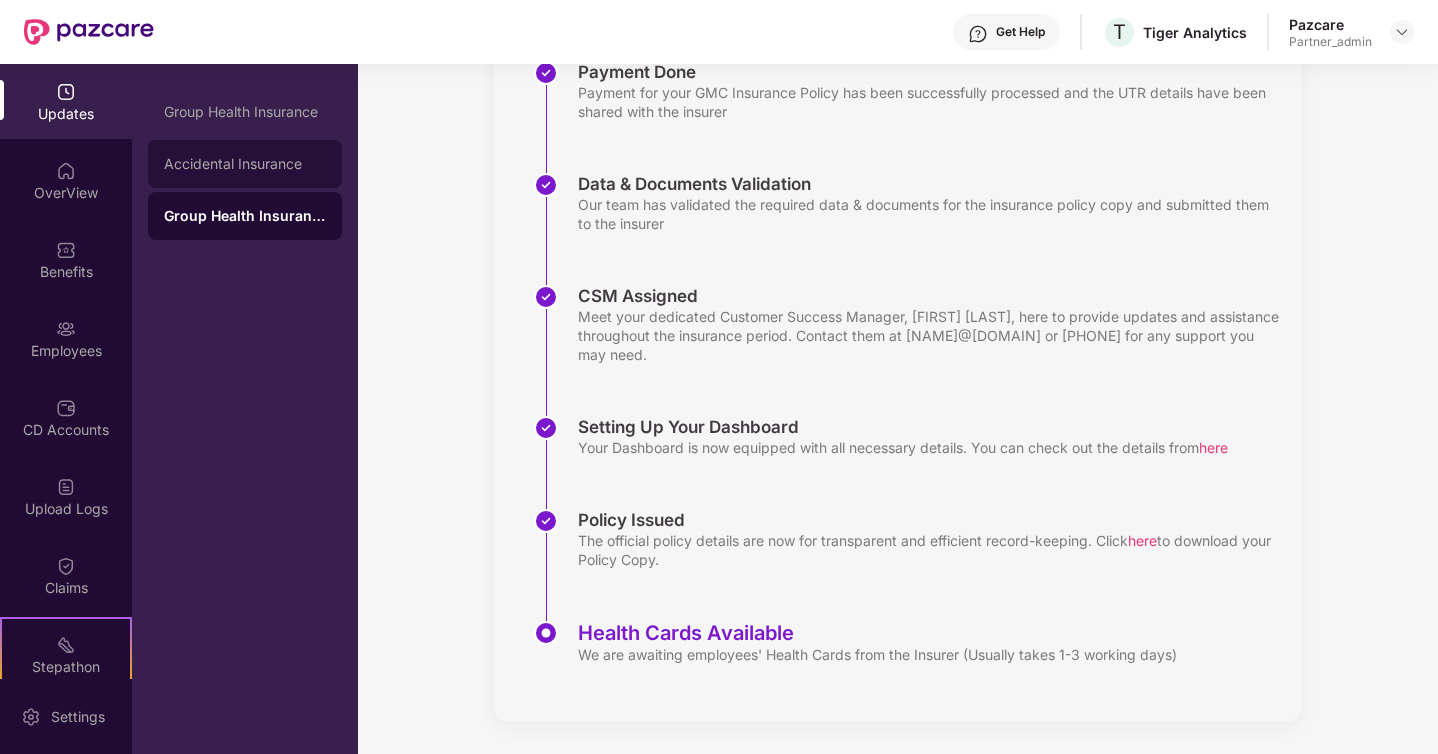 click on "Accidental Insurance" at bounding box center [245, 164] 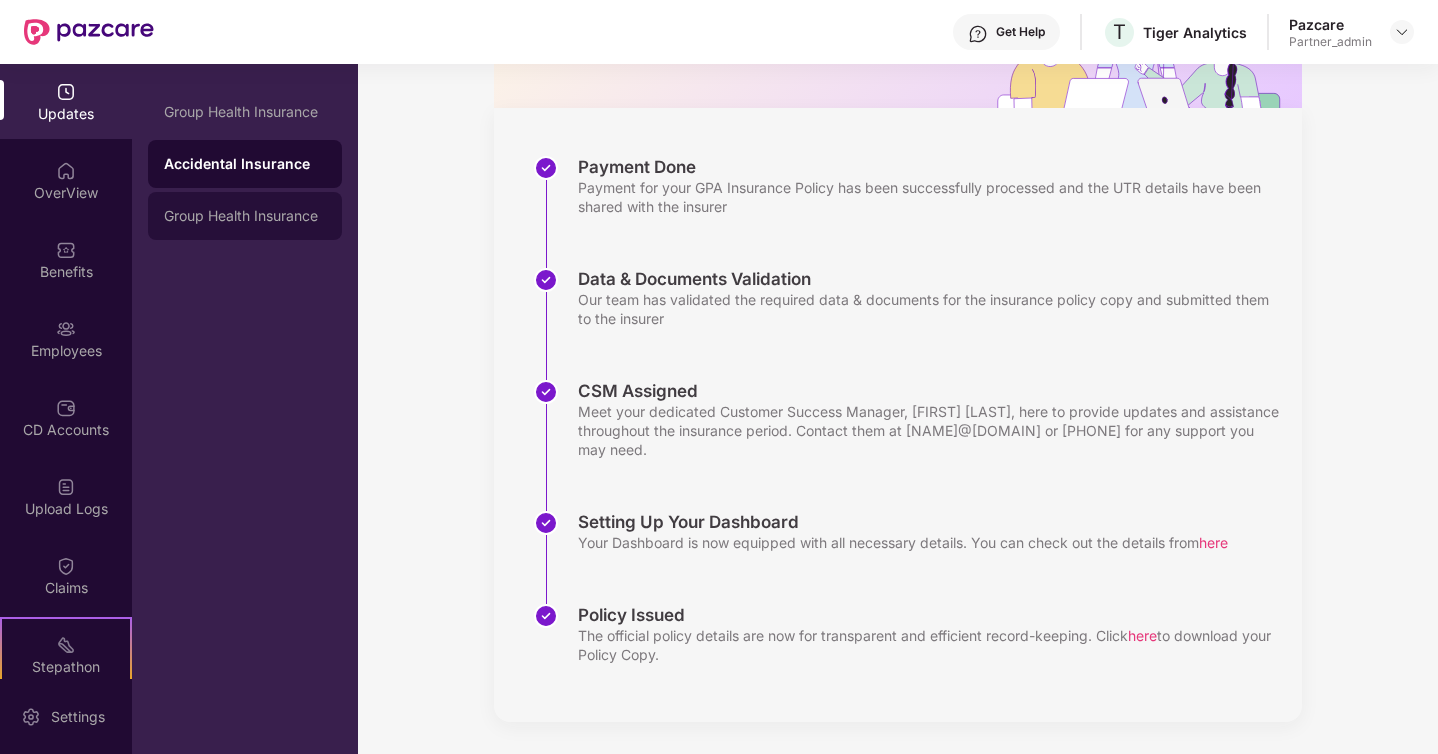 click on "Group Health Insurance" at bounding box center (245, 216) 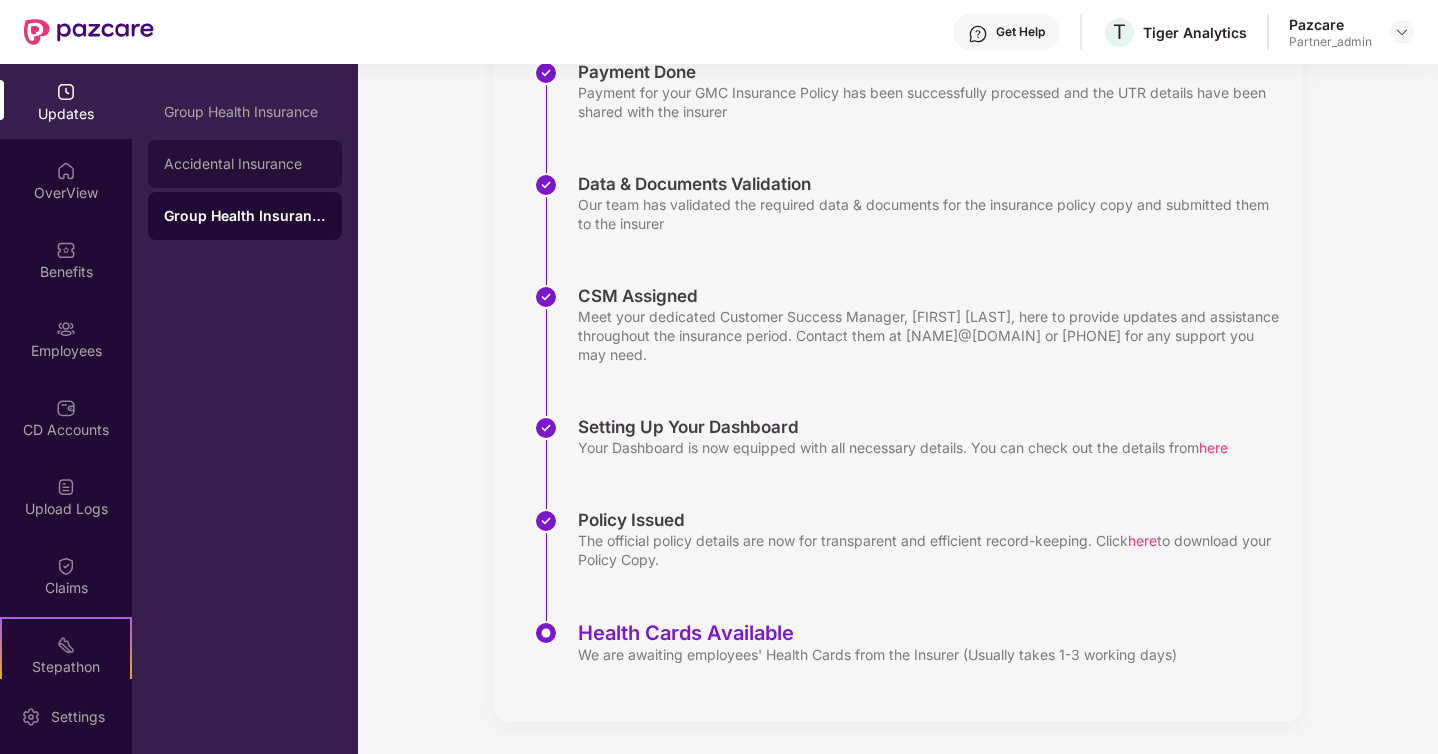 click on "Accidental Insurance" at bounding box center (245, 164) 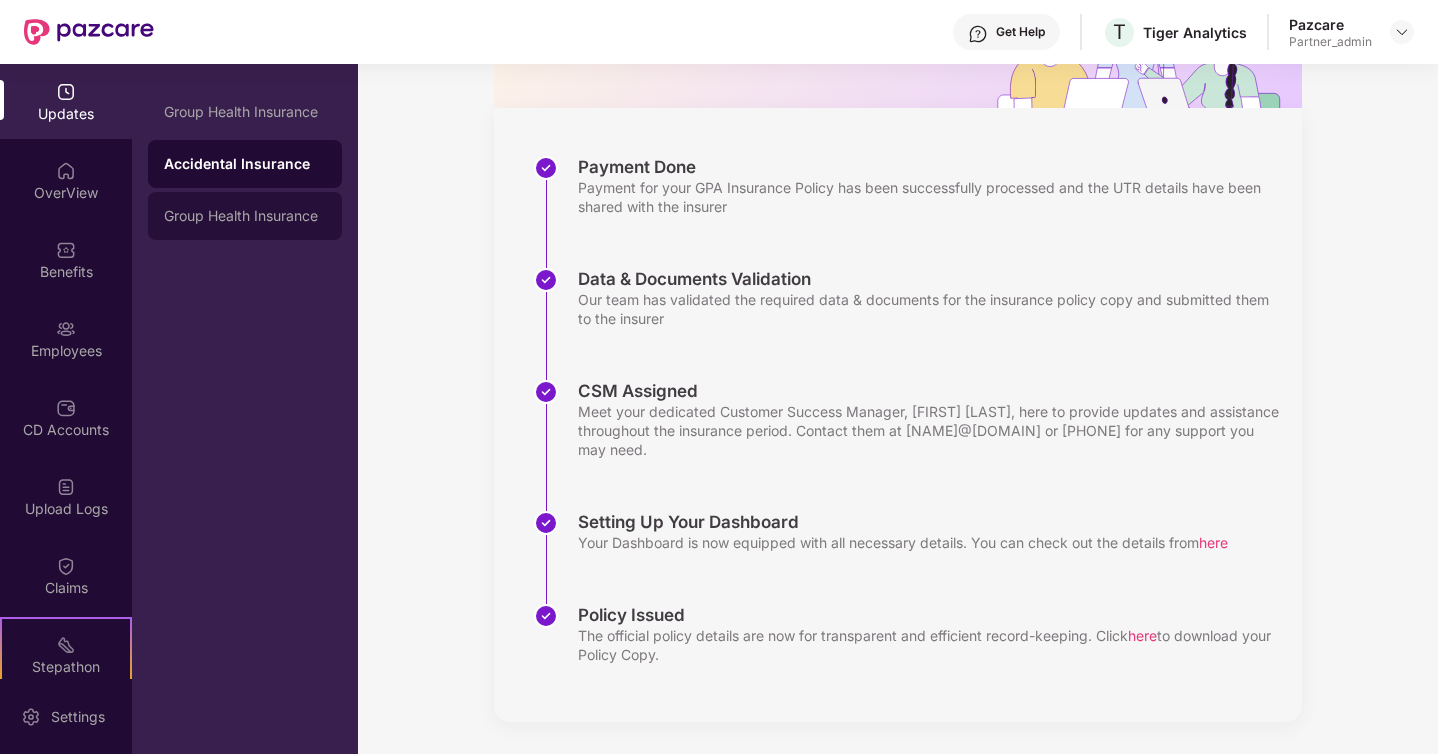 click on "Group Health Insurance" at bounding box center [245, 216] 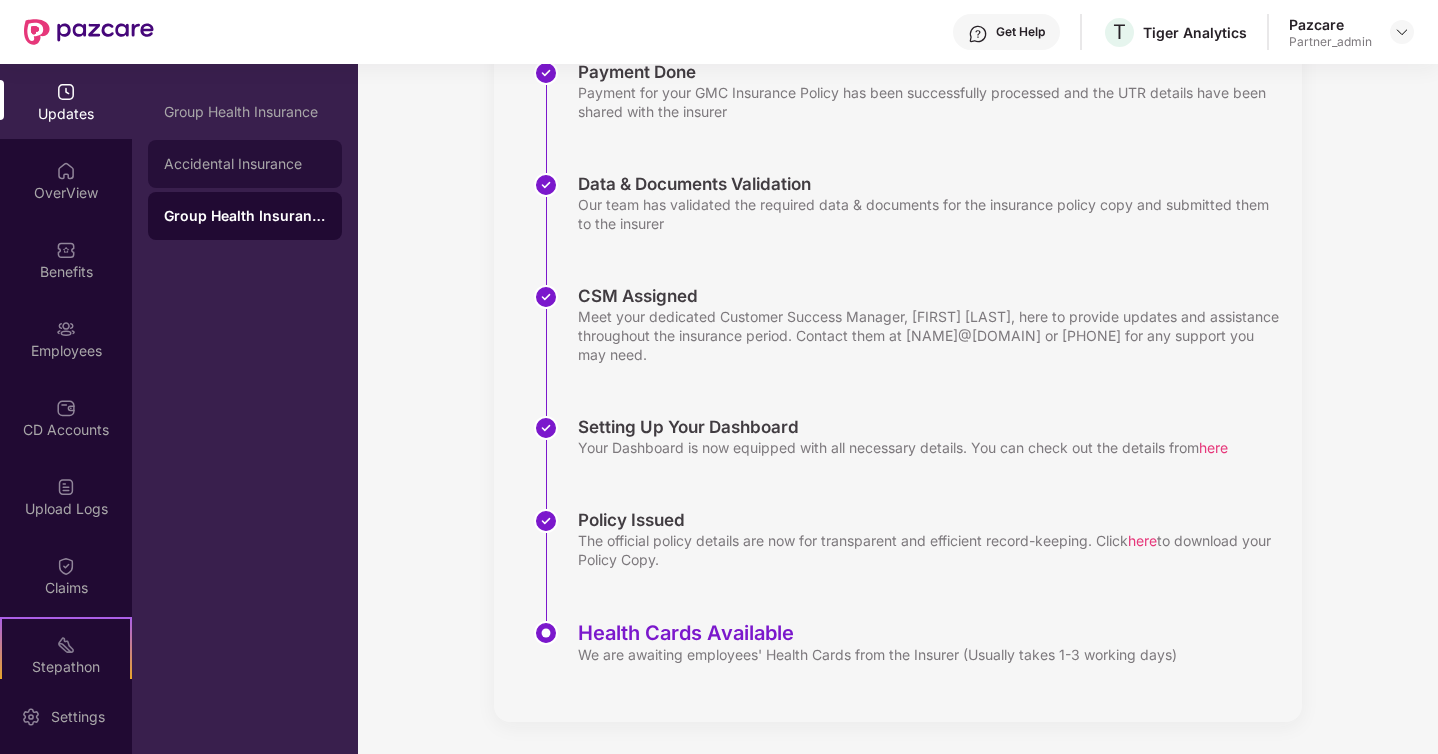 click on "Accidental Insurance" at bounding box center (245, 164) 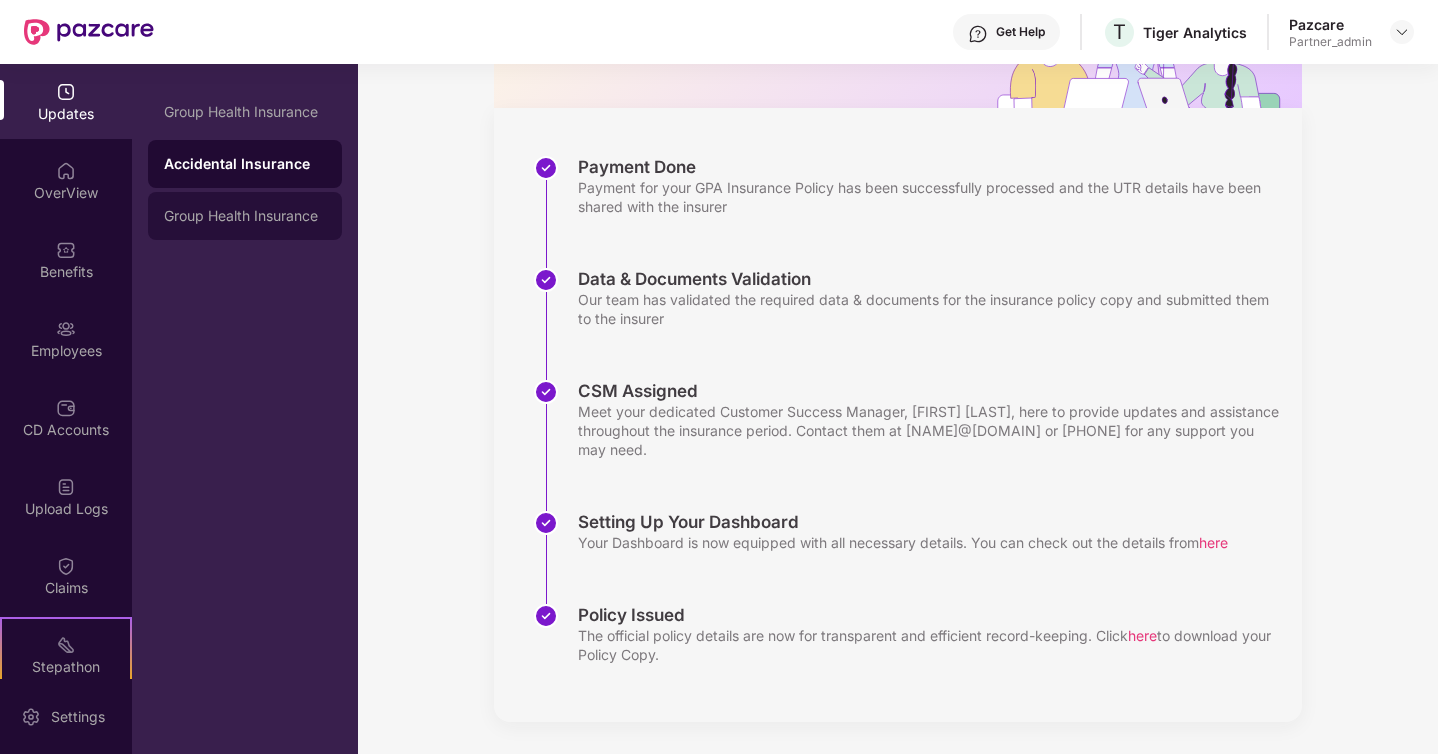 click on "Group Health Insurance" at bounding box center (245, 216) 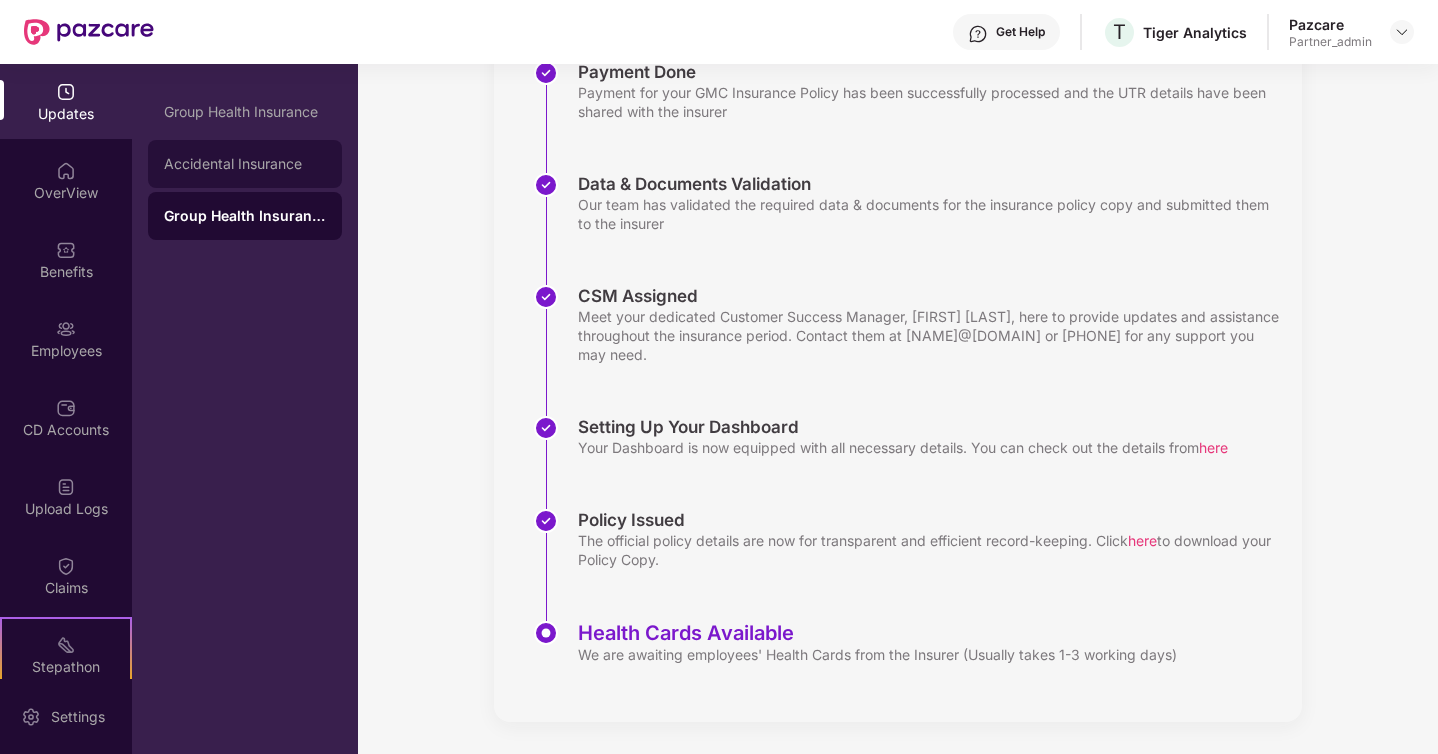 click on "Accidental Insurance" at bounding box center [245, 164] 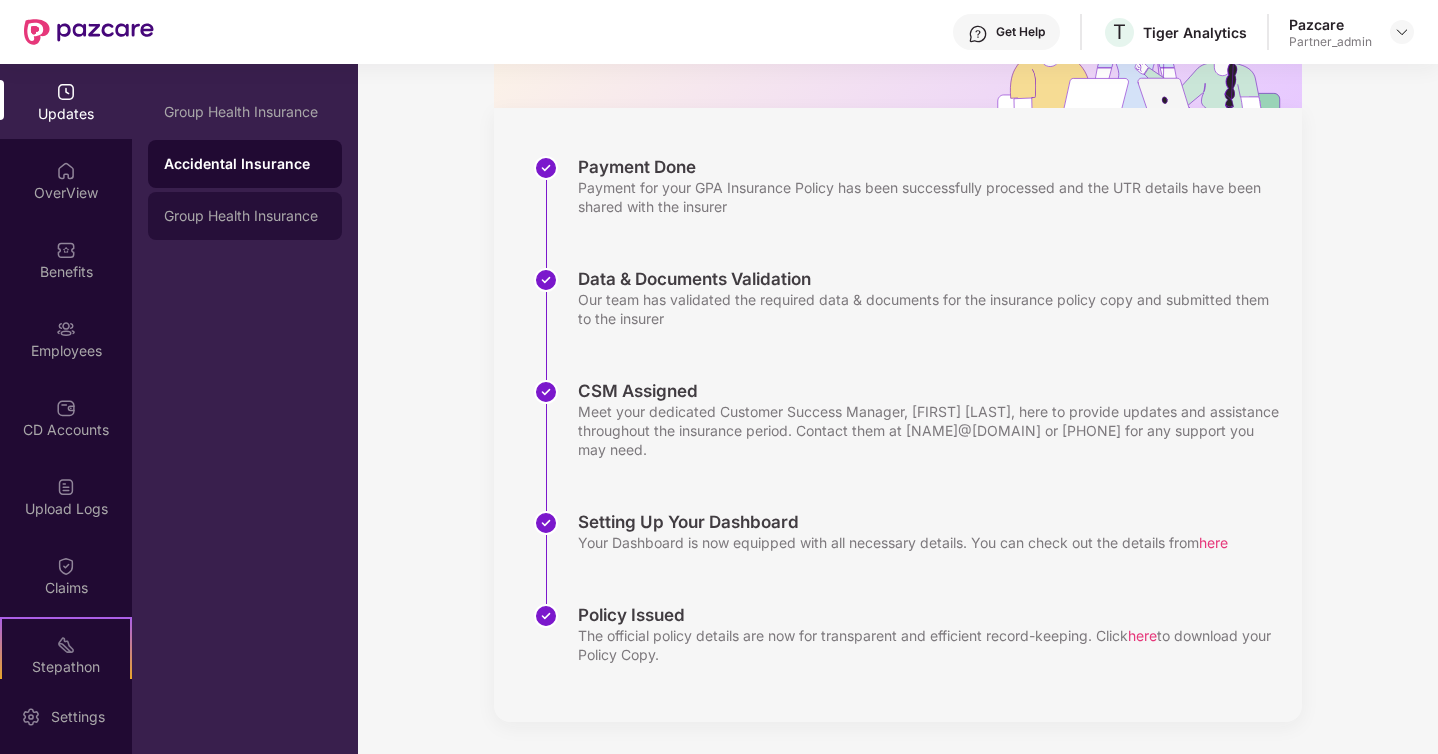 click on "Group Health Insurance" at bounding box center (245, 216) 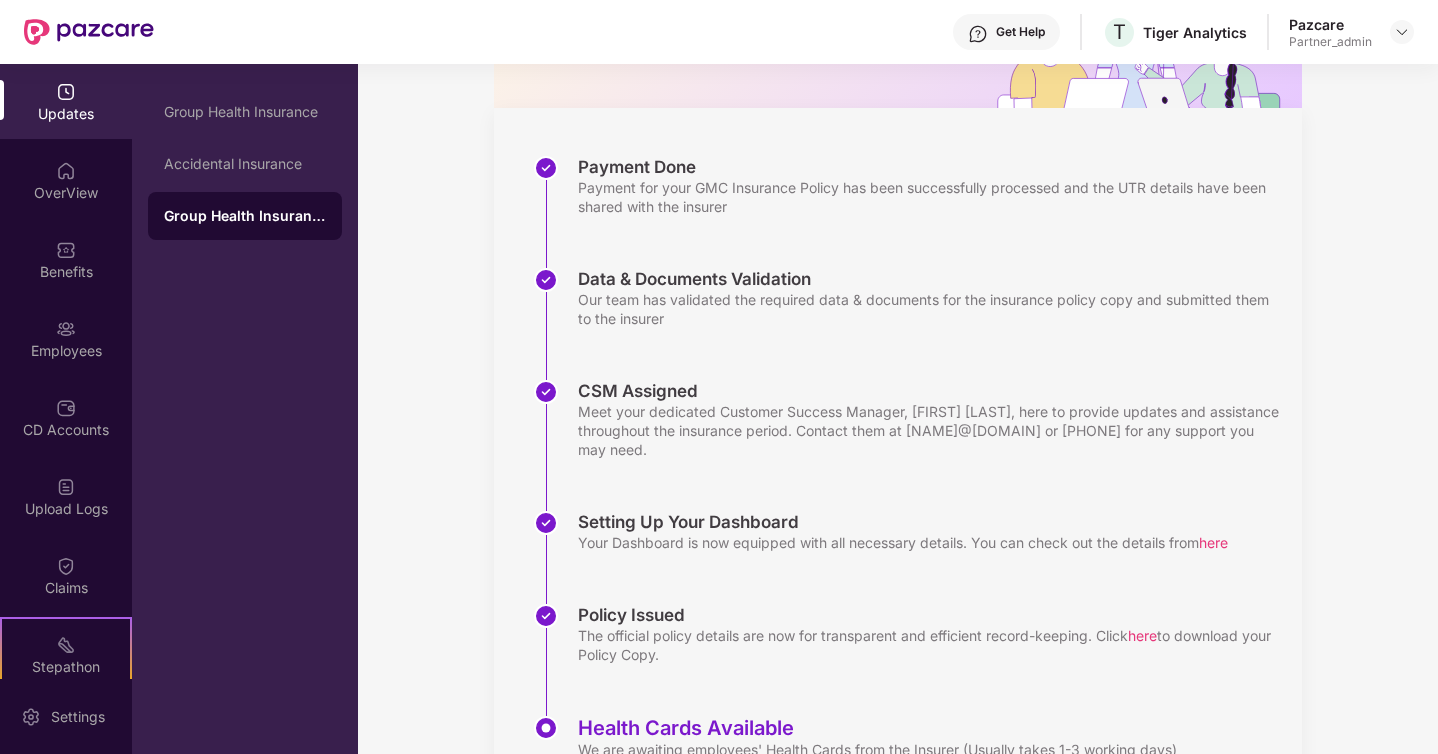 scroll, scrollTop: 328, scrollLeft: 0, axis: vertical 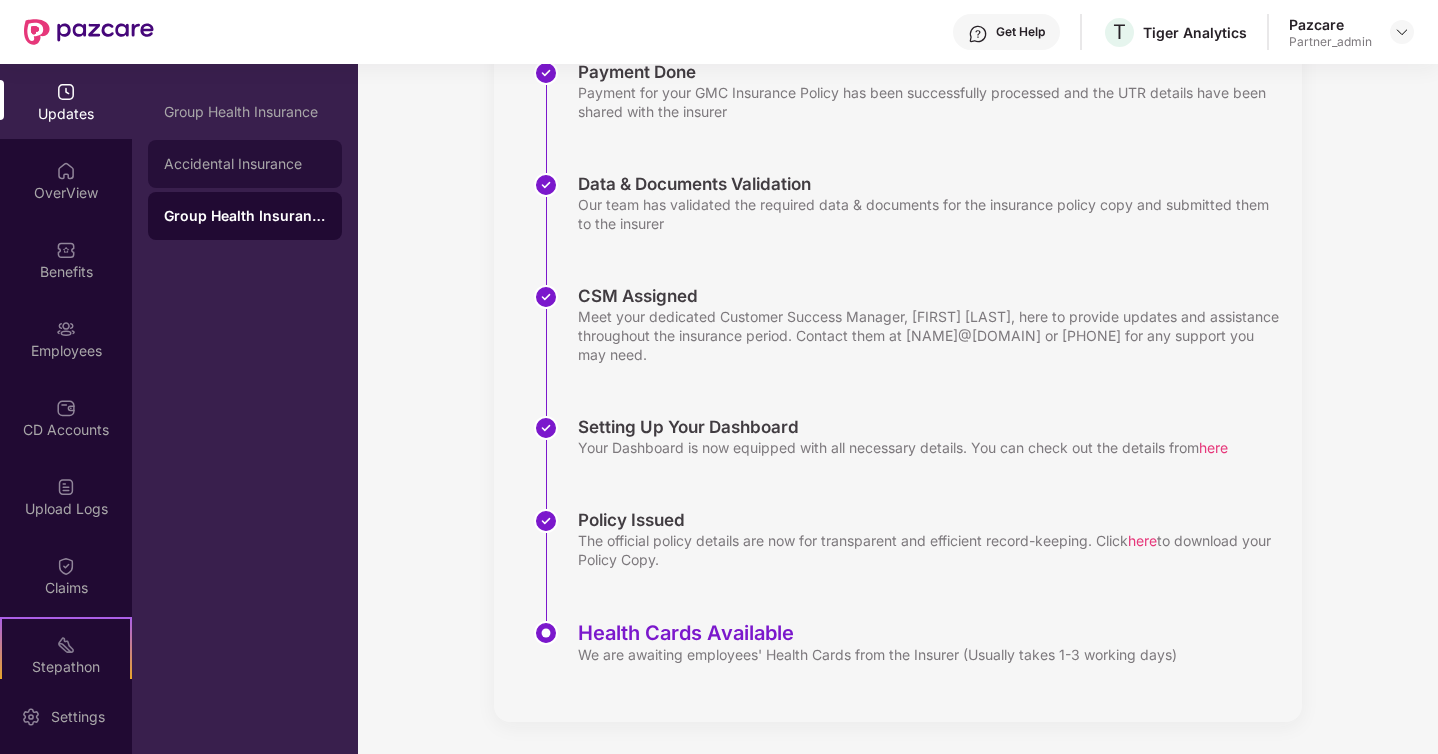 click on "Accidental Insurance" at bounding box center [245, 164] 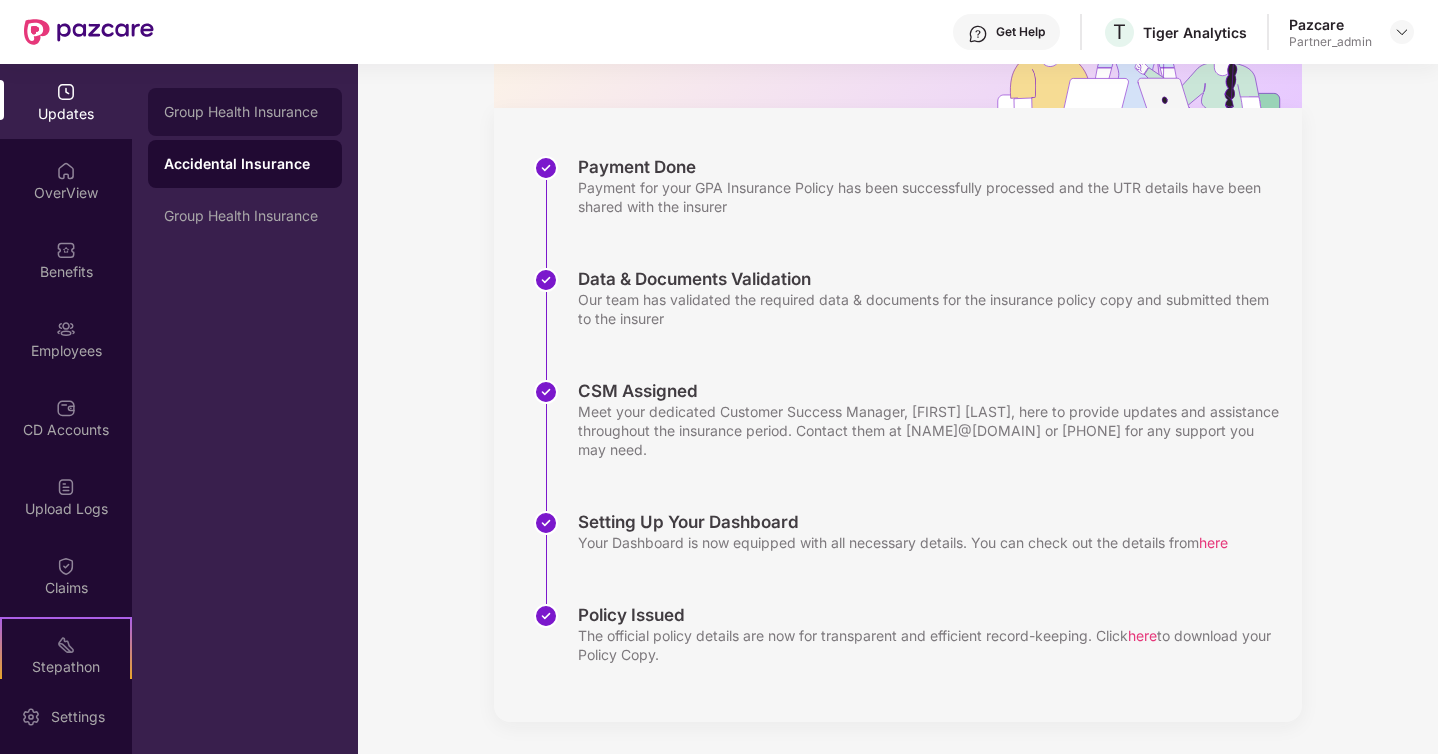 click on "Group Health Insurance" at bounding box center [245, 112] 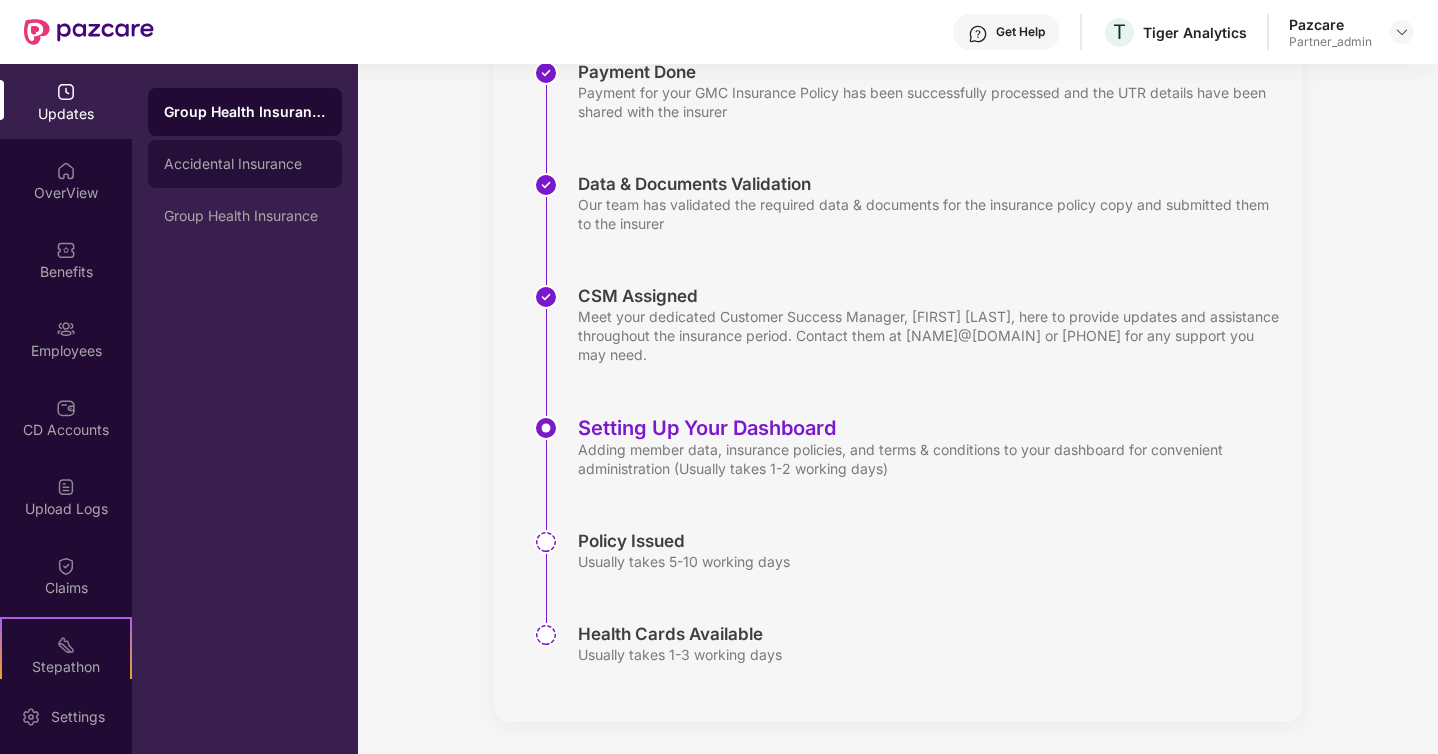 click on "Accidental Insurance" at bounding box center [245, 164] 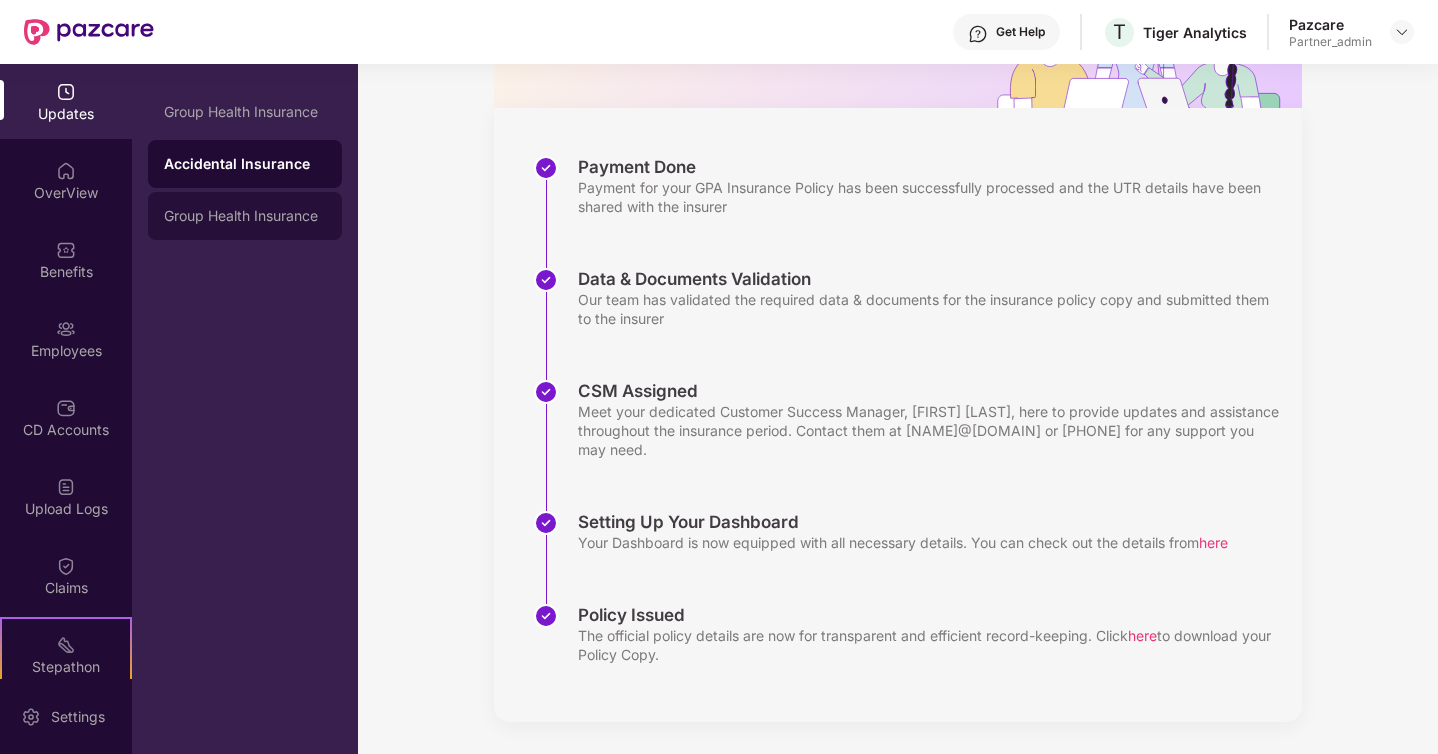 click on "Group Health Insurance" at bounding box center (245, 216) 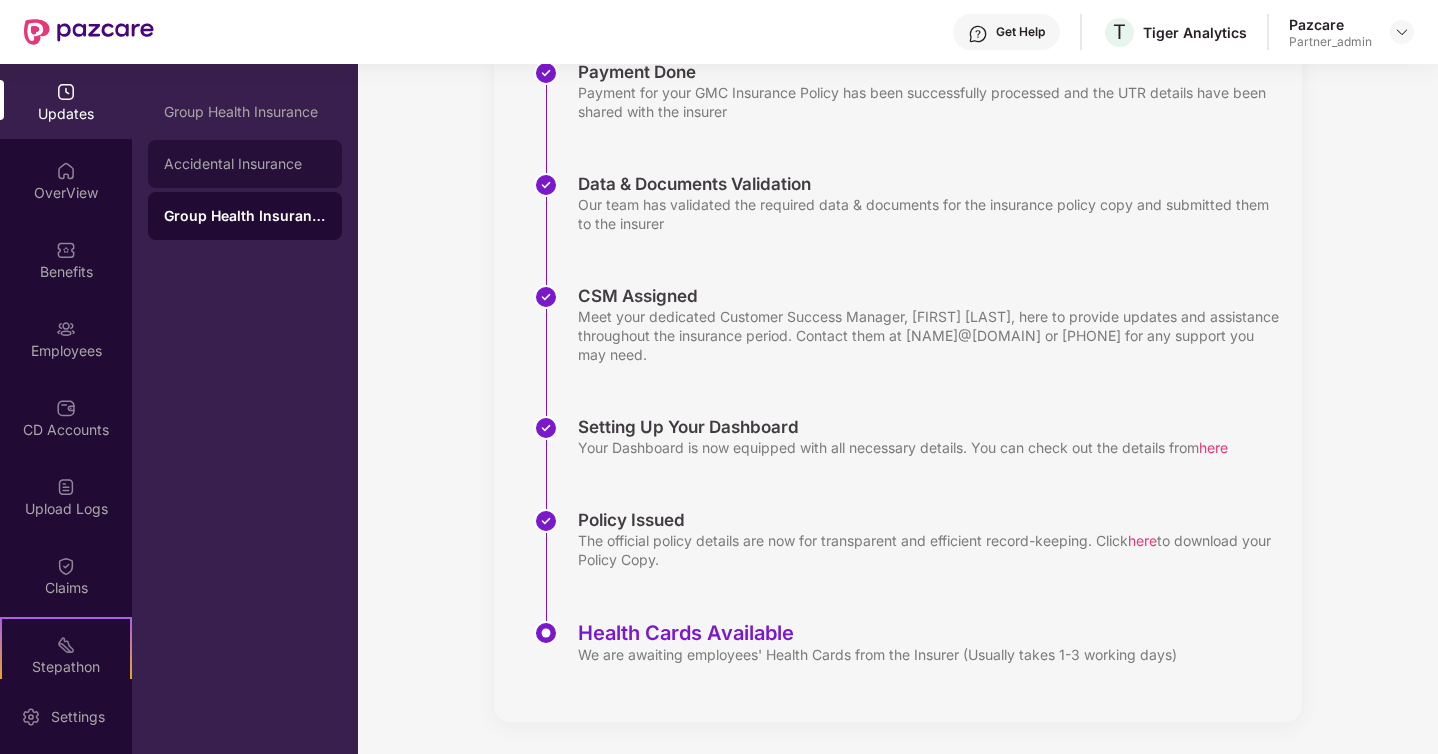 click on "Accidental Insurance" at bounding box center (245, 164) 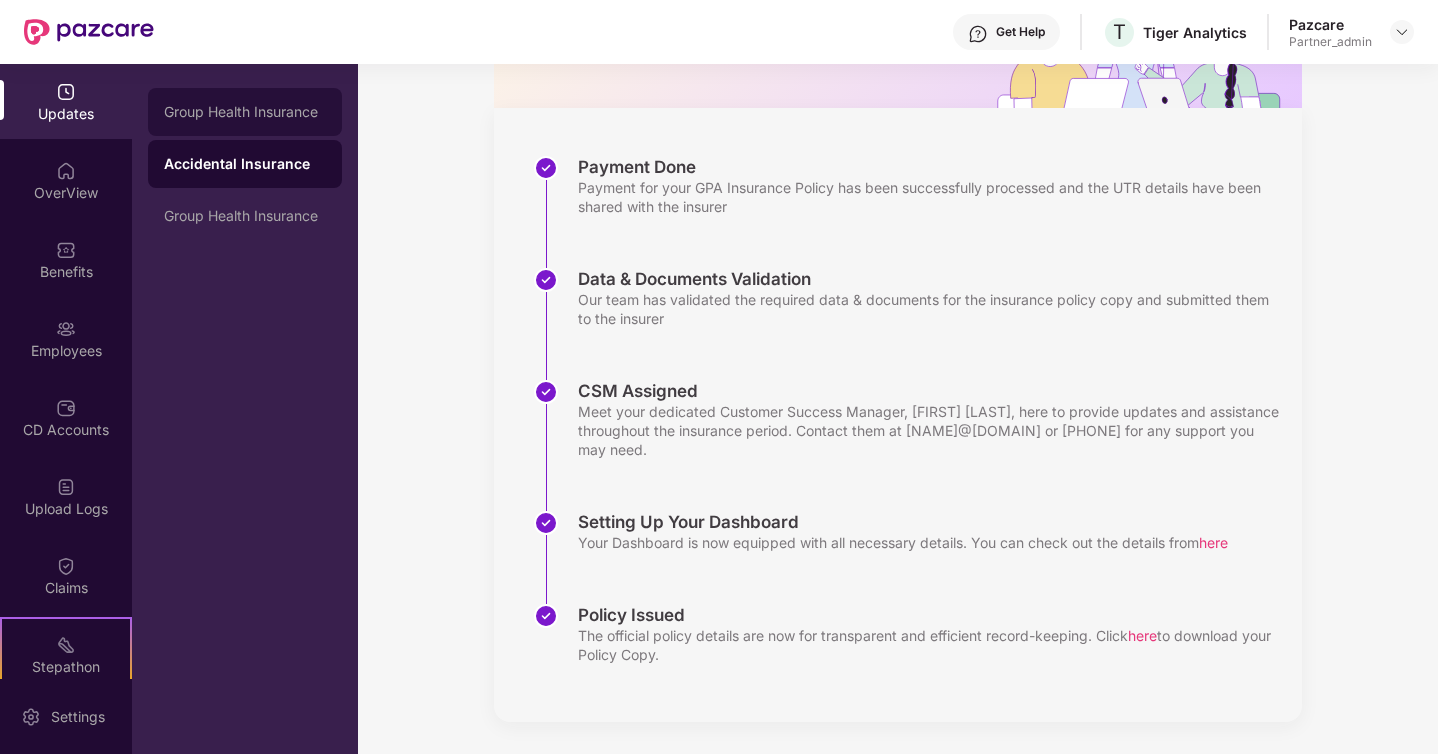 click on "Group Health Insurance" at bounding box center [245, 112] 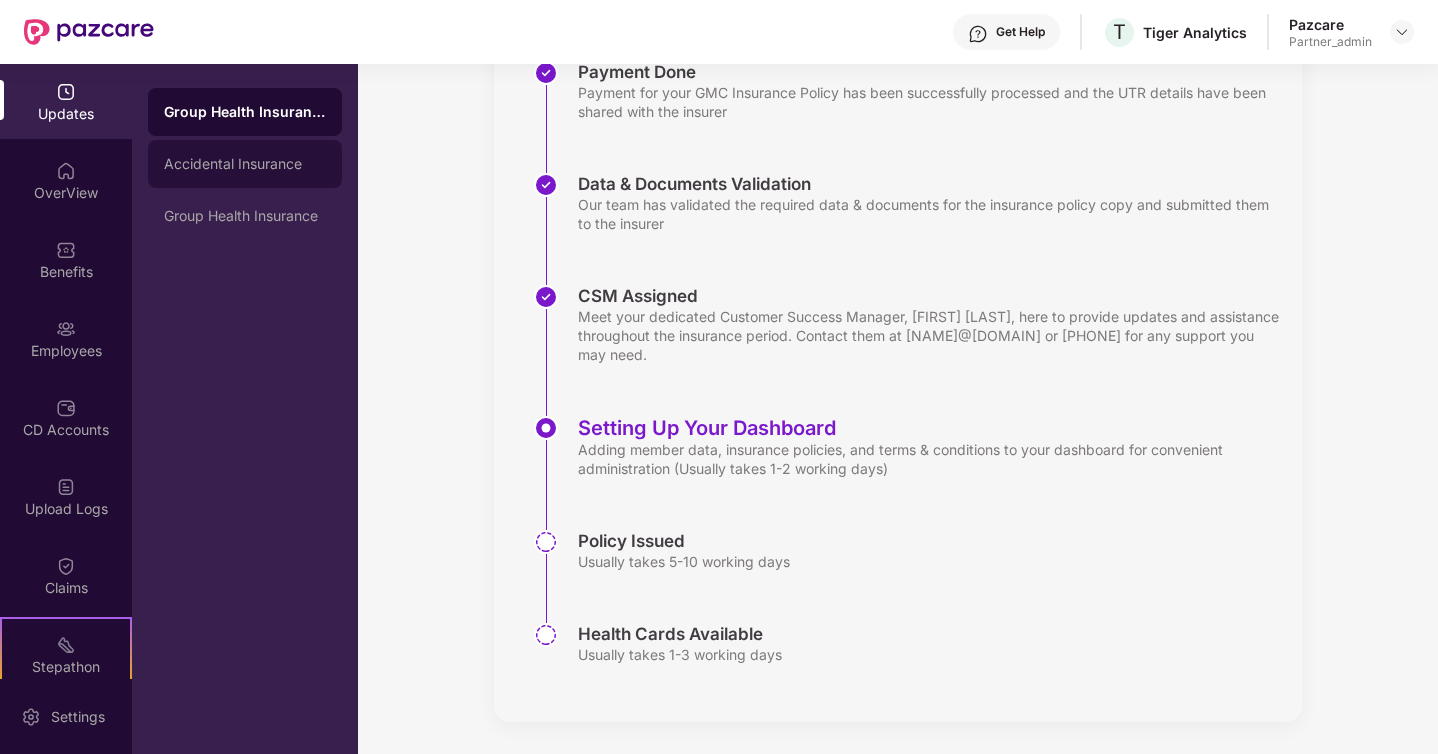 click on "Accidental Insurance" at bounding box center [245, 164] 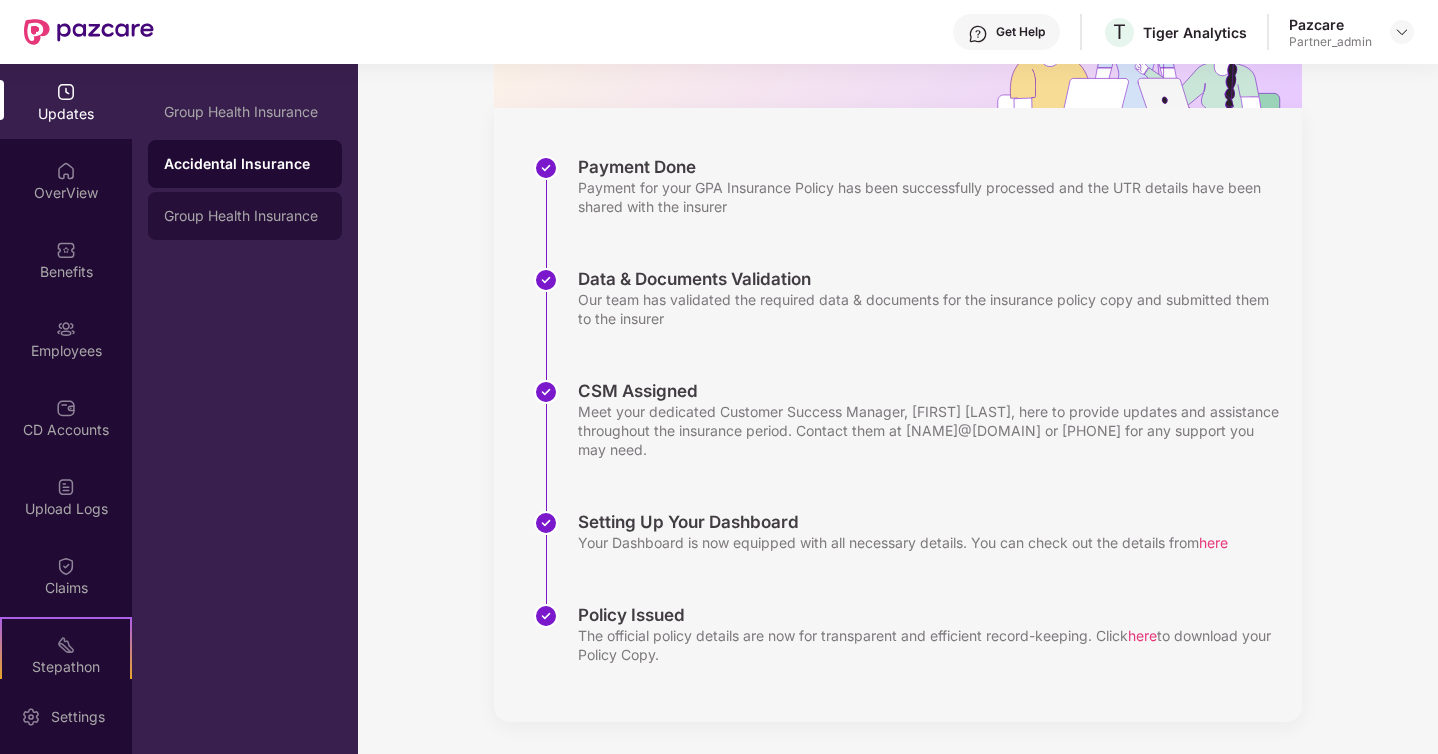 click on "Group Health Insurance" at bounding box center [245, 216] 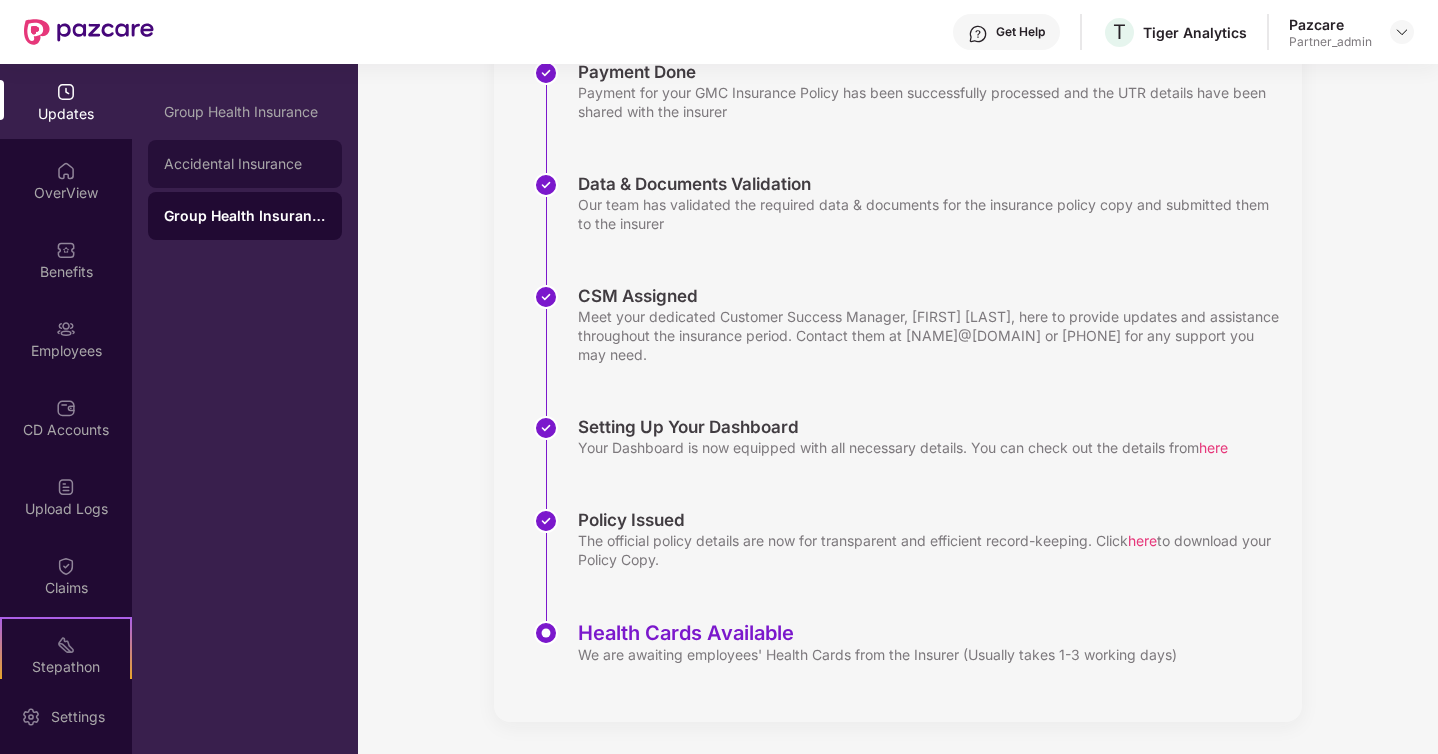 click on "Accidental Insurance" at bounding box center [245, 164] 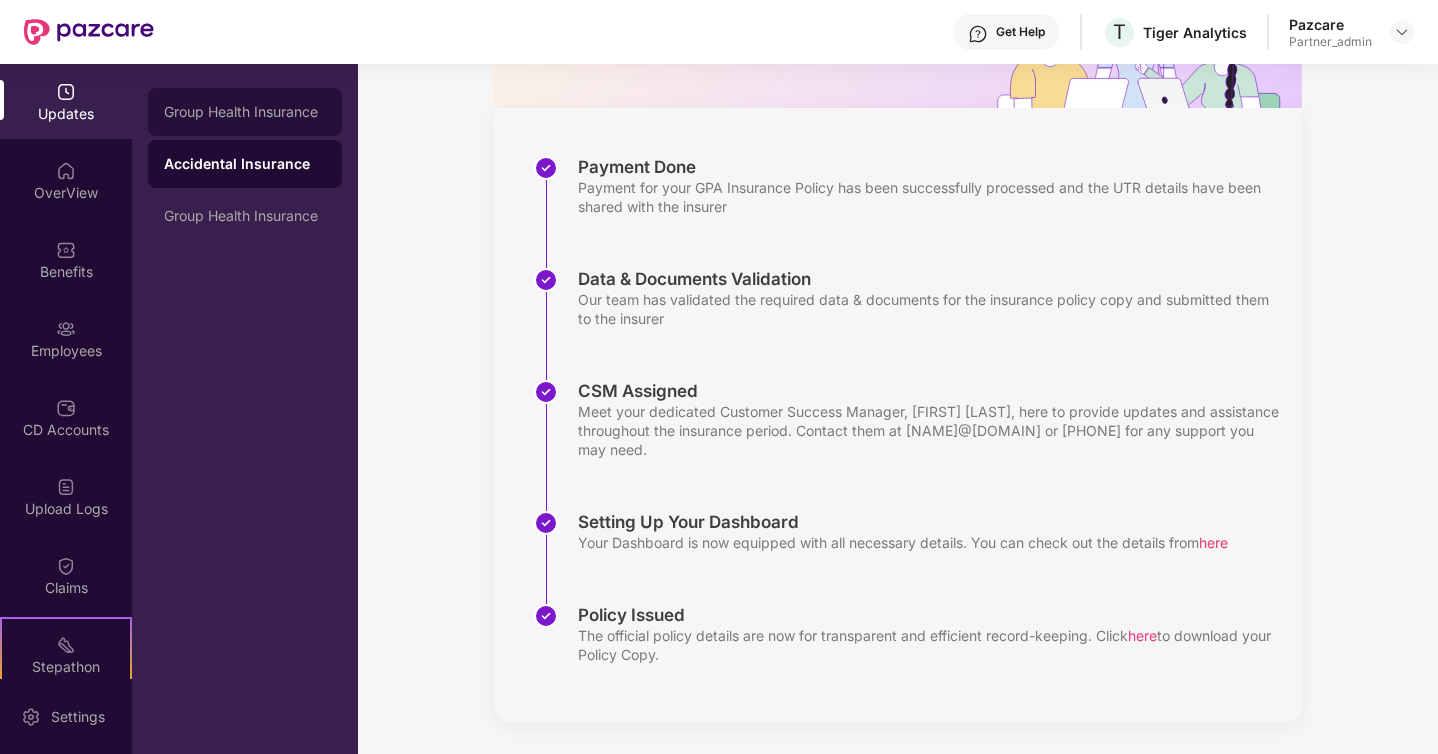 click on "Group Health Insurance" at bounding box center (245, 112) 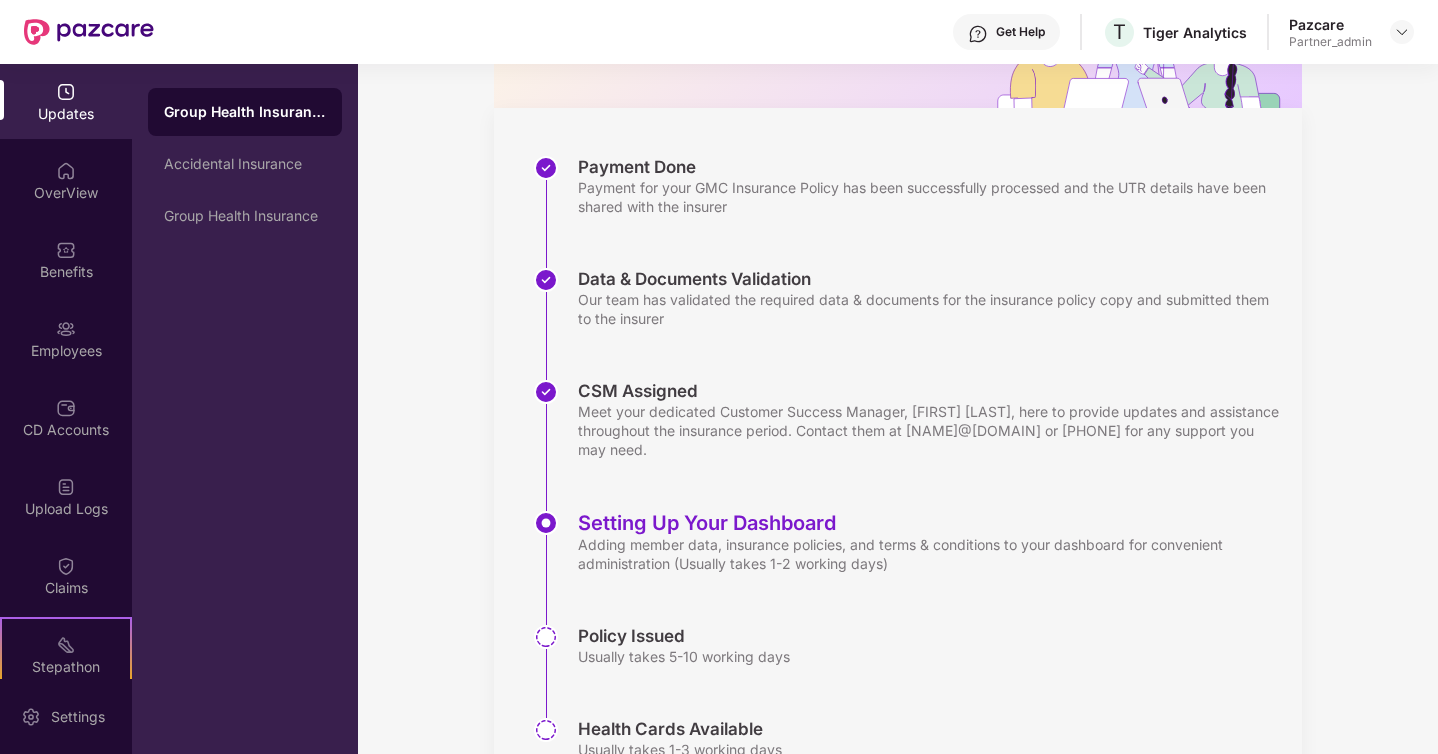 scroll, scrollTop: 328, scrollLeft: 0, axis: vertical 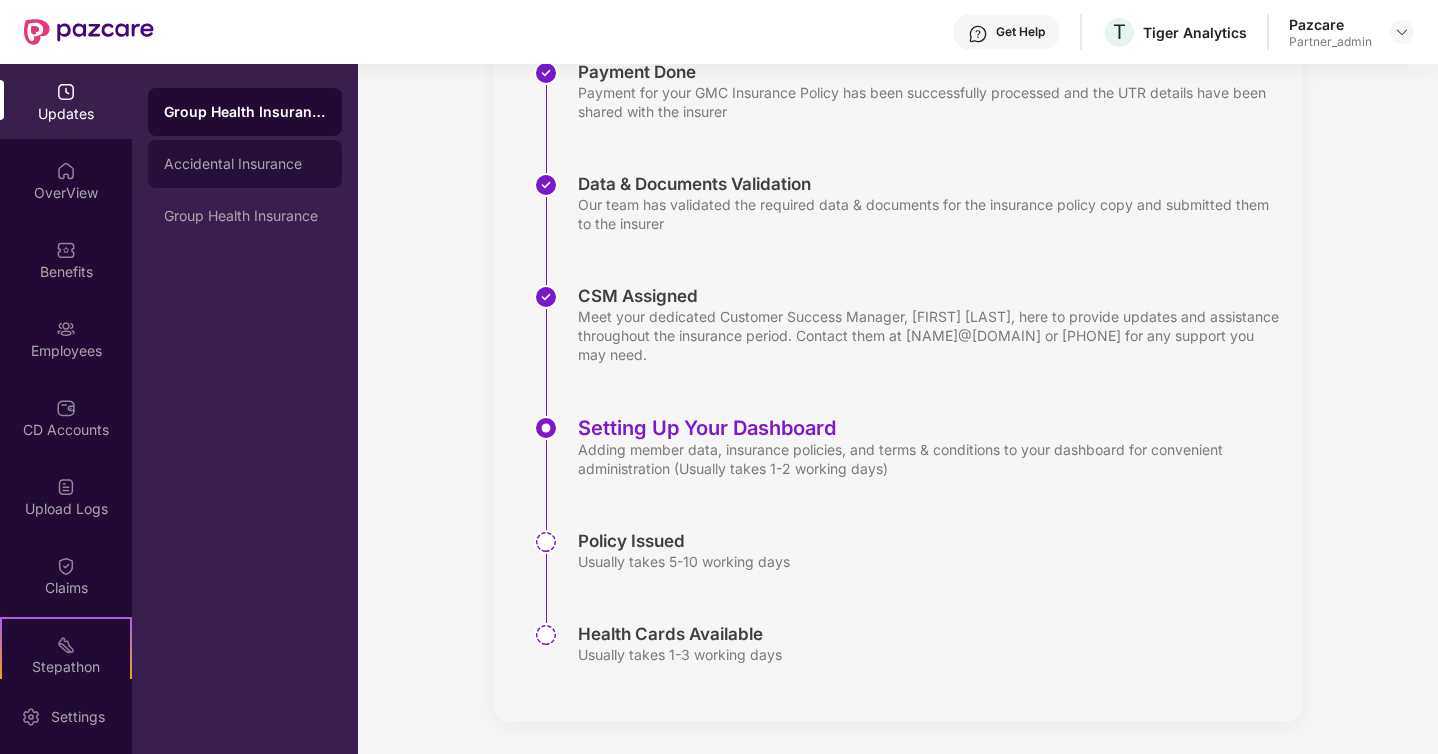 click on "Accidental Insurance" at bounding box center (245, 164) 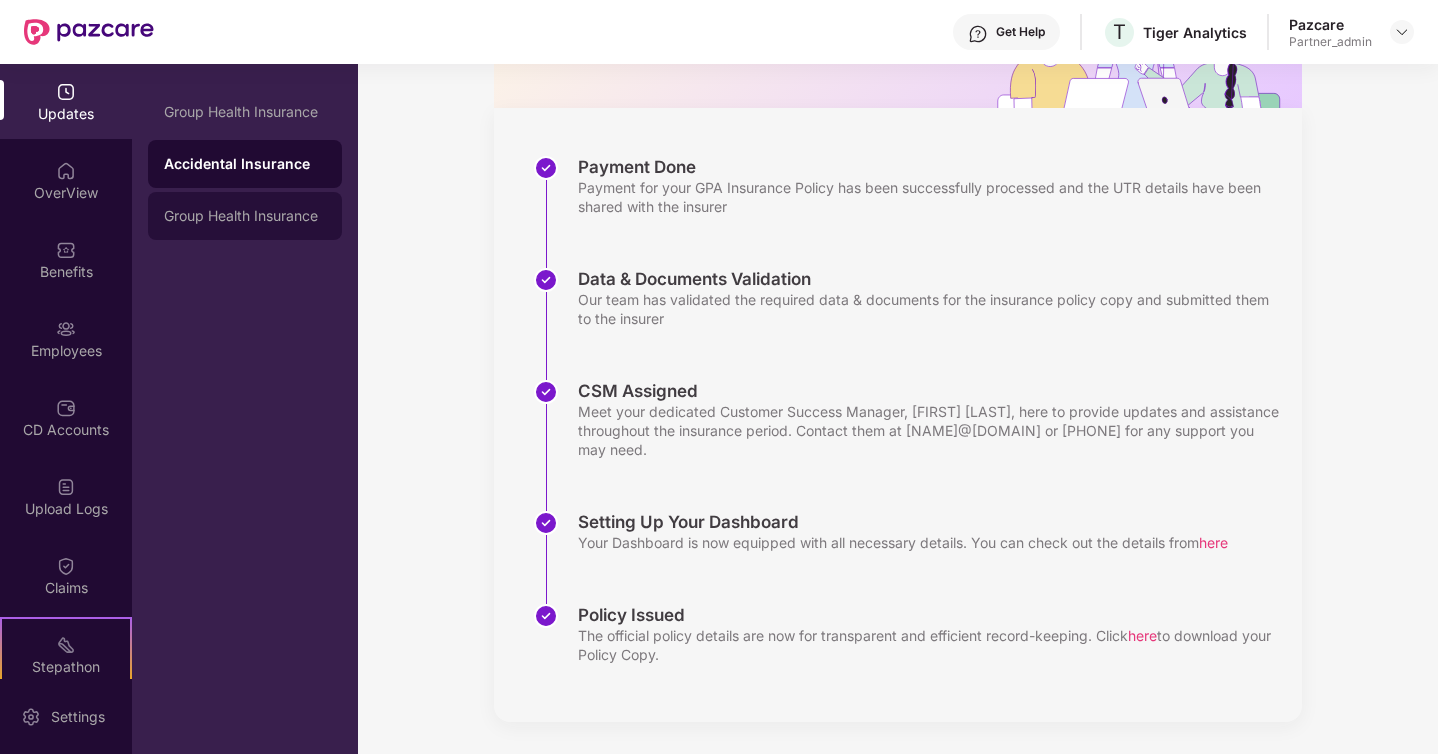 click on "Group Health Insurance" at bounding box center [245, 216] 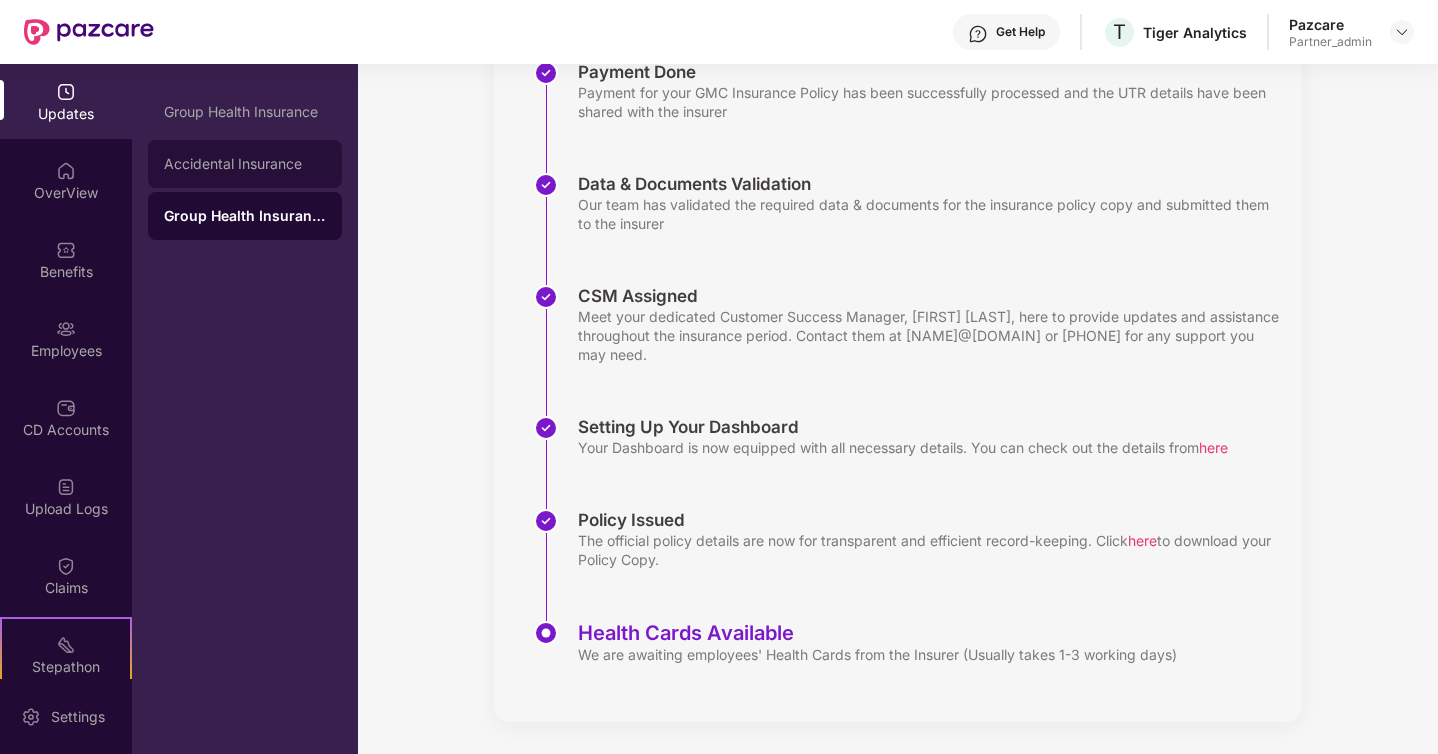 click on "Accidental Insurance" at bounding box center [245, 164] 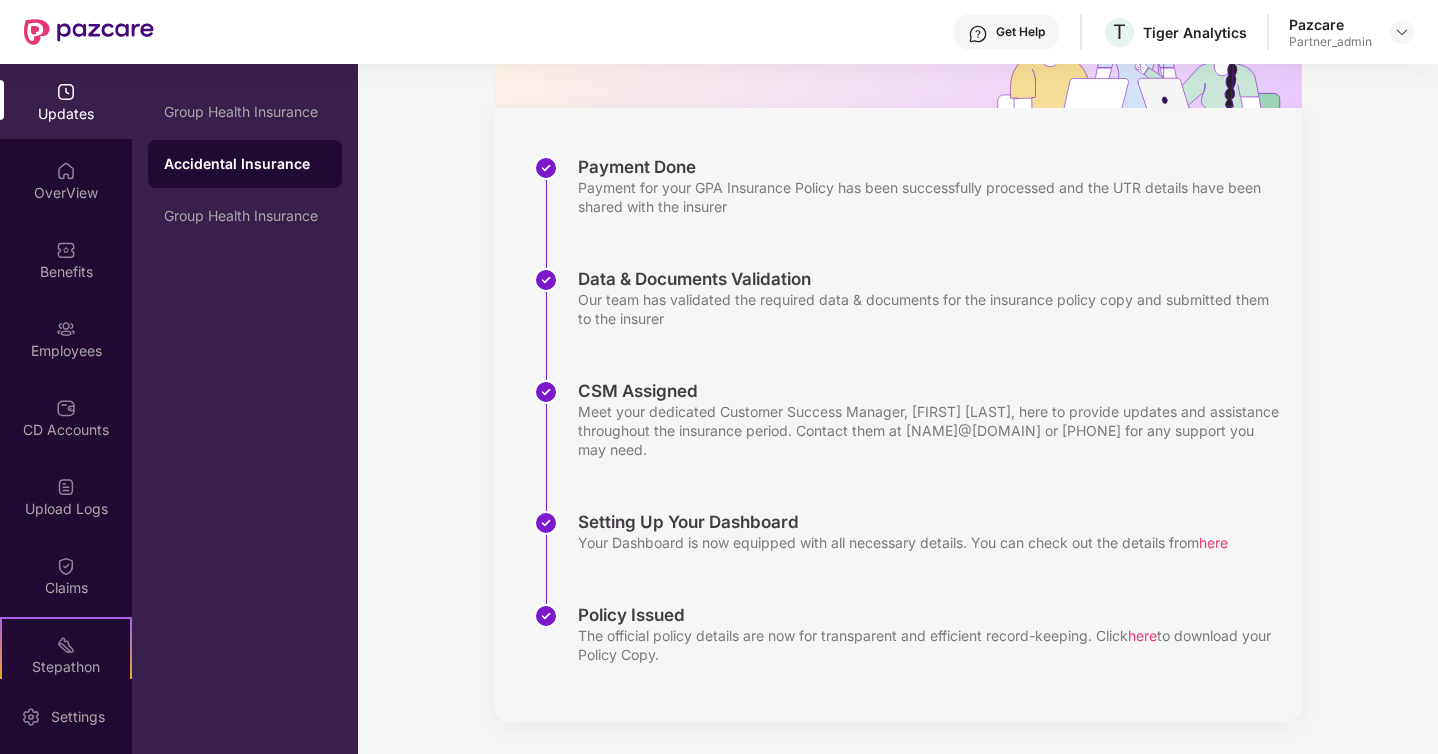 scroll, scrollTop: 233, scrollLeft: 0, axis: vertical 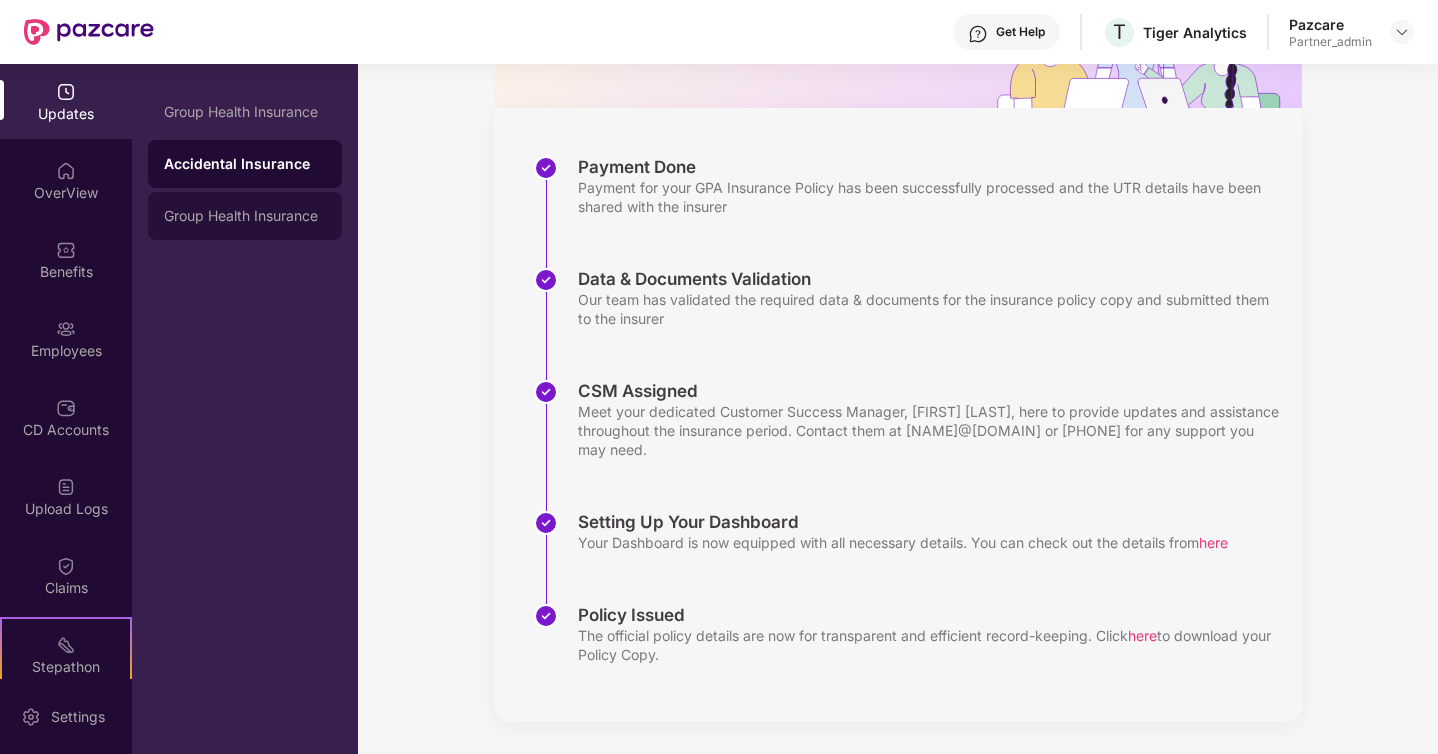 click on "Group Health Insurance" at bounding box center [245, 216] 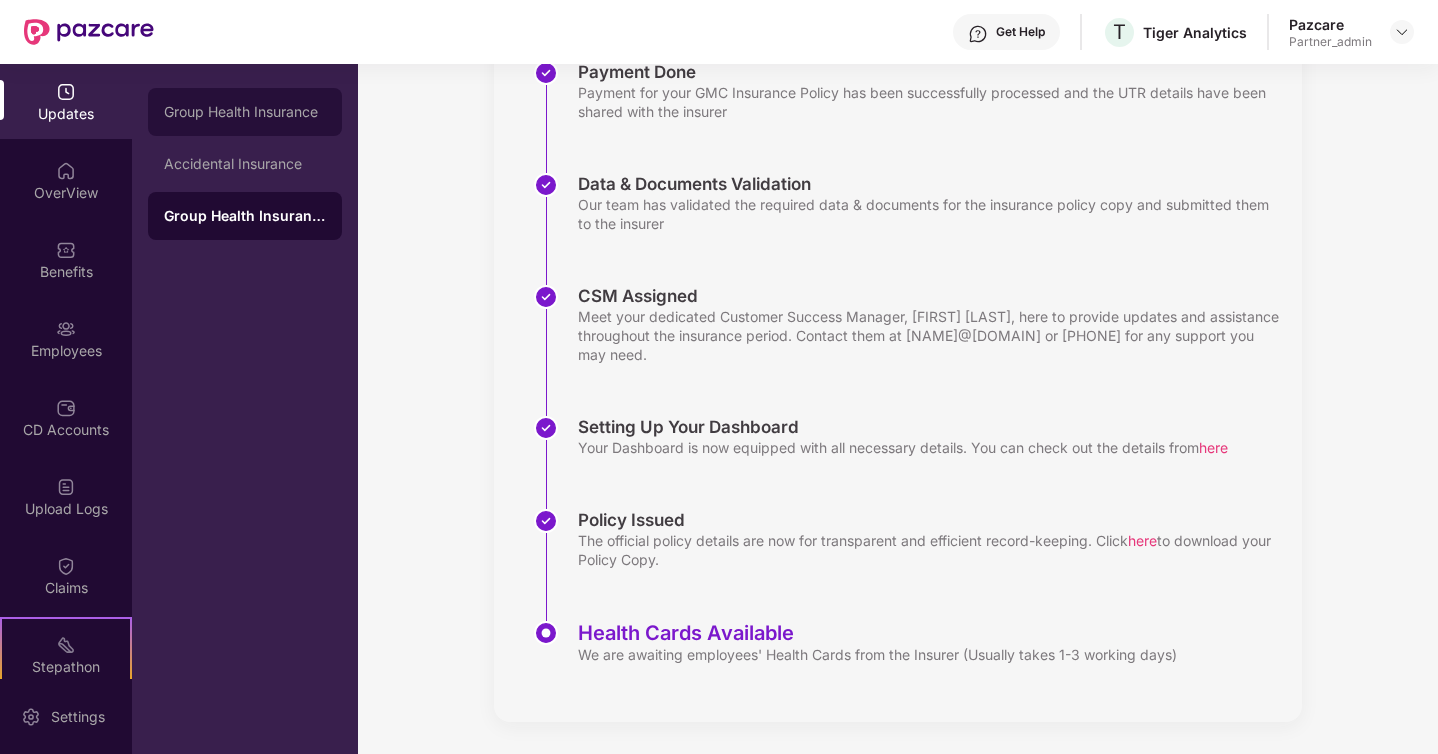click on "Group Health Insurance" at bounding box center (245, 112) 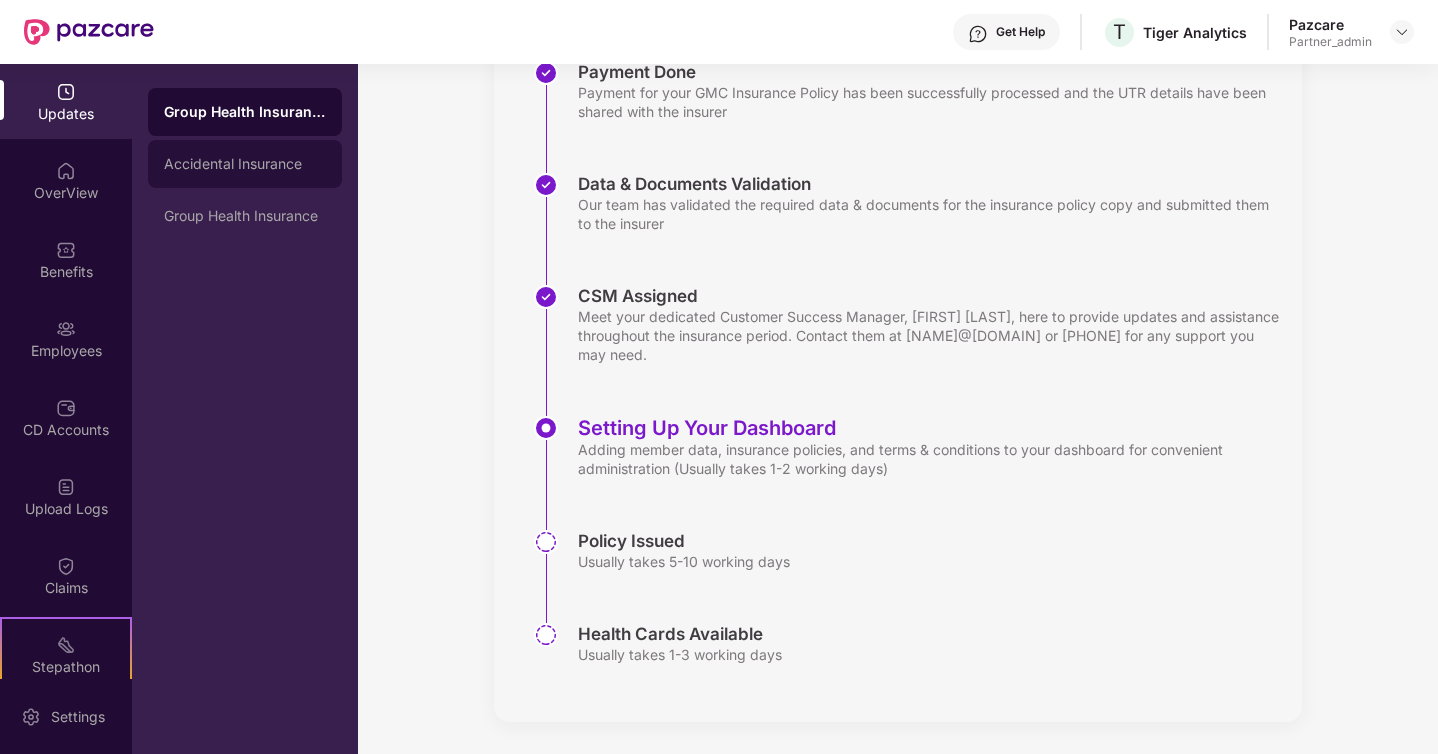 click on "Accidental Insurance" at bounding box center (245, 164) 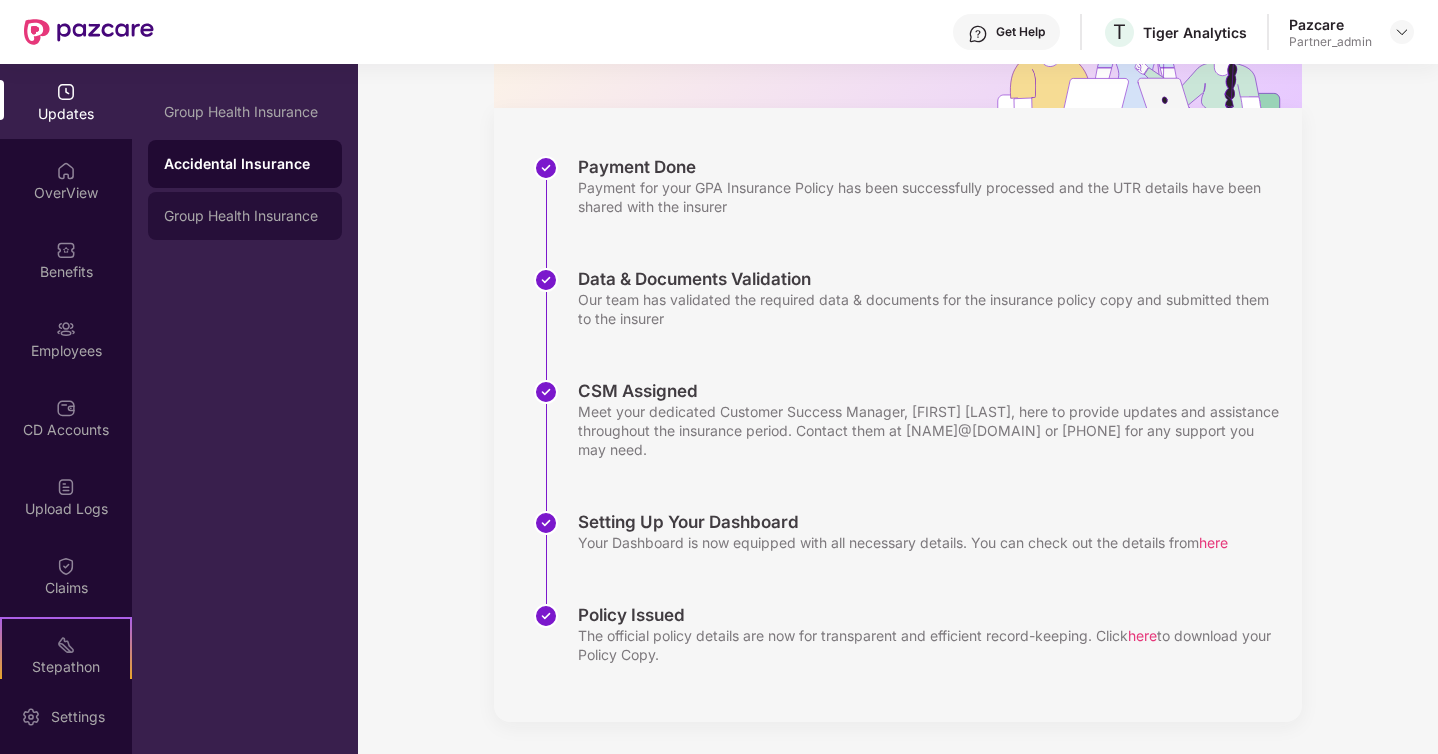 click on "Group Health Insurance" at bounding box center (245, 216) 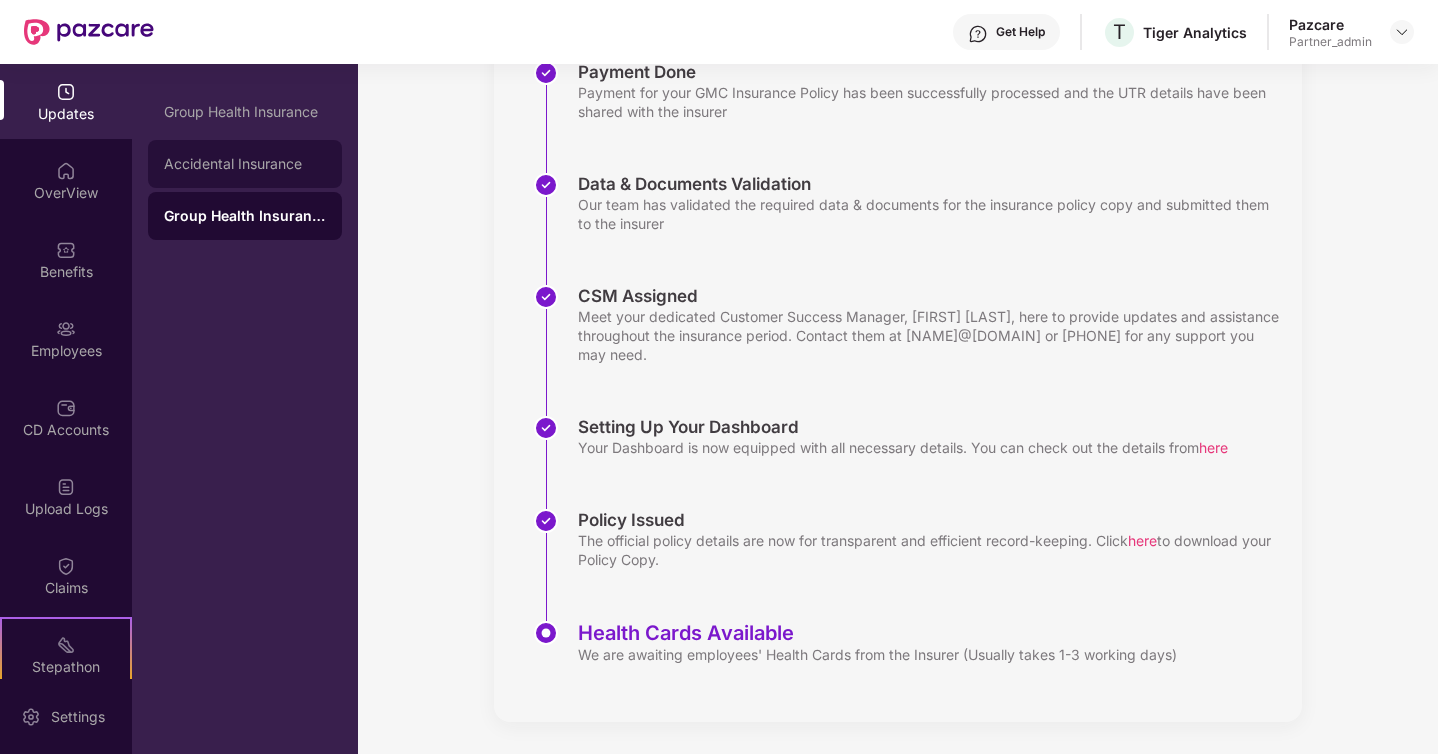 click on "Accidental Insurance" at bounding box center [245, 164] 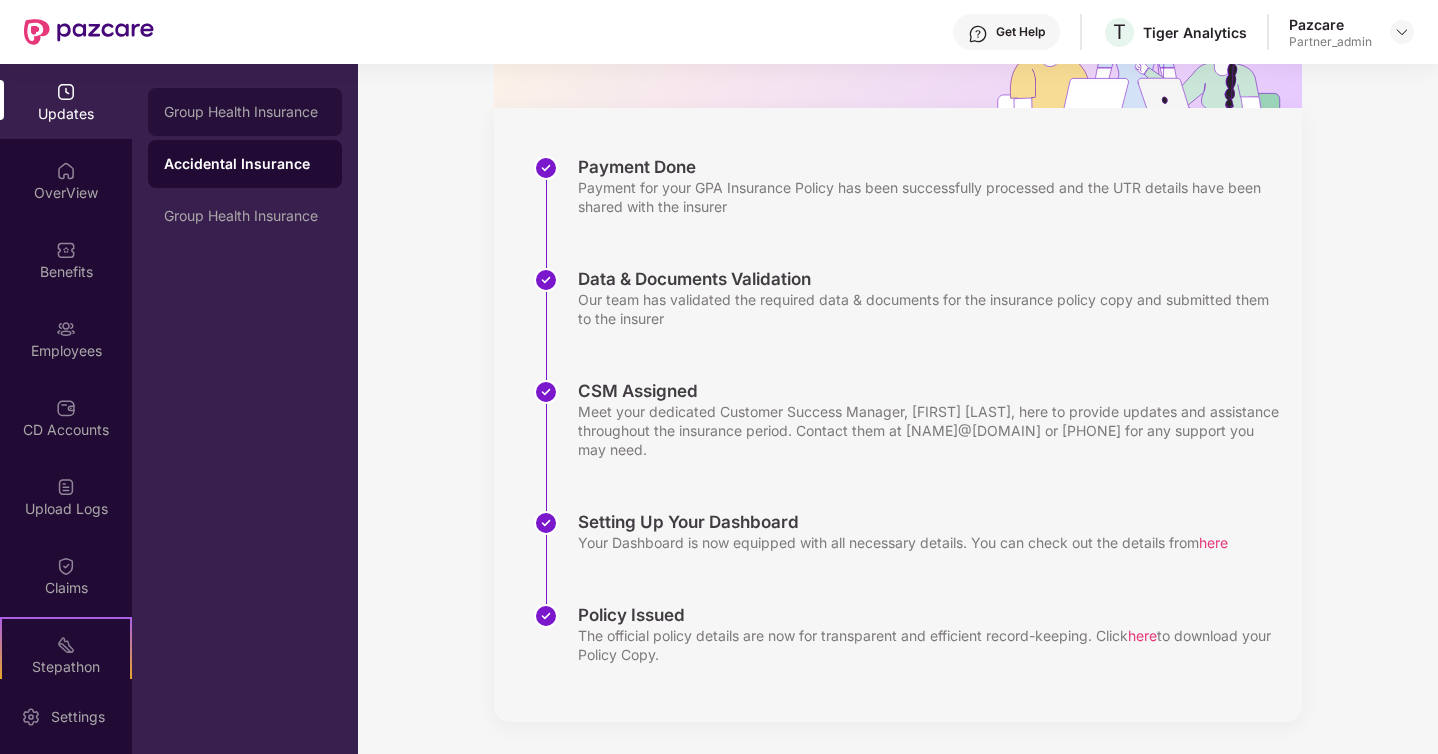 click on "Group Health Insurance" at bounding box center (245, 112) 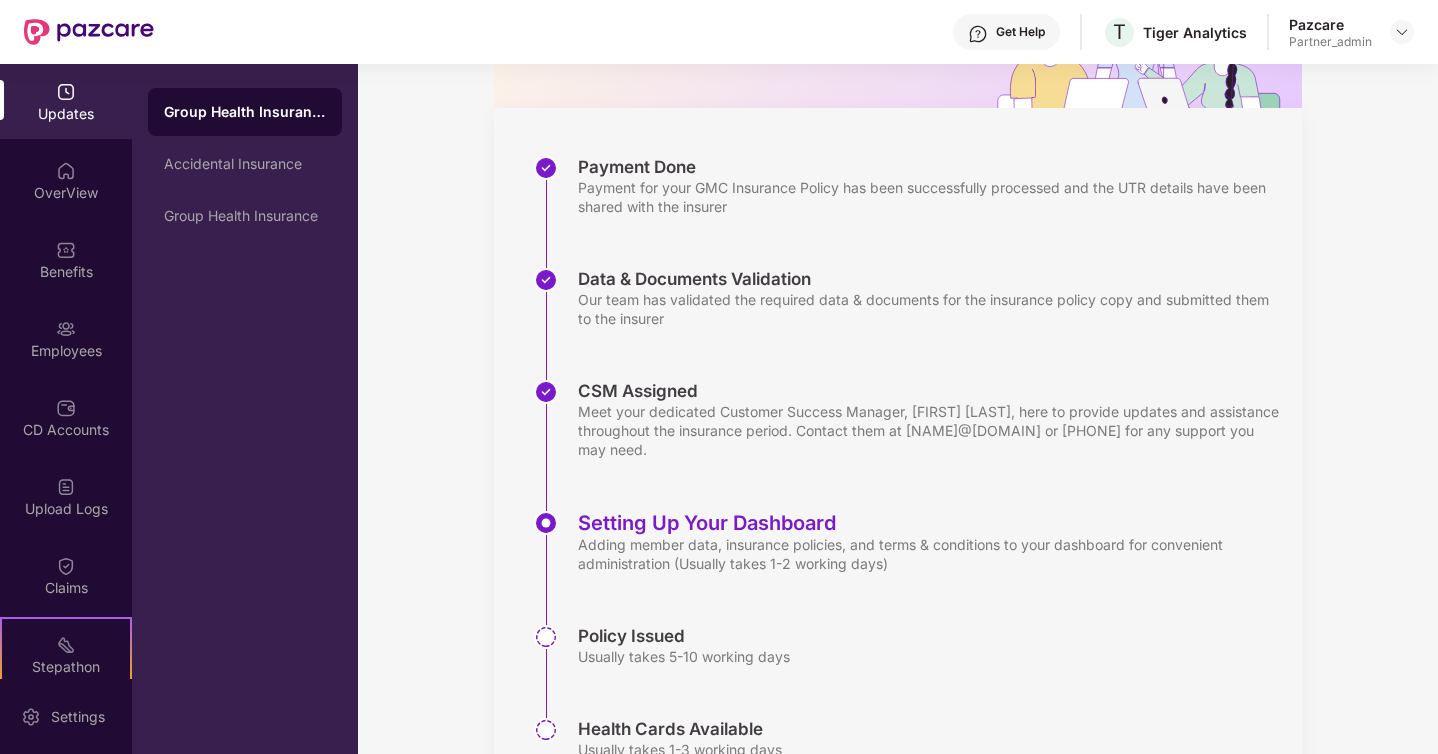 scroll, scrollTop: 328, scrollLeft: 0, axis: vertical 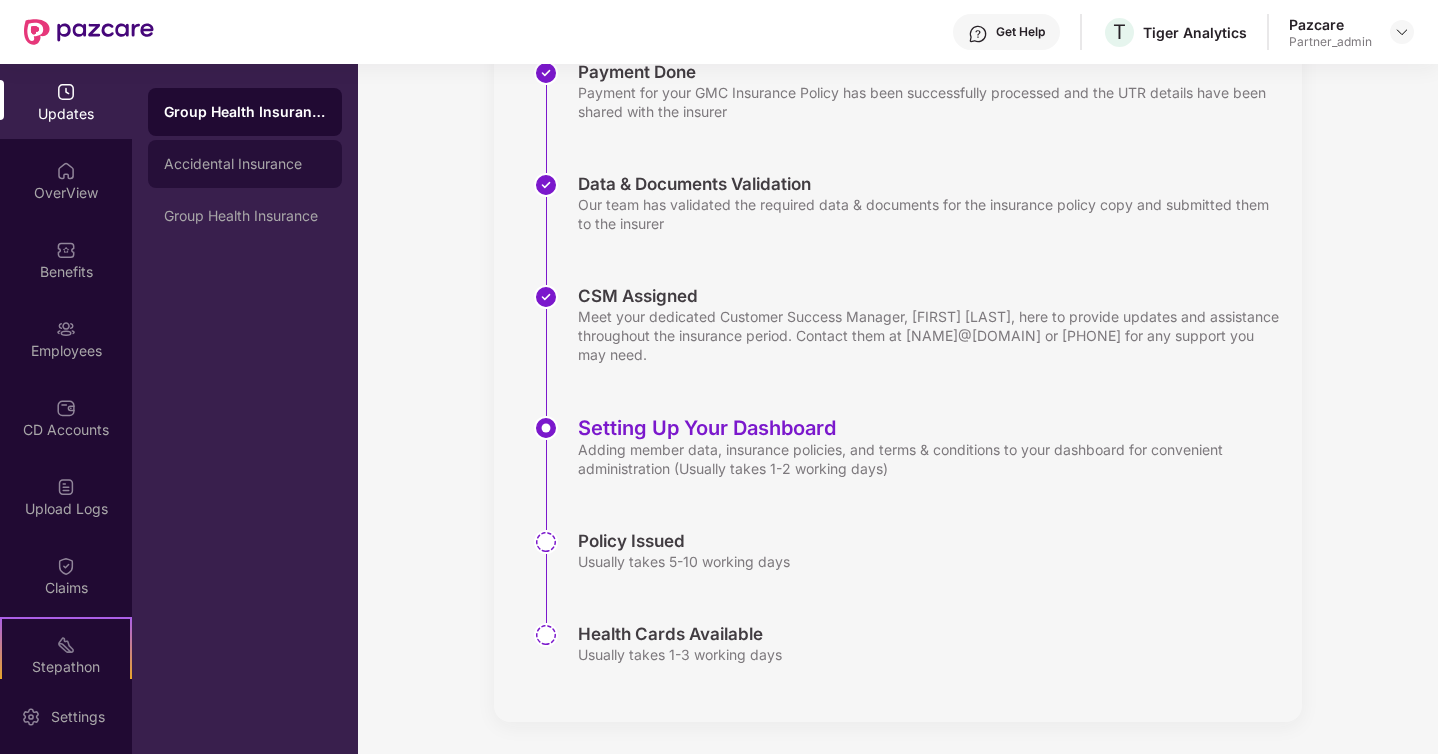 click on "Accidental Insurance" at bounding box center [245, 164] 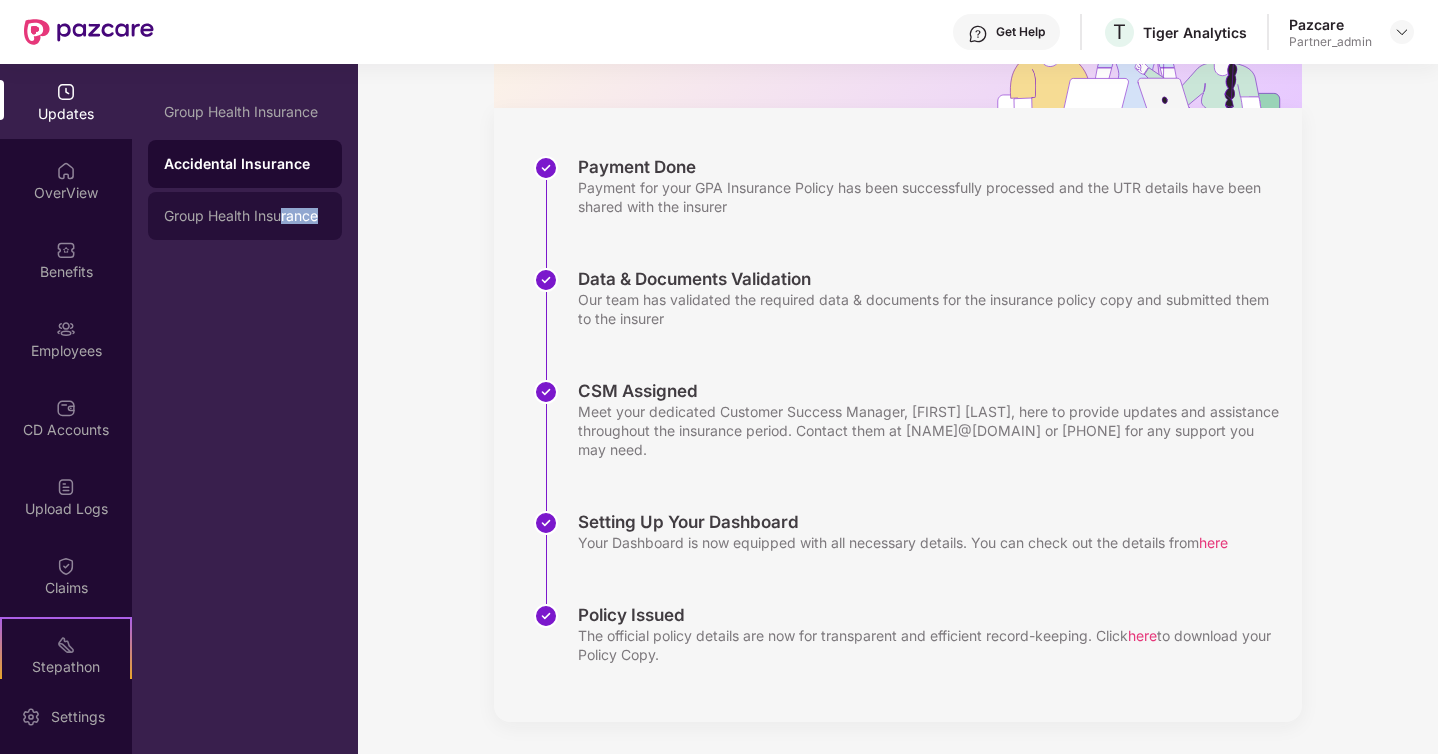 click on "Group Health Insurance" at bounding box center (245, 216) 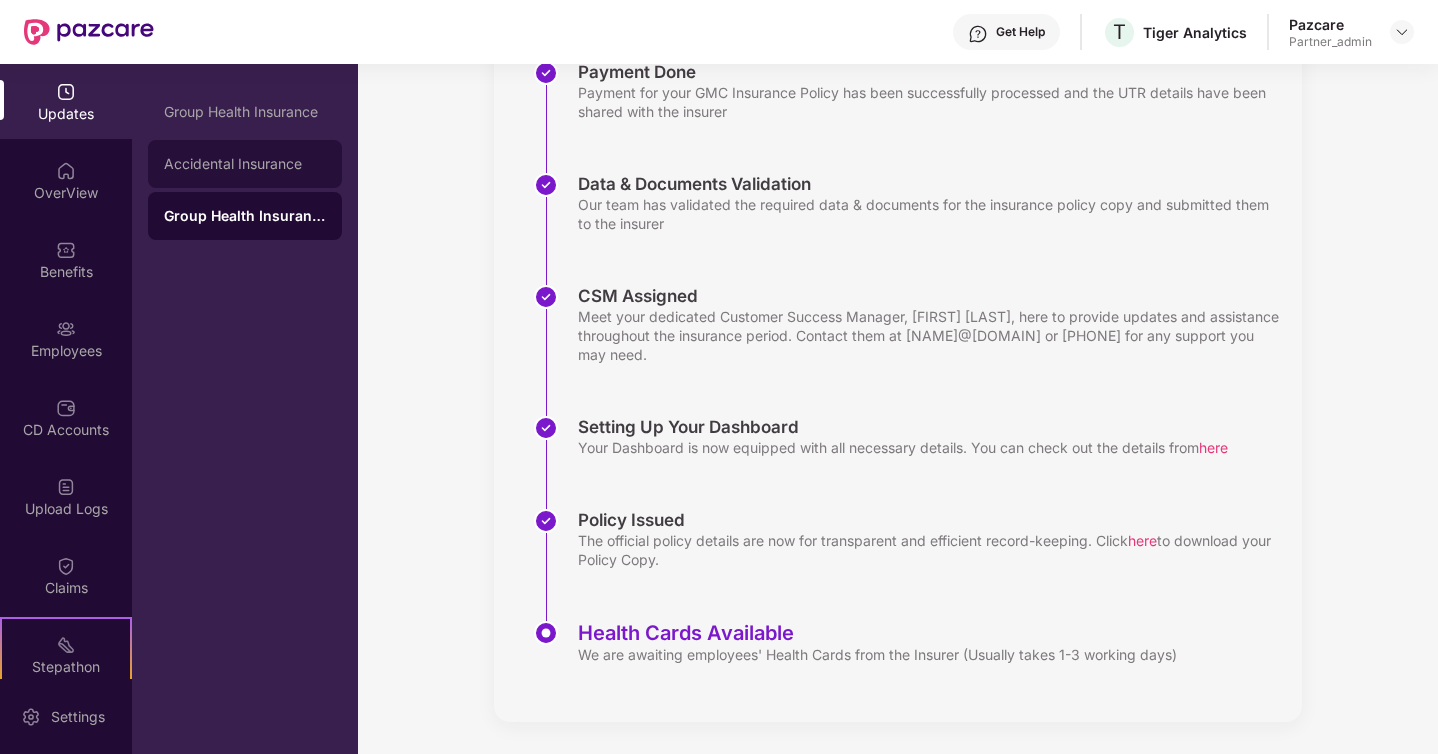 click on "Accidental Insurance" at bounding box center (245, 164) 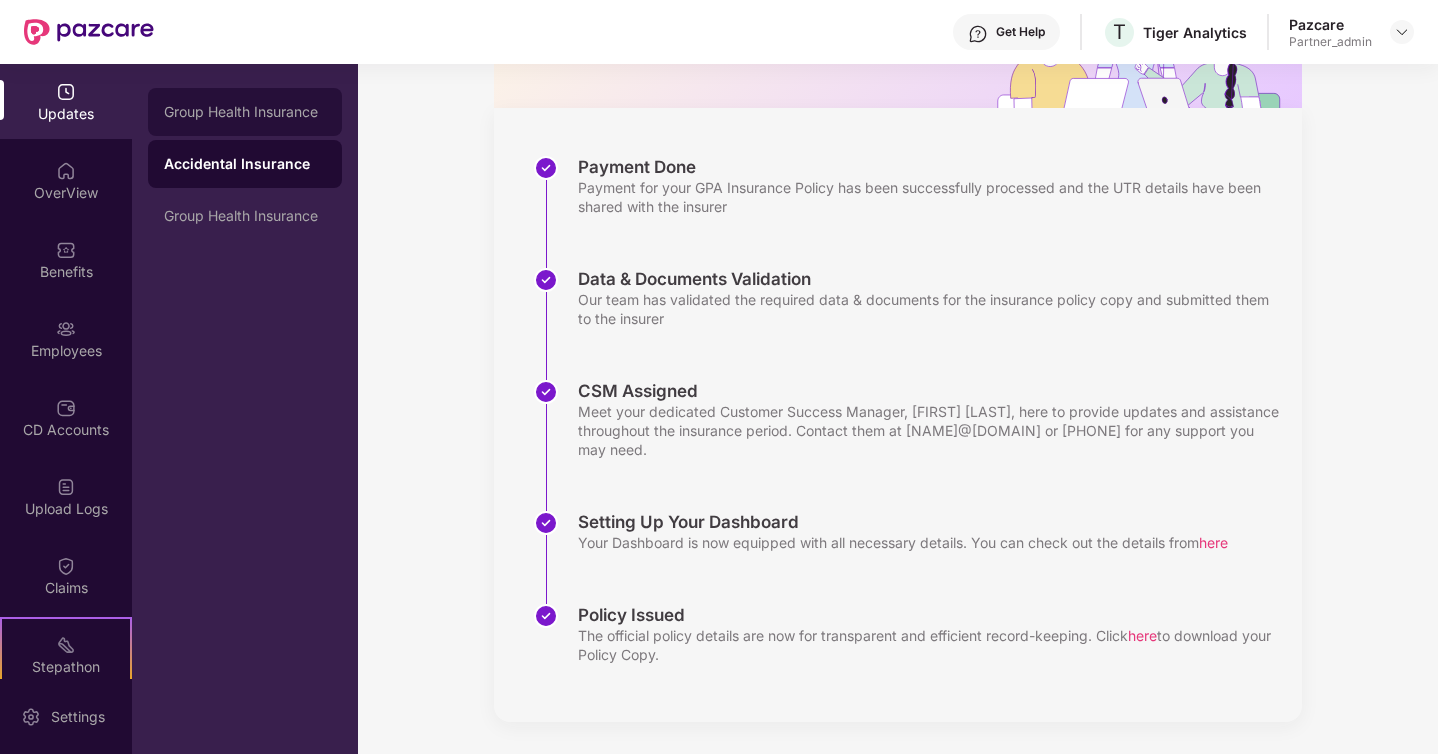click on "Group Health Insurance" at bounding box center [245, 112] 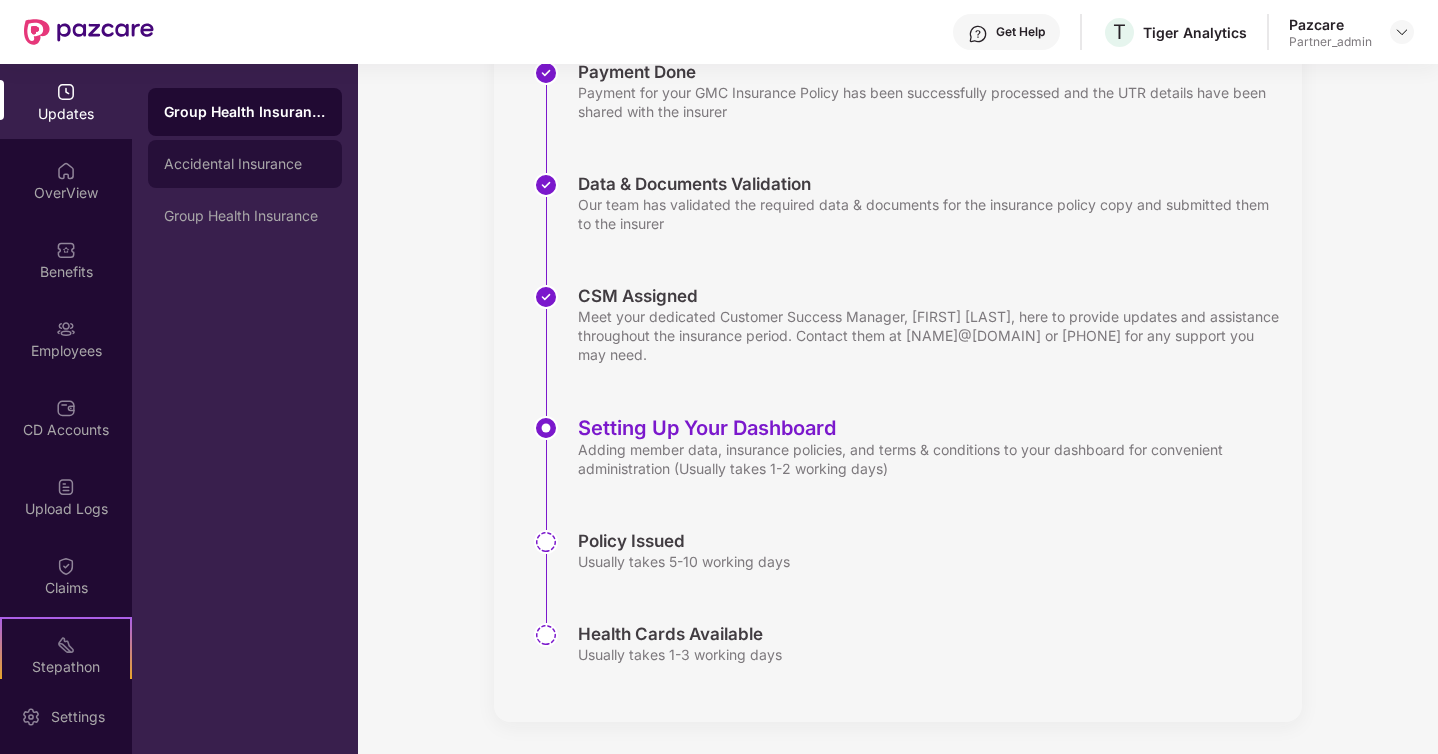 click on "Accidental Insurance" at bounding box center [245, 164] 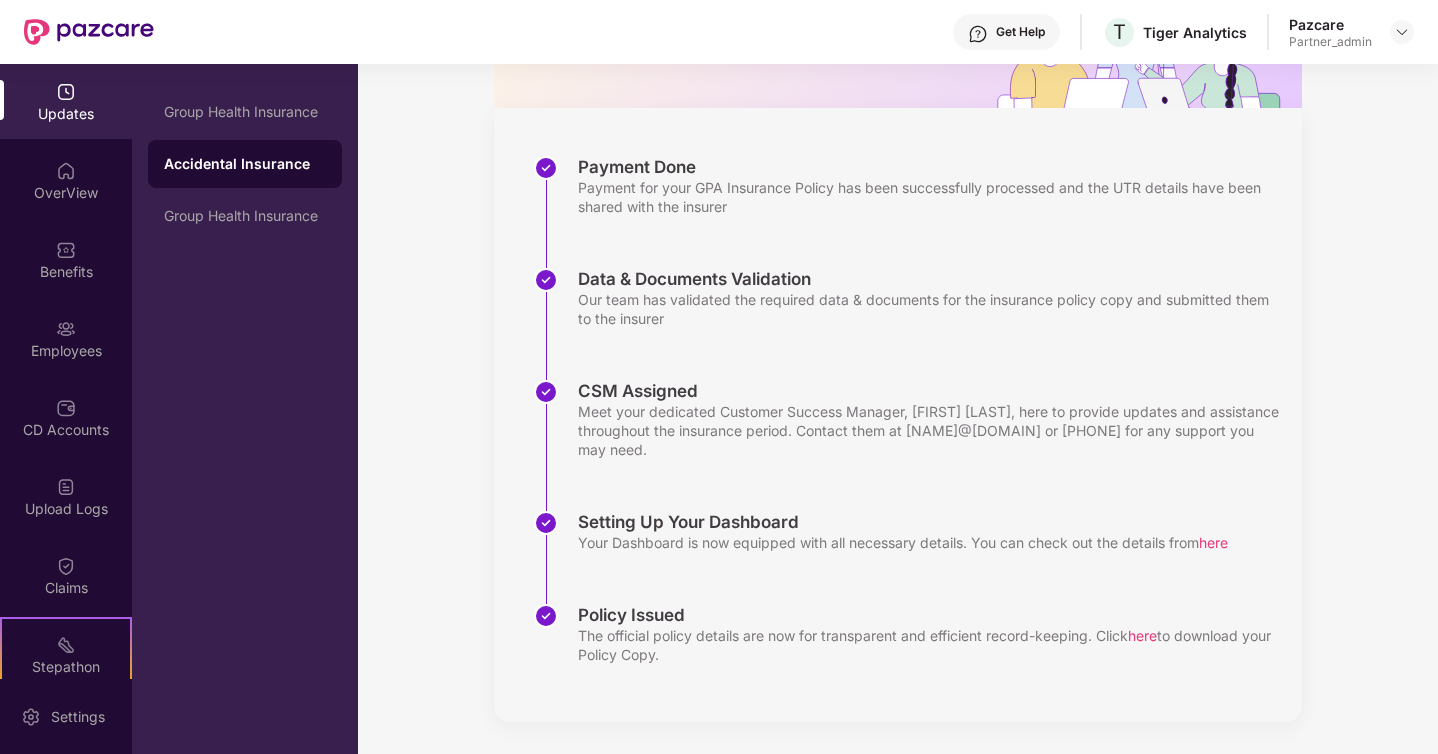 scroll, scrollTop: 233, scrollLeft: 0, axis: vertical 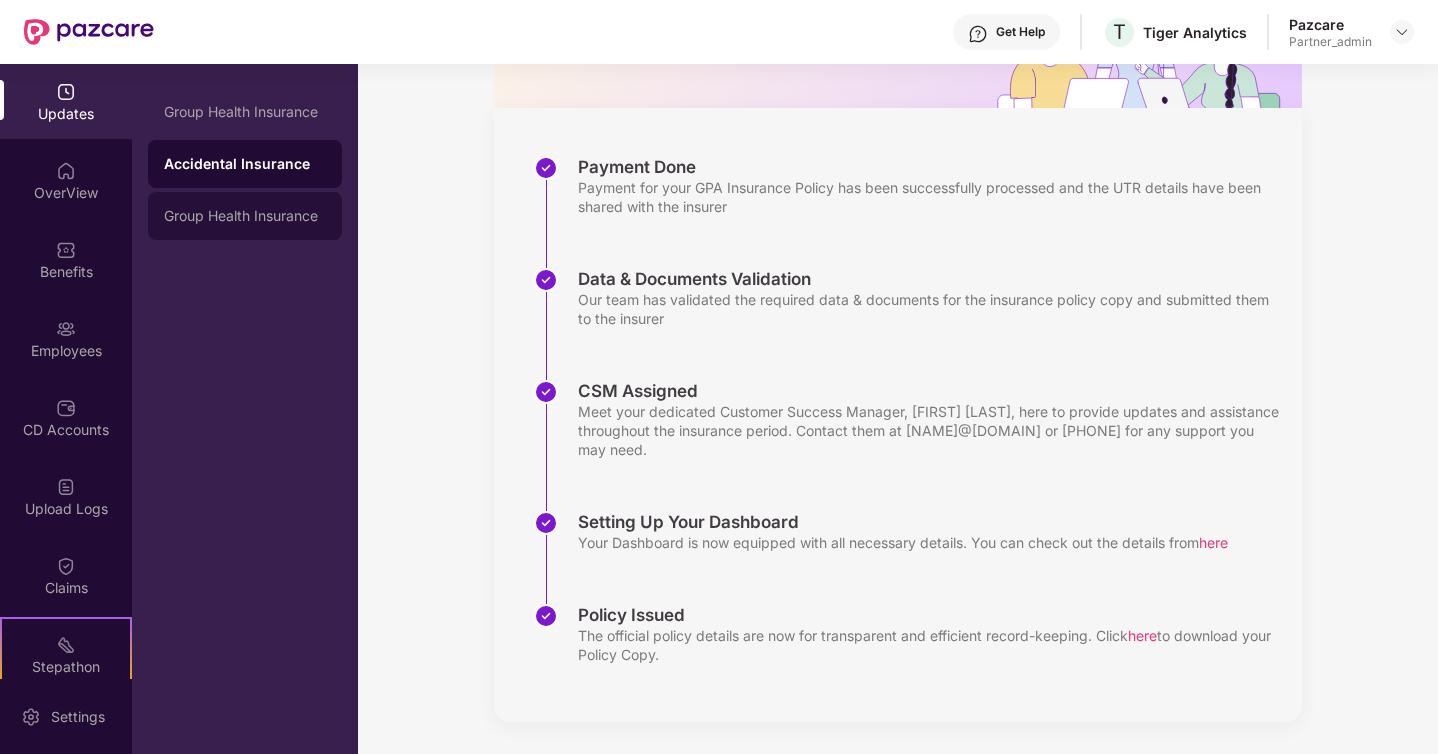 click on "Group Health Insurance" at bounding box center (245, 216) 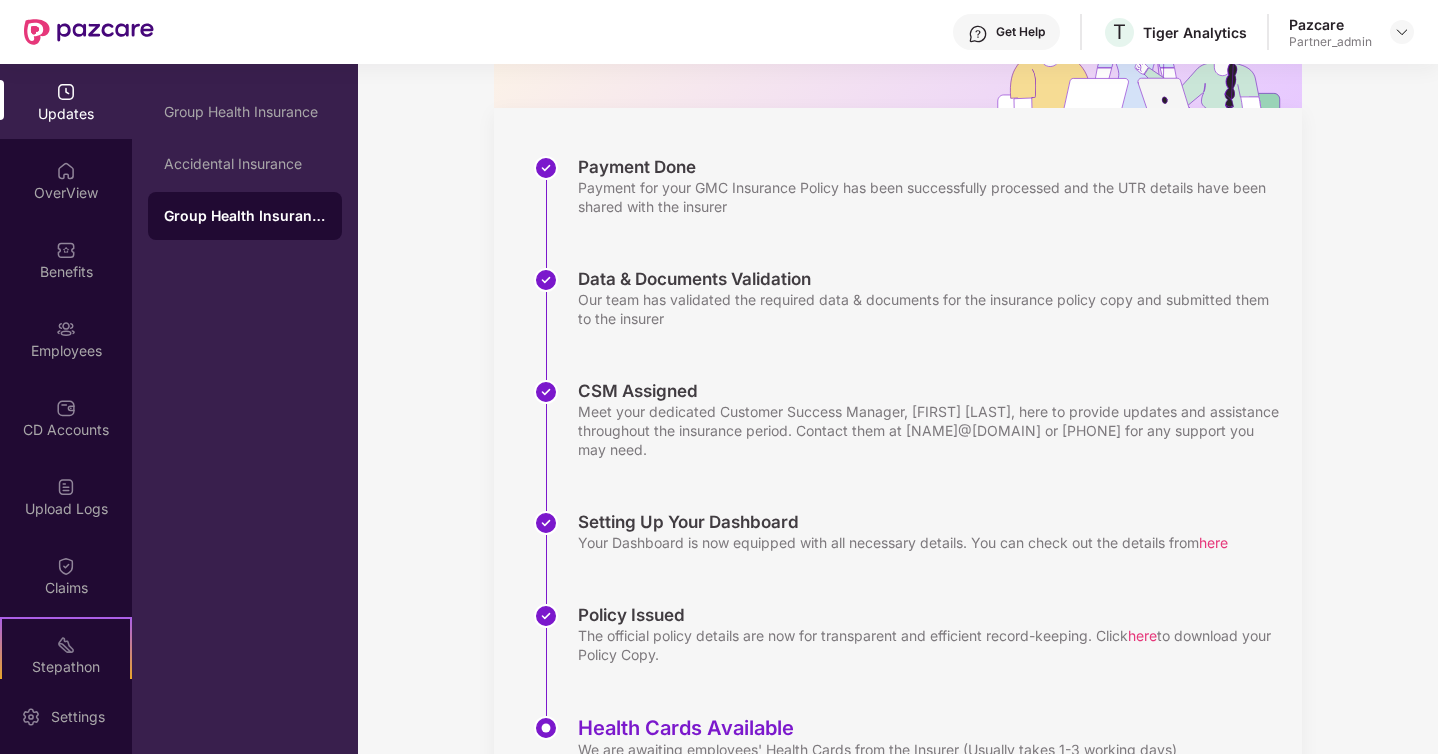 scroll, scrollTop: 328, scrollLeft: 0, axis: vertical 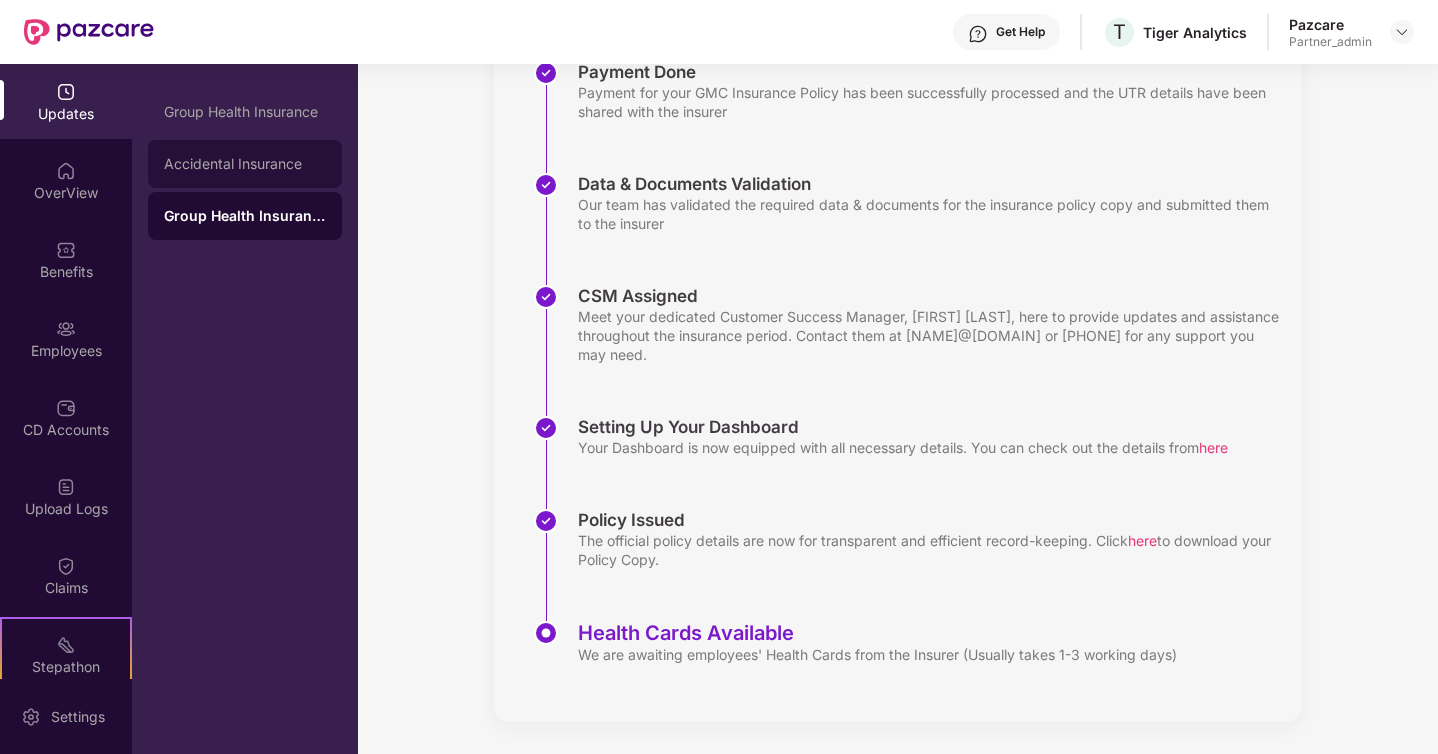 click on "Accidental Insurance" at bounding box center [245, 164] 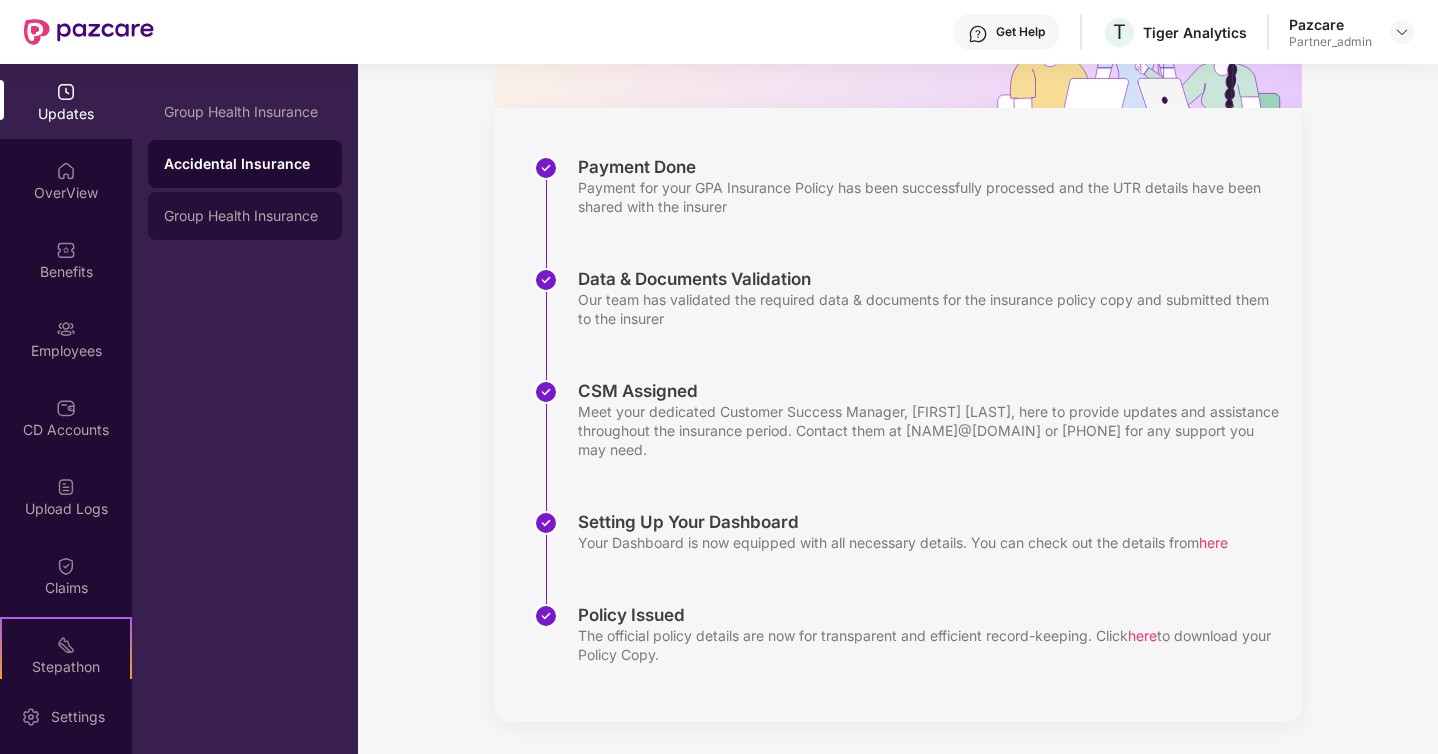 click on "Group Health Insurance" at bounding box center [245, 216] 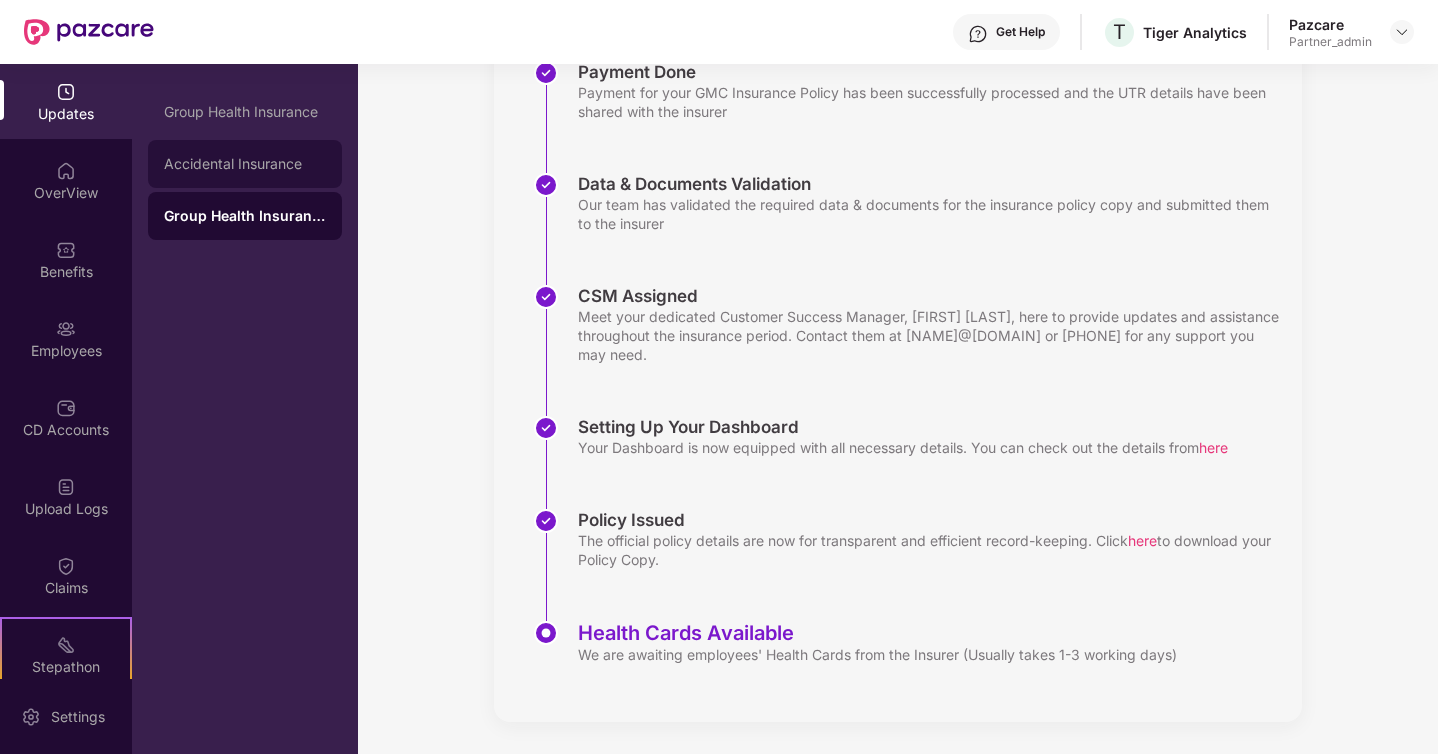 click on "Accidental Insurance" at bounding box center [245, 164] 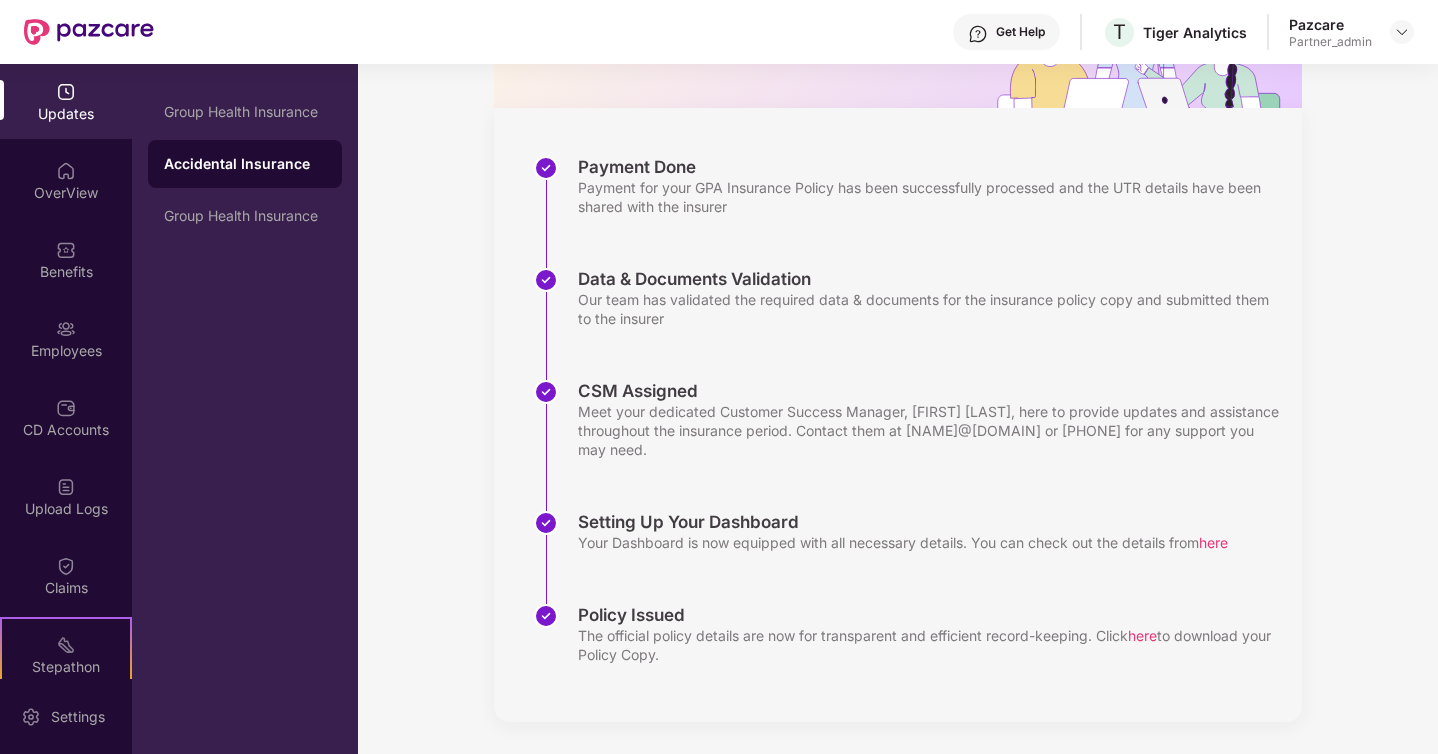 scroll, scrollTop: 233, scrollLeft: 0, axis: vertical 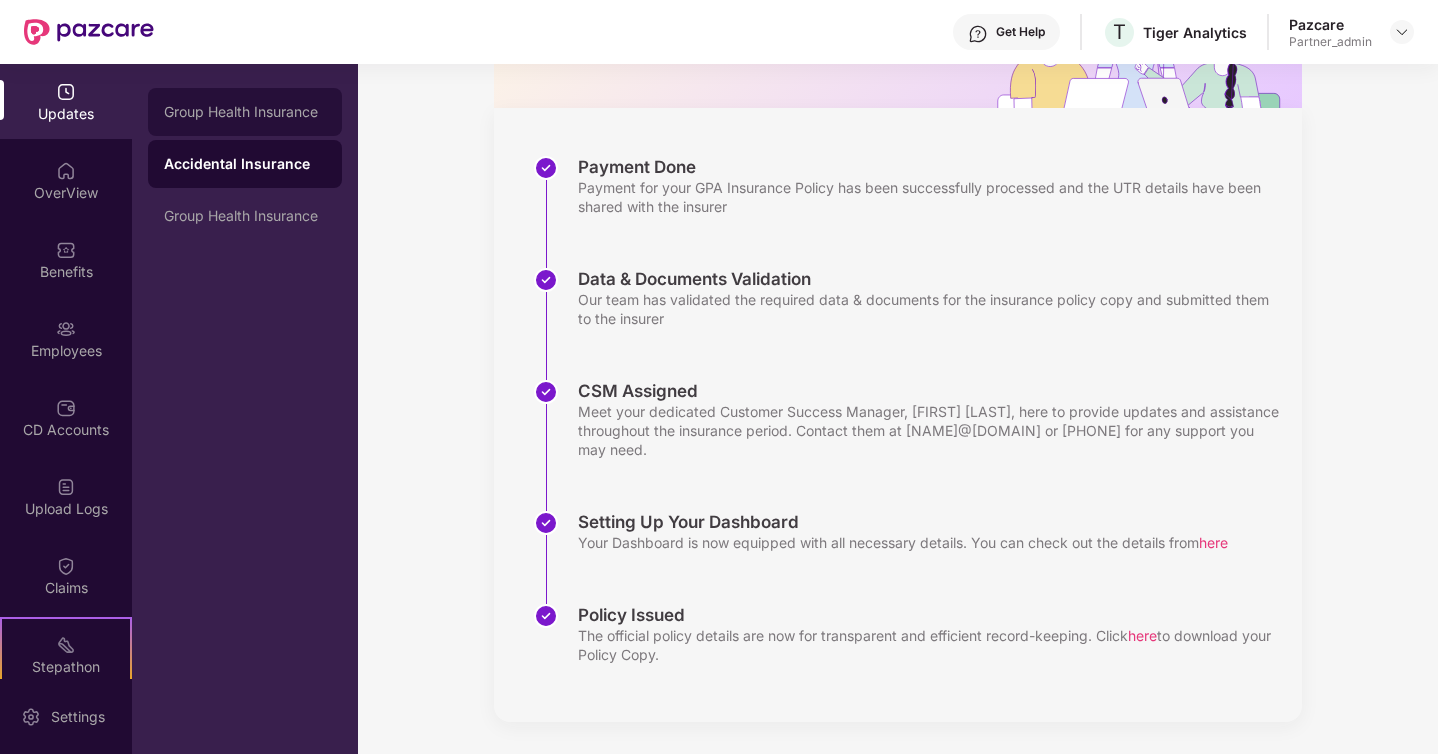click on "Group Health Insurance" at bounding box center (245, 112) 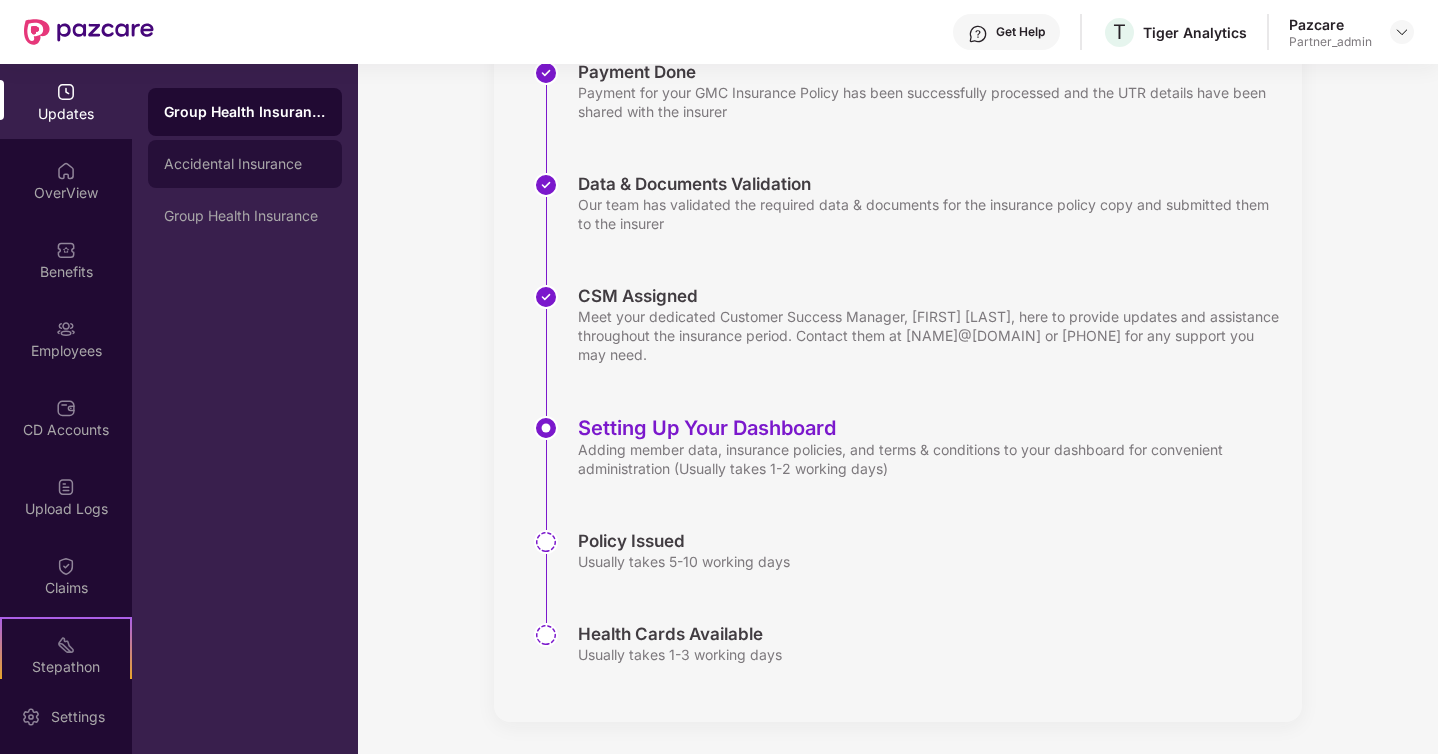 click on "Accidental Insurance" at bounding box center [245, 164] 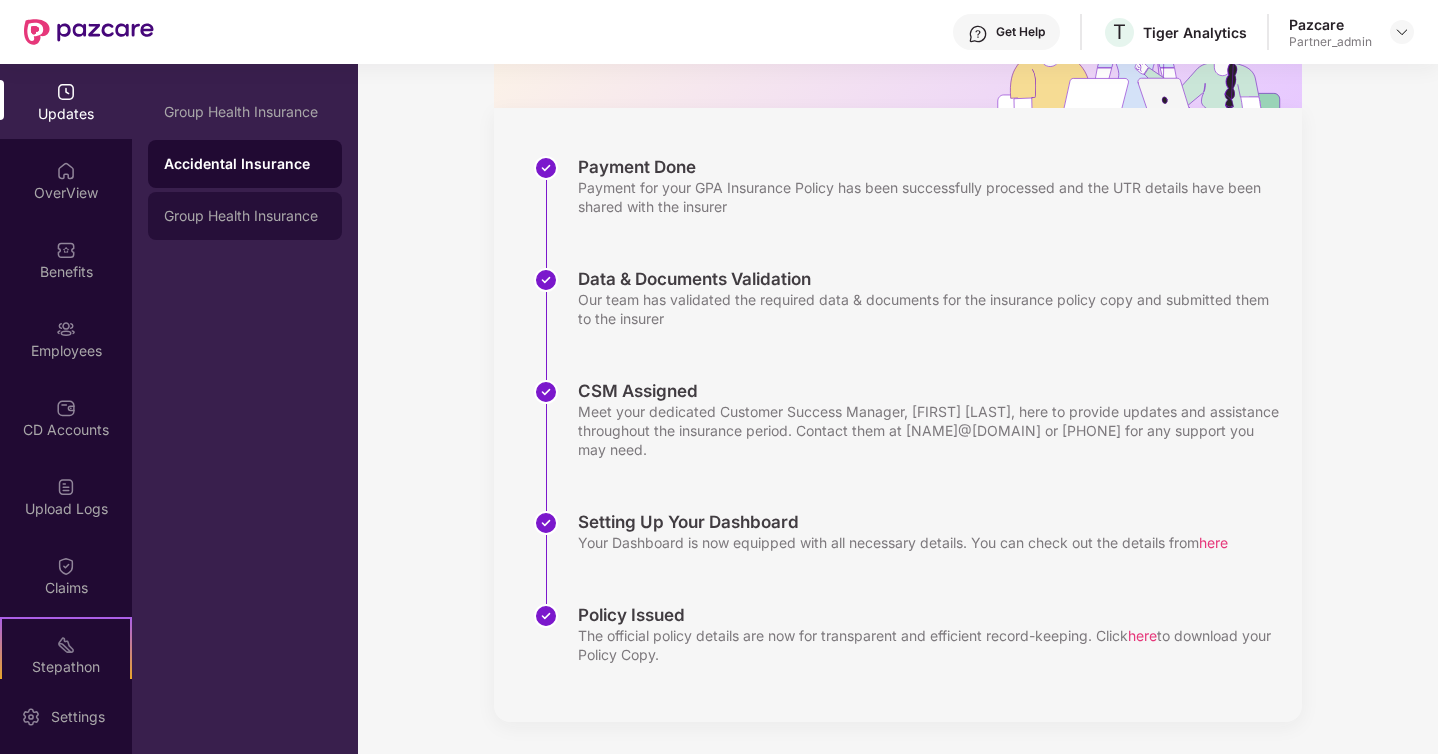 click on "Group Health Insurance" at bounding box center (245, 216) 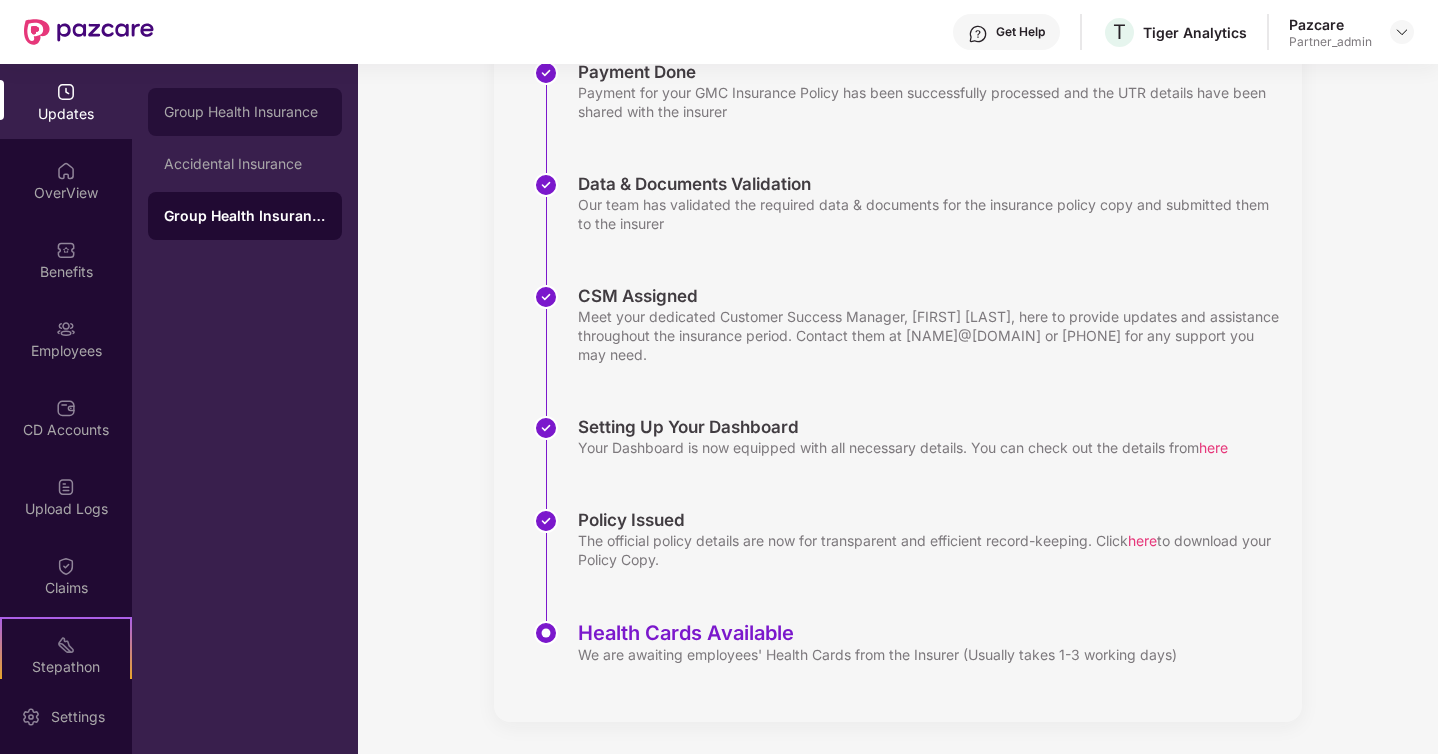 click on "Group Health Insurance" at bounding box center (245, 112) 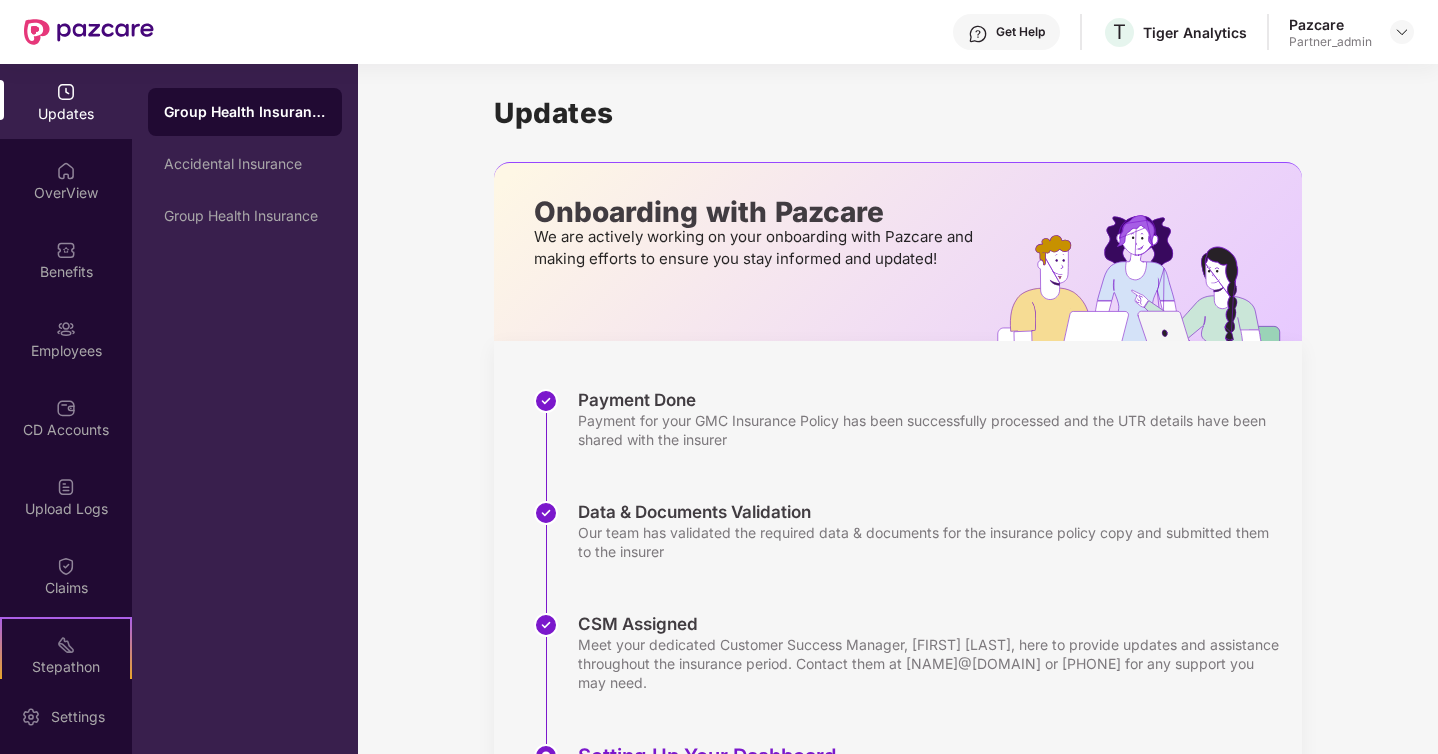 scroll, scrollTop: 328, scrollLeft: 0, axis: vertical 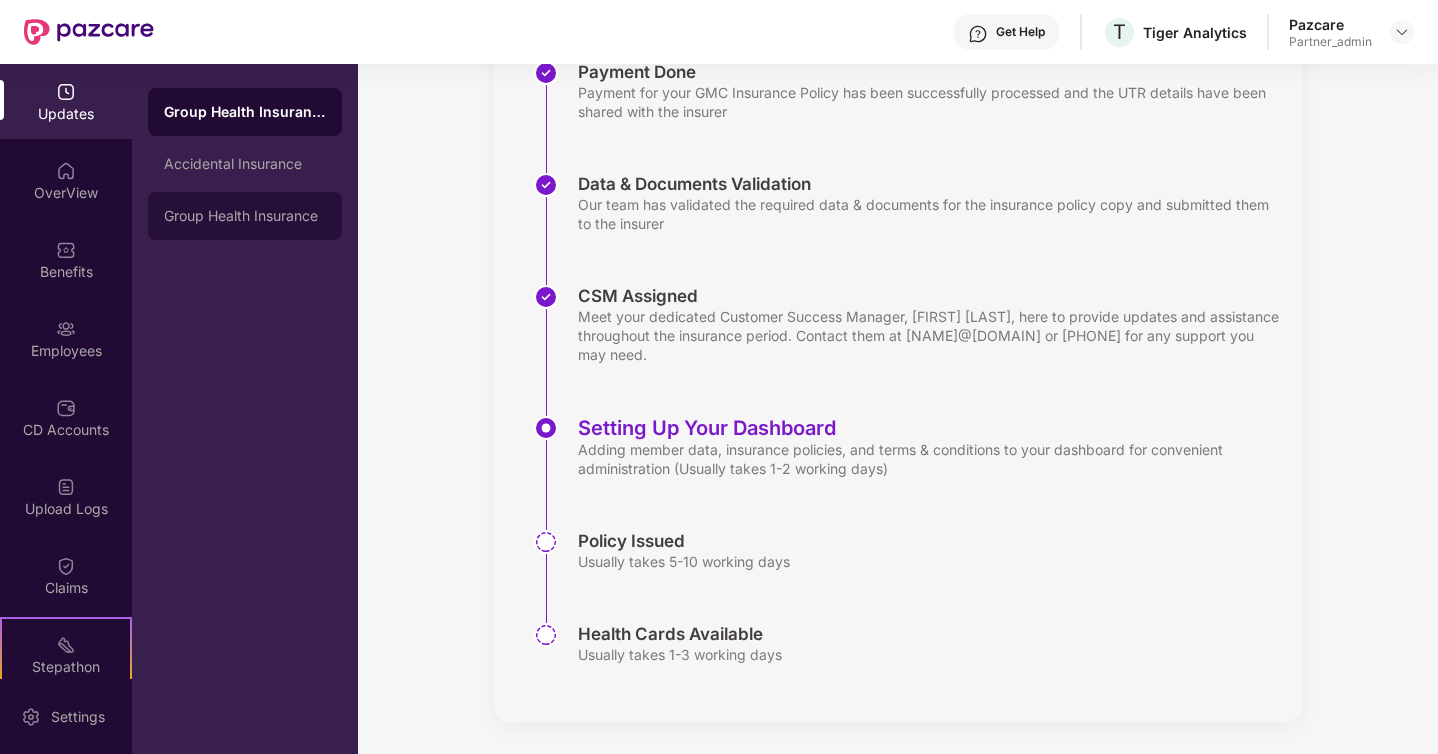 click on "Group Health Insurance" at bounding box center (245, 216) 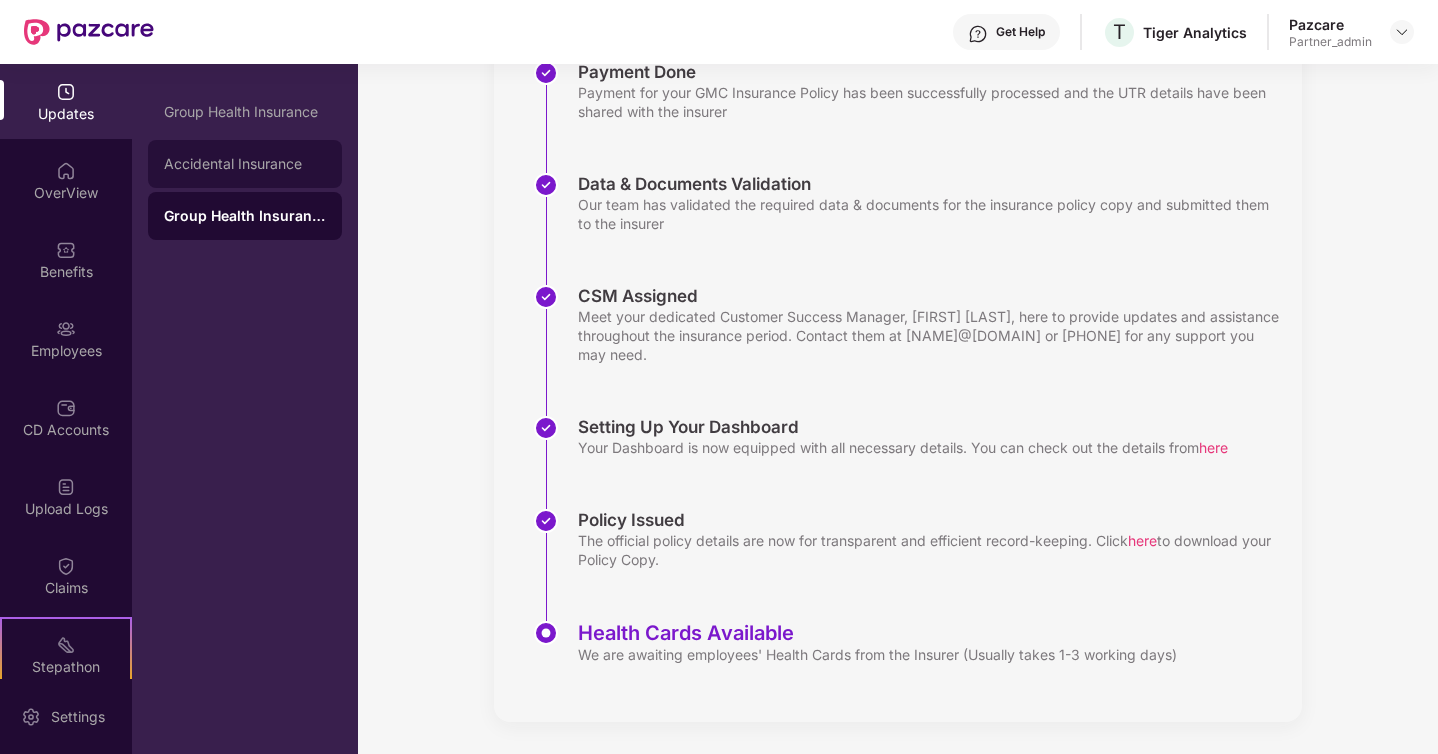 click on "Accidental Insurance" at bounding box center (245, 164) 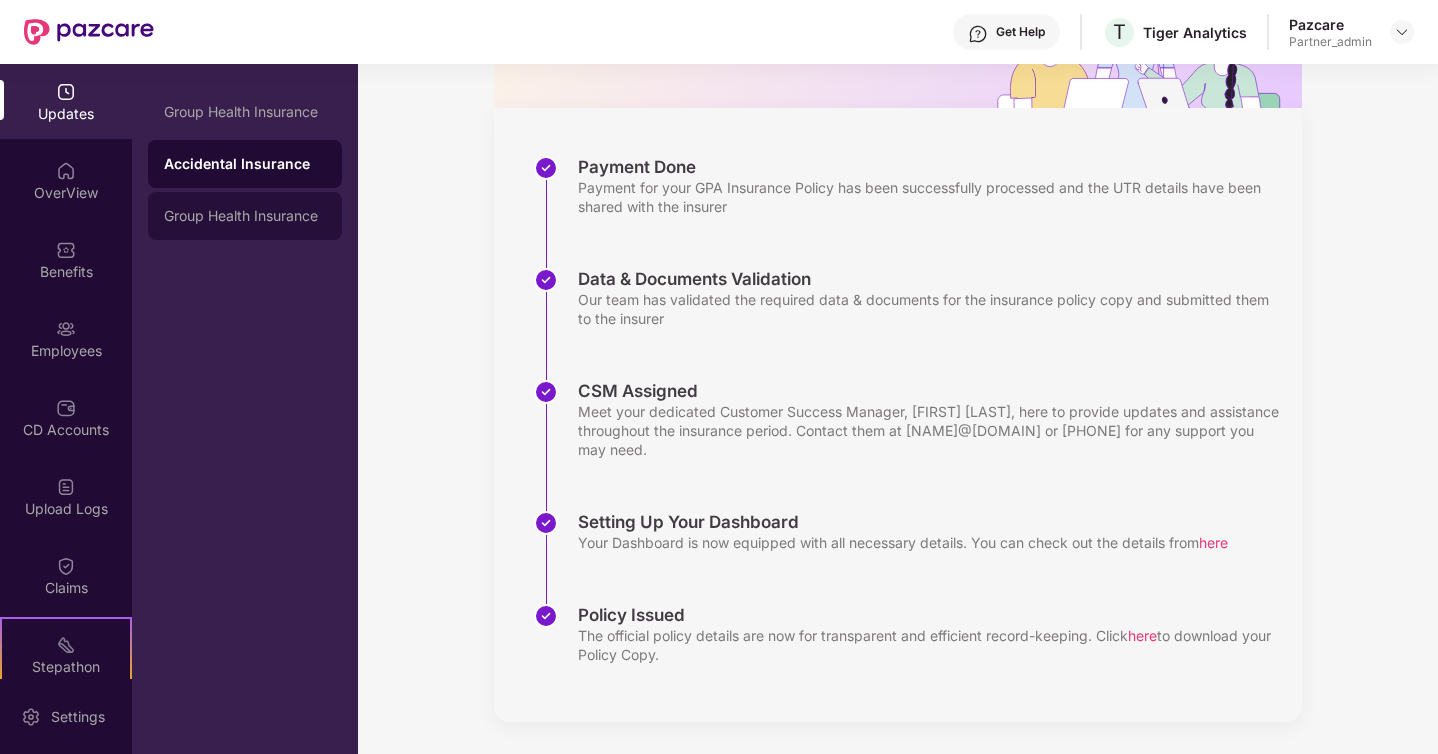 click on "Group Health Insurance" at bounding box center (245, 216) 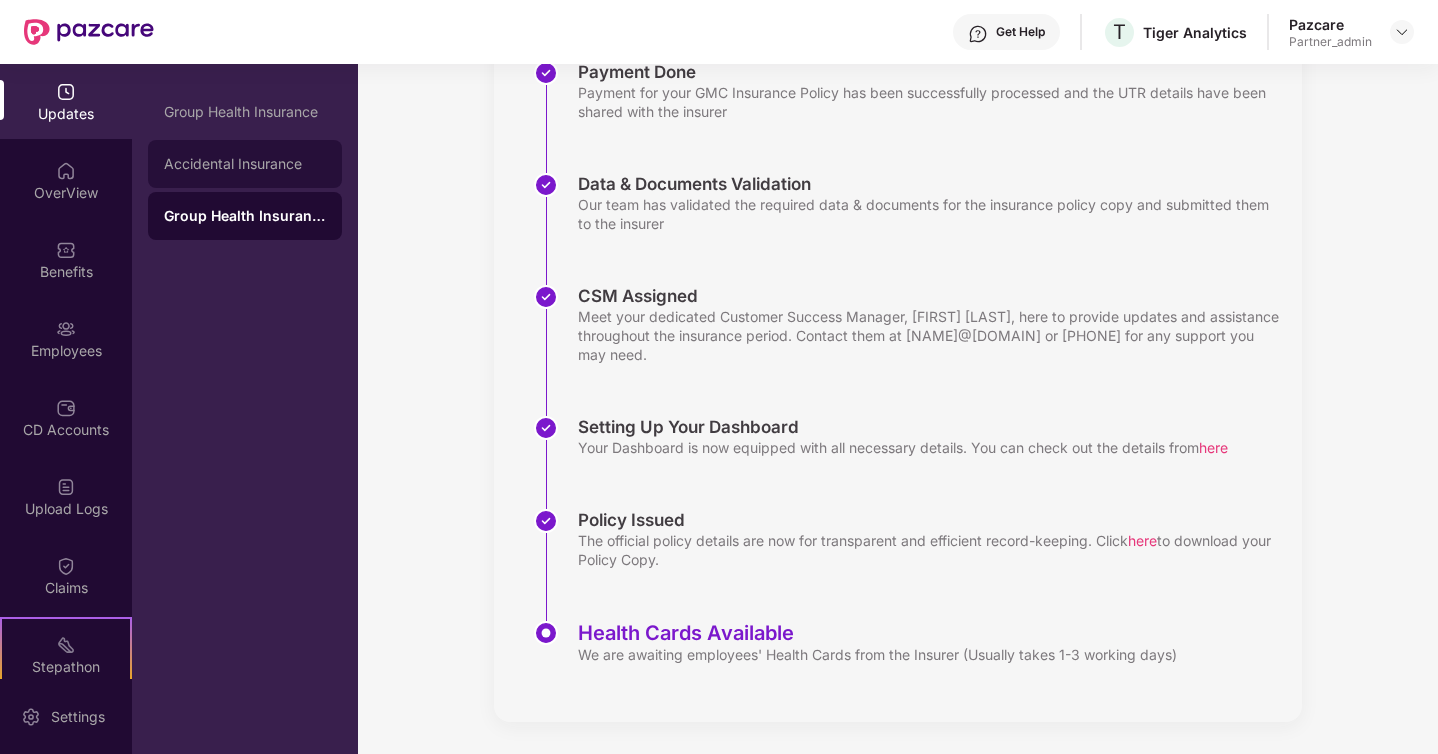 click on "Accidental Insurance" at bounding box center [245, 164] 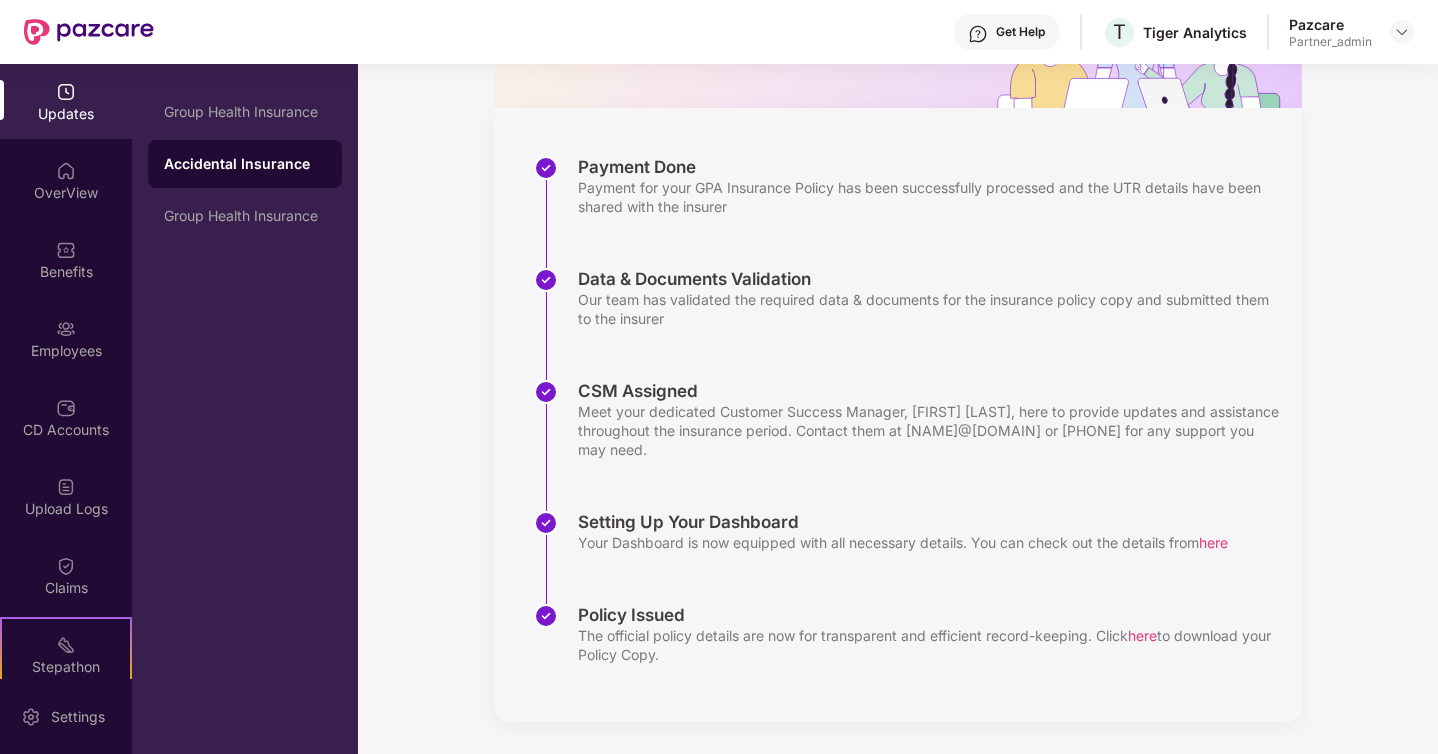scroll, scrollTop: 233, scrollLeft: 0, axis: vertical 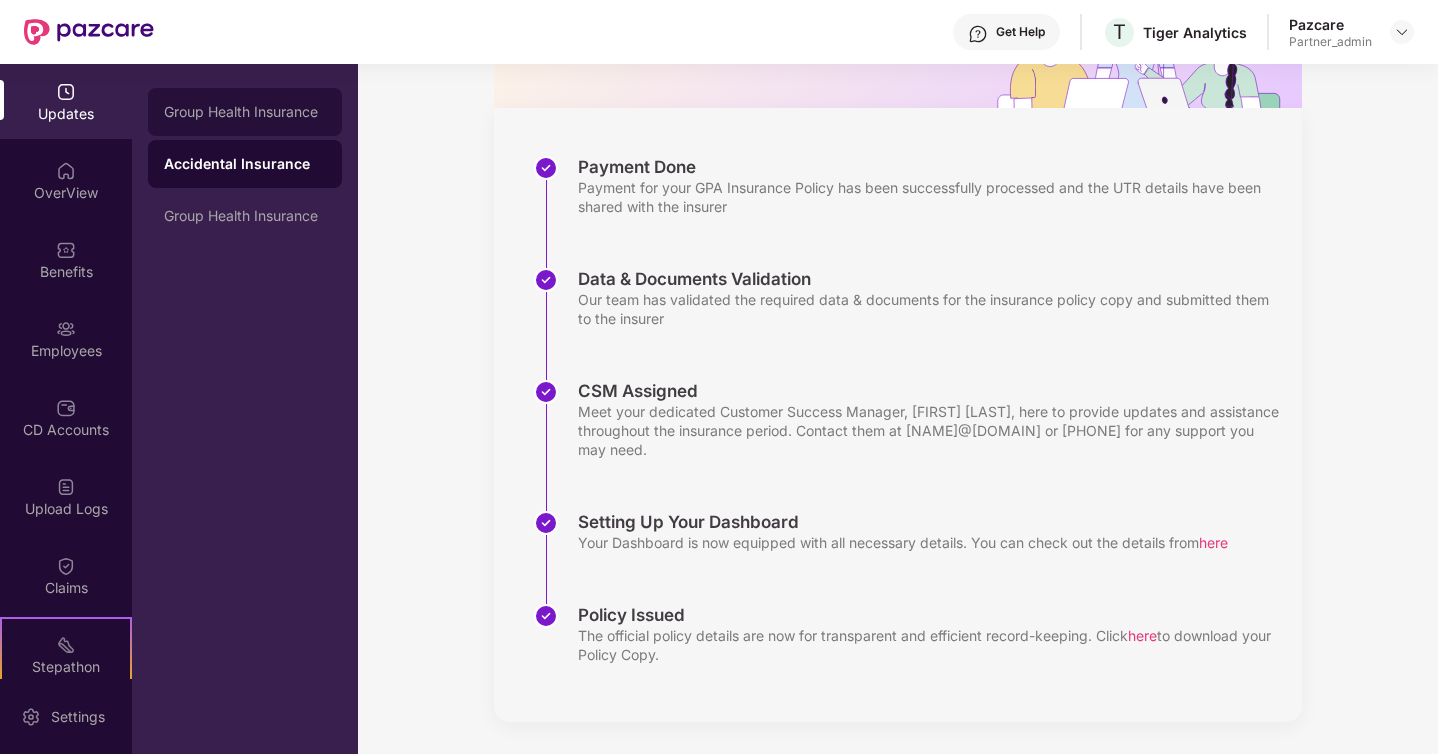 click on "Group Health Insurance" at bounding box center (245, 112) 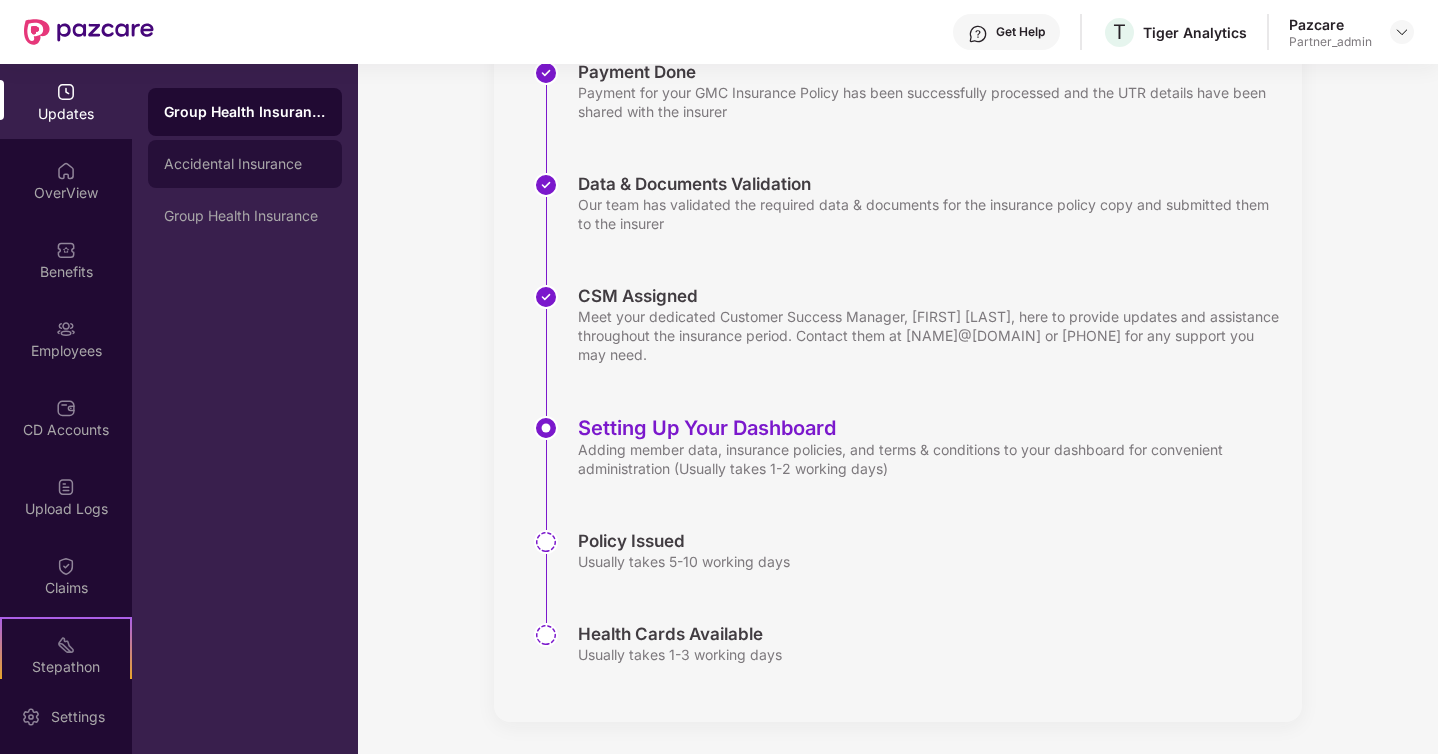 click on "Accidental Insurance" at bounding box center (245, 164) 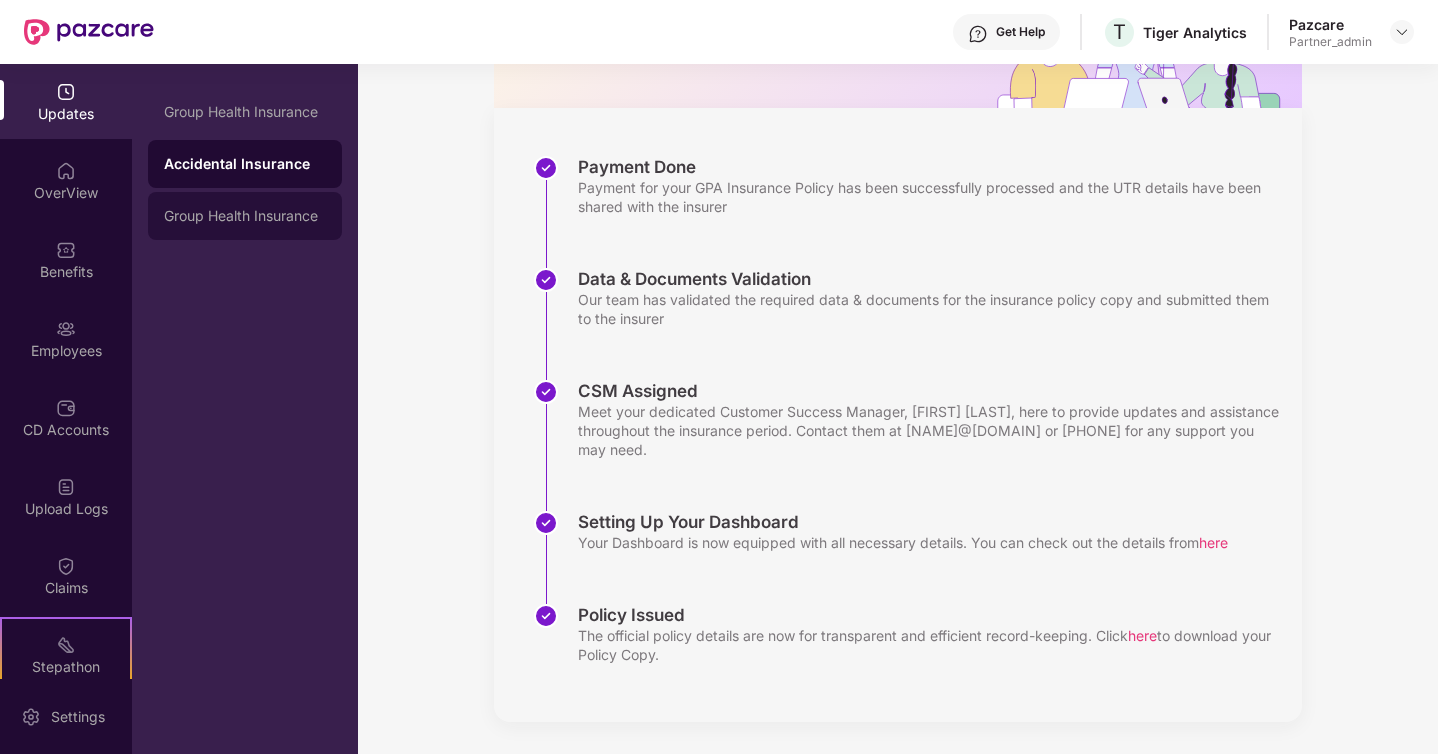 click on "Group Health Insurance" at bounding box center (245, 216) 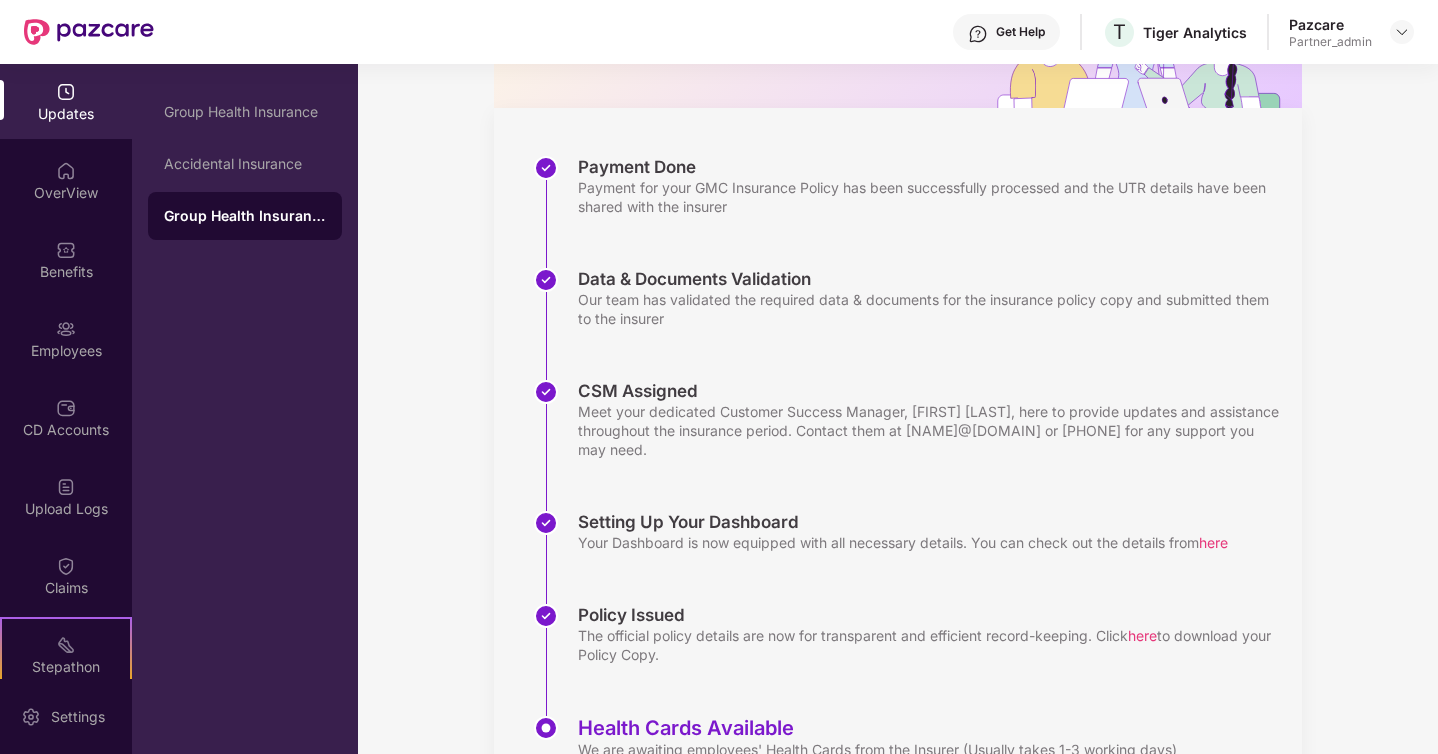 scroll, scrollTop: 328, scrollLeft: 0, axis: vertical 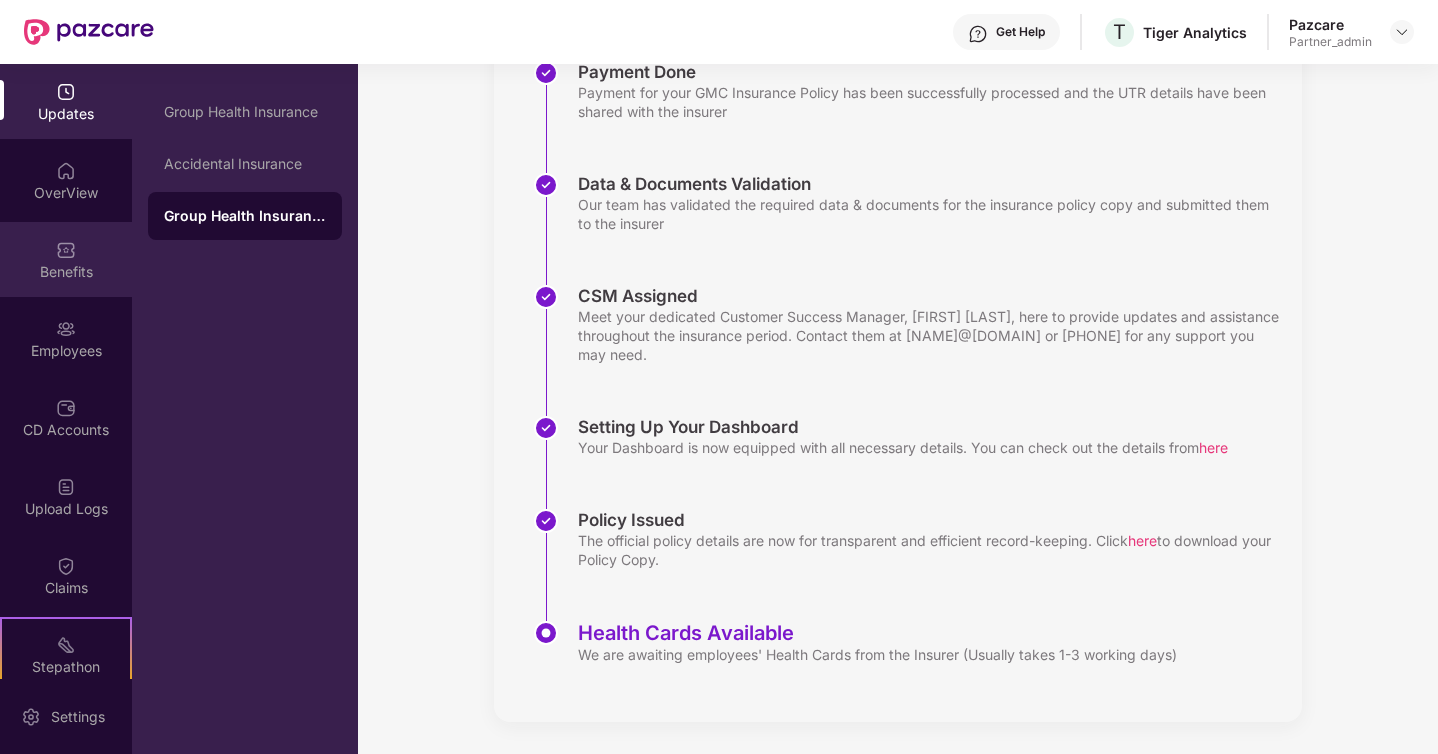 click on "Benefits" at bounding box center [66, 259] 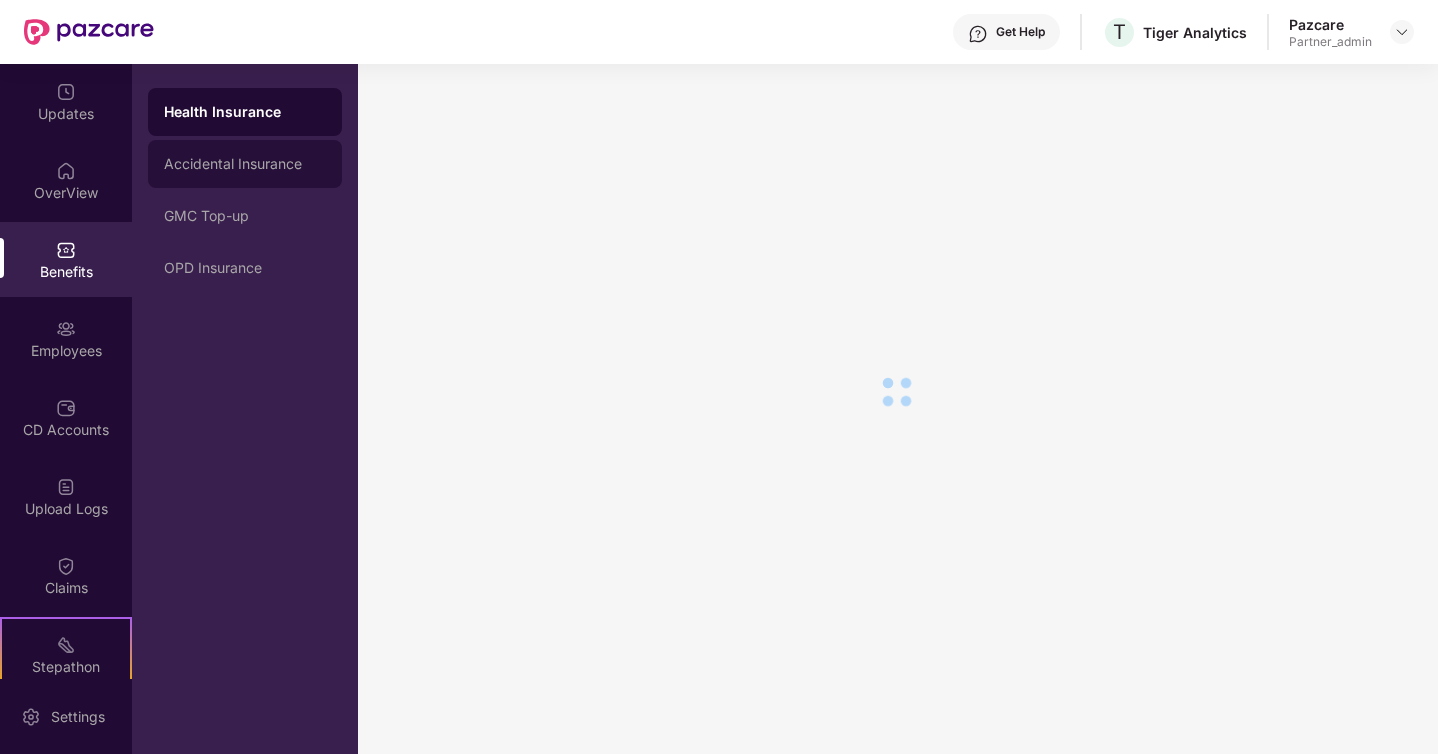 click on "Accidental Insurance" at bounding box center [245, 164] 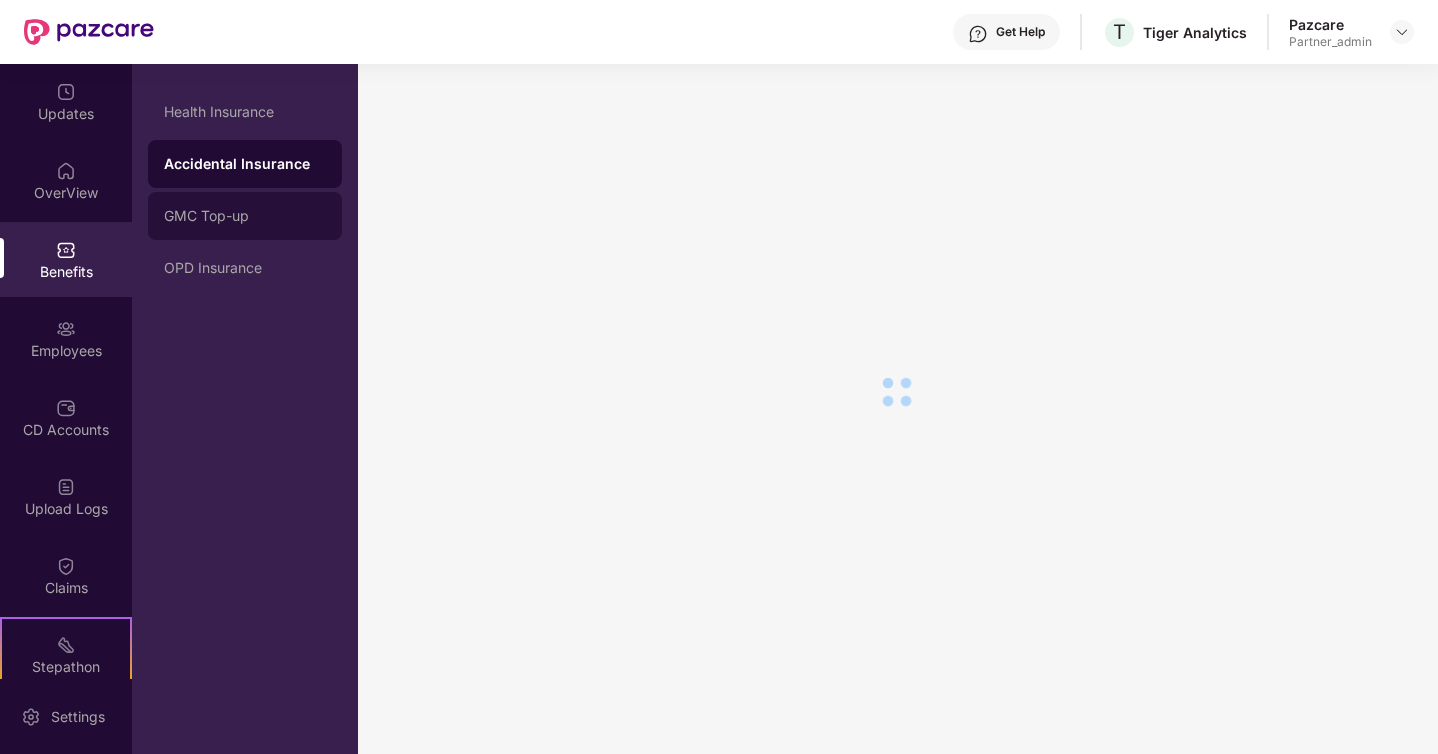click on "GMC Top-up" at bounding box center (245, 216) 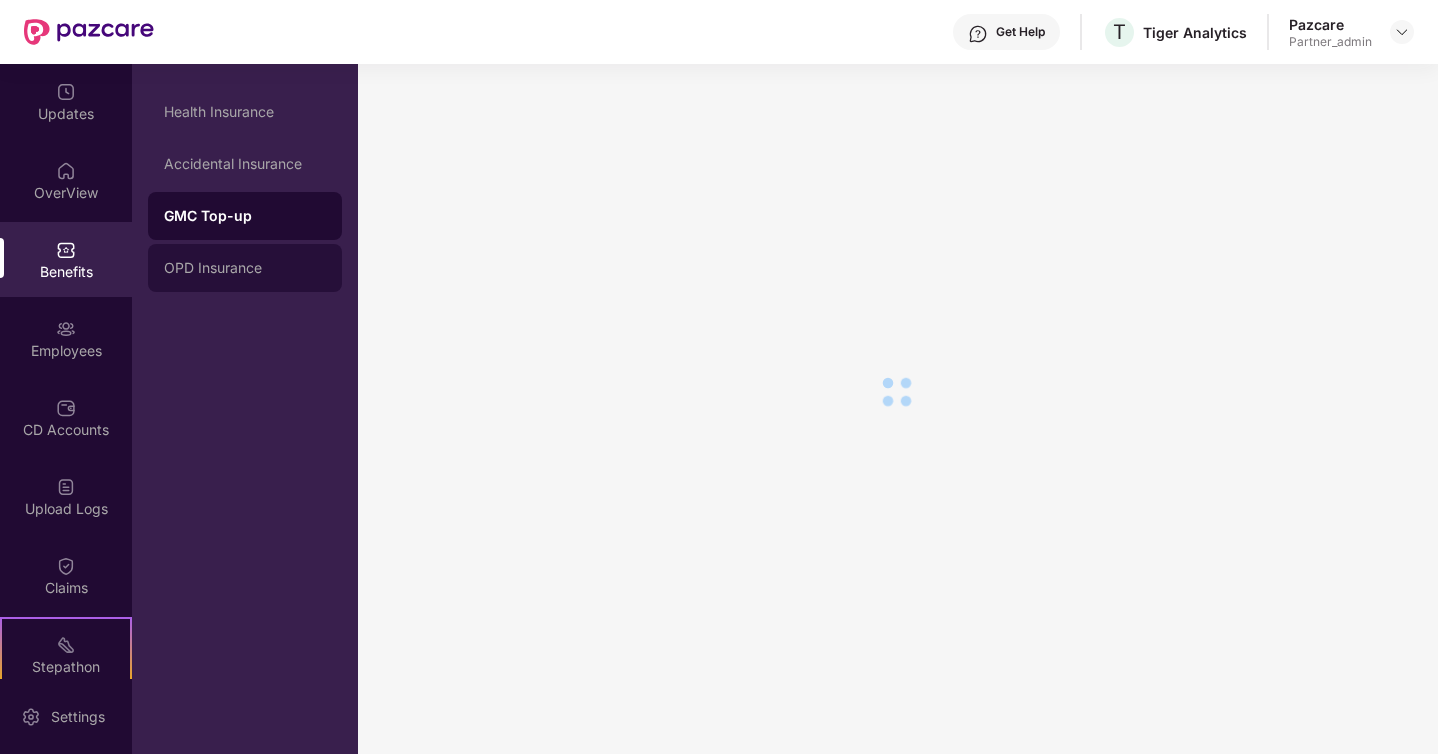 click on "OPD Insurance" at bounding box center [245, 268] 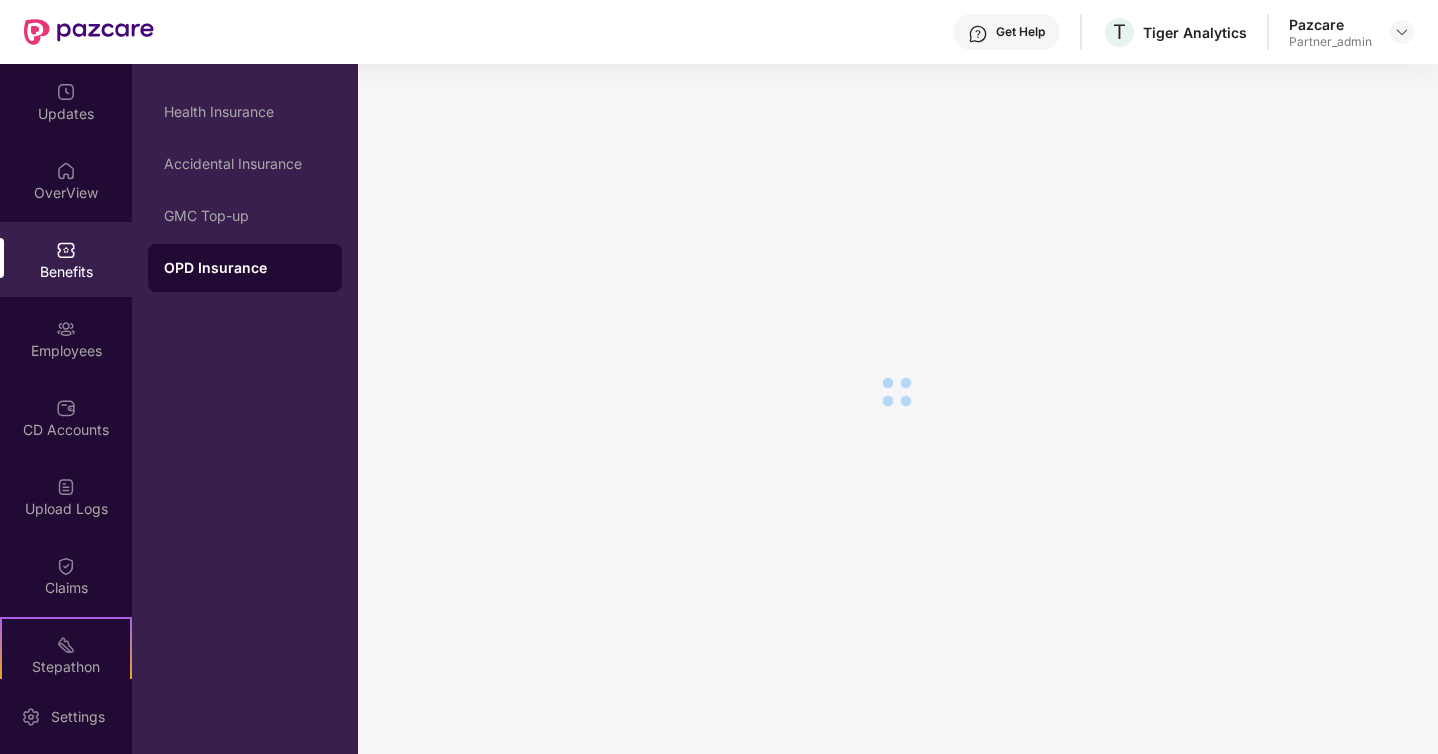 scroll, scrollTop: 34, scrollLeft: 0, axis: vertical 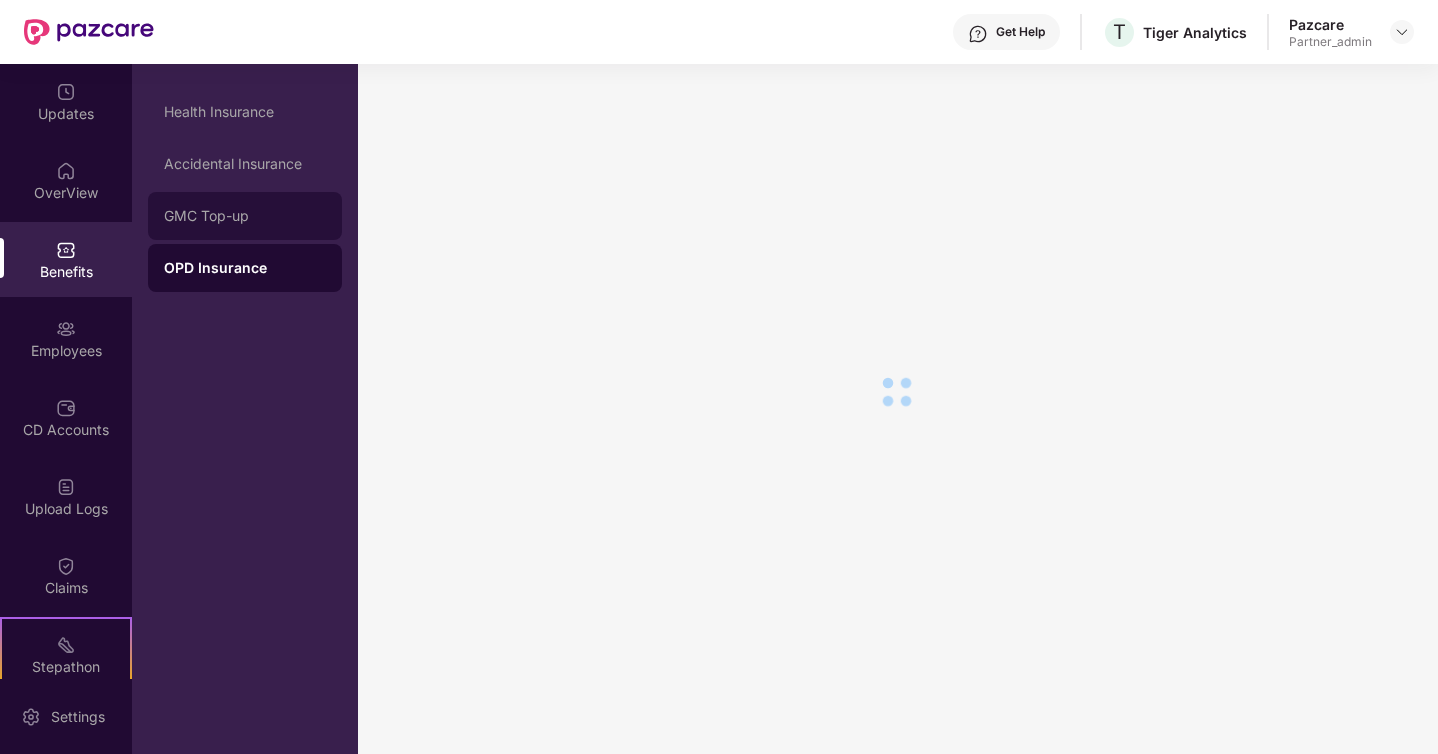 click on "GMC Top-up" at bounding box center (245, 216) 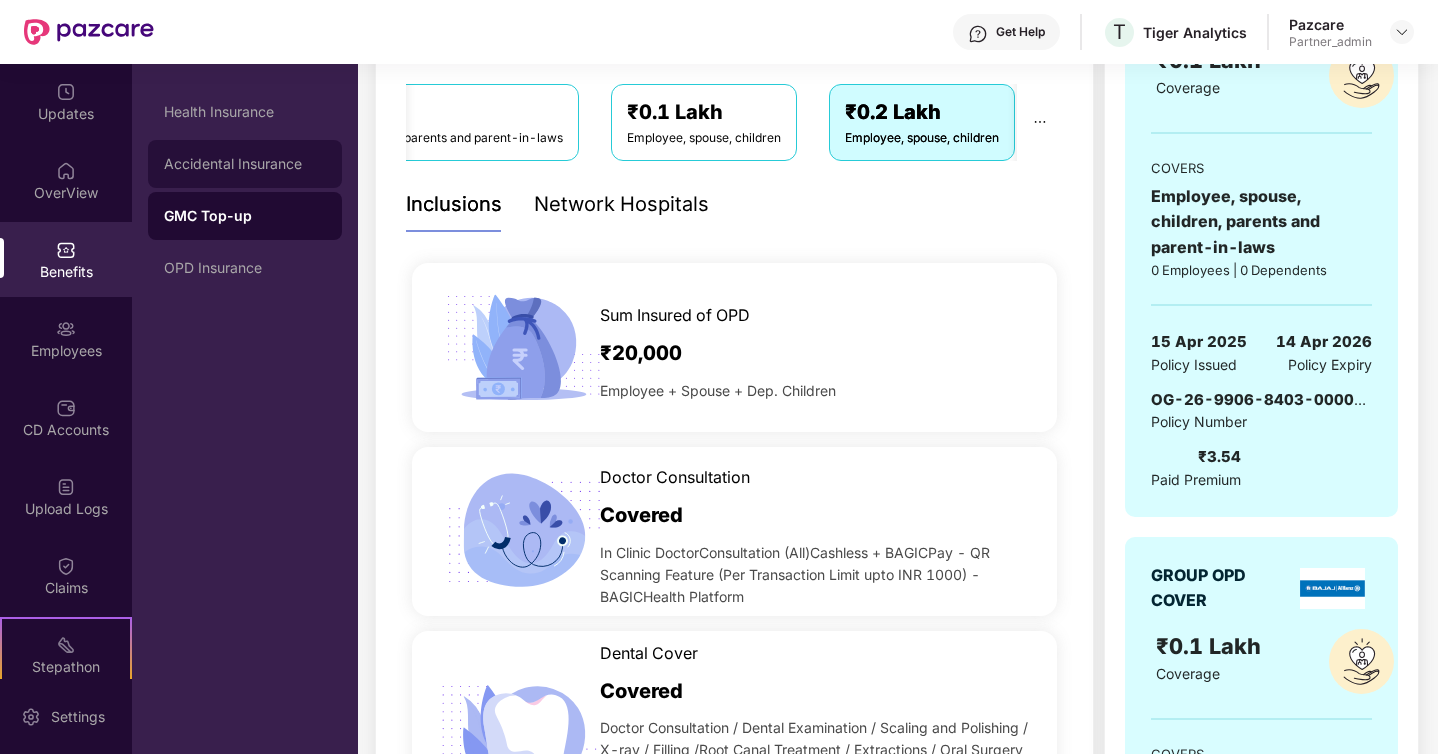 click on "Accidental Insurance" at bounding box center [245, 164] 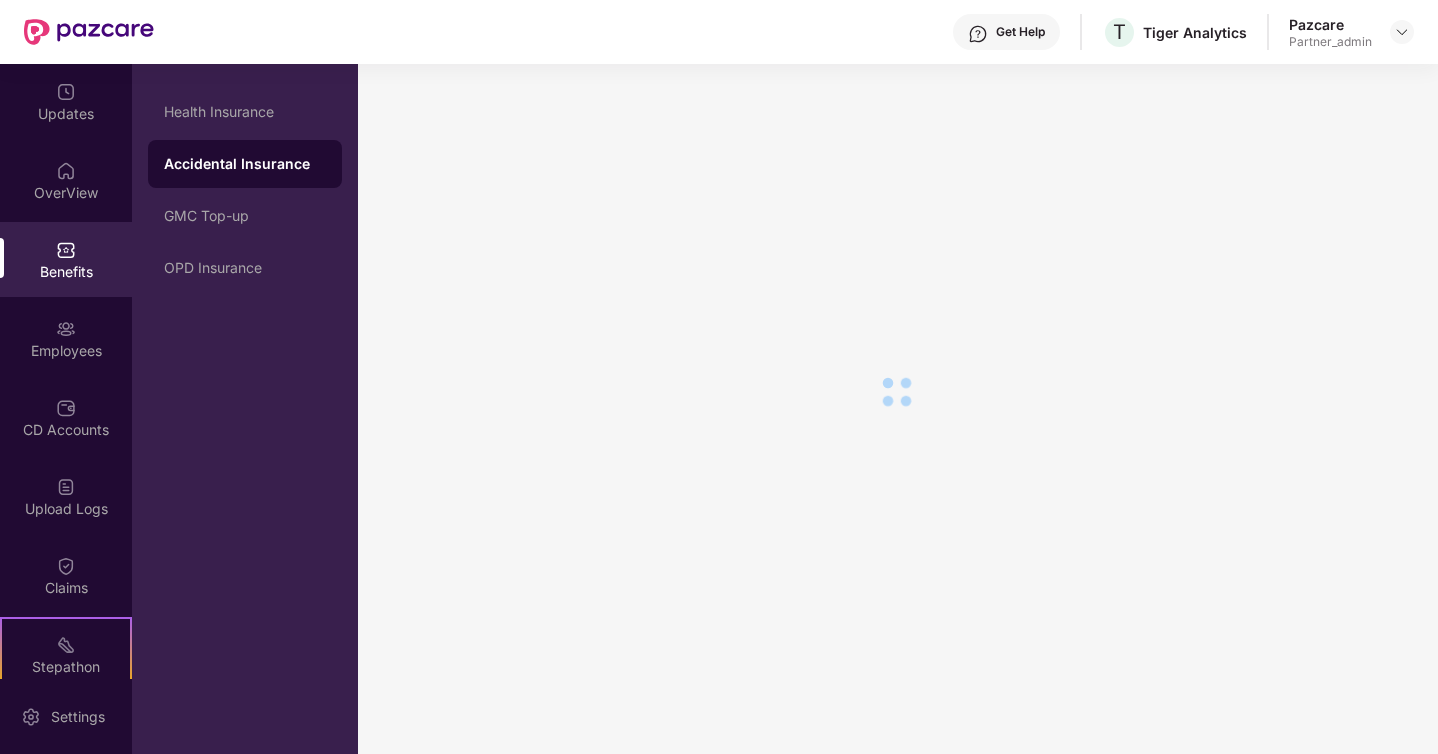 scroll, scrollTop: 34, scrollLeft: 0, axis: vertical 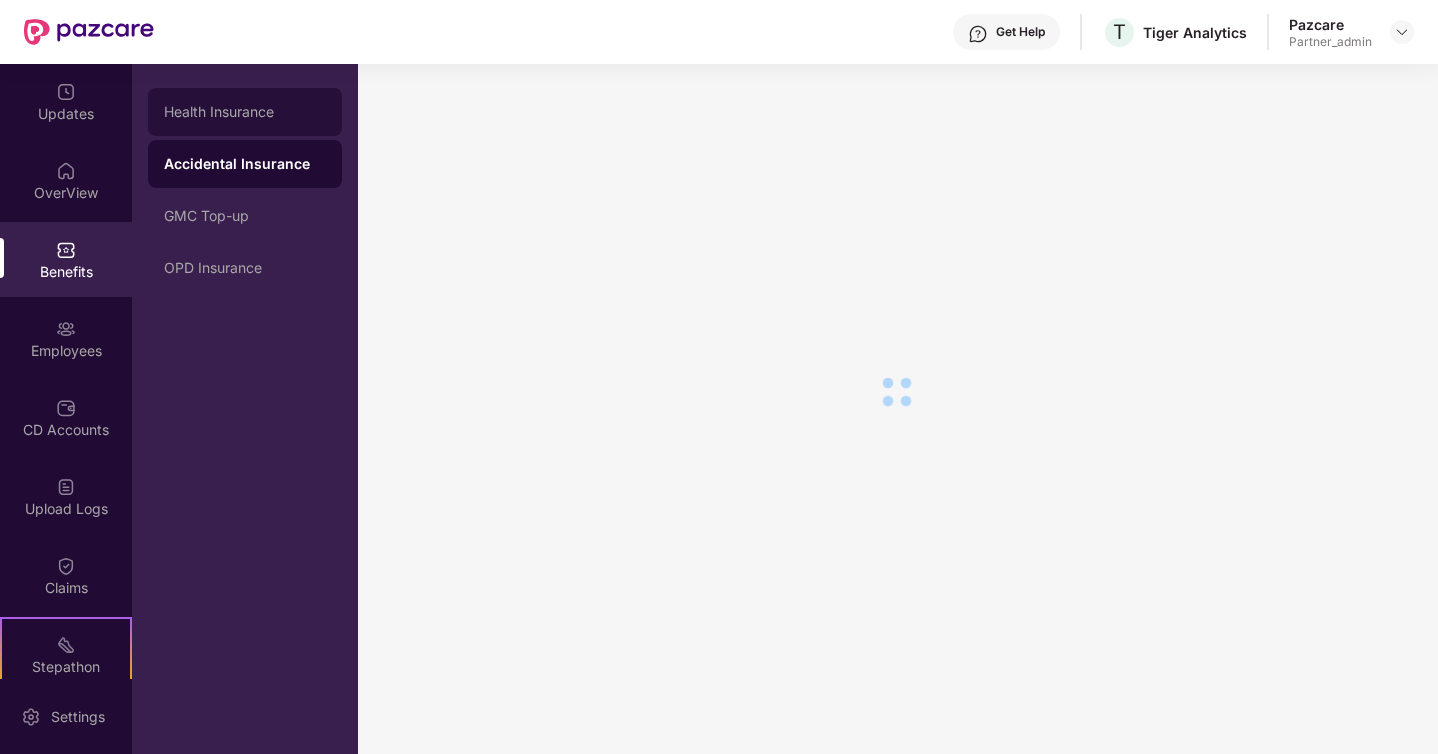 click on "Health Insurance" at bounding box center (245, 112) 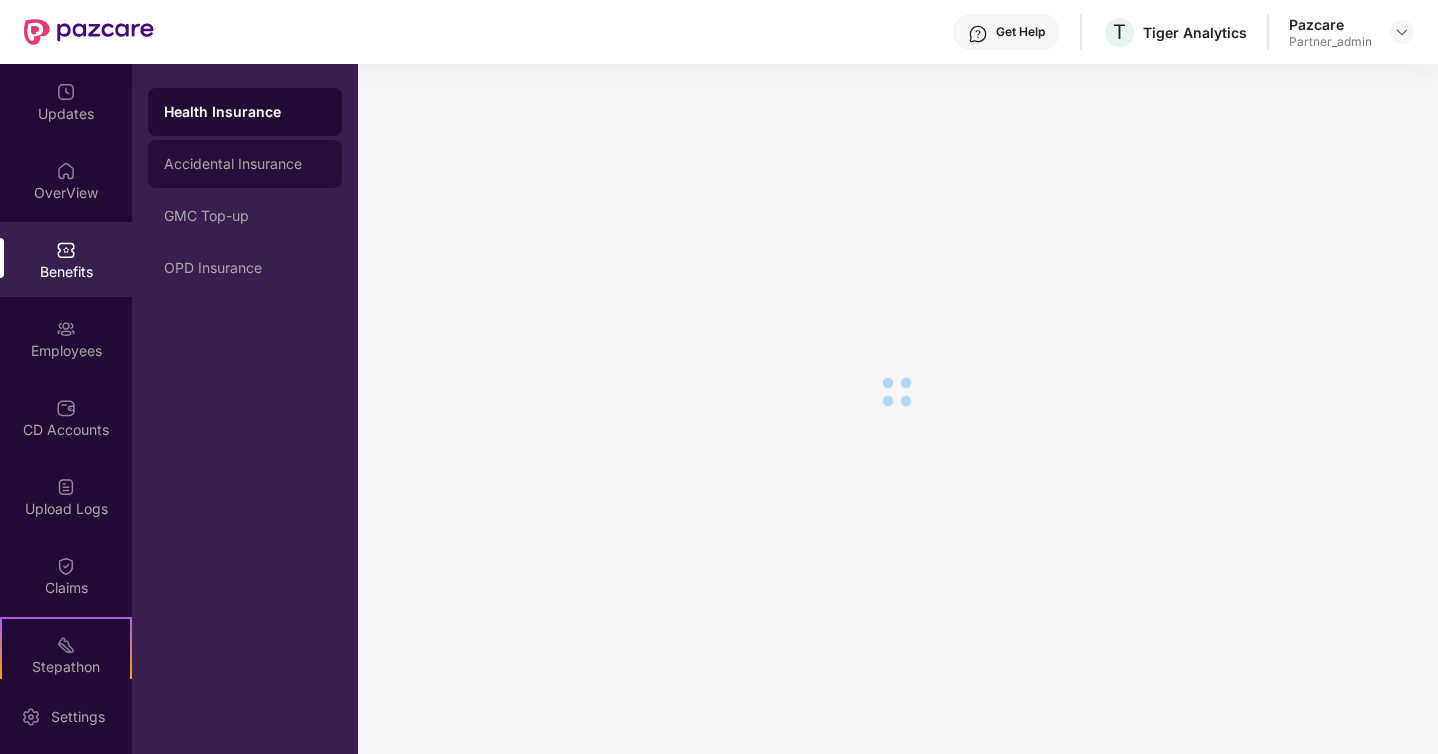 click on "Accidental Insurance" at bounding box center [245, 164] 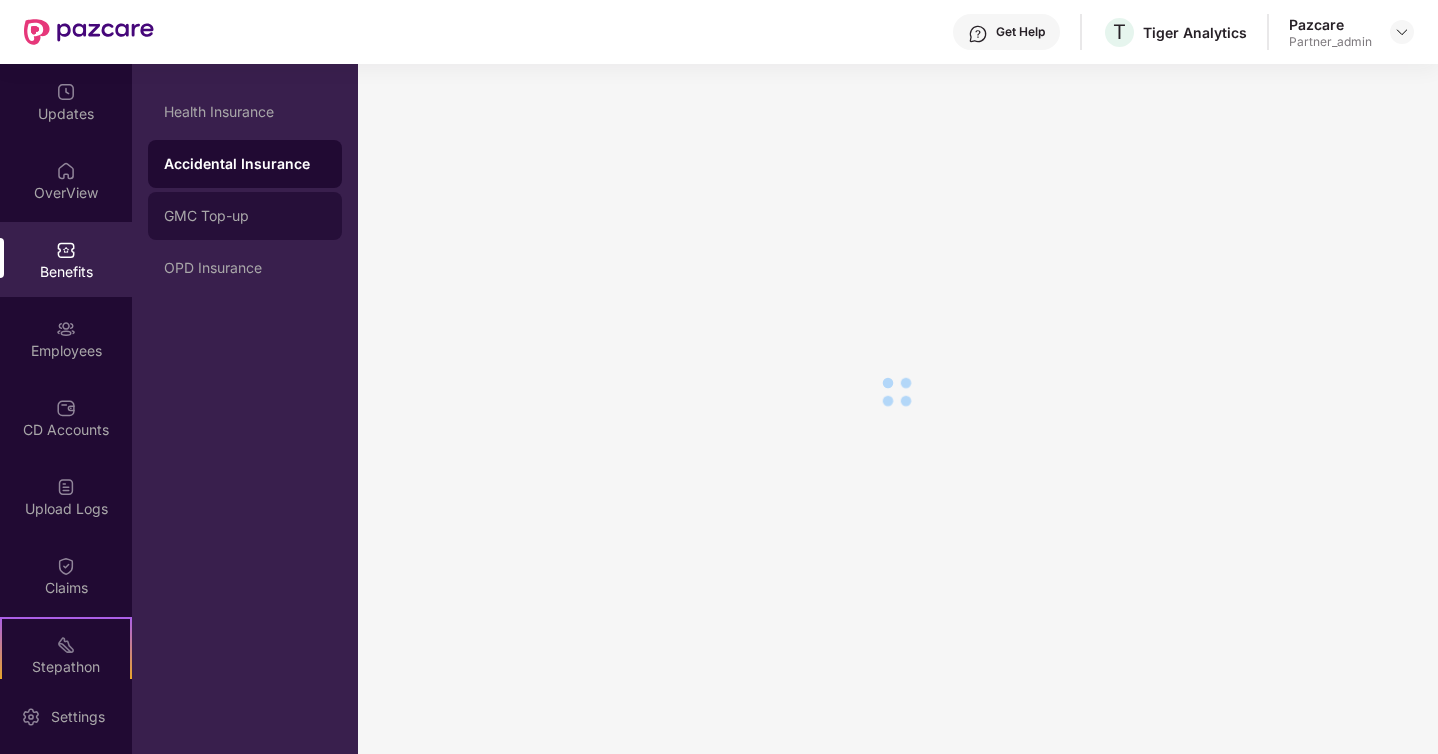 click on "GMC Top-up" at bounding box center [245, 216] 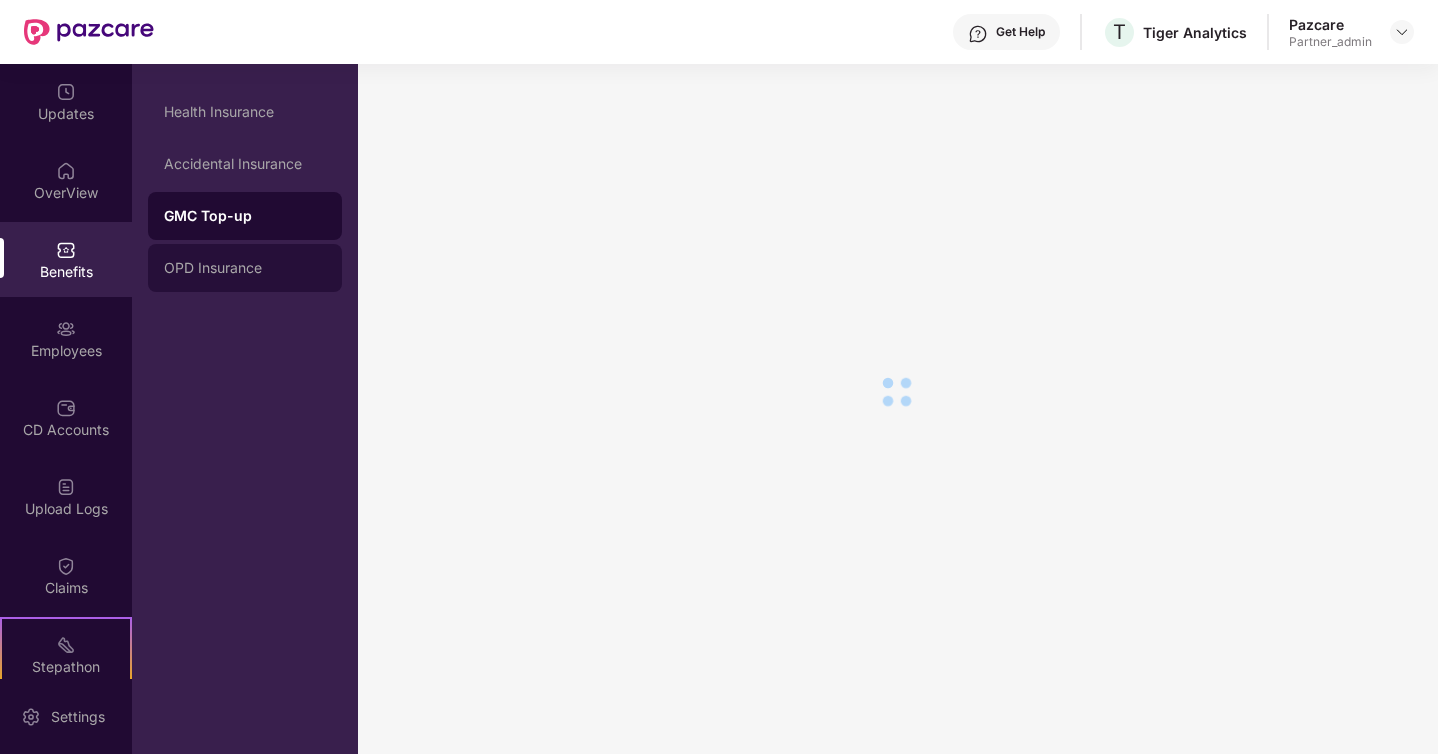 click on "OPD Insurance" at bounding box center [245, 268] 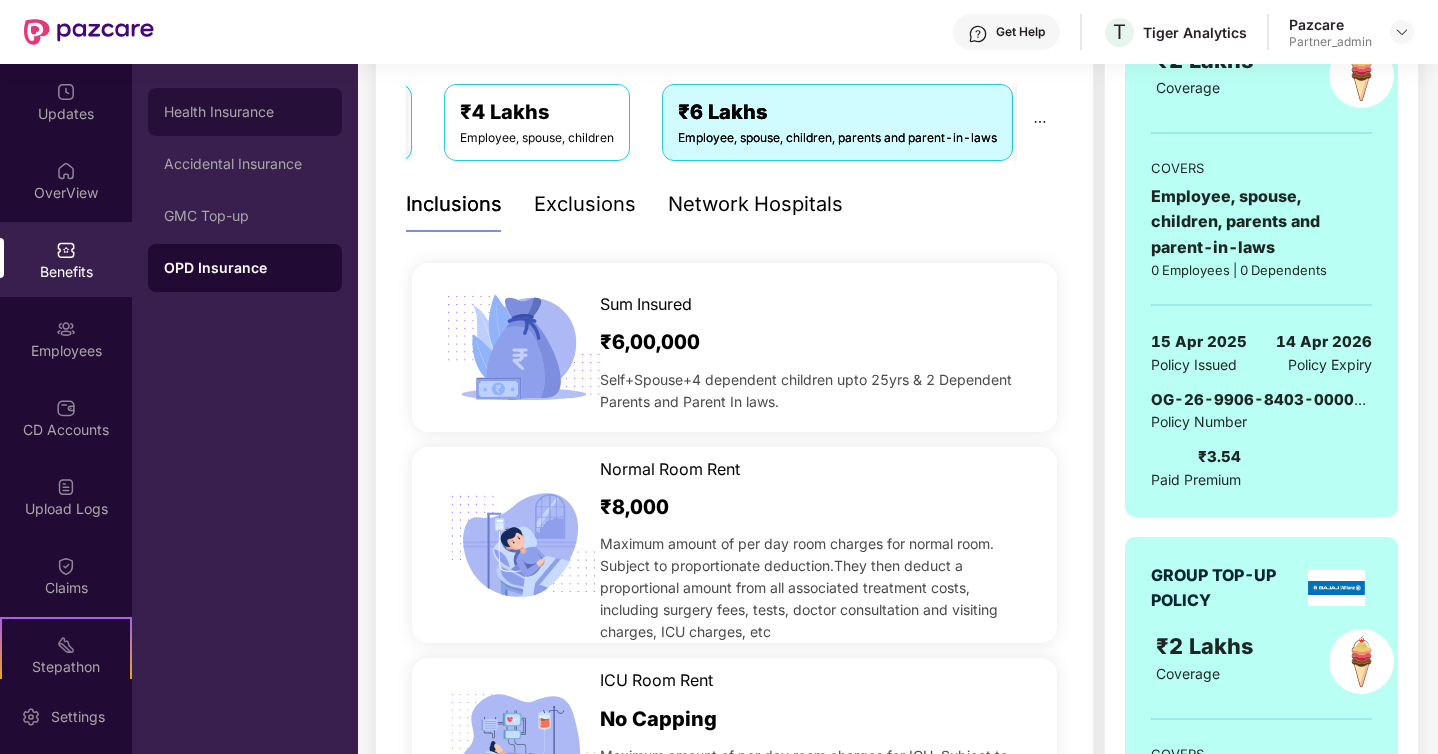 click on "Health Insurance" at bounding box center [245, 112] 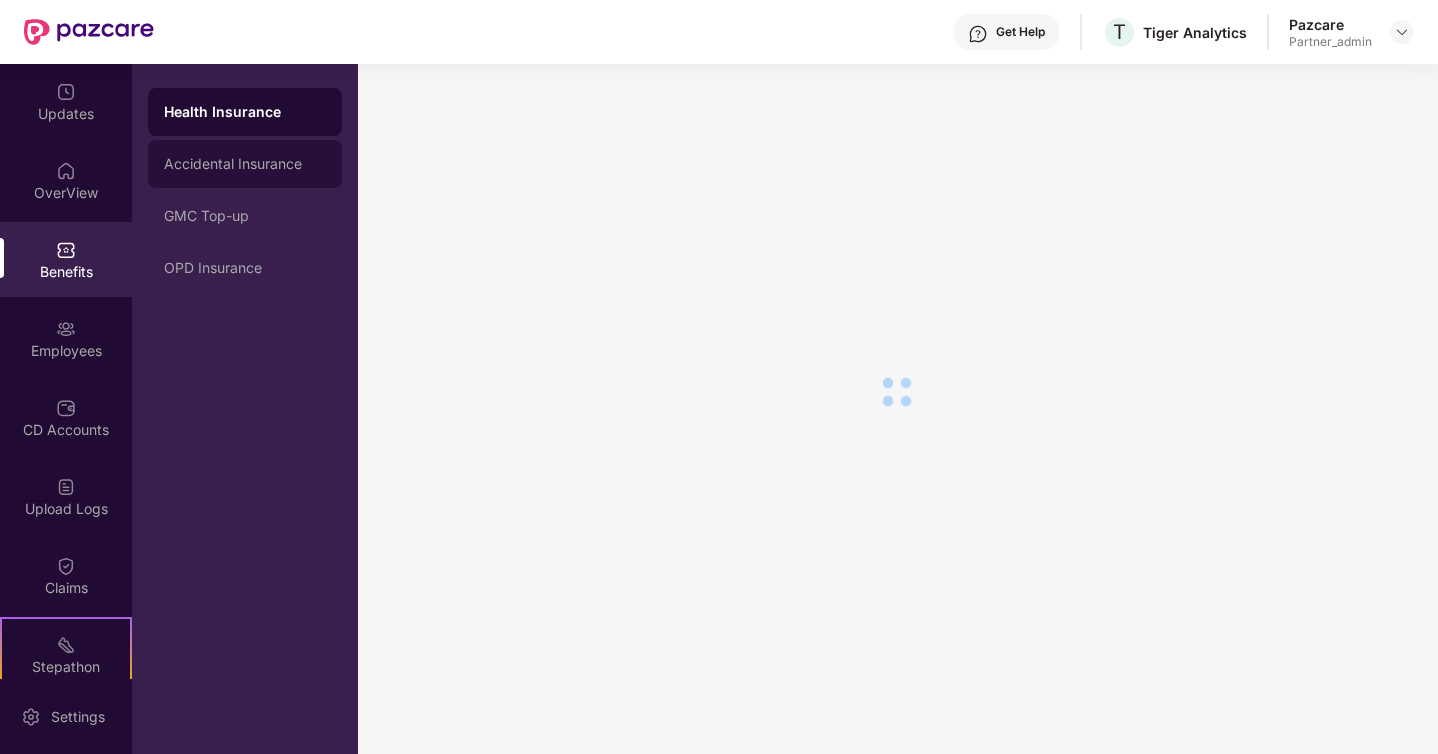 click on "Accidental Insurance" at bounding box center (245, 164) 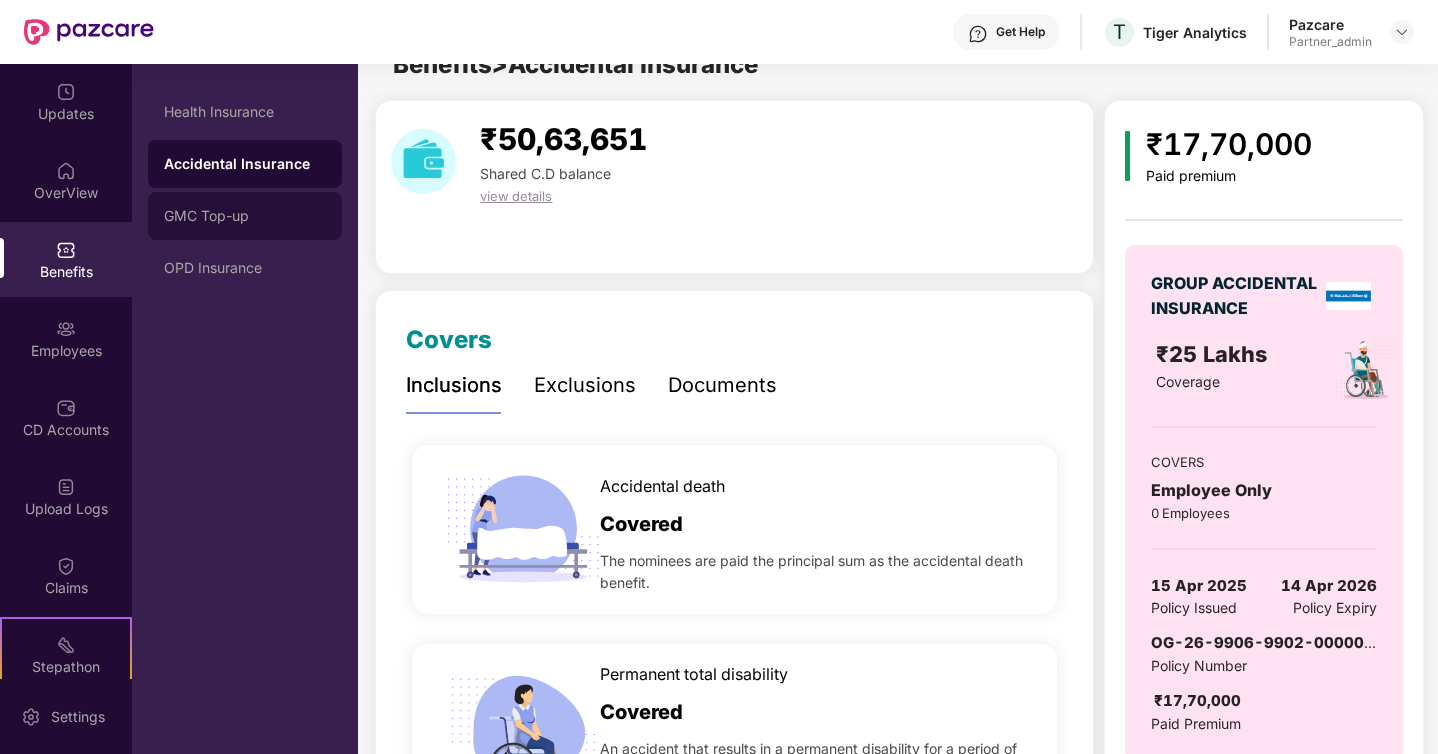 click on "GMC Top-up" at bounding box center [245, 216] 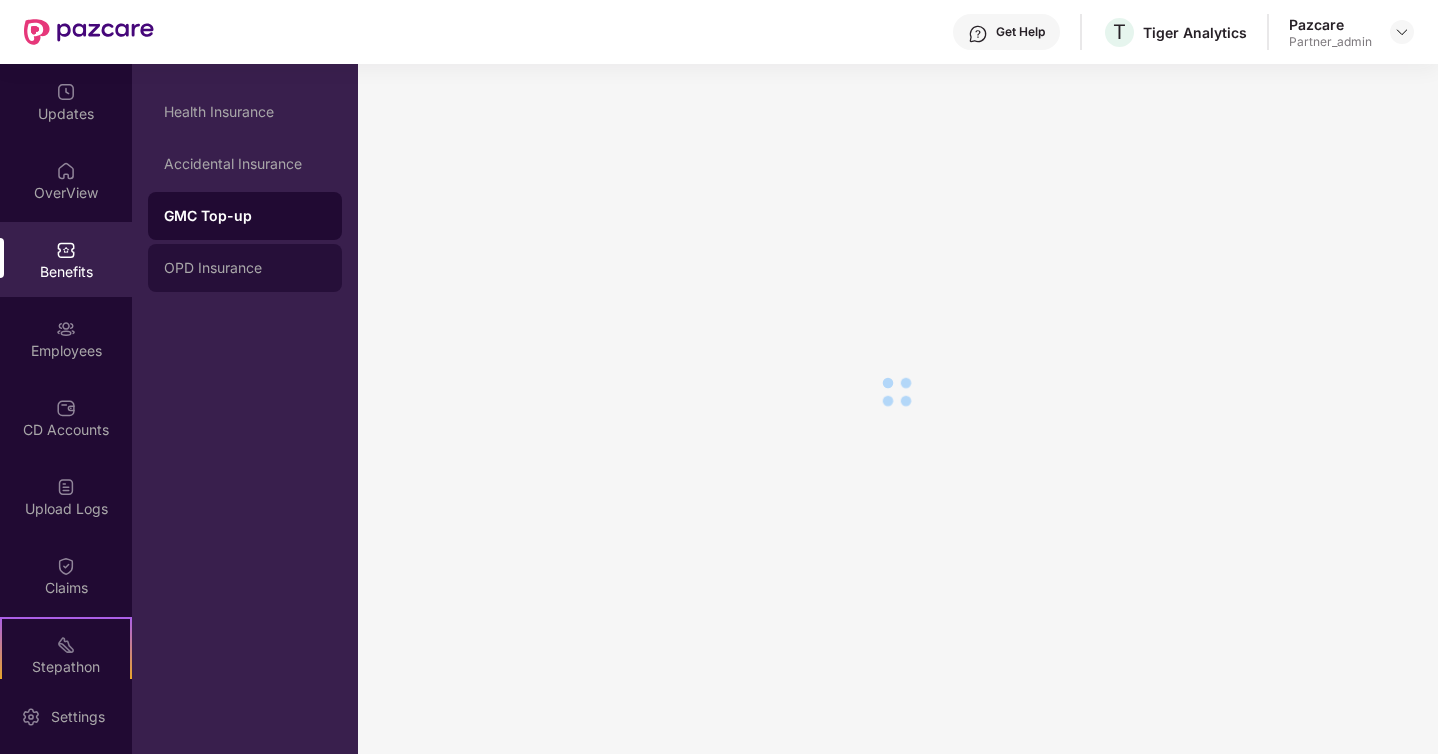 click on "OPD Insurance" at bounding box center (245, 268) 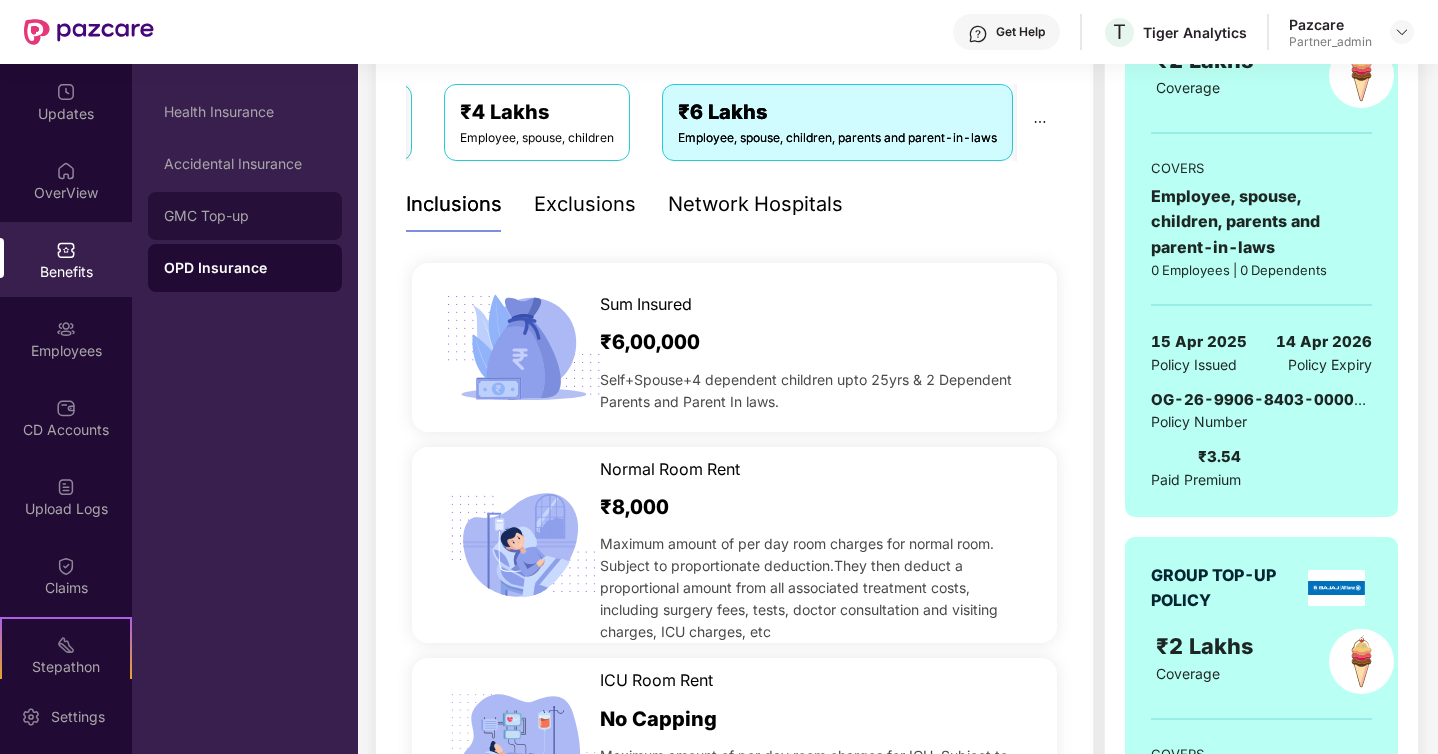 click on "GMC Top-up" at bounding box center (245, 216) 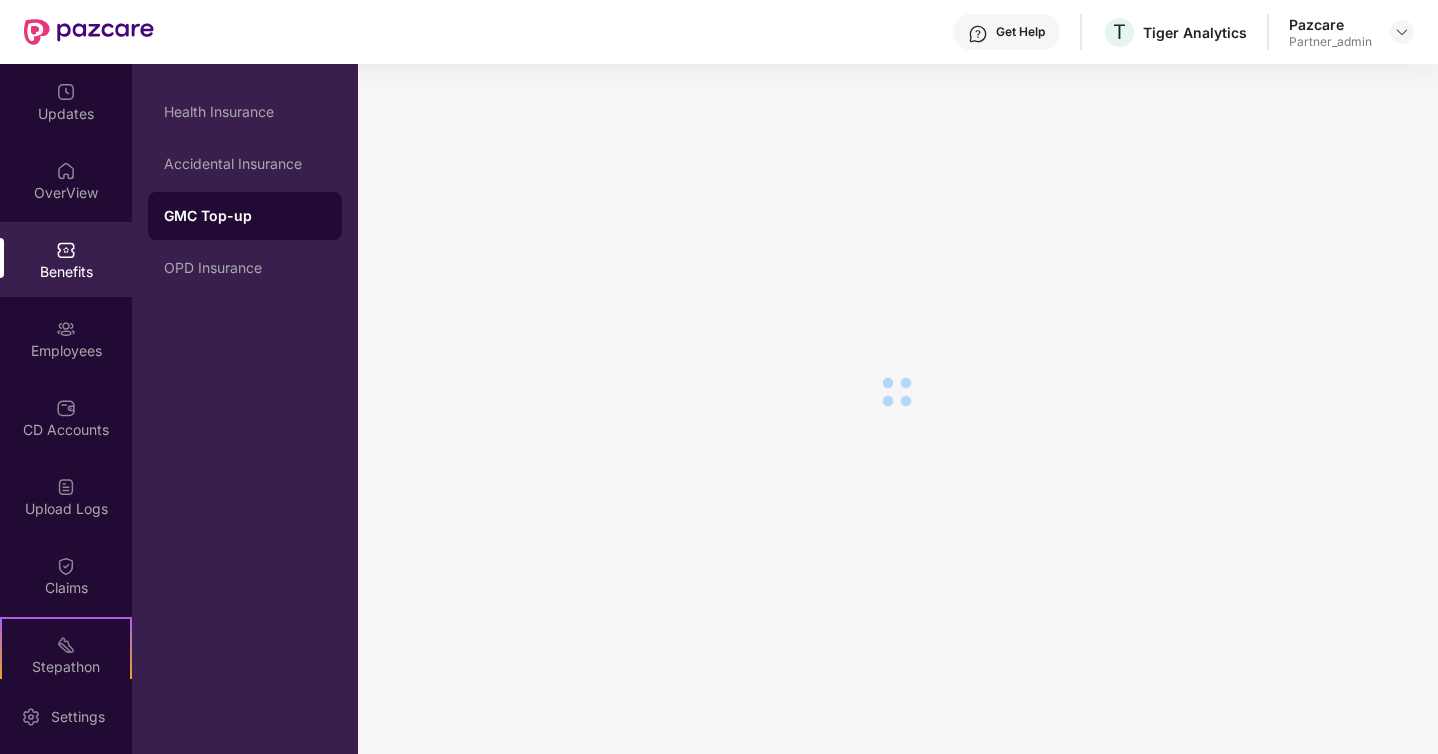 scroll, scrollTop: 34, scrollLeft: 0, axis: vertical 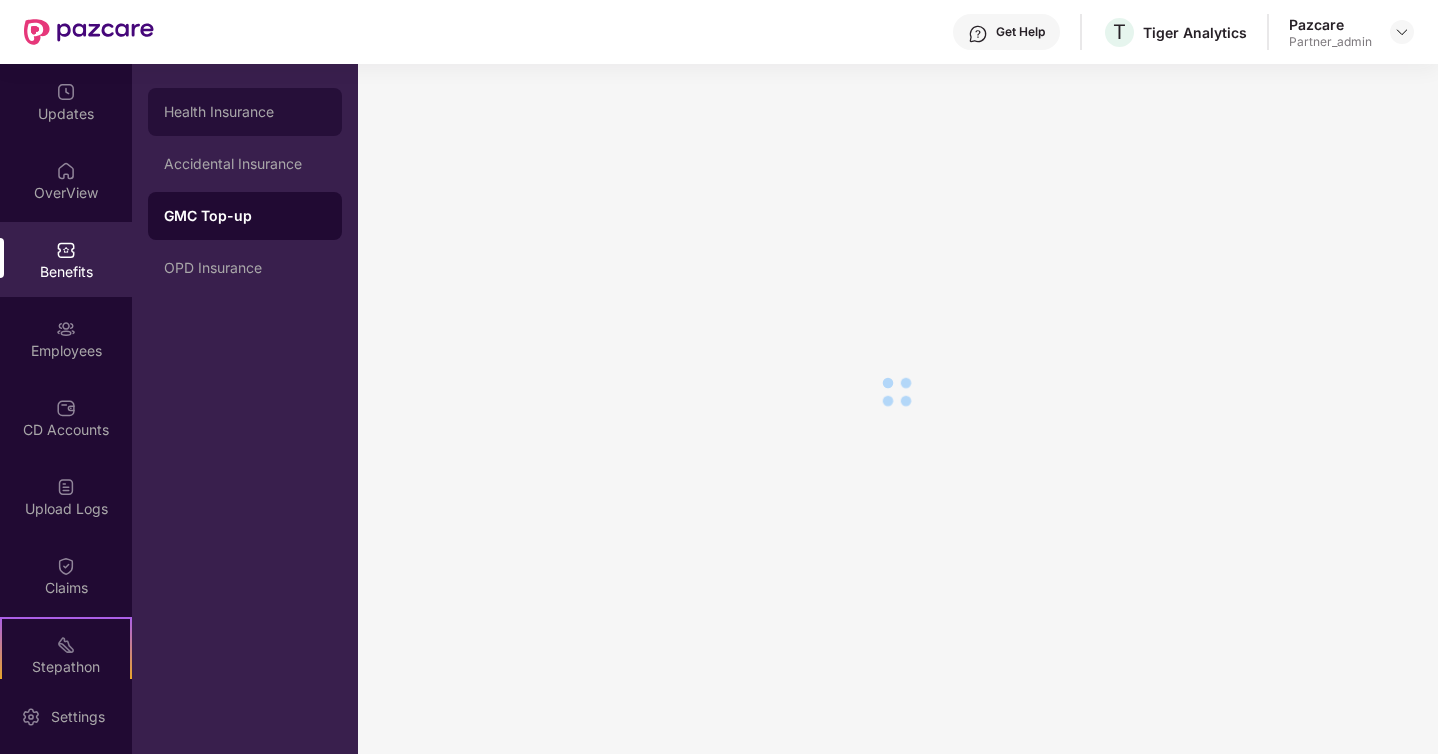 click on "Health Insurance" at bounding box center (245, 112) 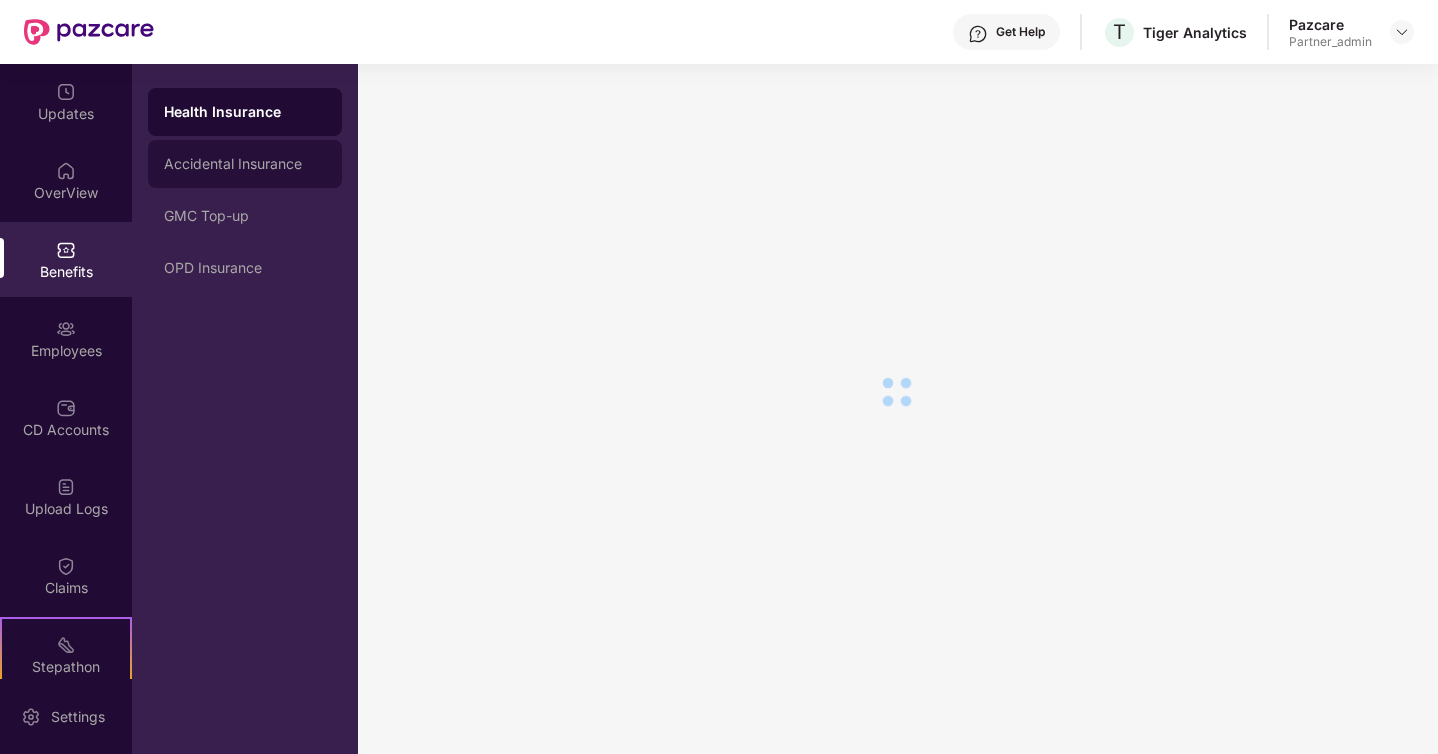 click on "Accidental Insurance" at bounding box center (245, 164) 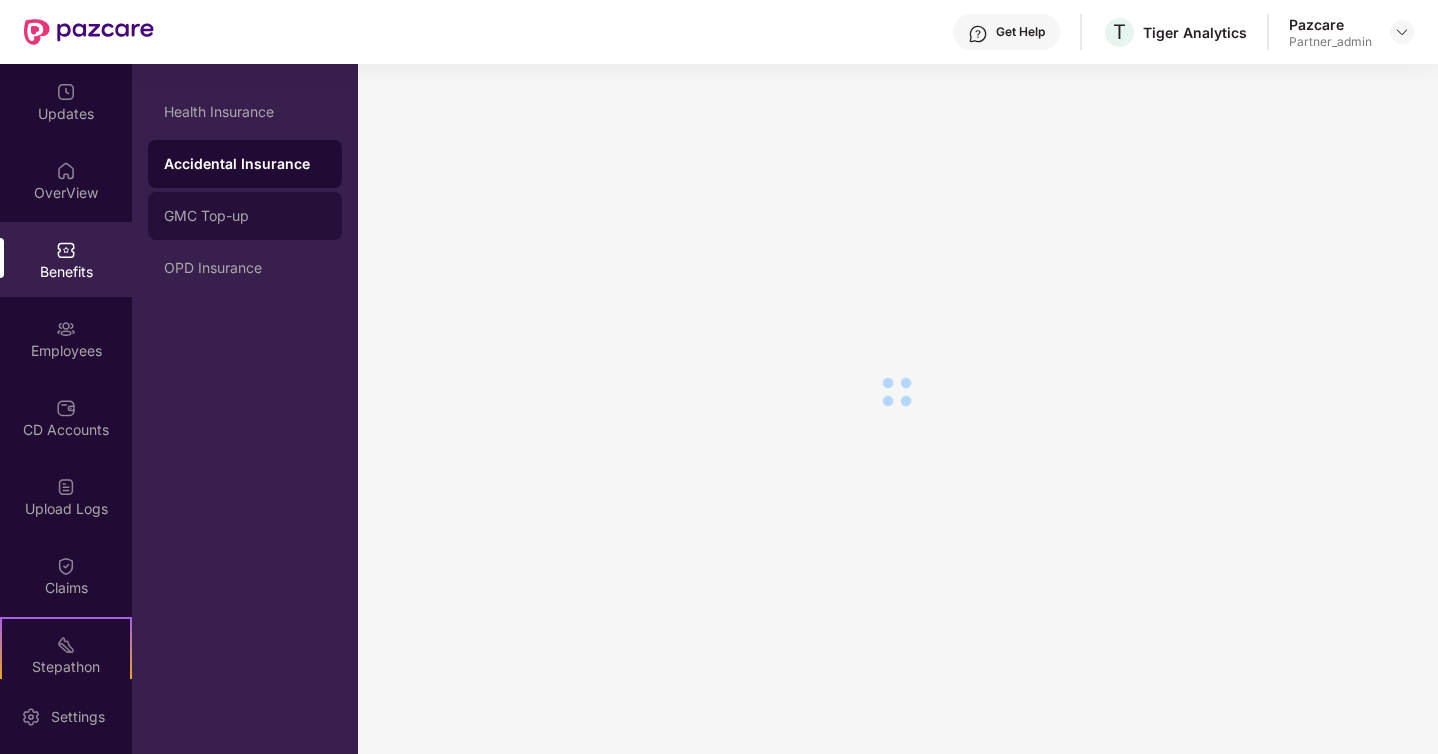 click on "GMC Top-up" at bounding box center [245, 216] 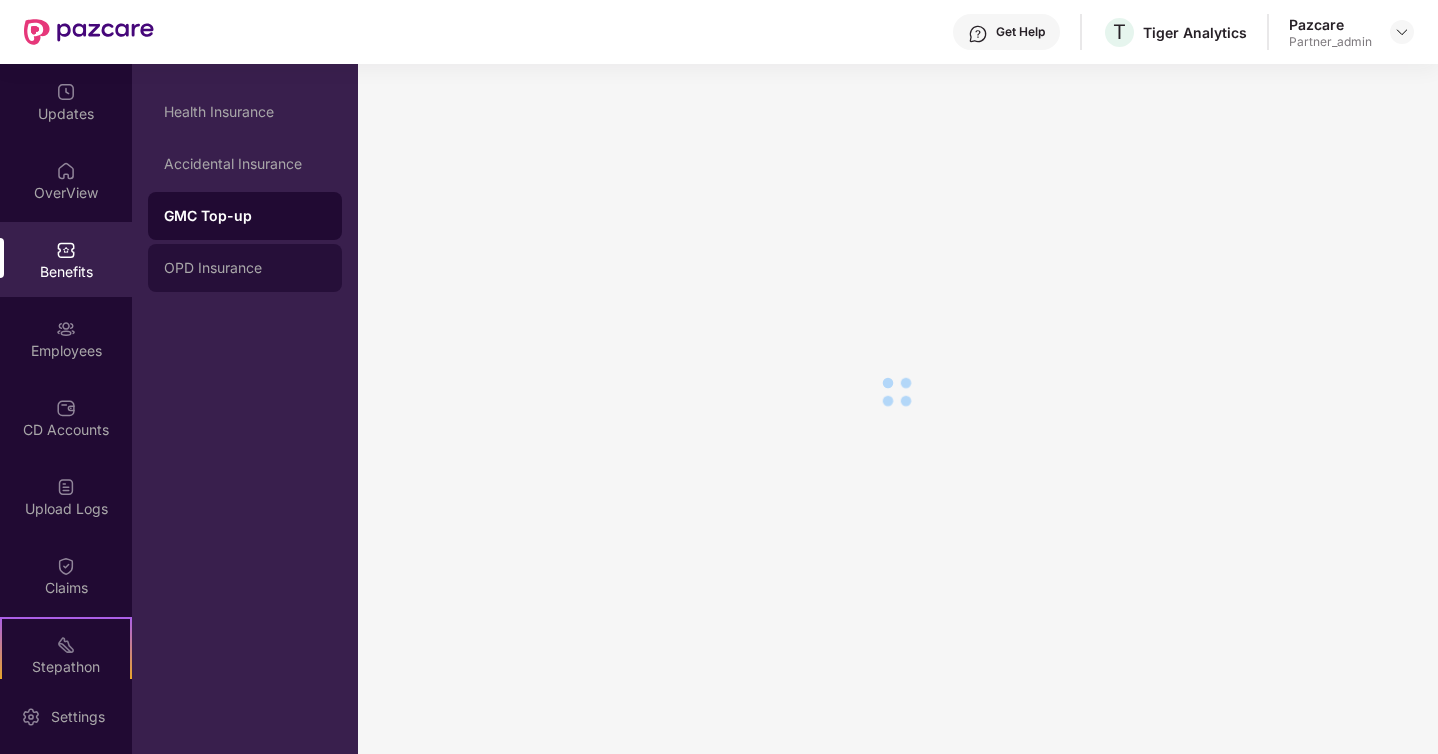click on "OPD Insurance" at bounding box center (245, 268) 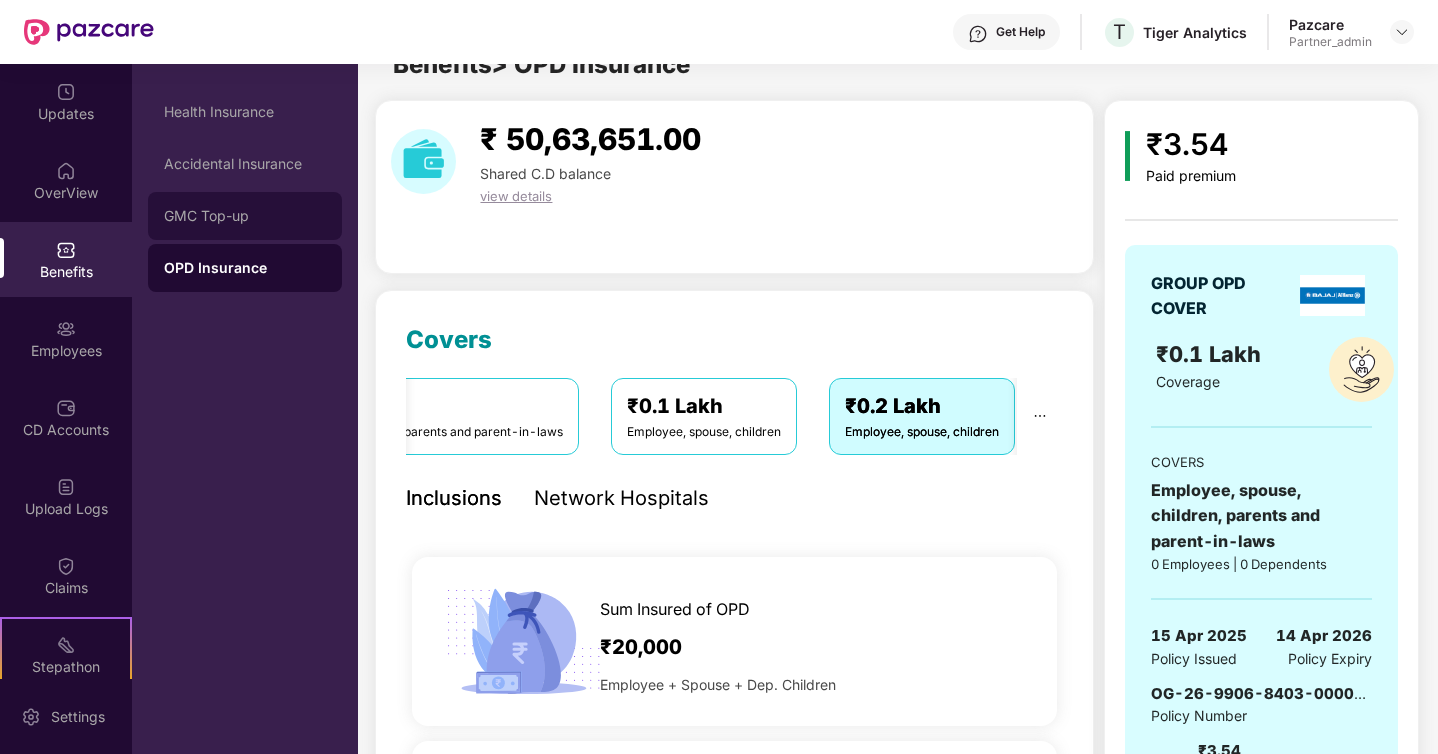 scroll, scrollTop: 328, scrollLeft: 0, axis: vertical 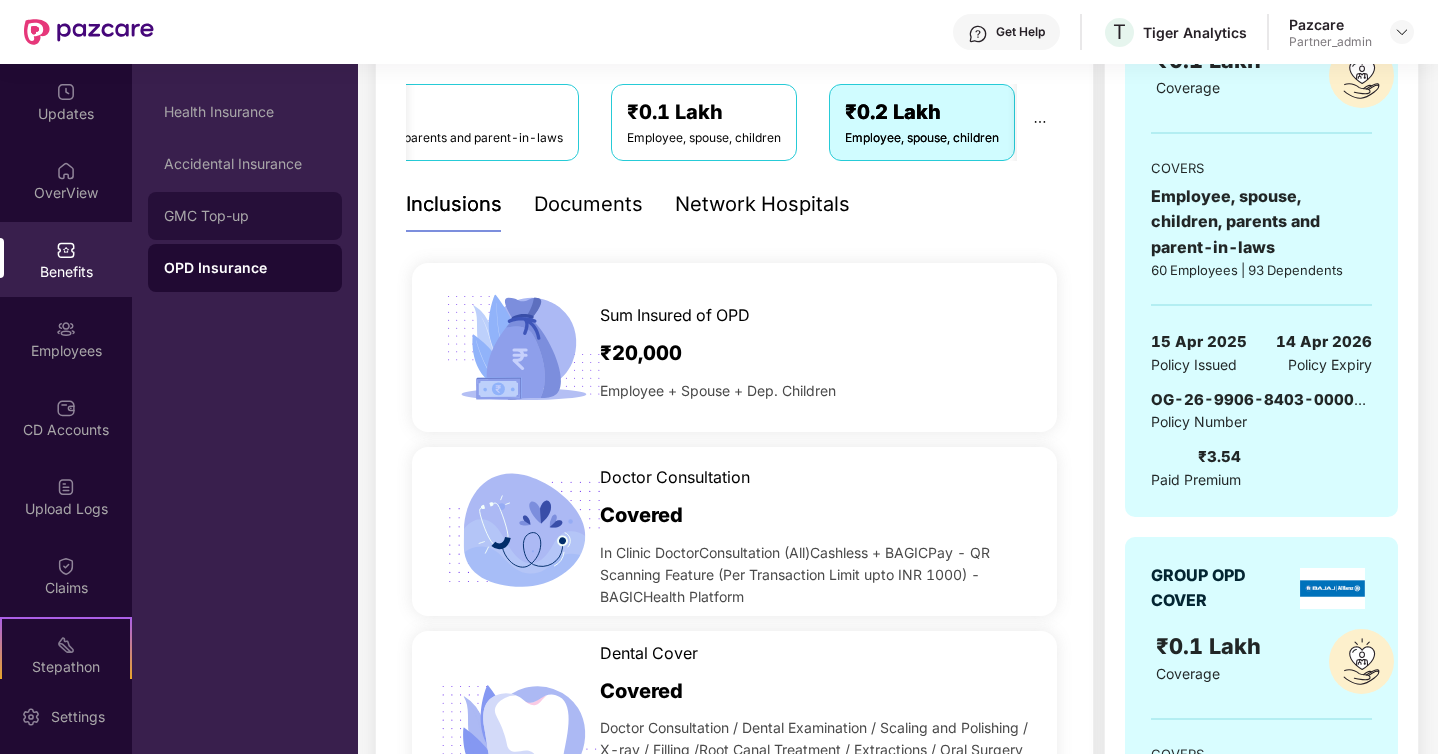 click on "GMC Top-up" at bounding box center [245, 216] 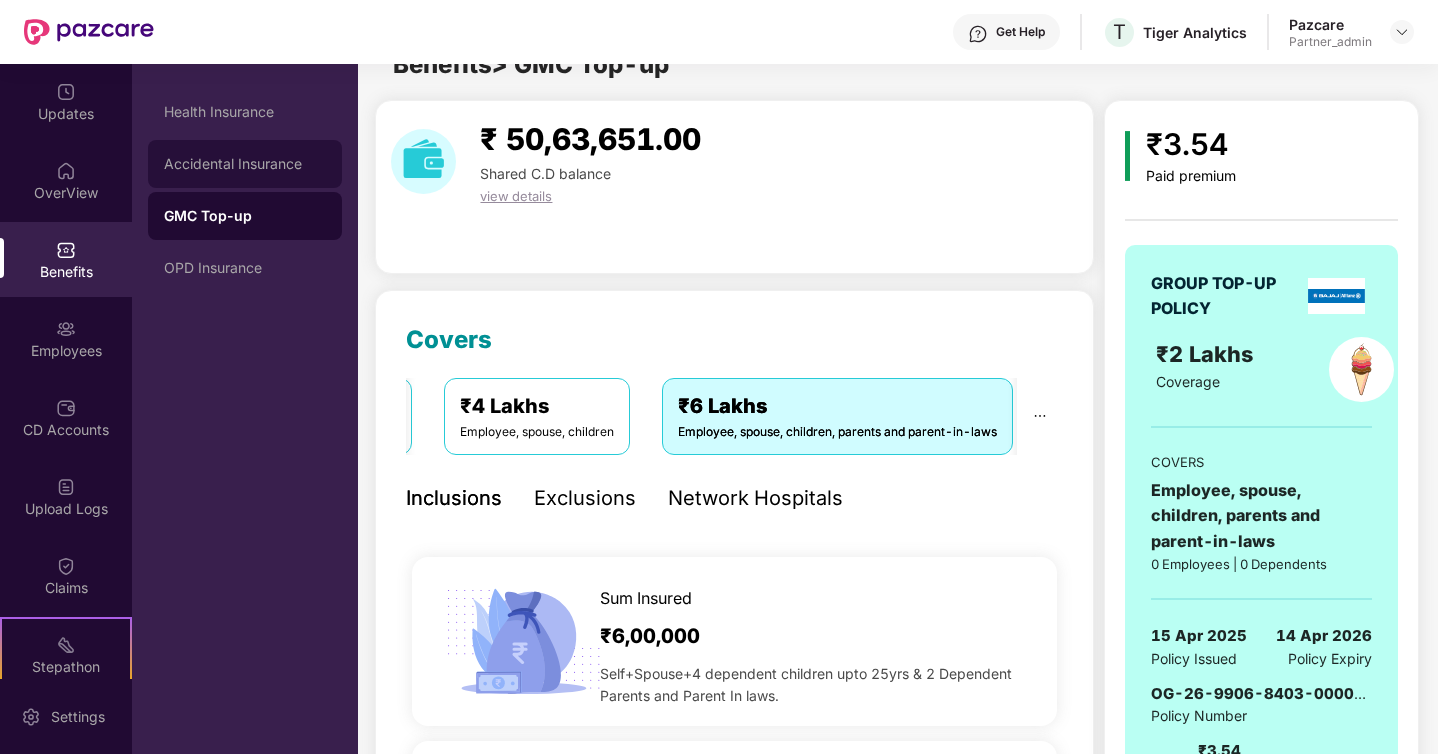 scroll, scrollTop: 328, scrollLeft: 0, axis: vertical 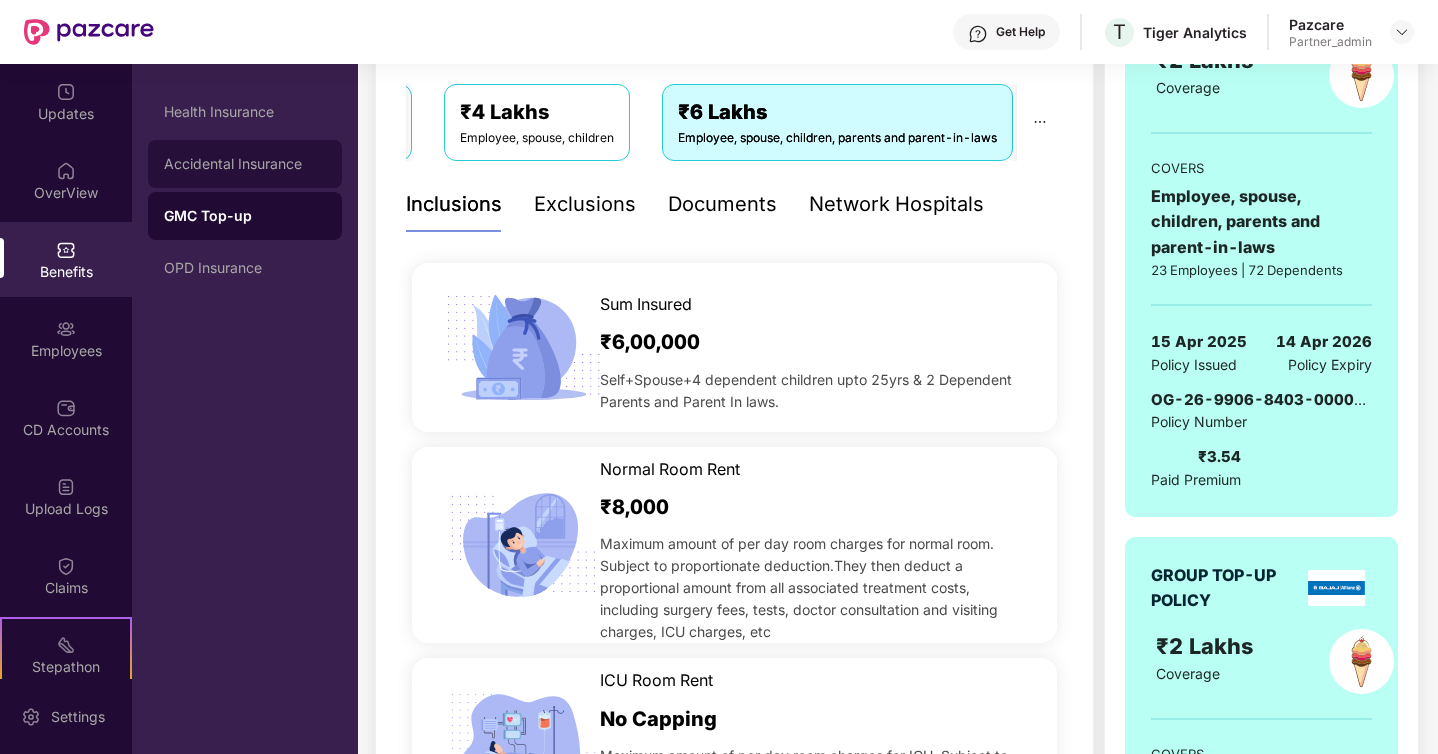 click on "Accidental Insurance" at bounding box center [245, 164] 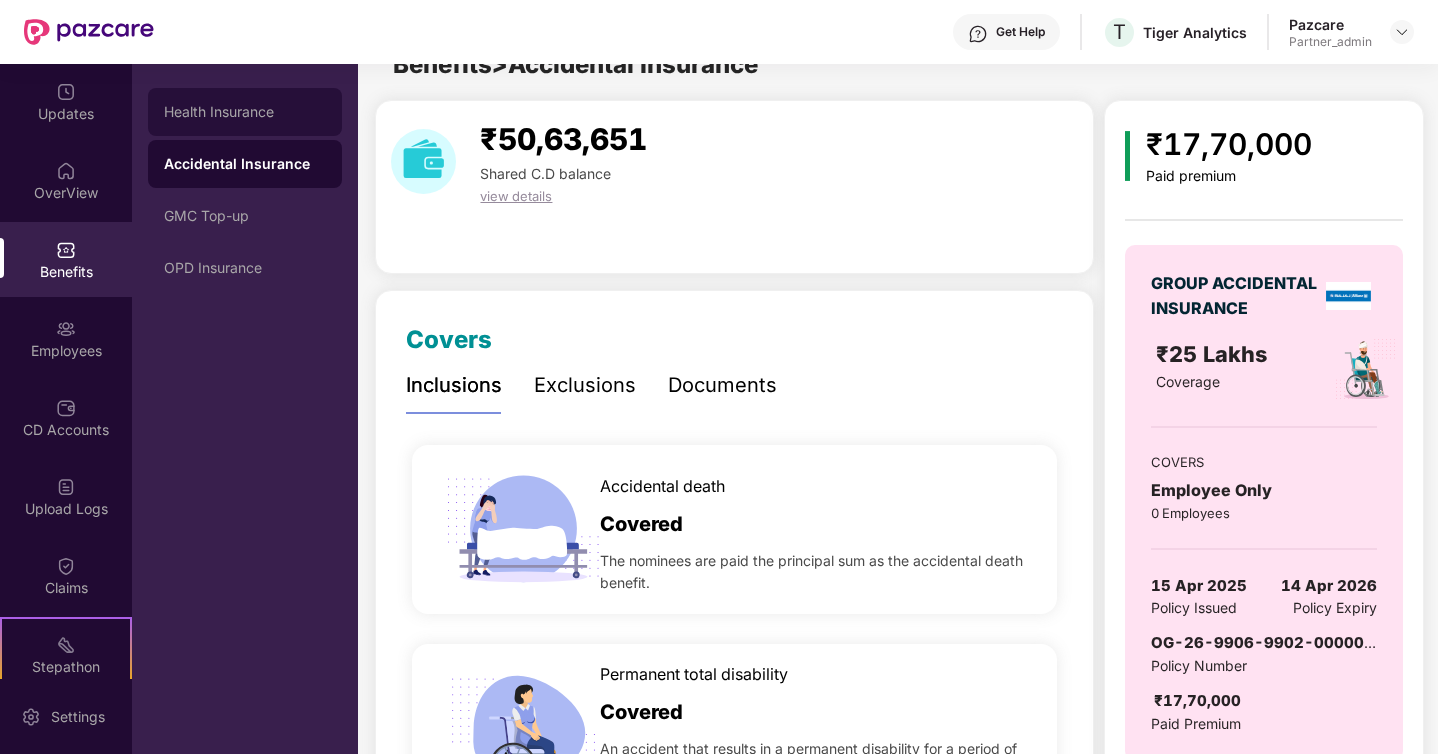 scroll, scrollTop: 328, scrollLeft: 0, axis: vertical 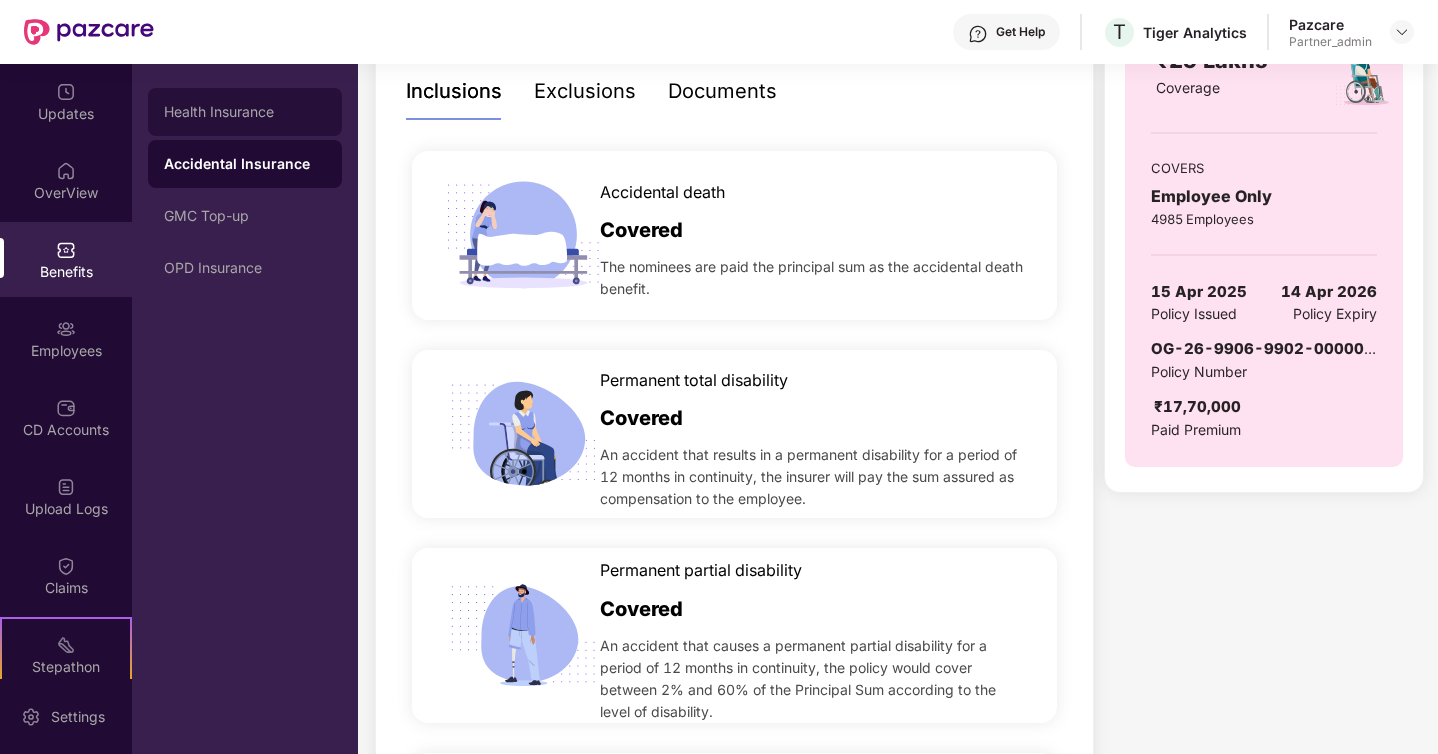 click on "Health Insurance" at bounding box center [245, 112] 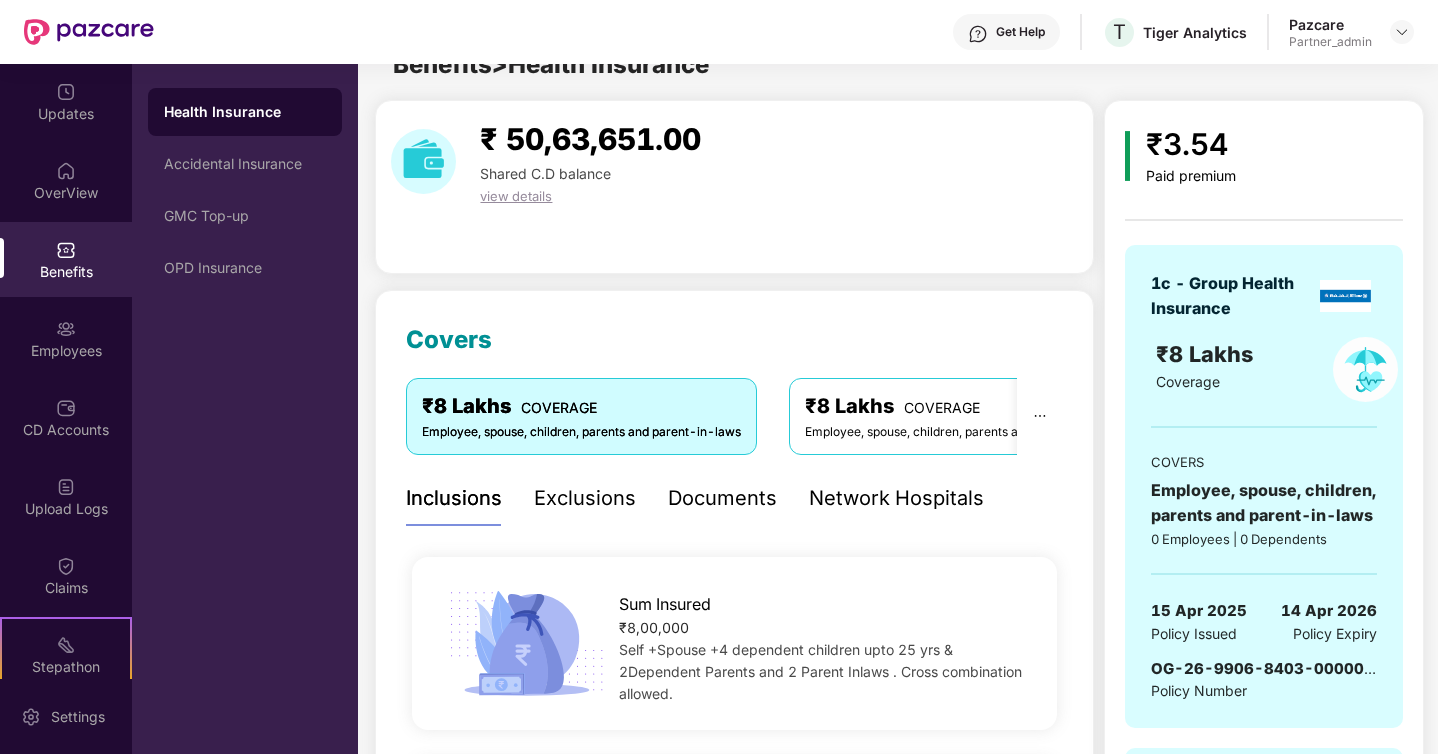 scroll, scrollTop: 328, scrollLeft: 0, axis: vertical 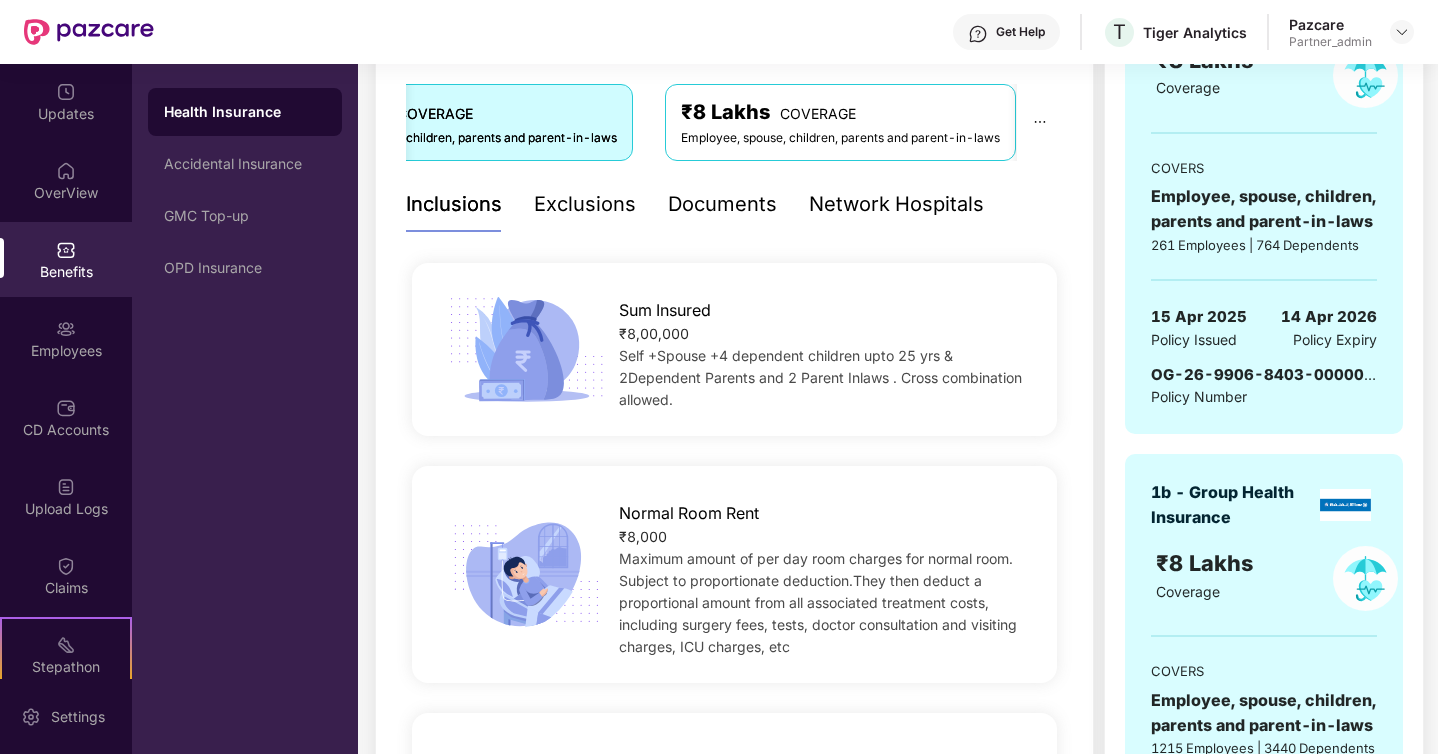click on "Employee, spouse, children, parents and parent-in-laws" at bounding box center [840, 138] 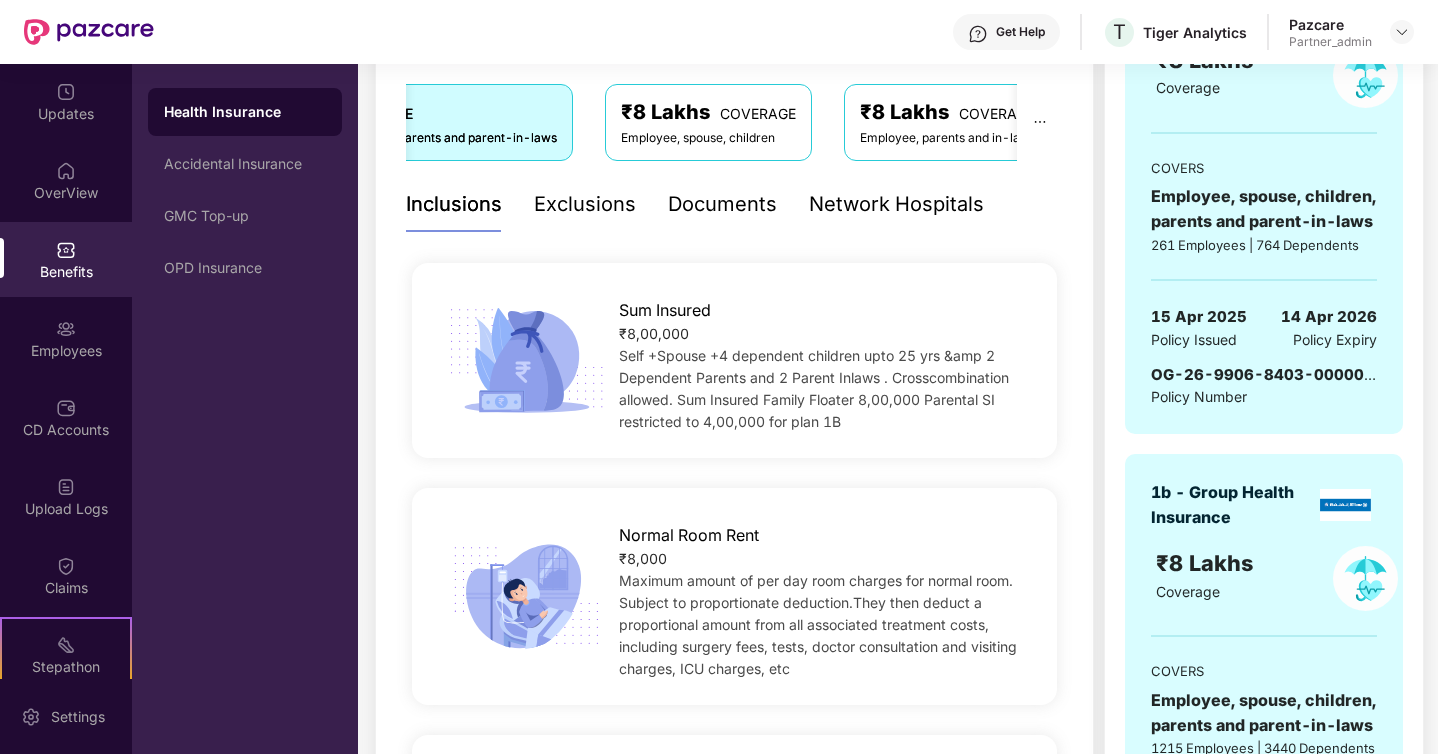 click on "Employee, spouse, children" at bounding box center (708, 138) 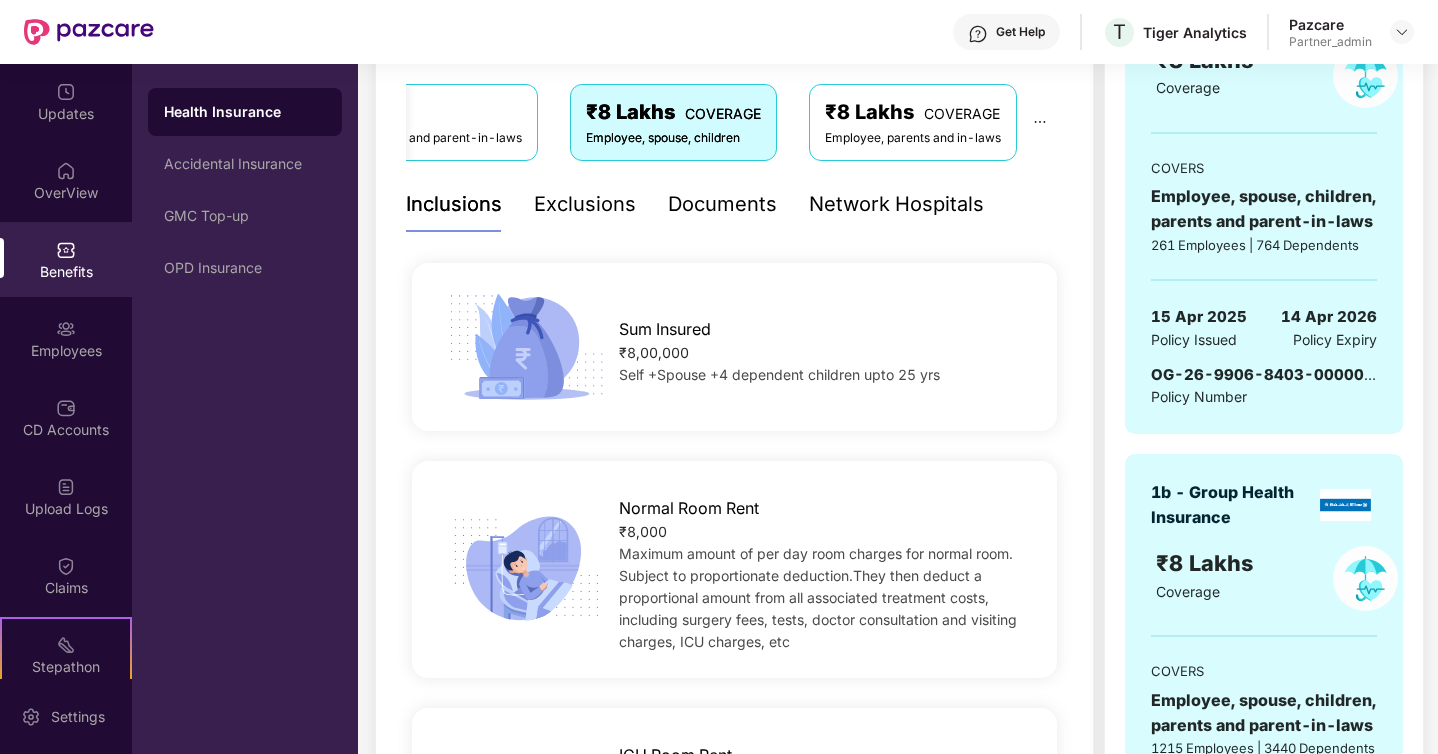click on "₹8 Lakhs COVERAGE" at bounding box center [913, 112] 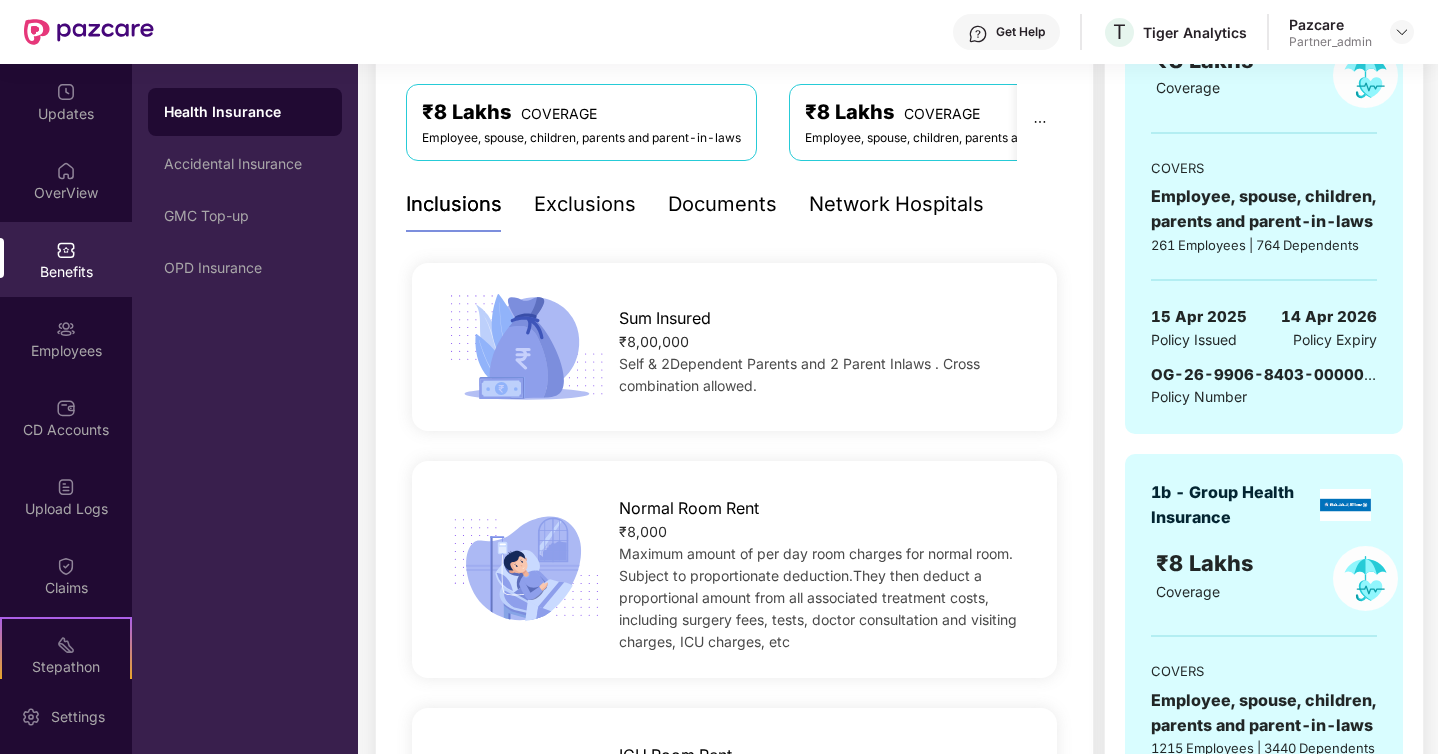 click on "₹8 Lakhs COVERAGE" at bounding box center (581, 112) 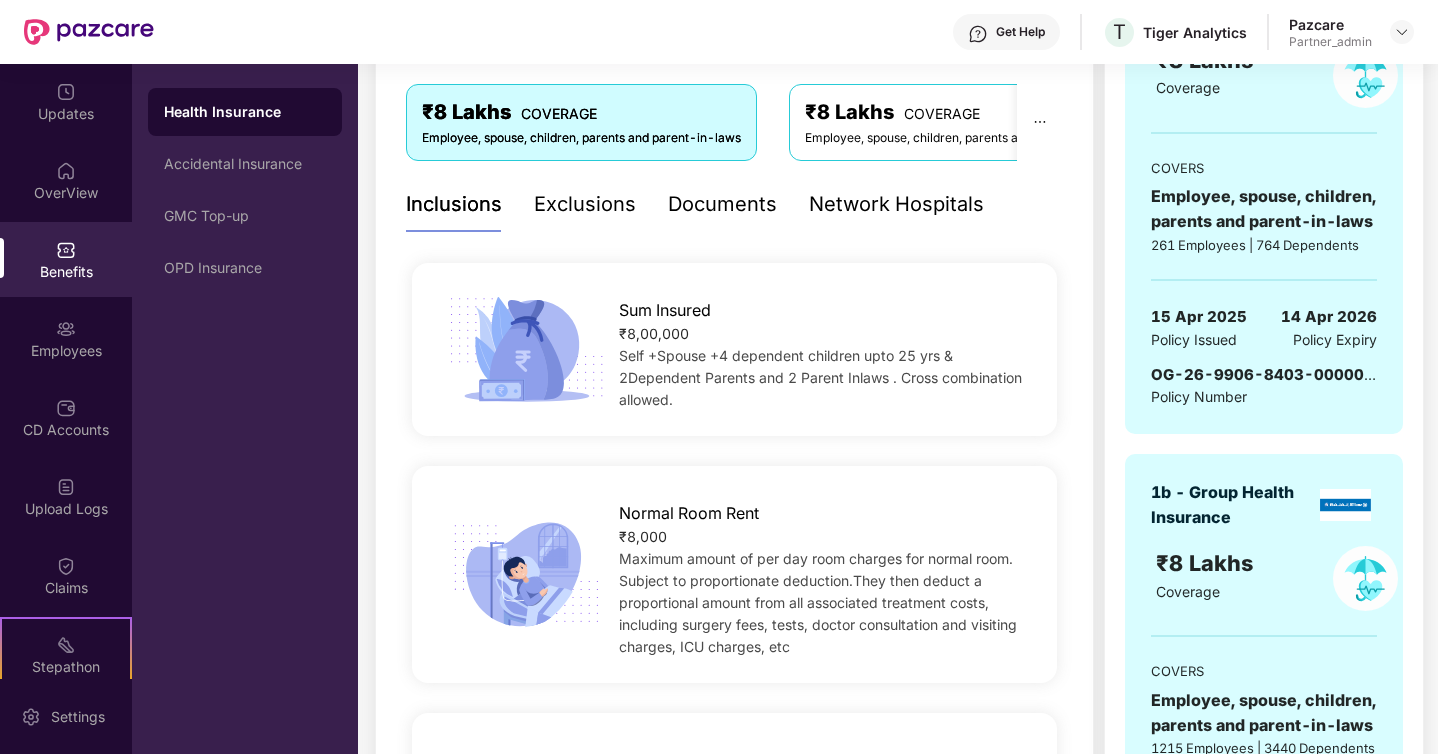click on "Employee, spouse, children, parents and parent-in-laws" at bounding box center (964, 138) 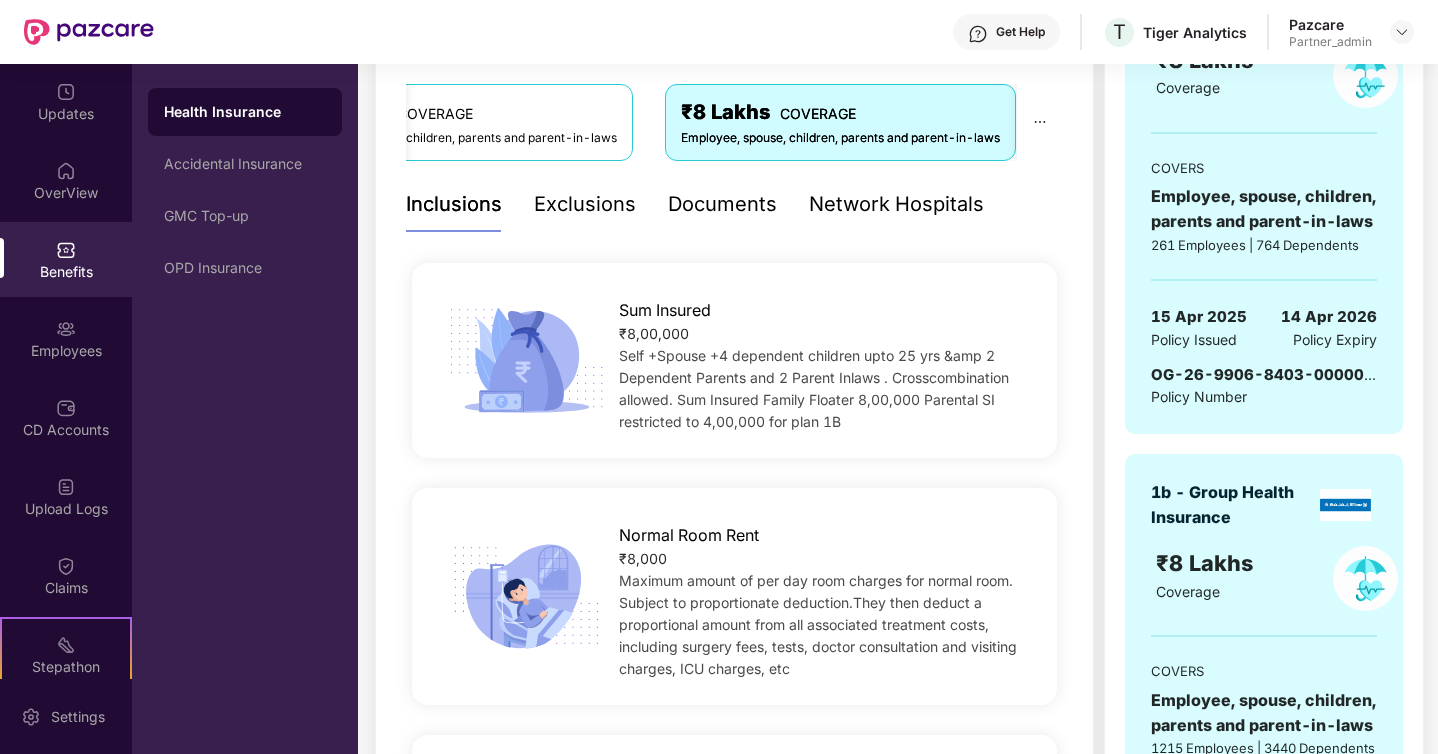 click on "Exclusions" at bounding box center [585, 204] 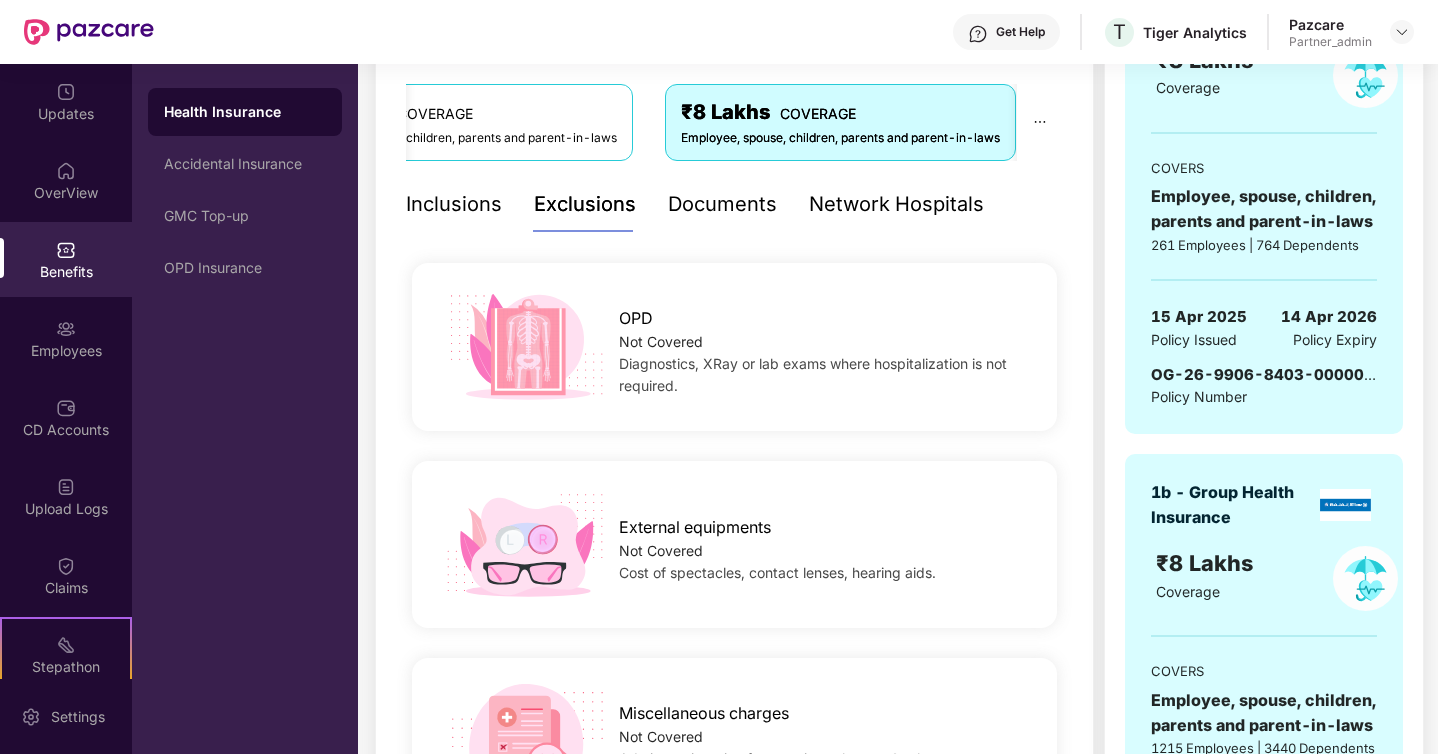 click on "Documents" at bounding box center [722, 204] 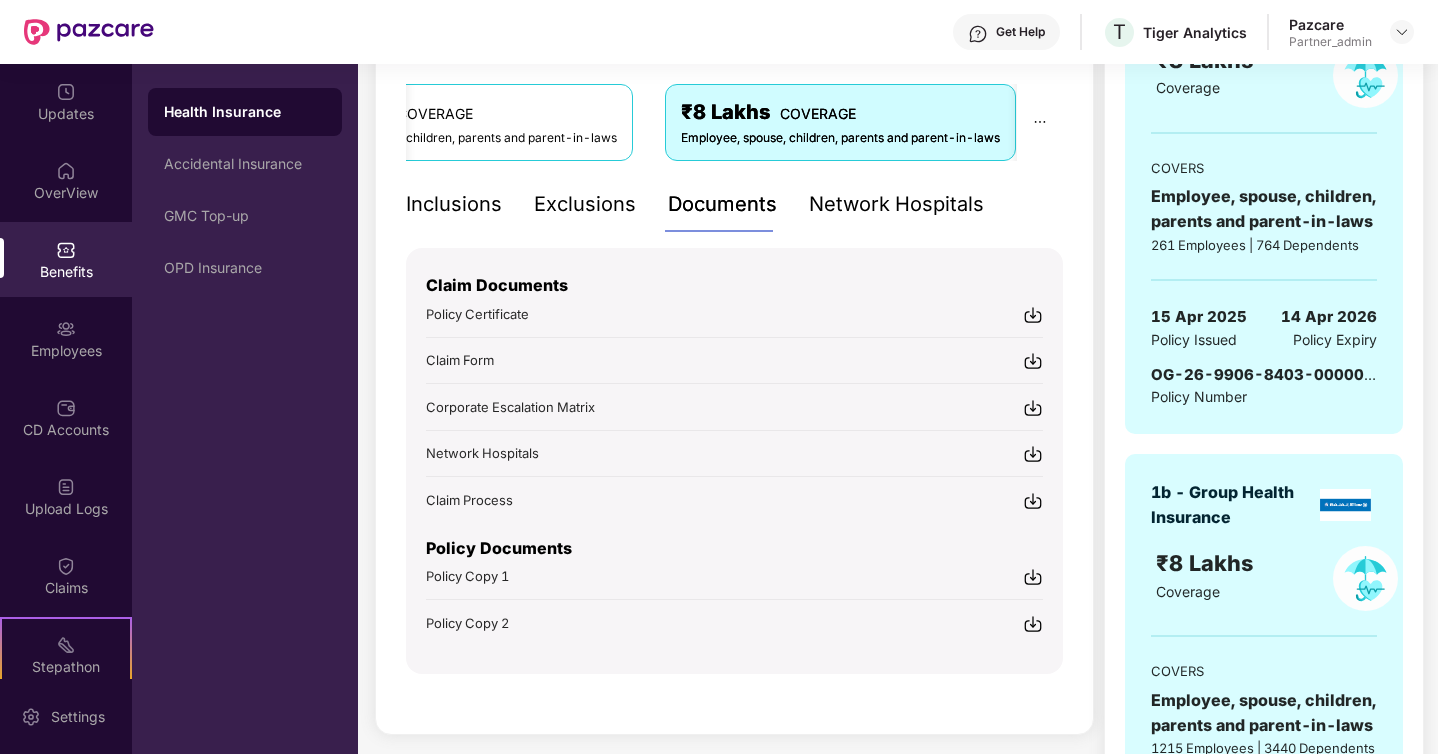 click on "Network Hospitals" at bounding box center (896, 204) 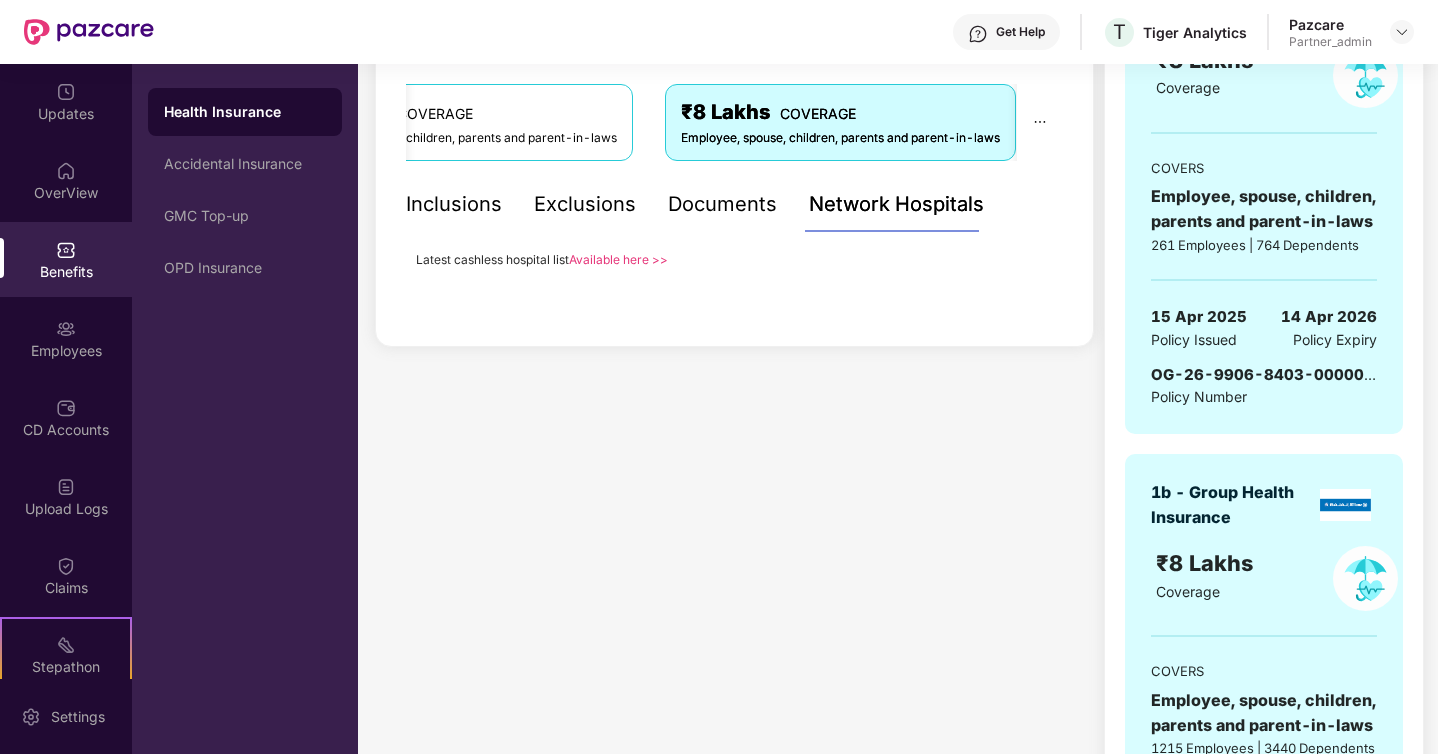 click on "Documents" at bounding box center [722, 204] 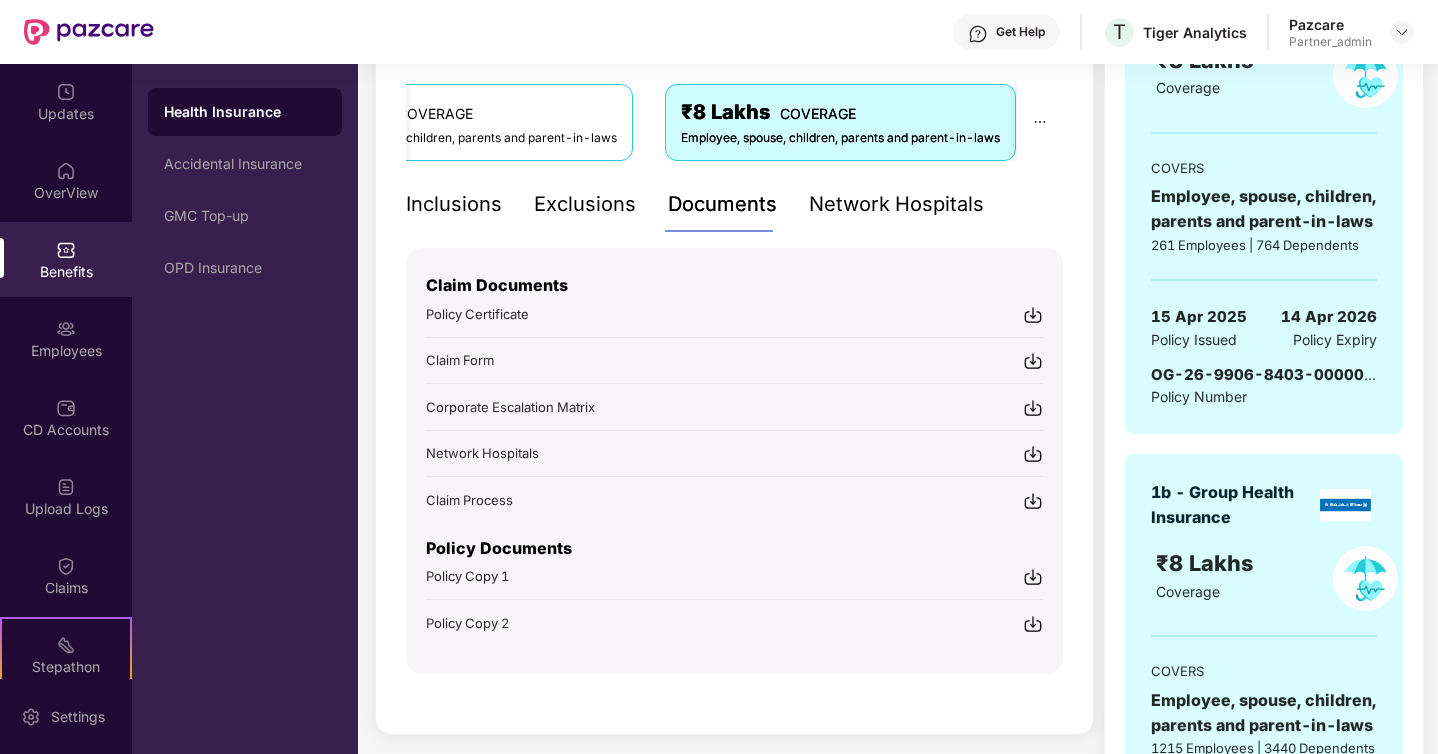 click on "Exclusions" at bounding box center [585, 204] 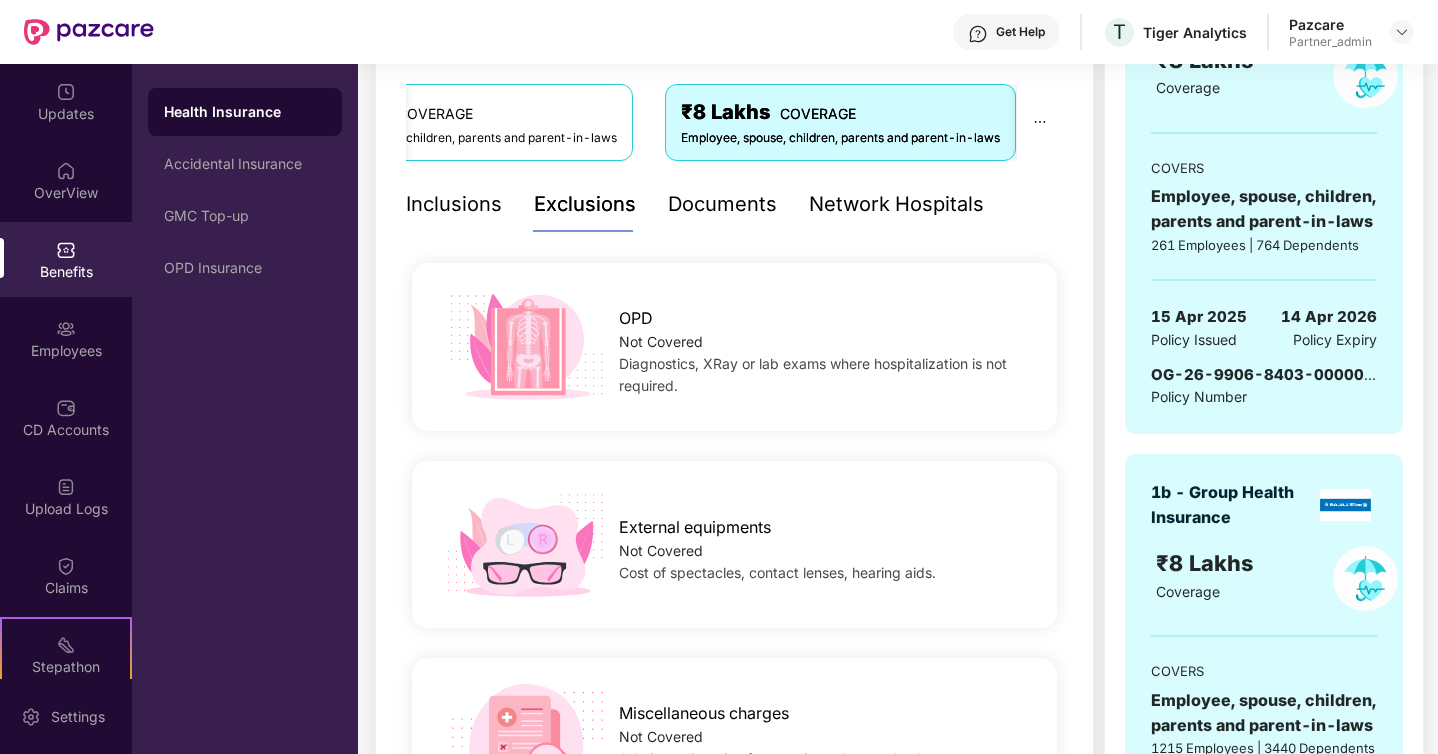 click on "Inclusions" at bounding box center (454, 204) 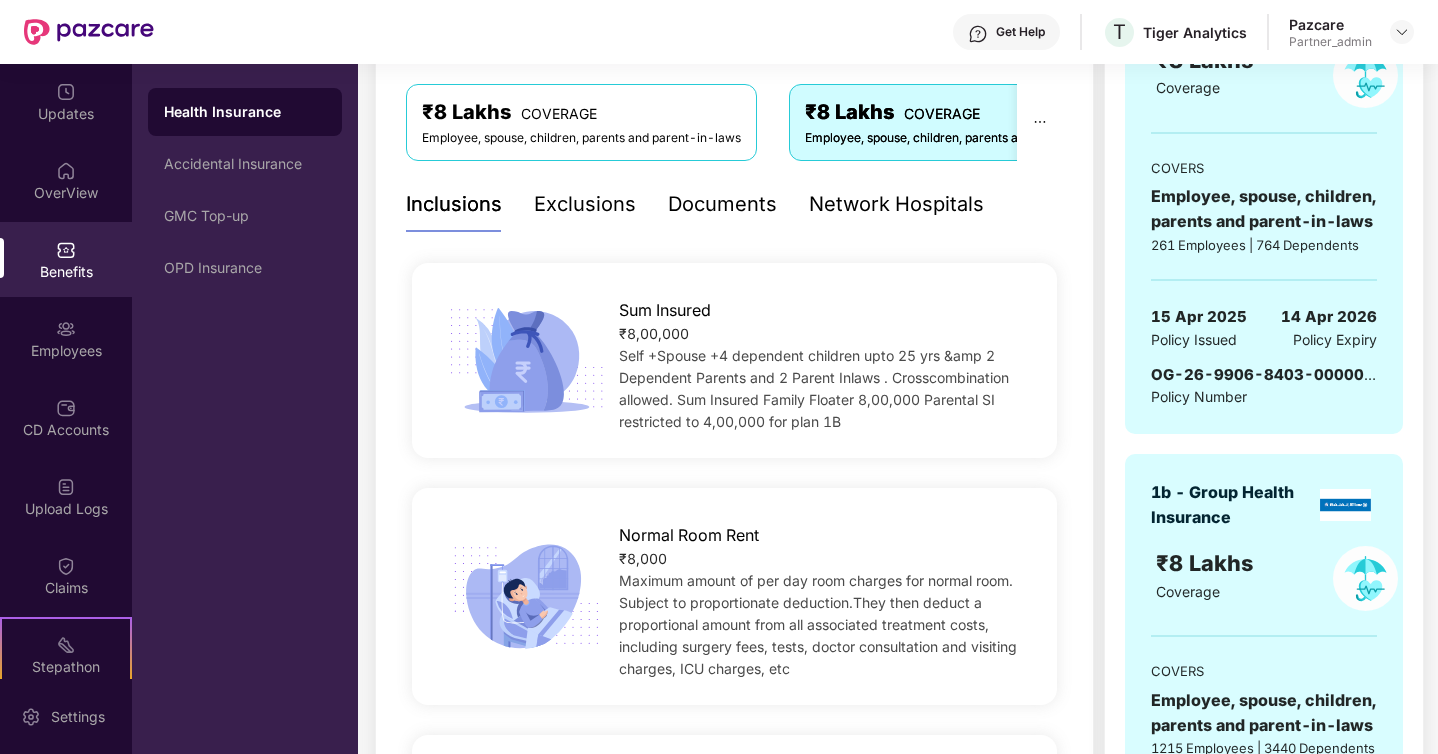 click on "COVERAGE" at bounding box center (559, 113) 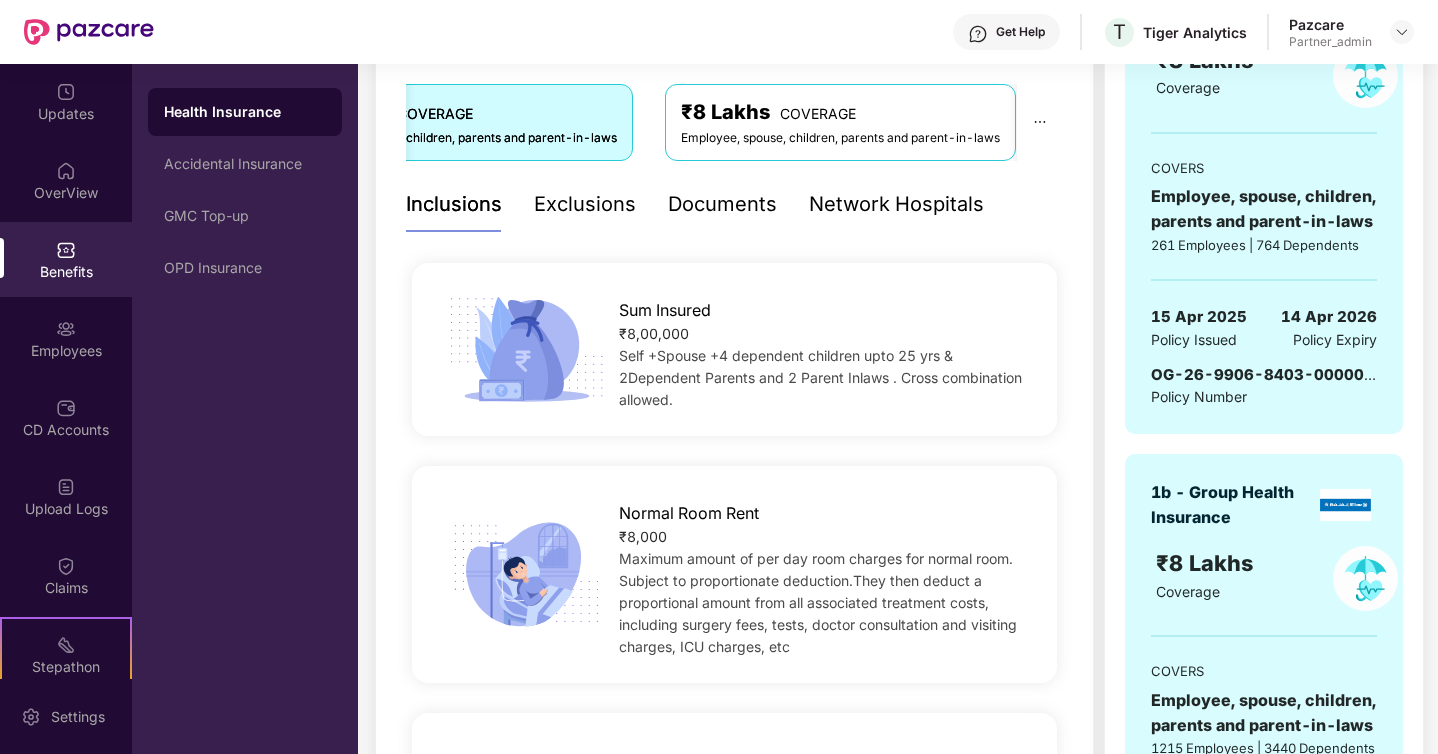 click on "₹8 Lakhs COVERAGE" at bounding box center (840, 112) 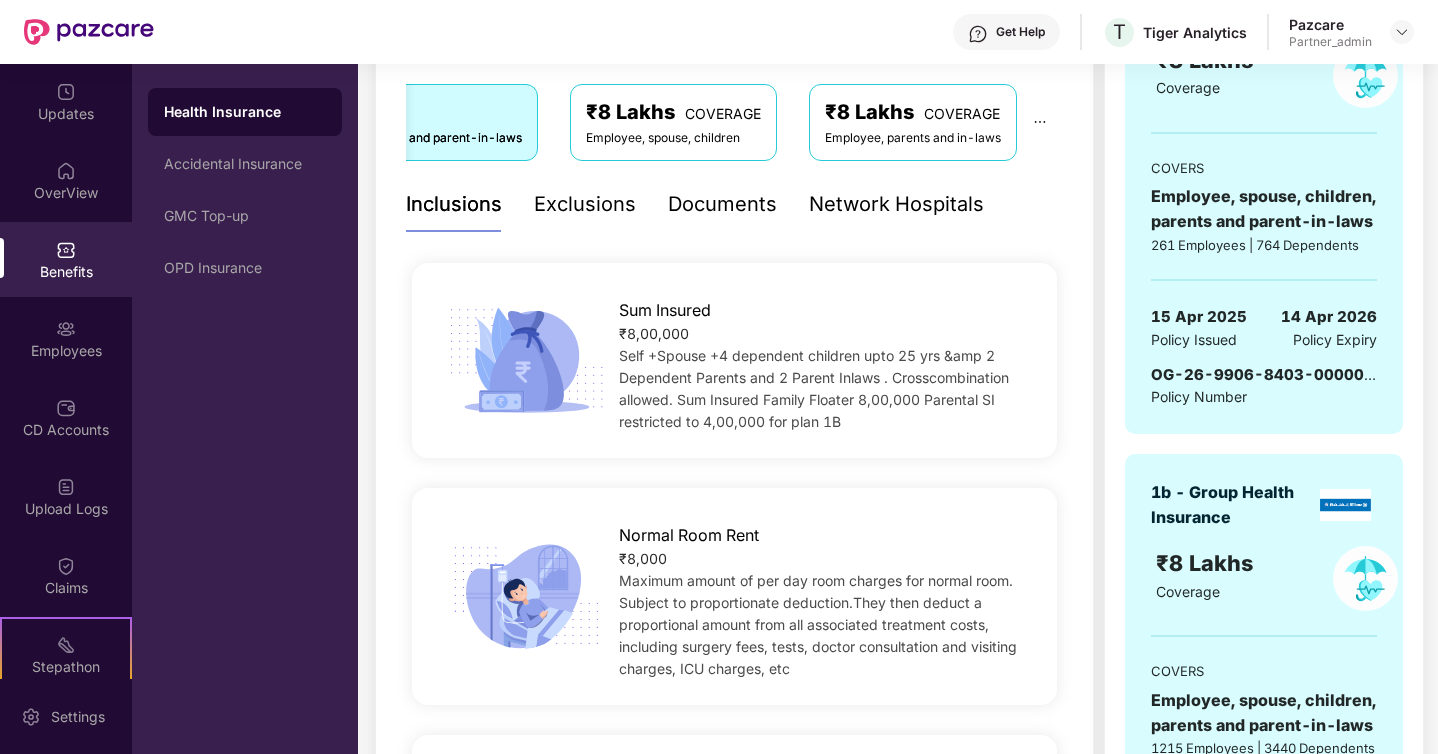 click on "₹8 Lakhs COVERAGE" at bounding box center [913, 112] 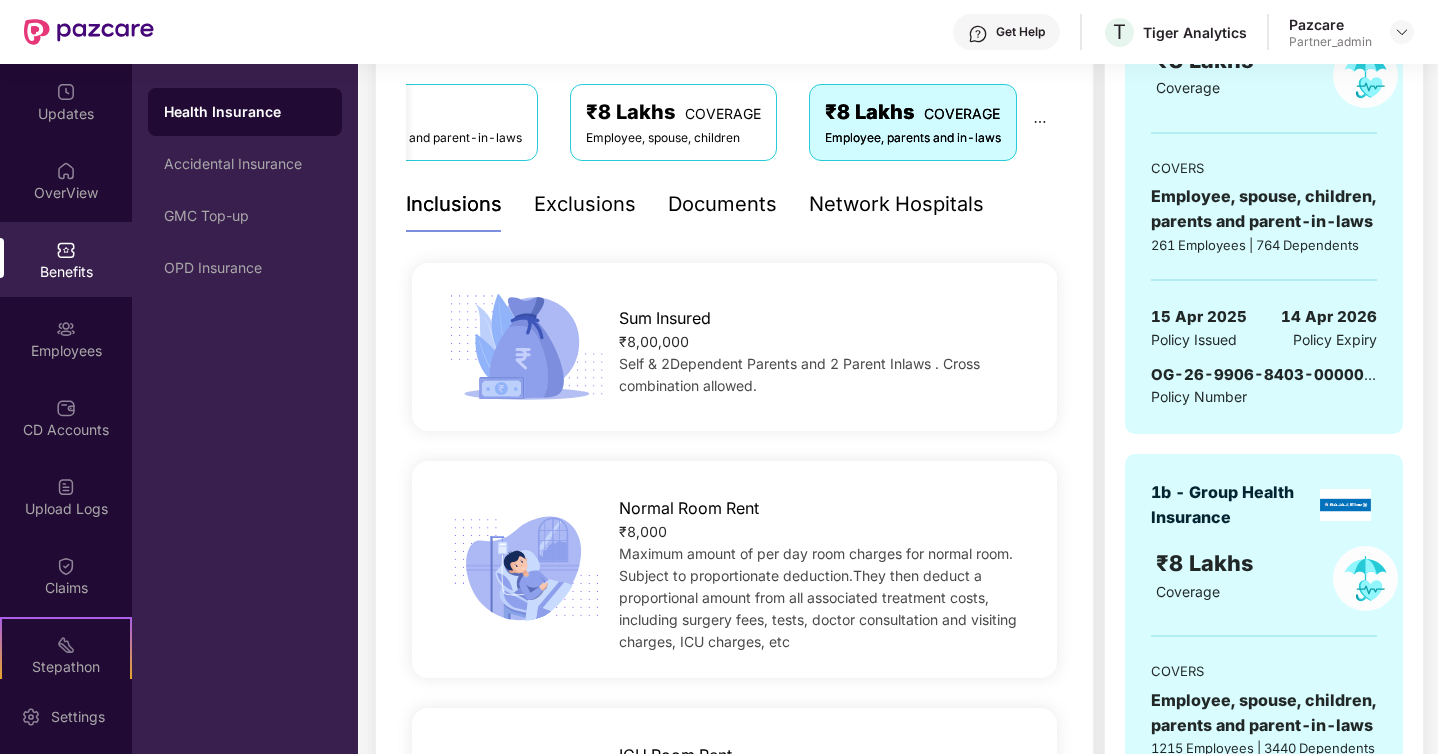 click on "₹8 Lakhs COVERAGE" at bounding box center [673, 112] 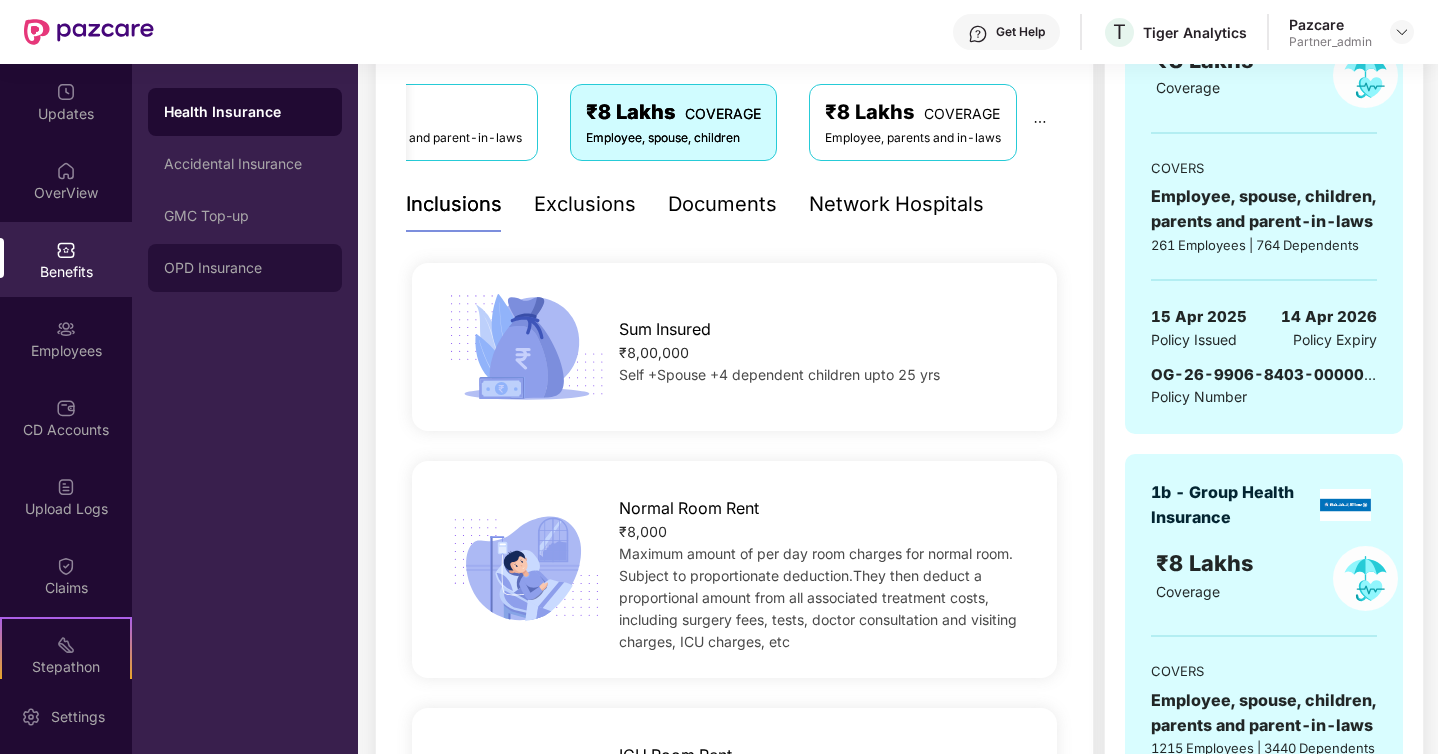 click on "OPD Insurance" at bounding box center [245, 268] 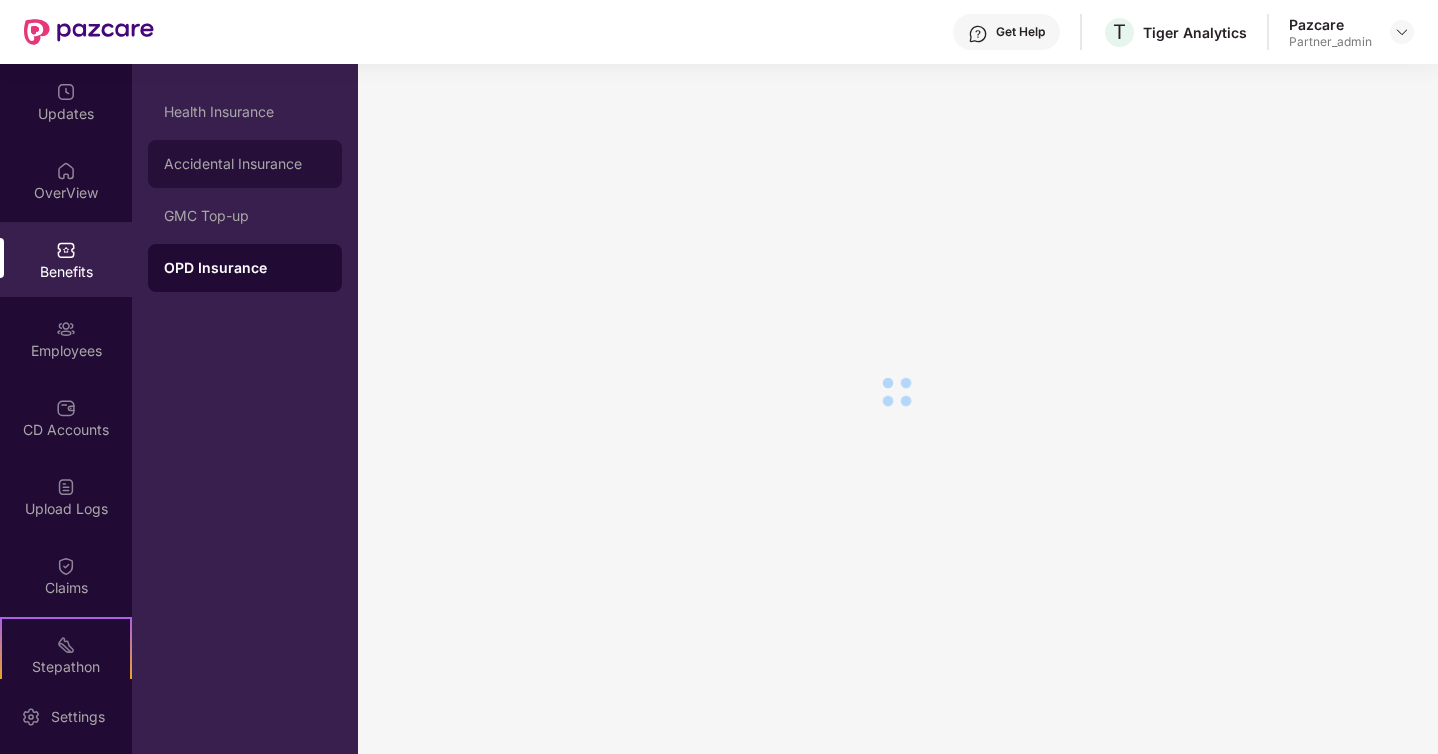 click on "Accidental Insurance" at bounding box center [245, 164] 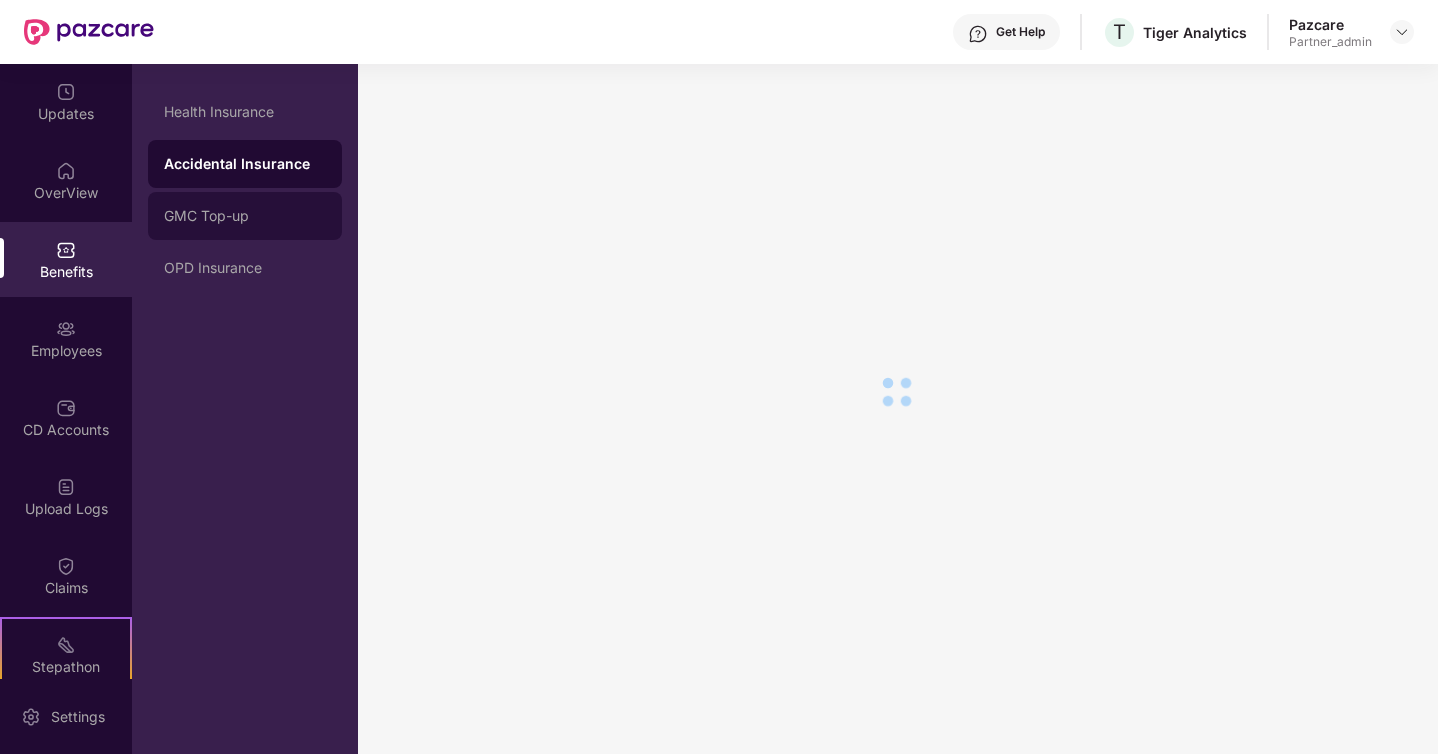 click on "GMC Top-up" at bounding box center (245, 216) 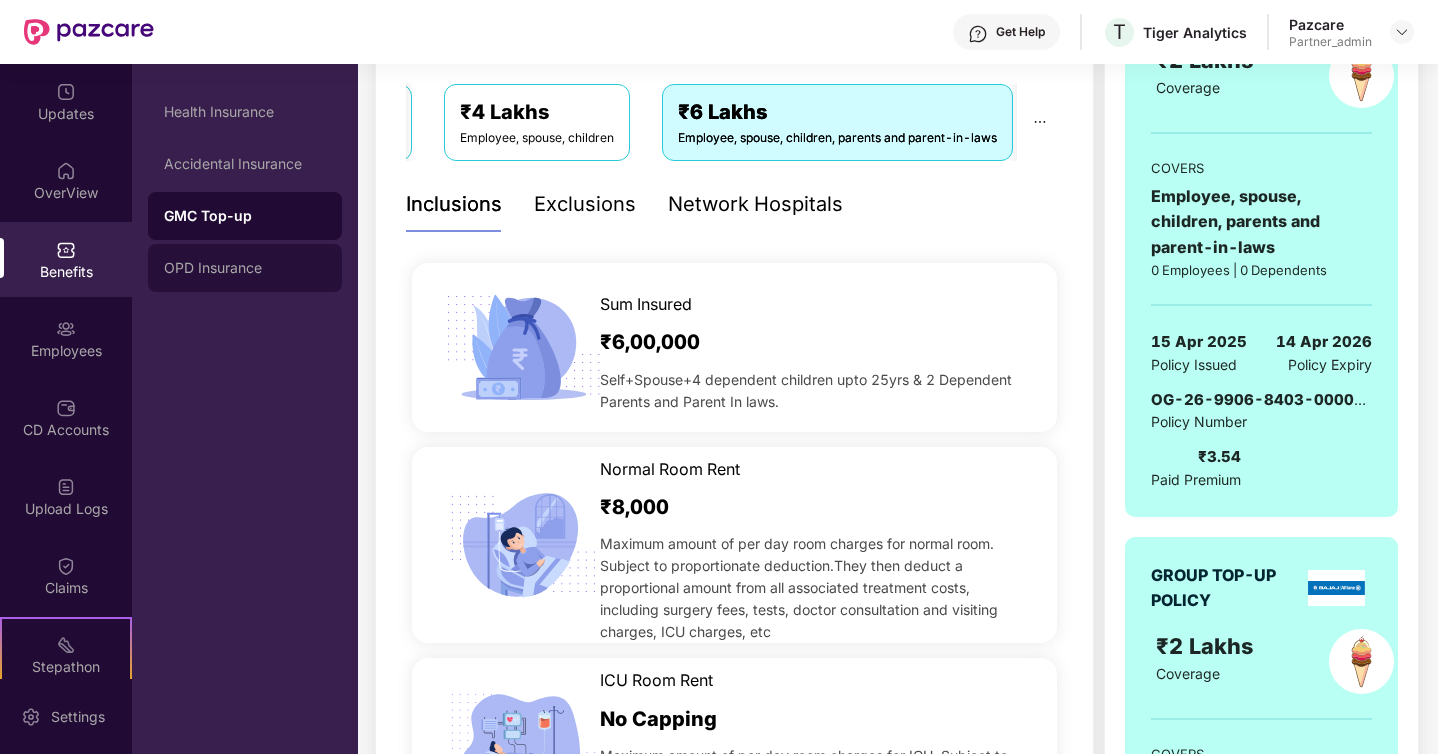 click on "OPD Insurance" at bounding box center [245, 268] 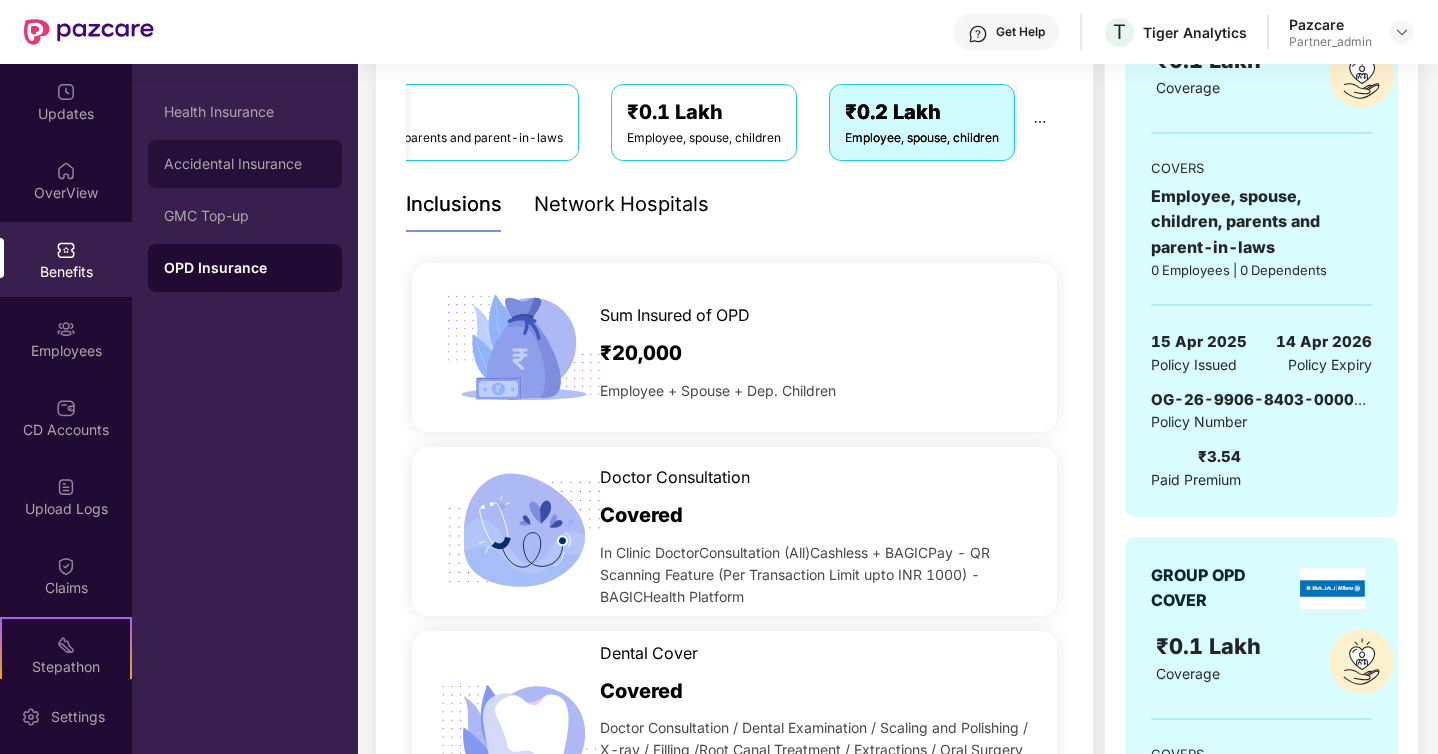 click on "Accidental Insurance" at bounding box center (245, 164) 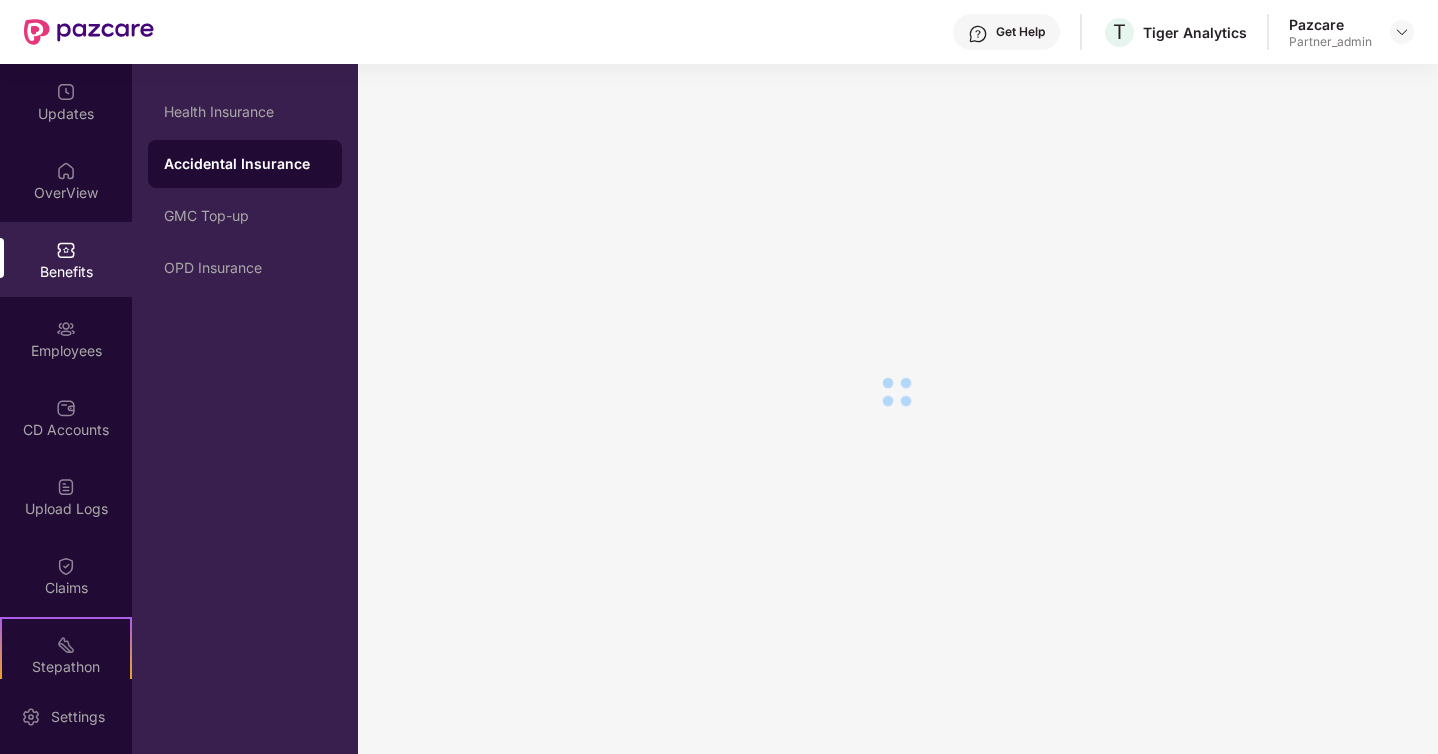 scroll, scrollTop: 34, scrollLeft: 0, axis: vertical 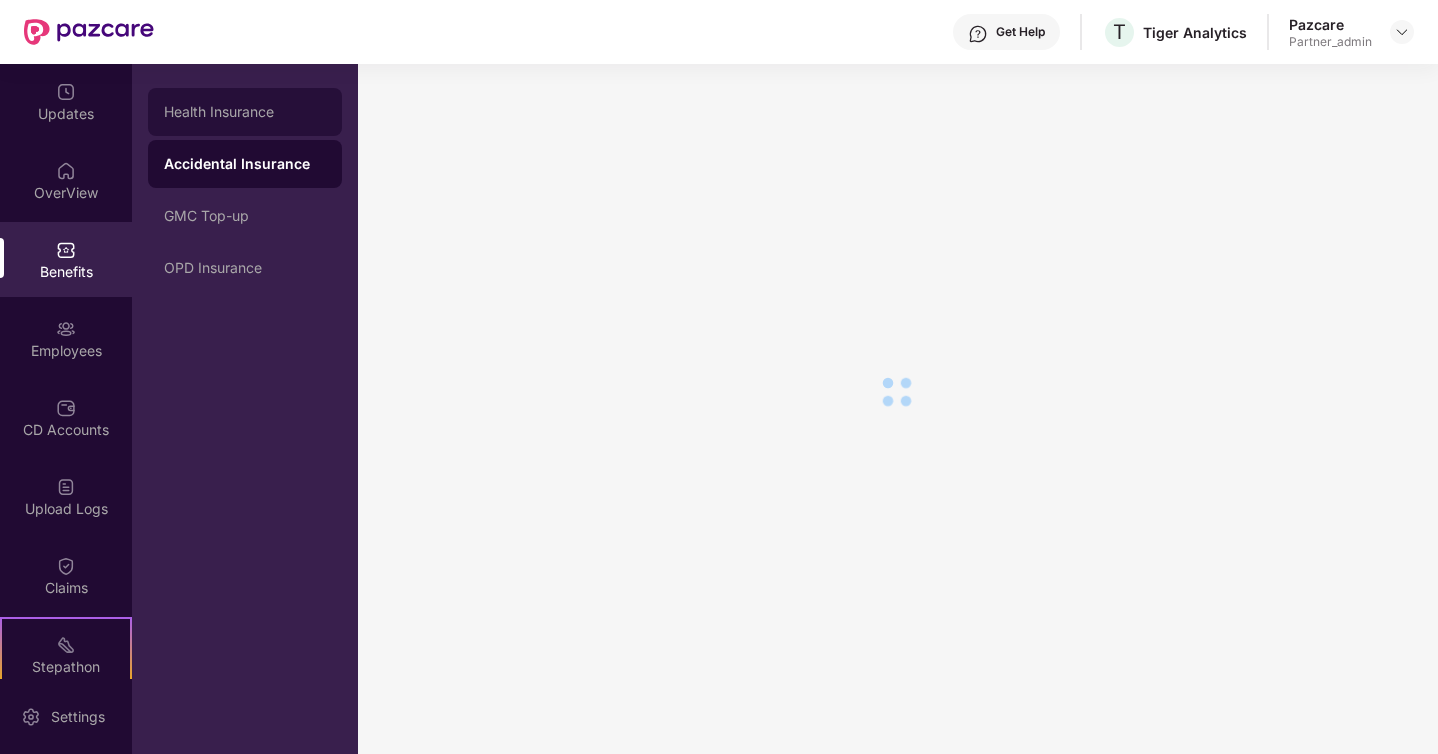 click on "Health Insurance" at bounding box center [245, 112] 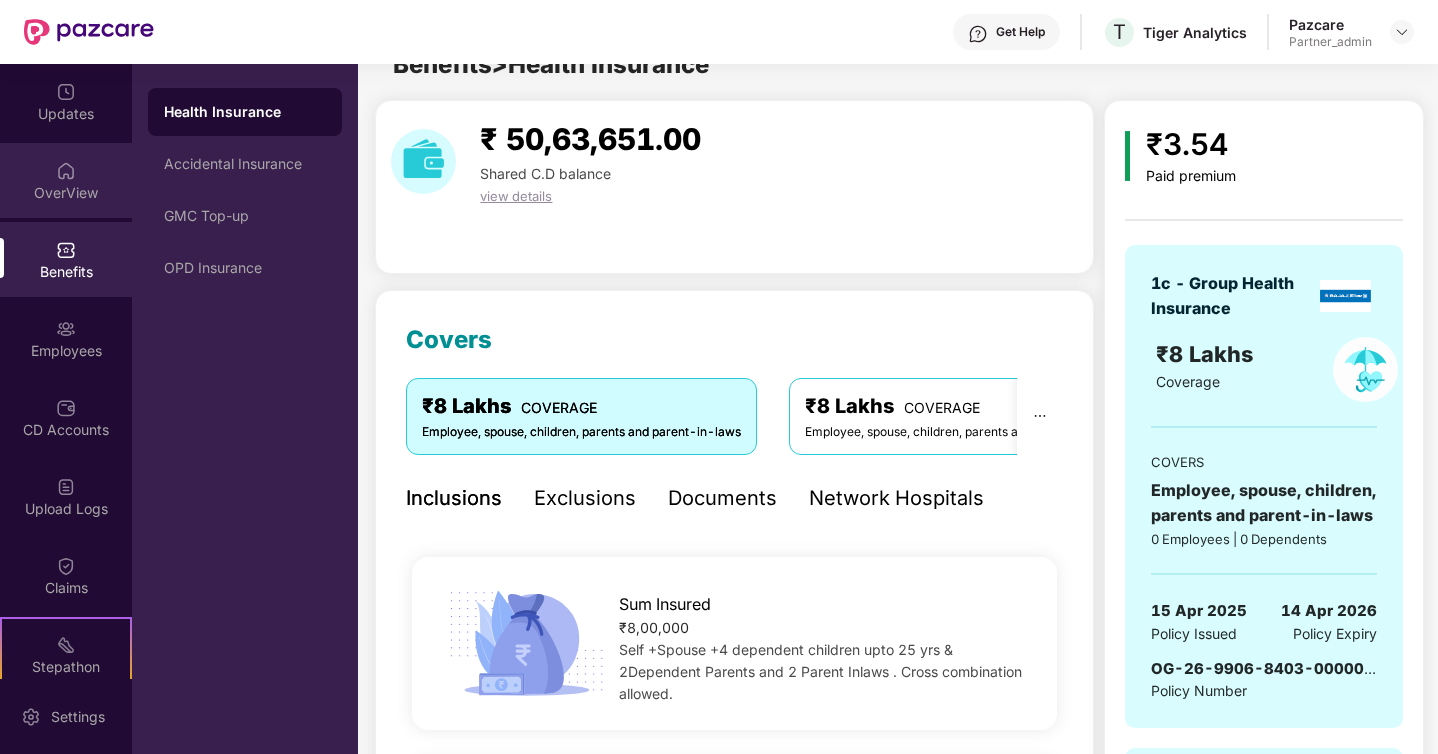 scroll, scrollTop: 328, scrollLeft: 0, axis: vertical 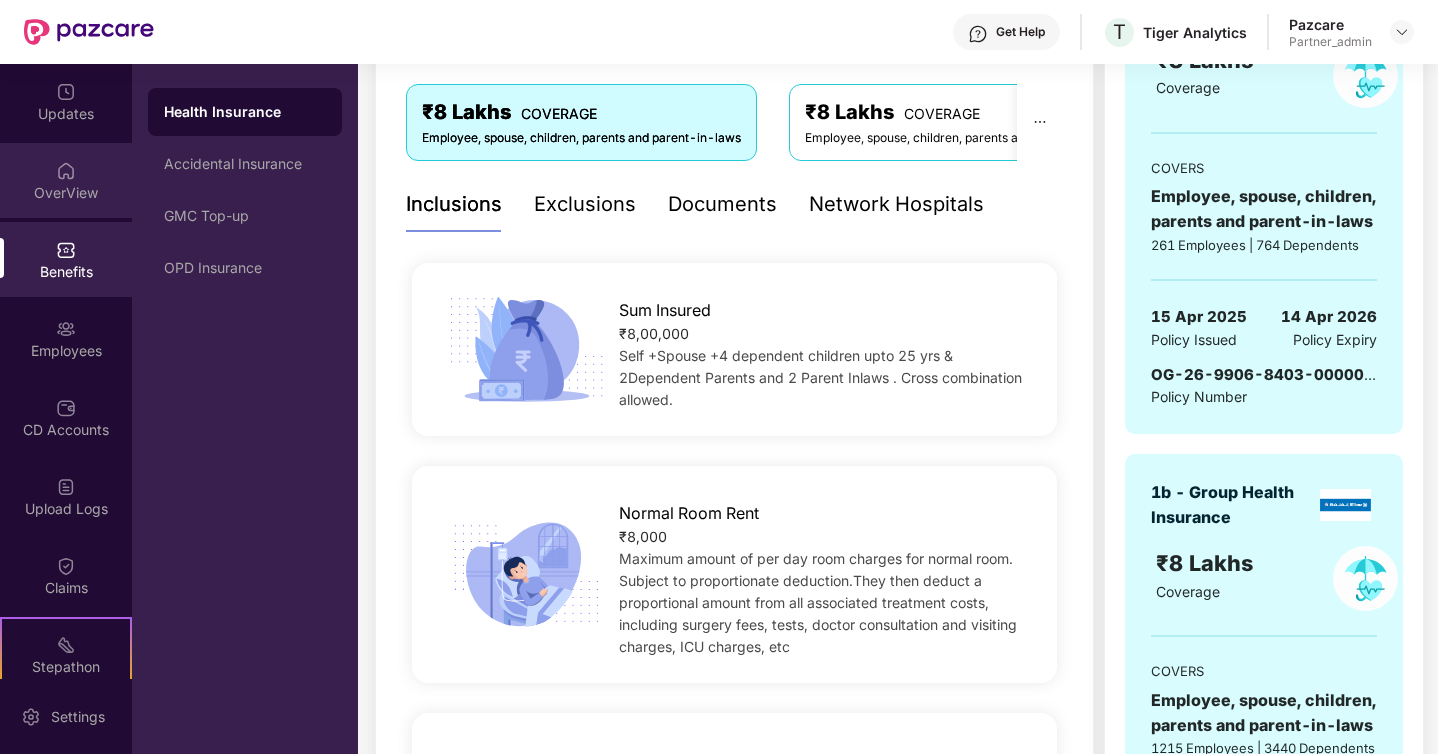 click on "OverView" at bounding box center [66, 193] 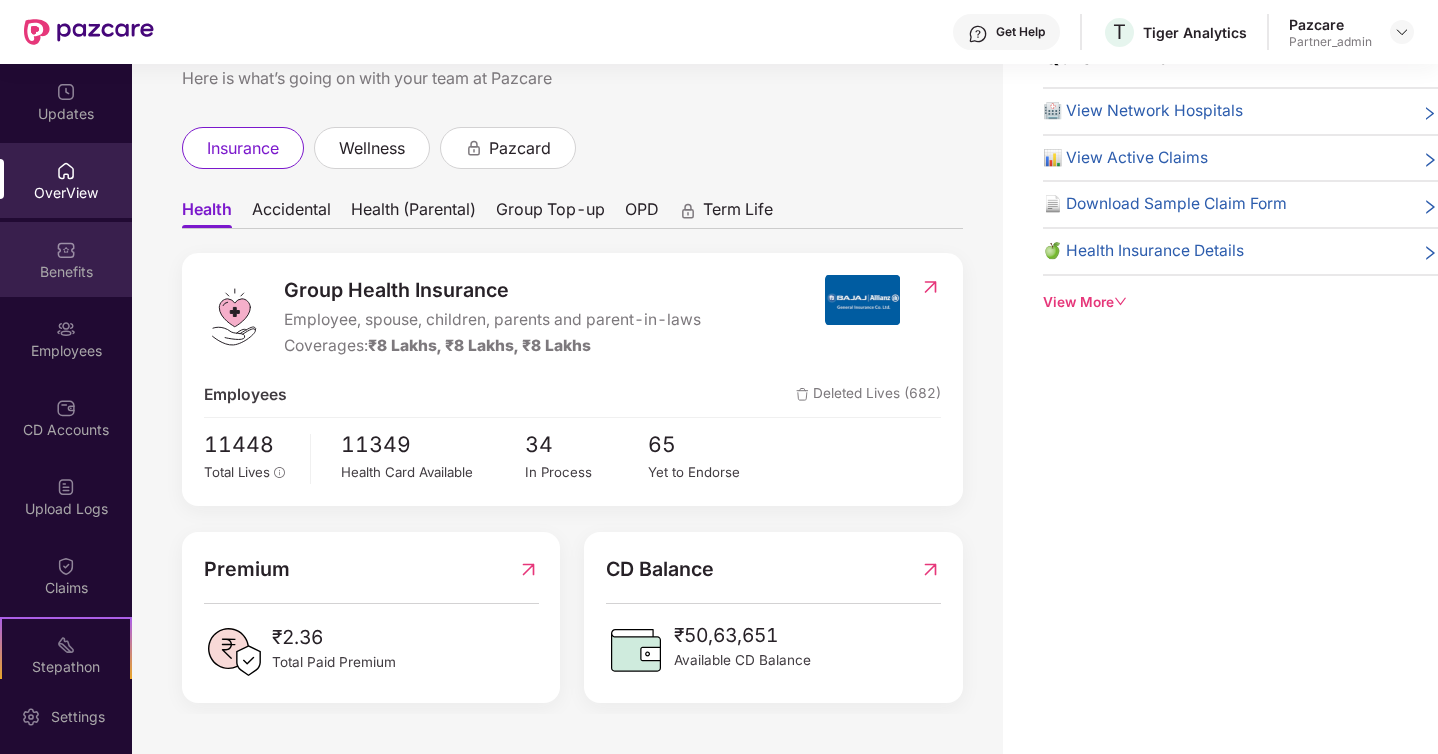 click on "Benefits" at bounding box center [66, 272] 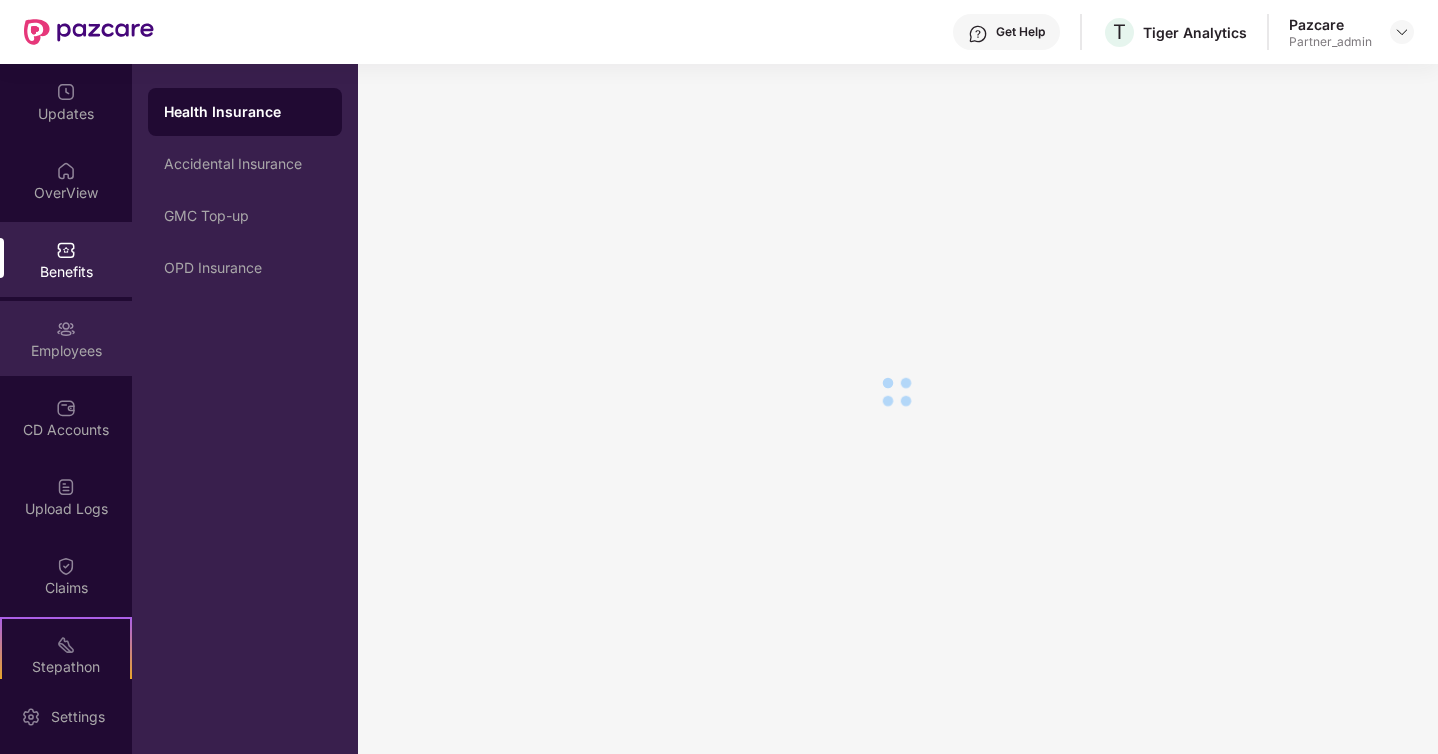 click on "Employees" at bounding box center [66, 351] 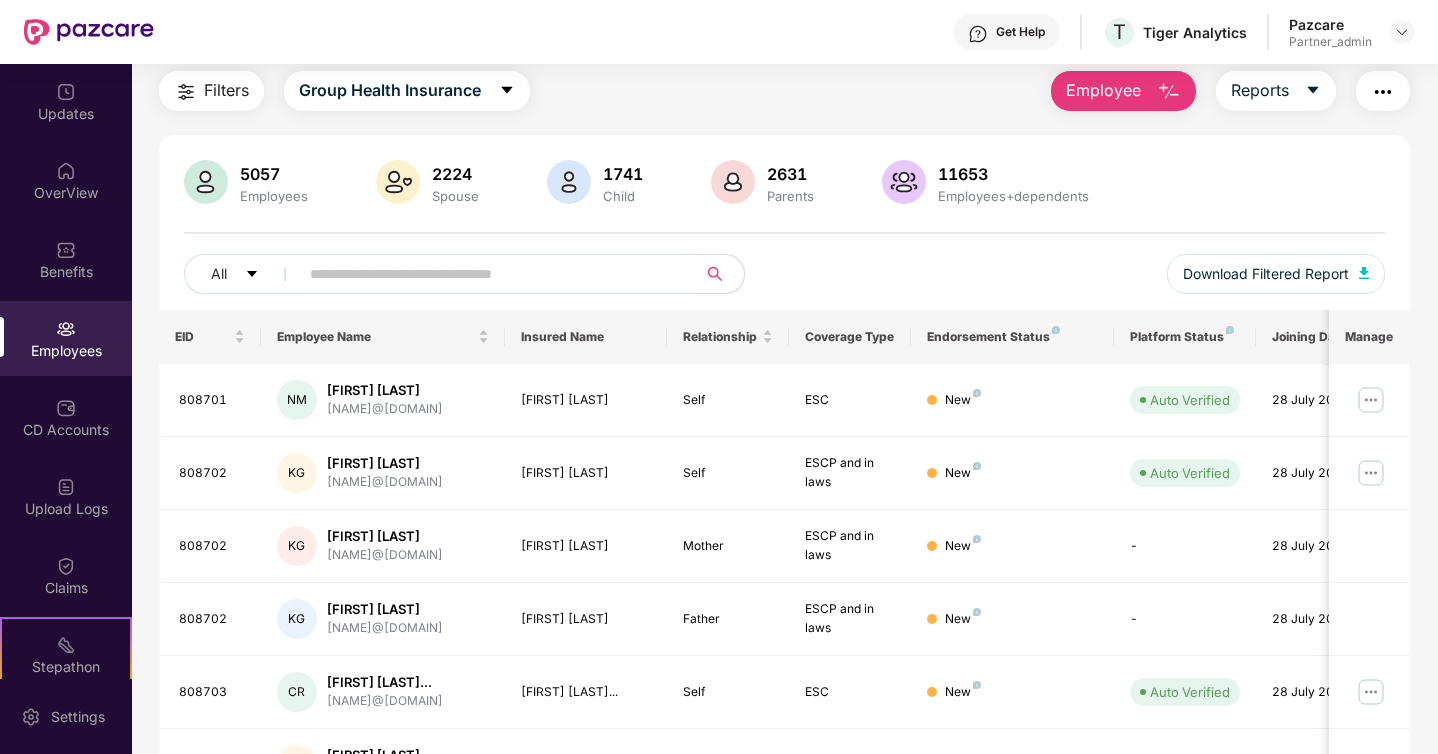 scroll, scrollTop: 0, scrollLeft: 0, axis: both 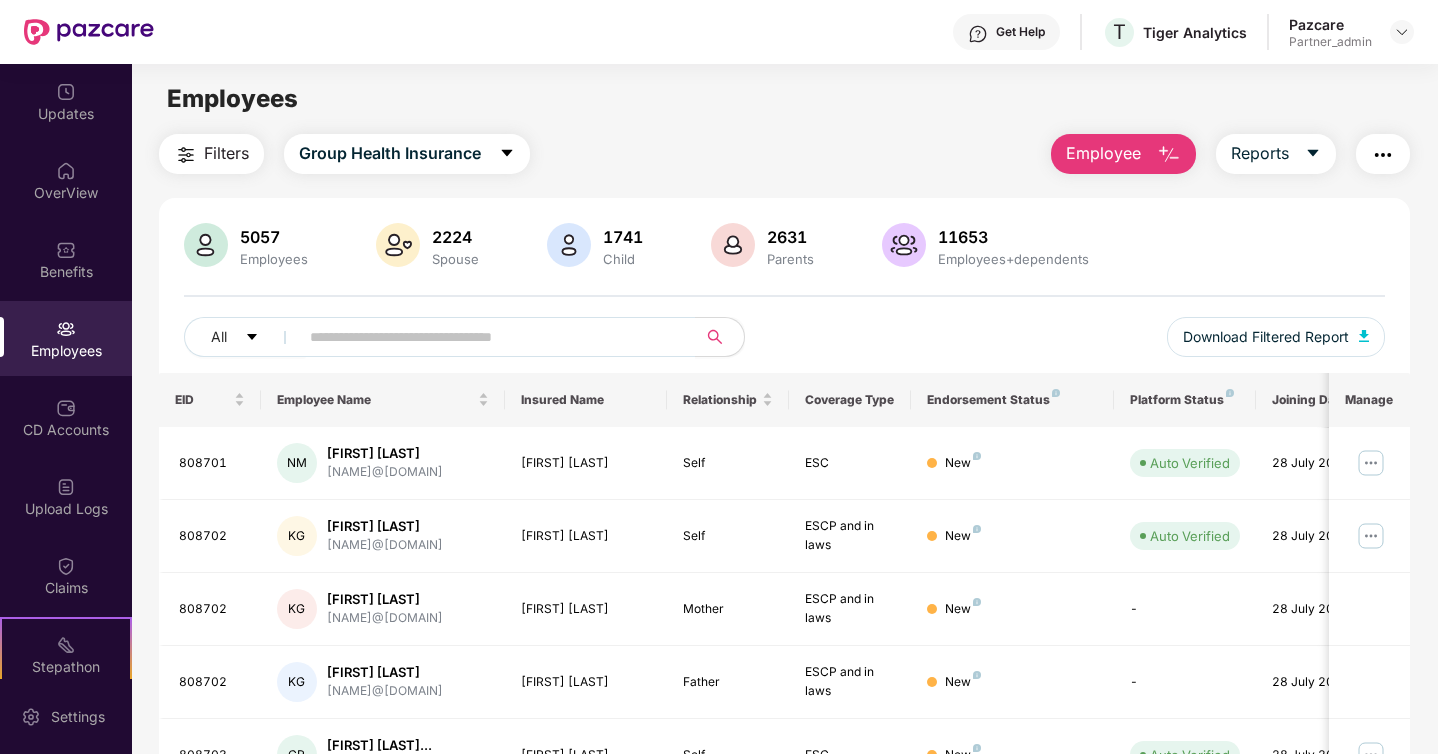 click on "Employees Filters Group Health Insurance Employee Reports 5057 Employees 2224 Spouse 1741 Child 2631 Parents 11653 Employees+dependents All Download Filtered Report EID Employee Name Insured Name Relationship Coverage Type Endorsement Status Platform Status Joining Date Manage                   808701 NM [FIRST] [LAST]   [NAME]@[DOMAIN] [FIRST] [LAST] Self ESC New Auto Verified 28 July 2025 808702 KG [FIRST] [LAST]   [NAME]@[DOMAIN] [FIRST] [LAST] Self ESCP and in laws New Auto Verified 28 July 2025 808702 KG [FIRST] [LAST]   [NAME]@[DOMAIN] [FIRST] [LAST] Mother ESCP and in laws New - 28 July 2025 808702 KG [FIRST] [LAST]   [NAME]@[DOMAIN] [FIRST] [LAST] Father ESCP and in laws New - 28 July 2025 808703 CR [FIRST] [LAST]   [NAME]@[DOMAIN] [FIRST] [LAST] Self ESC New Auto Verified 28 July 2025 808703 CR [FIRST] [LAST]   [NAME]@[DOMAIN] [FIRST] [LAST] Spouse ESC New - 28 July 2025 808703 CR   Child ESC New -" at bounding box center (784, 441) 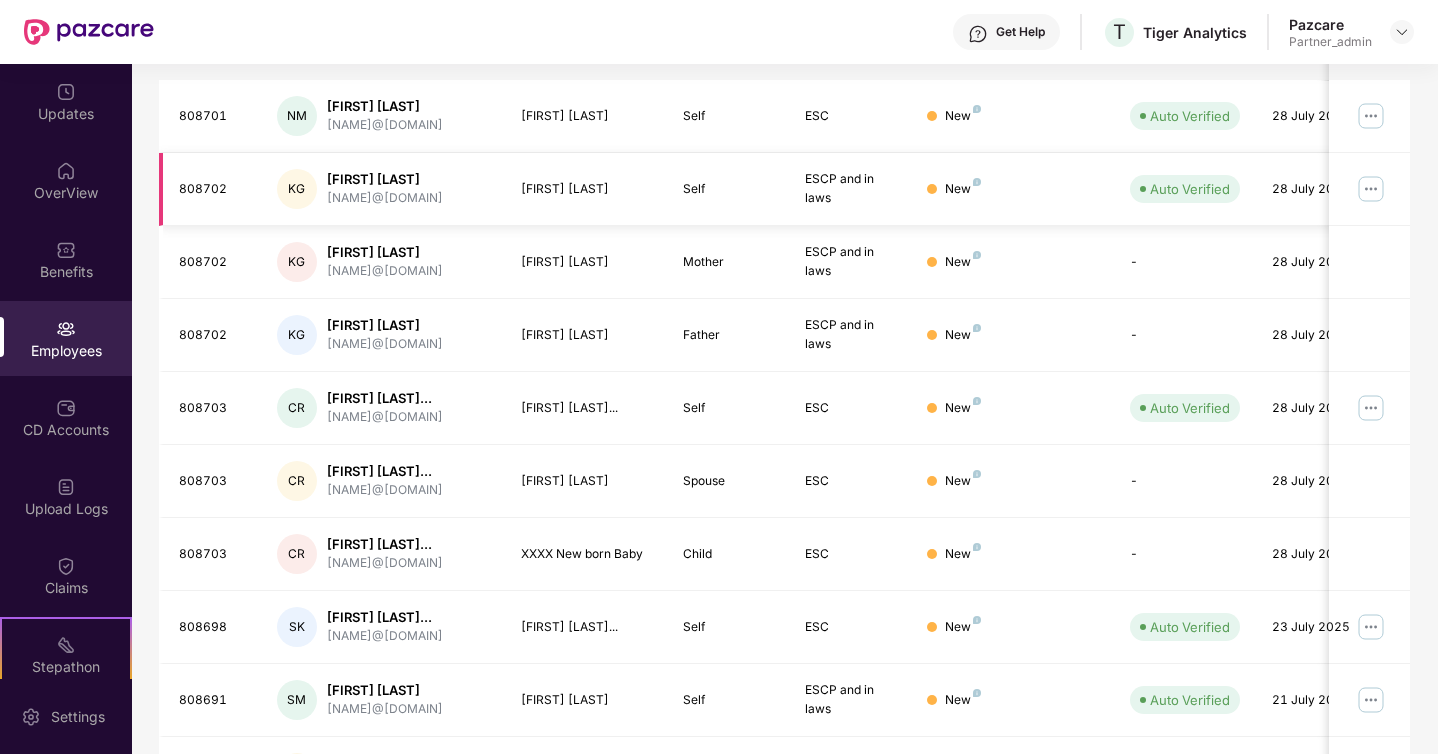 scroll, scrollTop: 0, scrollLeft: 0, axis: both 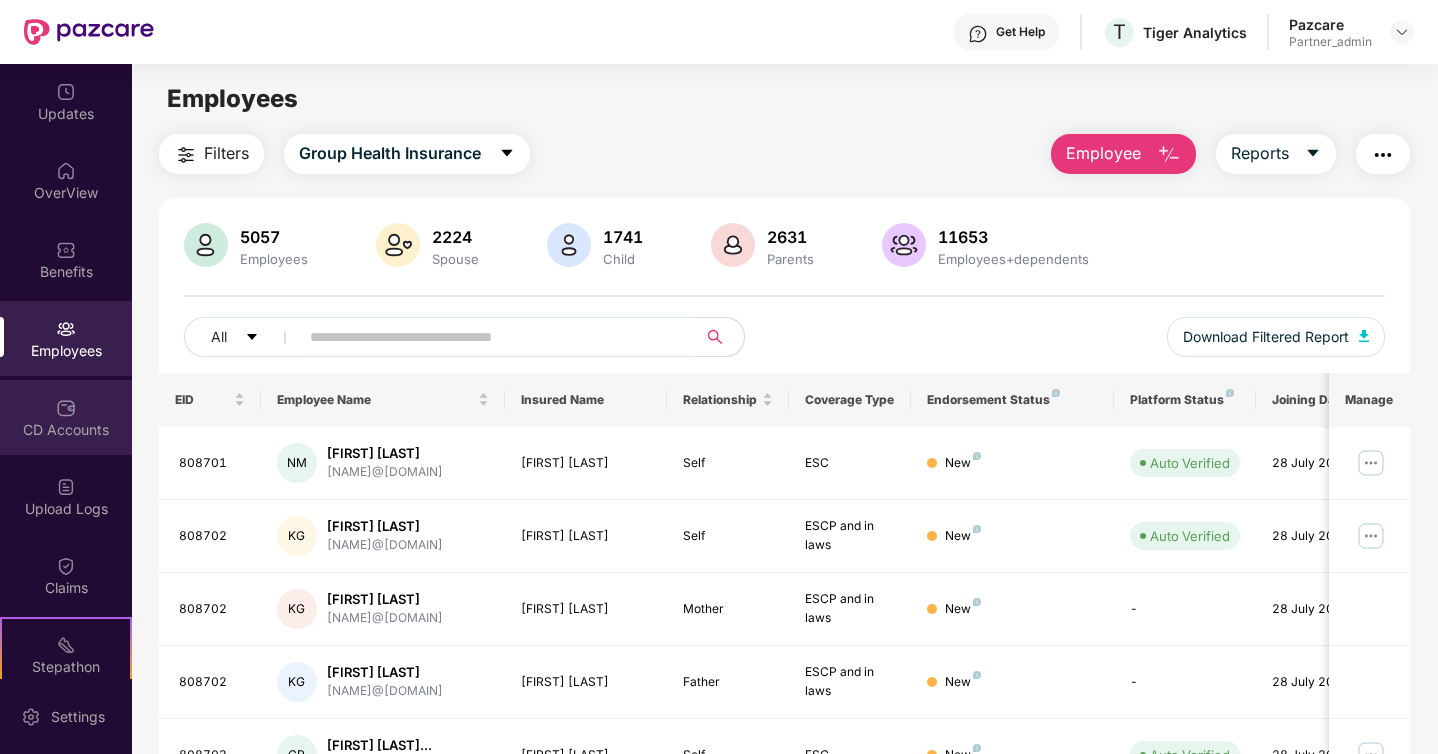 click at bounding box center (66, 408) 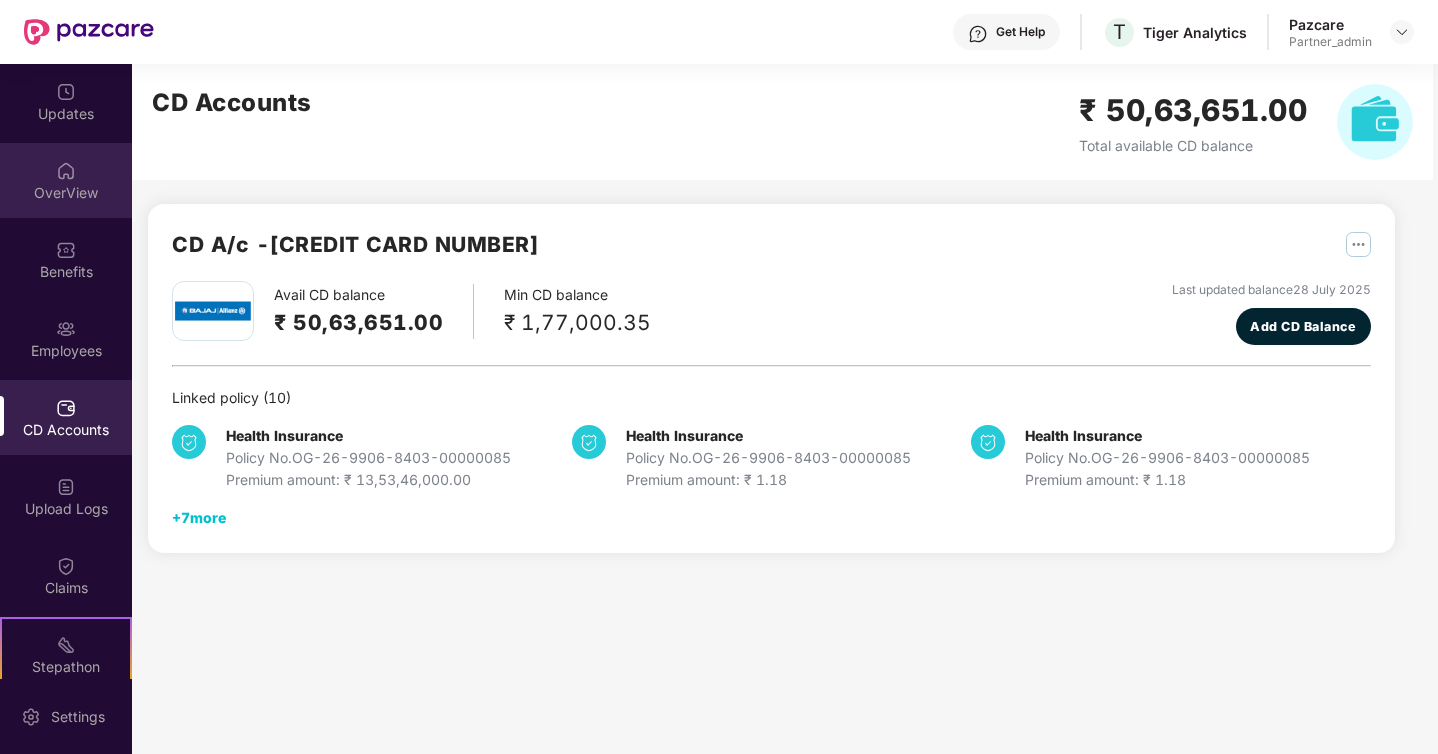 click on "OverView" at bounding box center [66, 193] 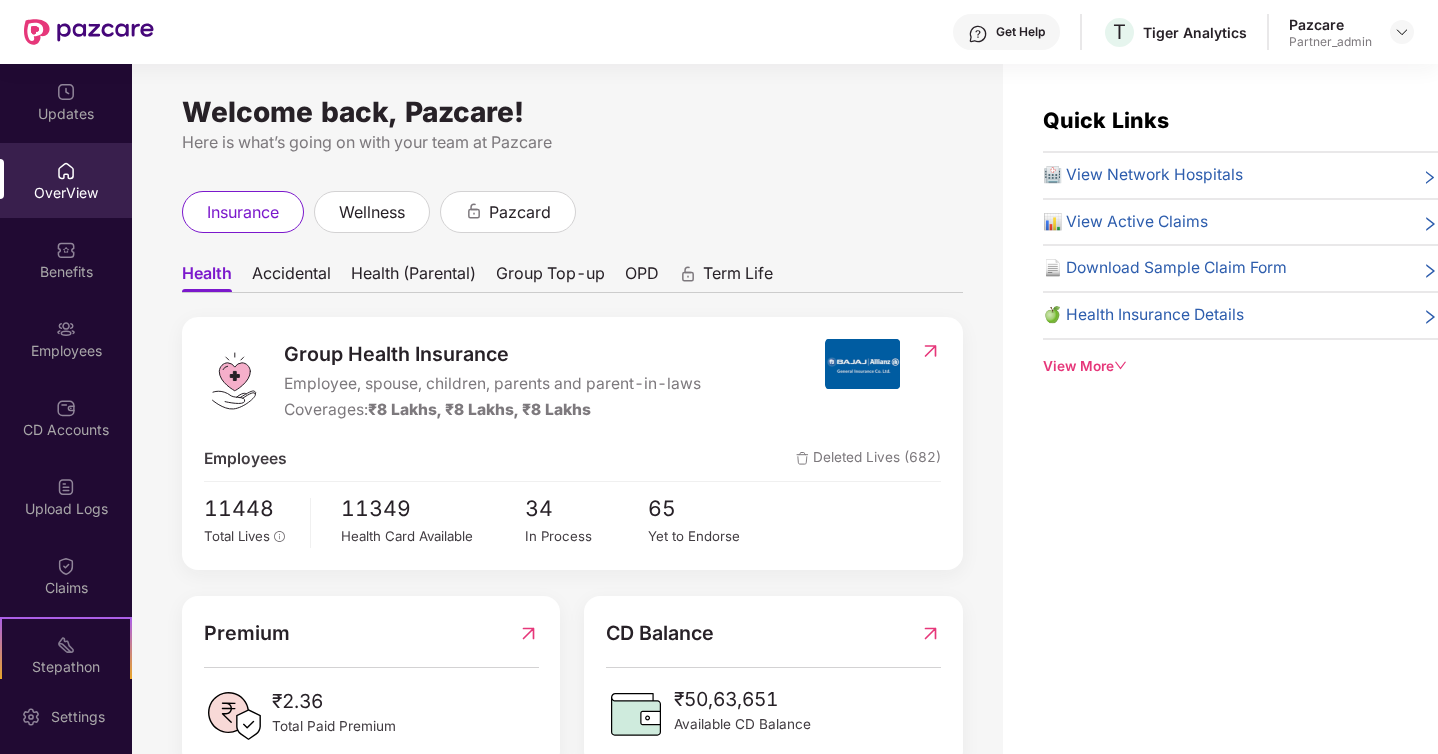 click on "Group Top-up" at bounding box center [550, 277] 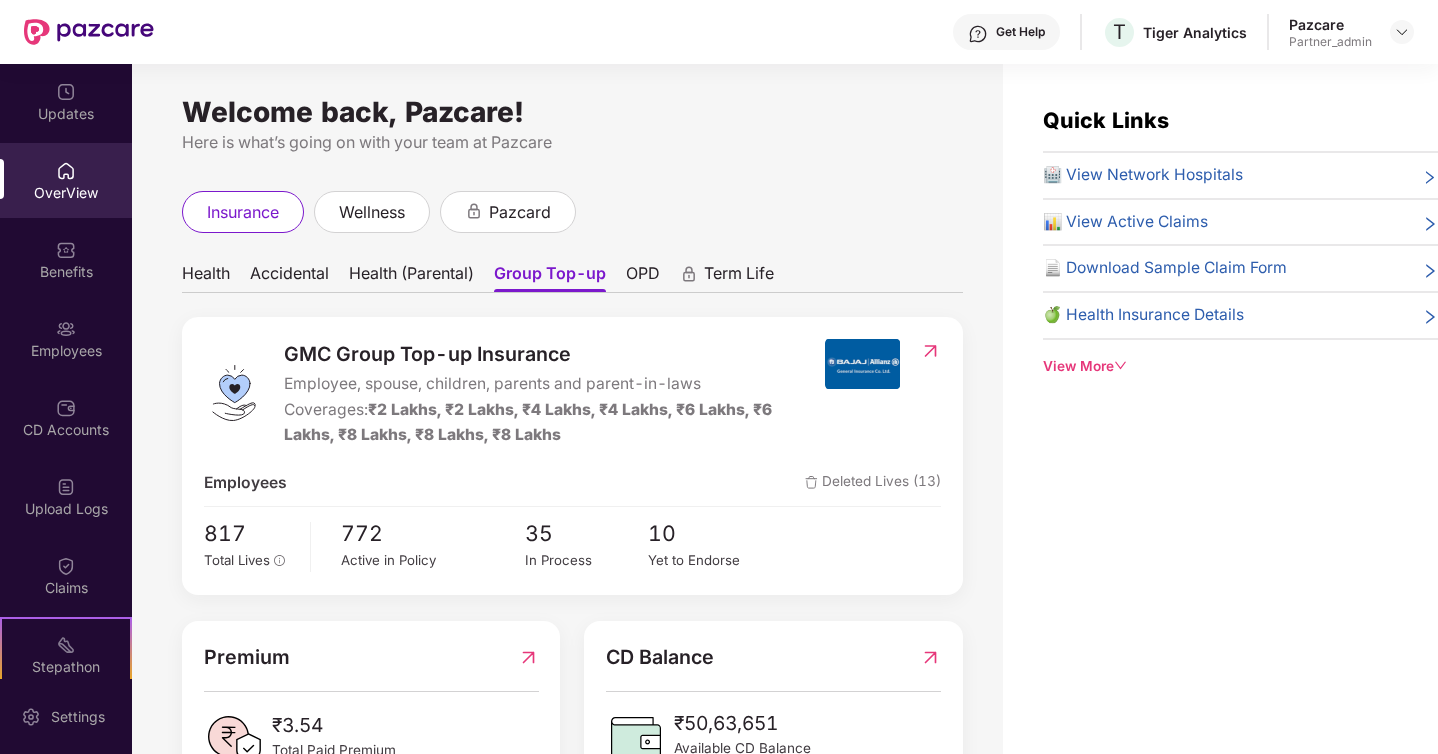 click on "Health (Parental)" at bounding box center [411, 277] 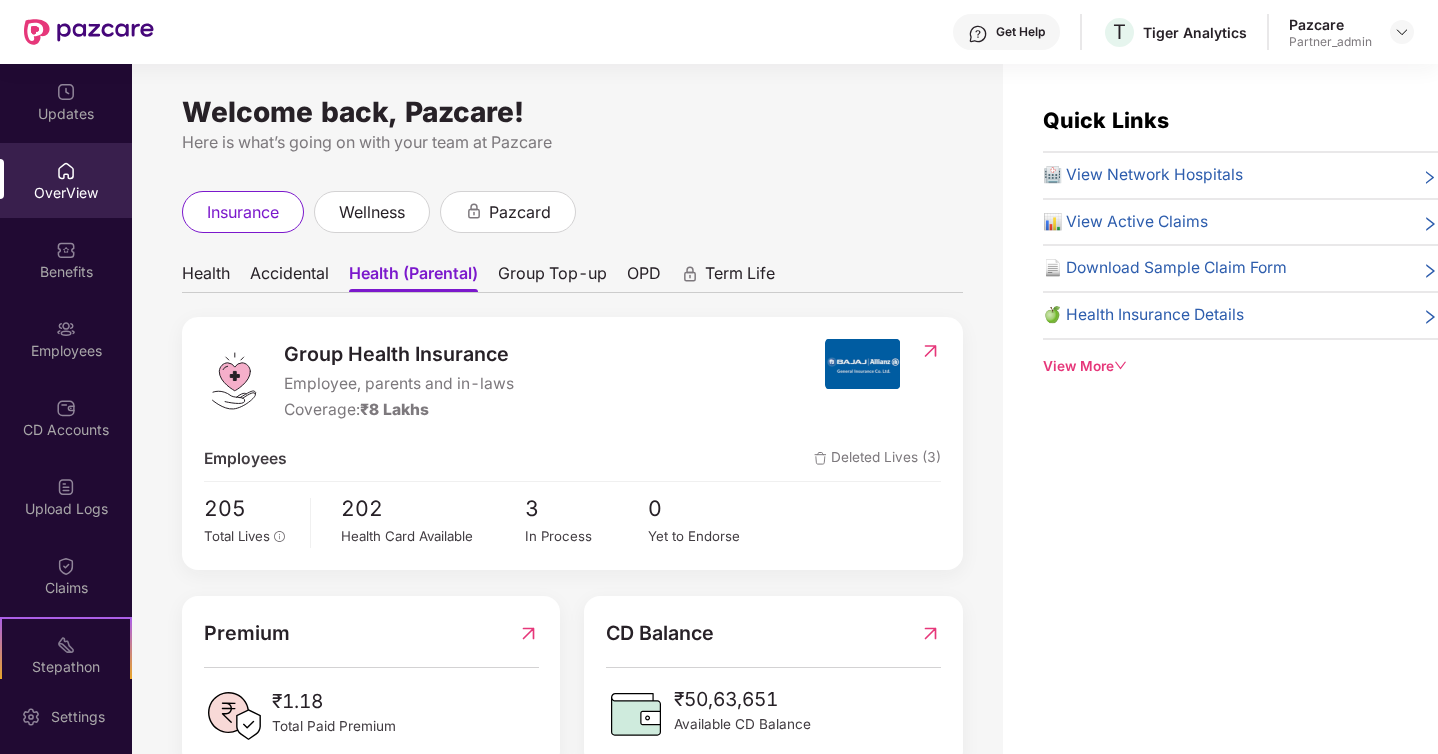 click on "Accidental" at bounding box center (289, 277) 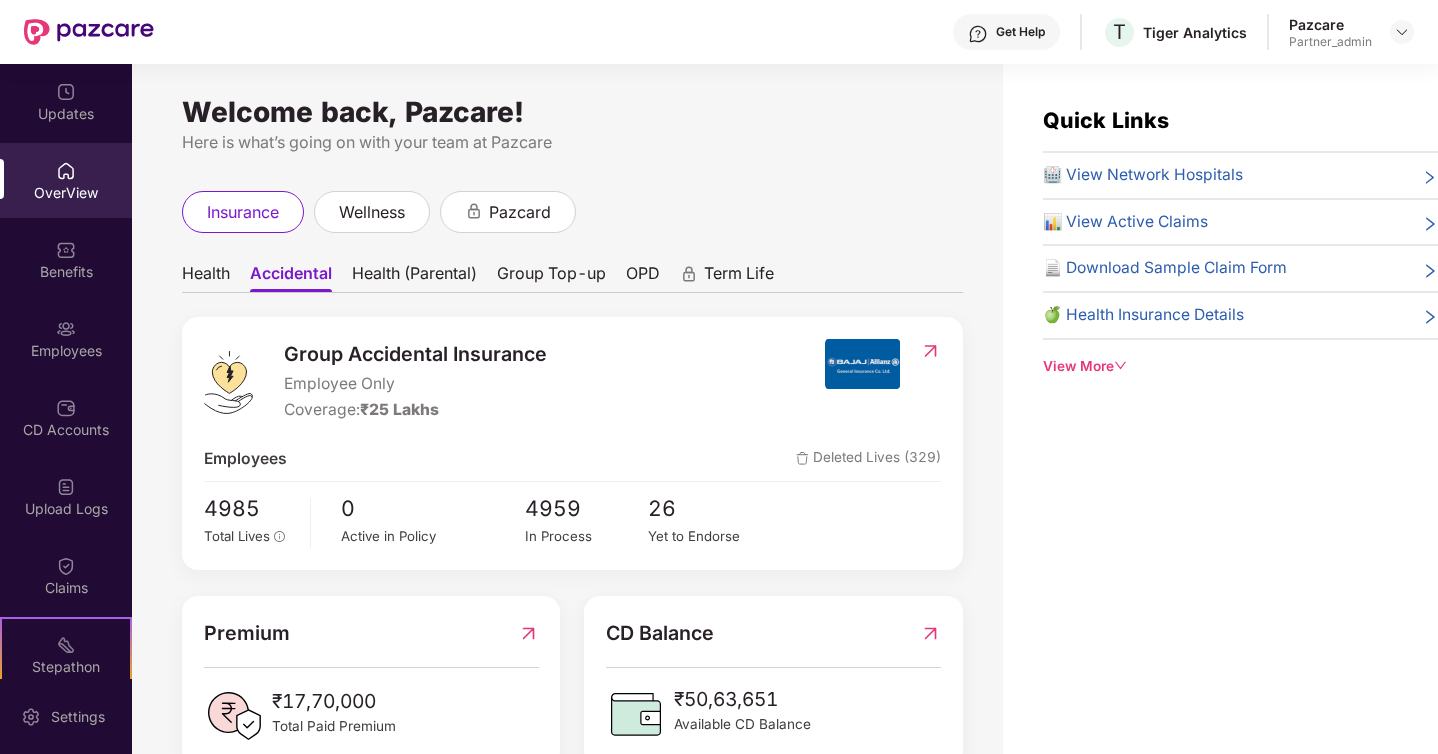 click on "Health" at bounding box center (206, 277) 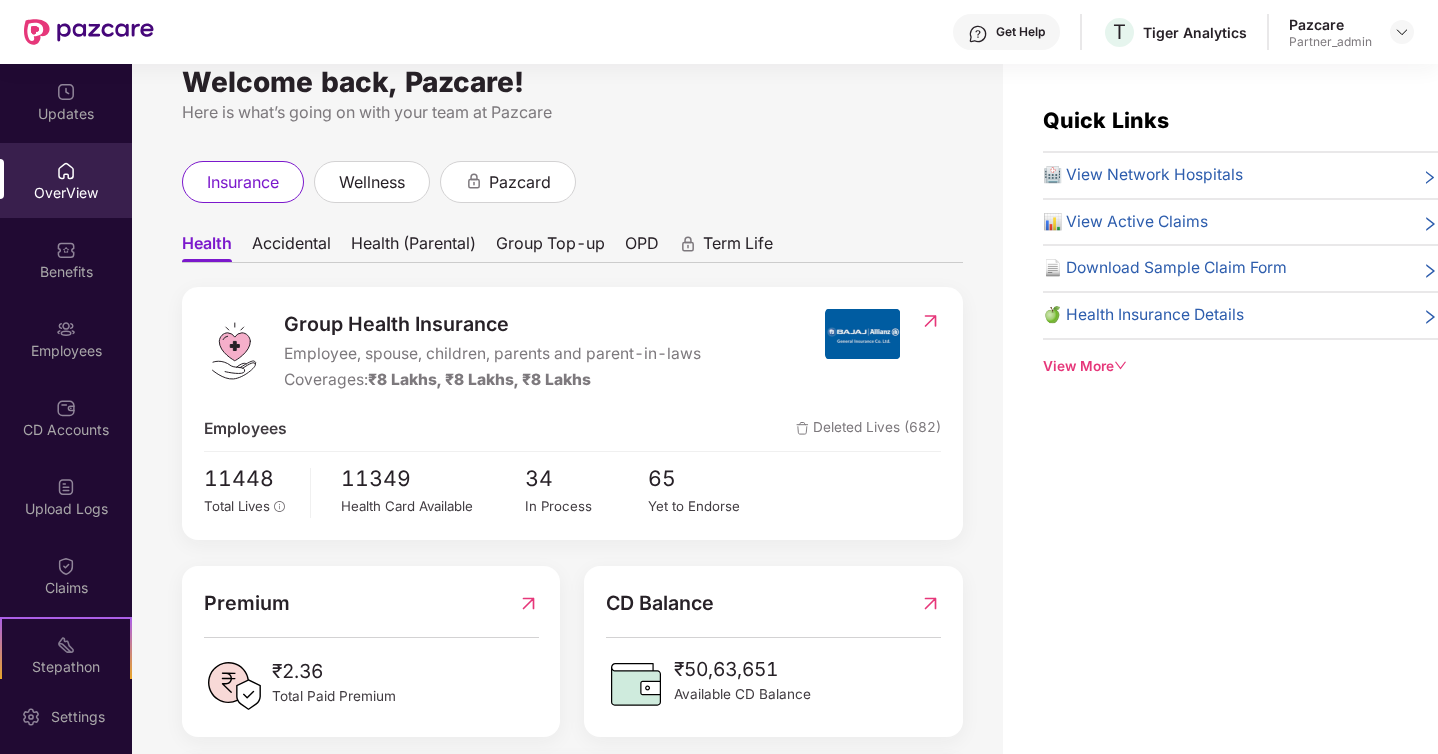 scroll, scrollTop: 0, scrollLeft: 0, axis: both 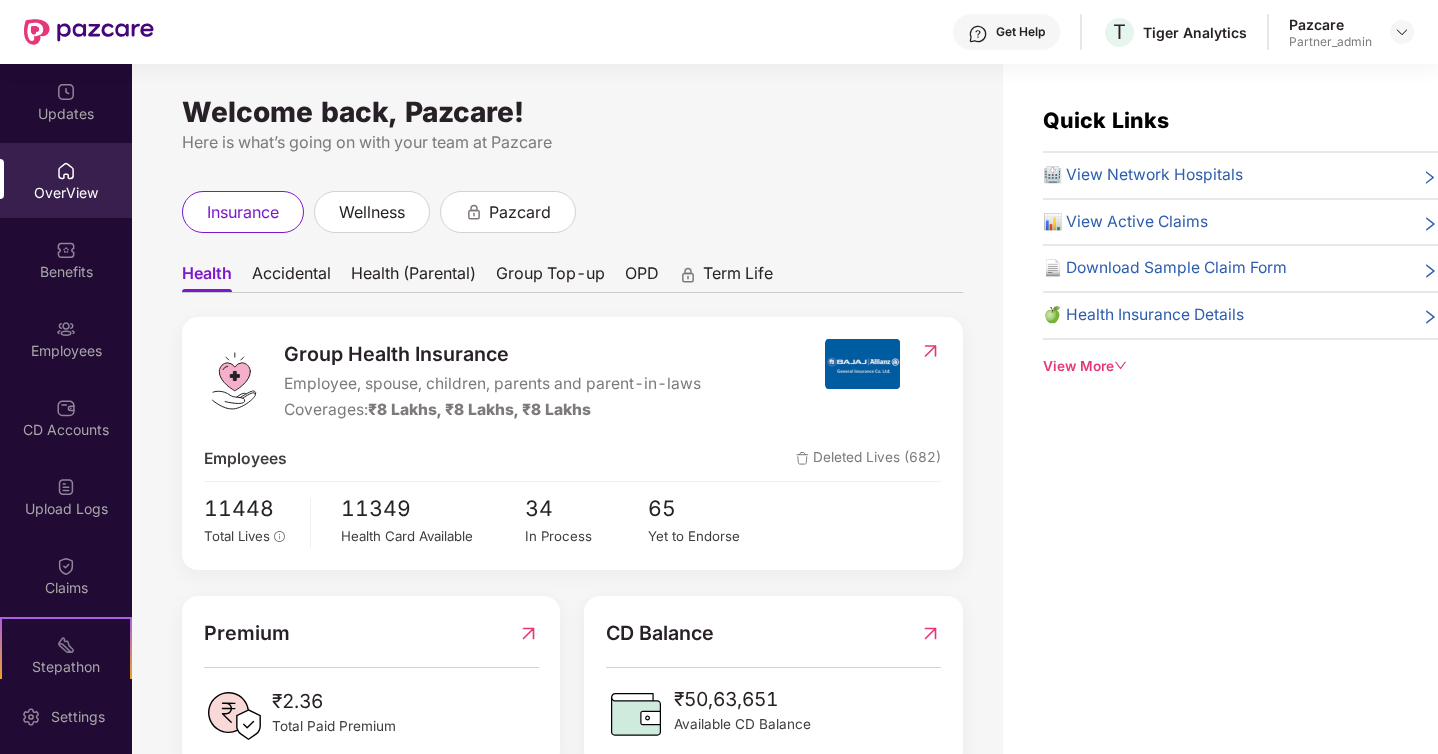 click on "Group Top-up" at bounding box center [550, 277] 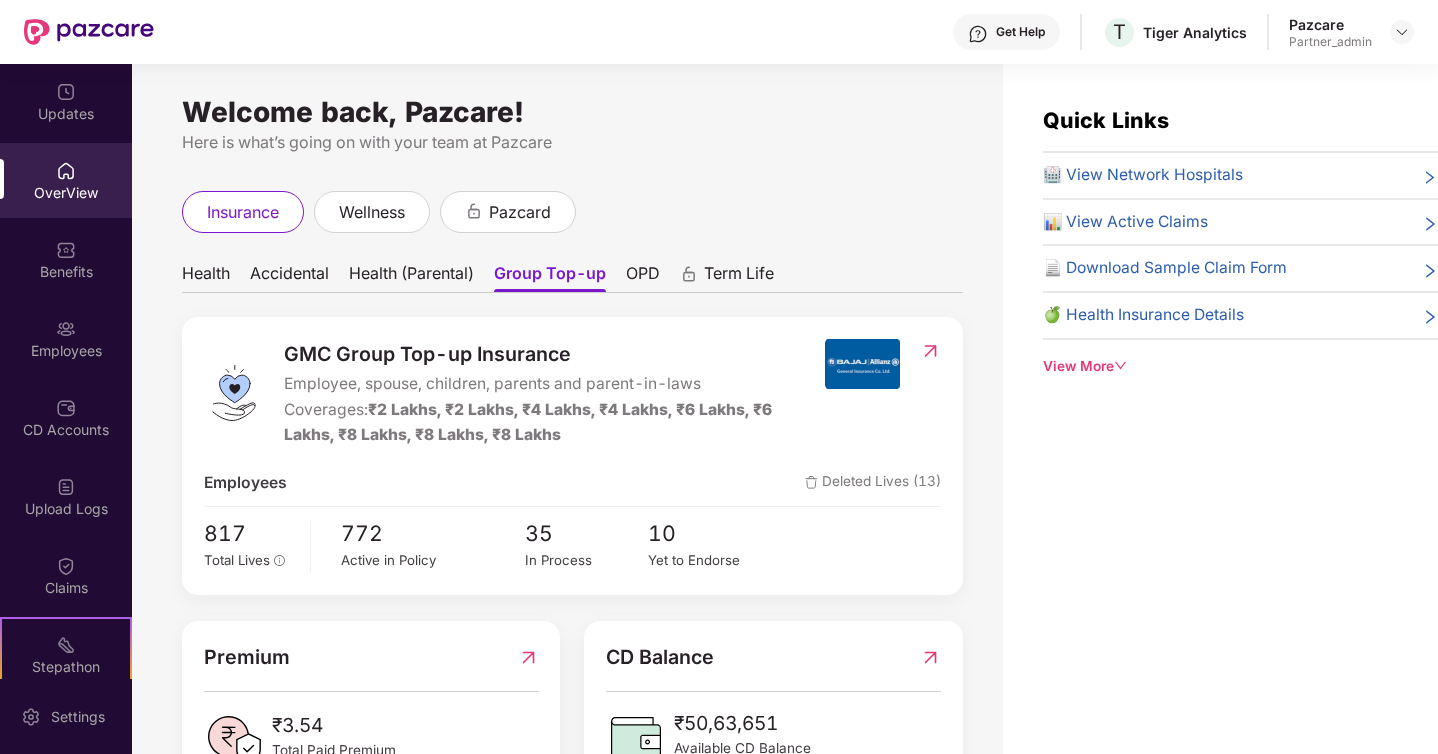 click on "OPD" at bounding box center (643, 277) 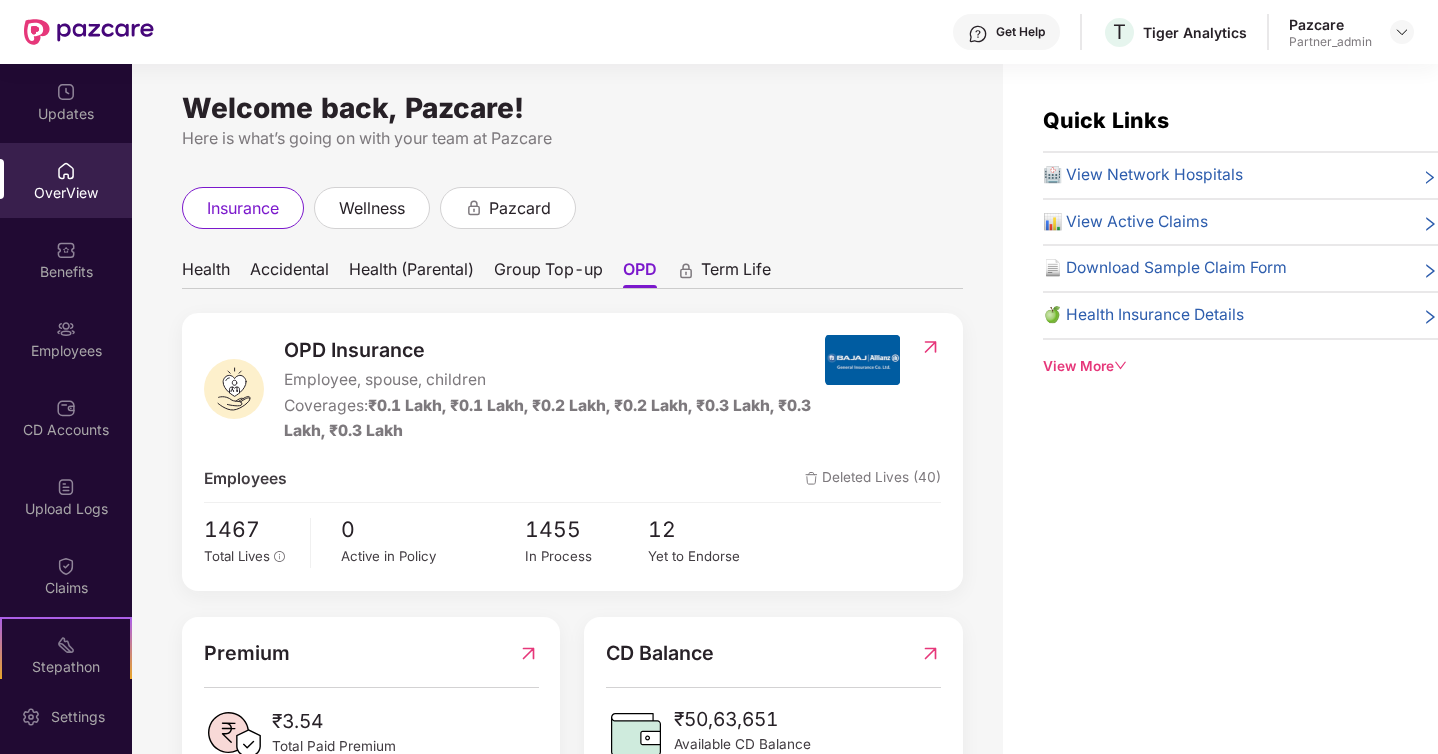 scroll, scrollTop: 0, scrollLeft: 0, axis: both 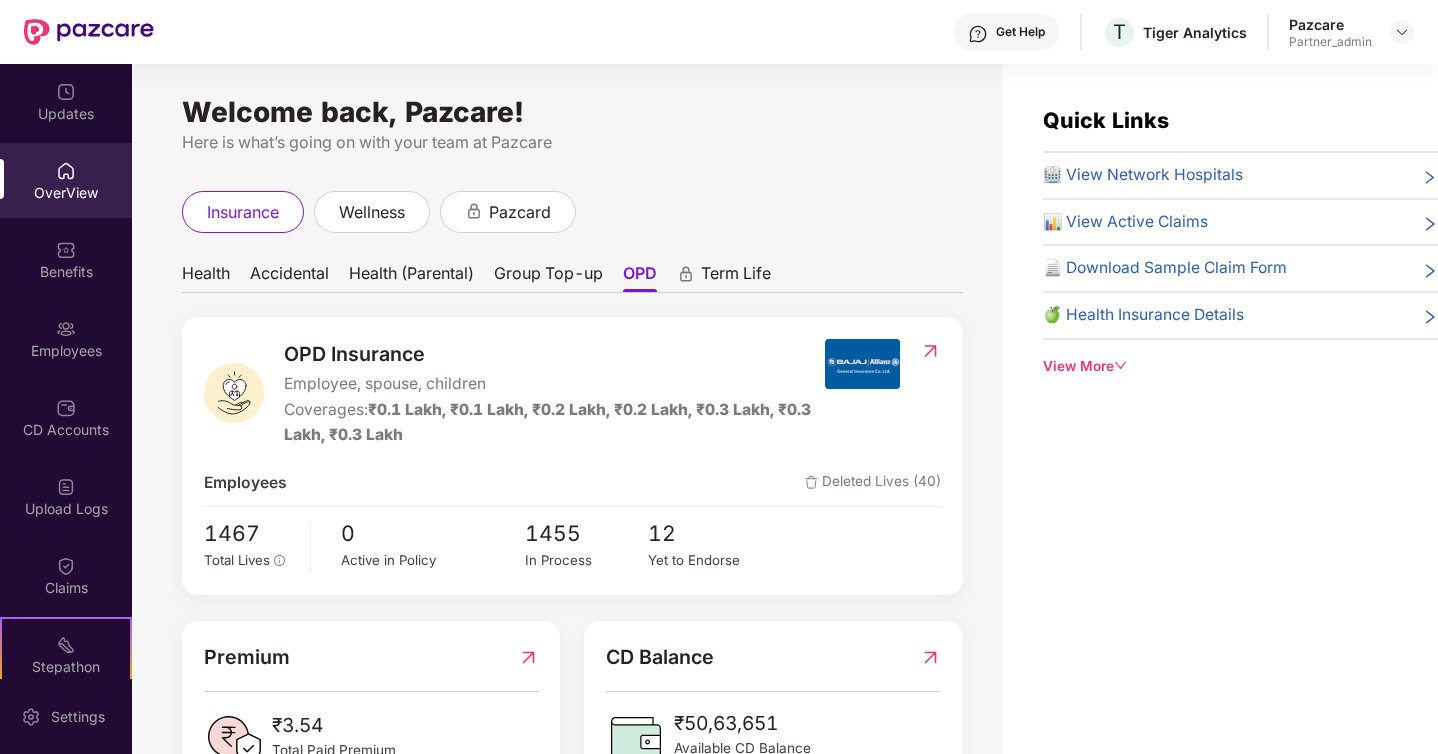 click on "Term Life" at bounding box center (736, 277) 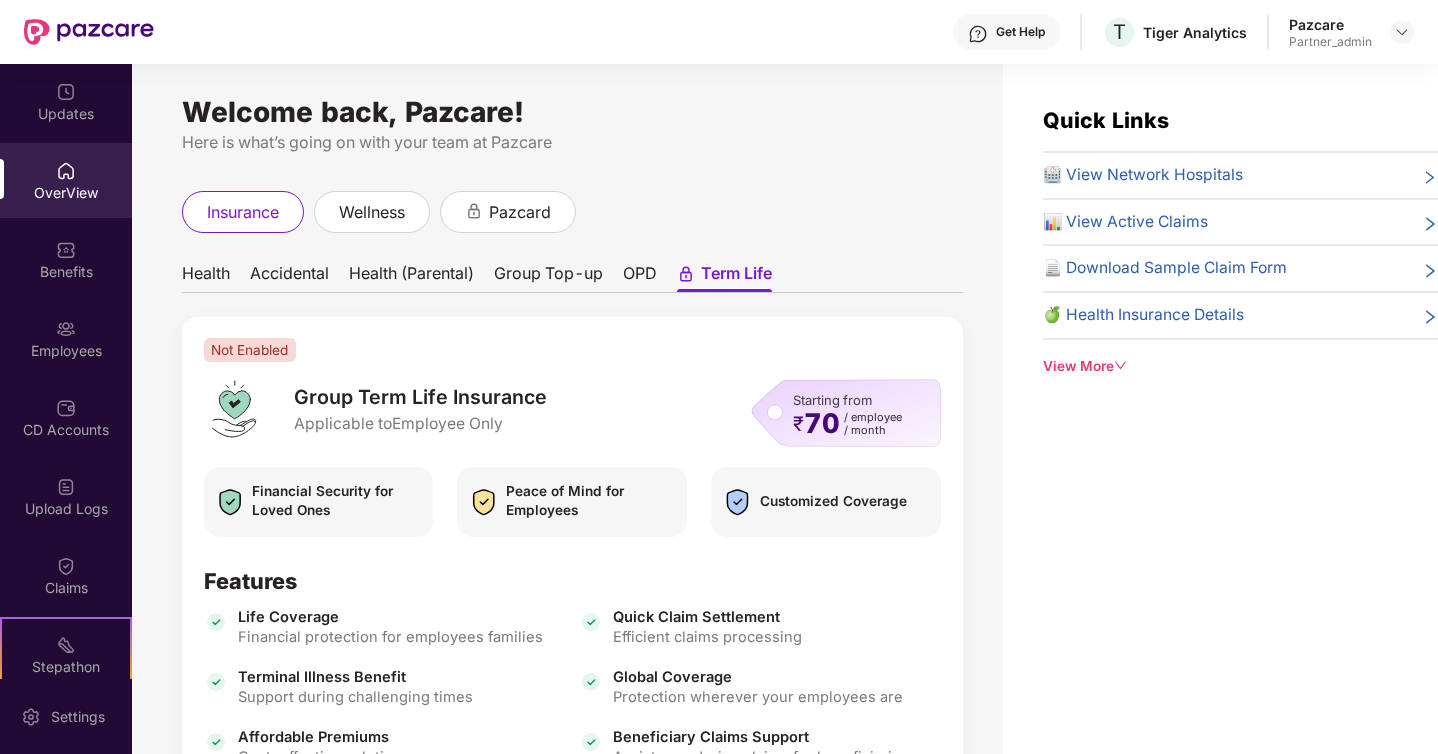 click on "OPD" at bounding box center (640, 277) 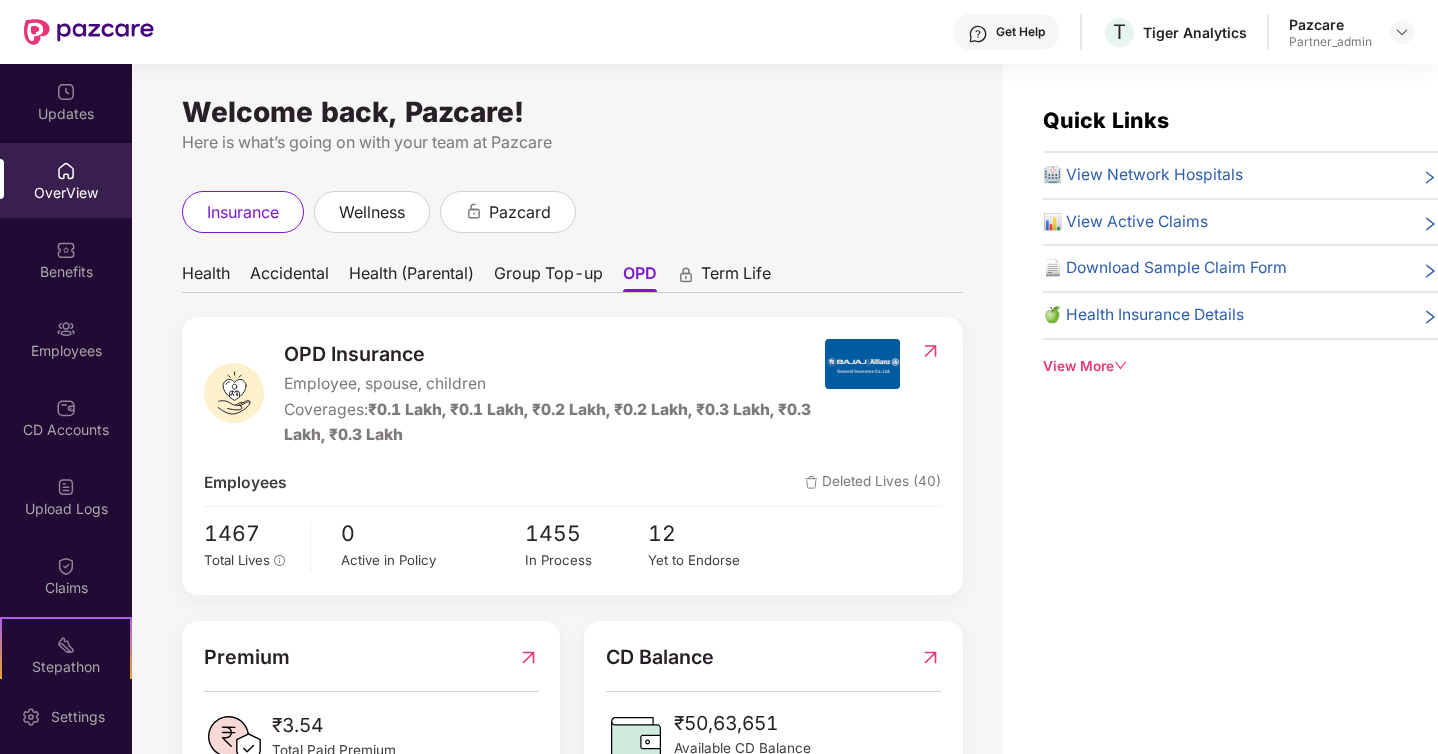 click on "Group Top-up" at bounding box center (548, 277) 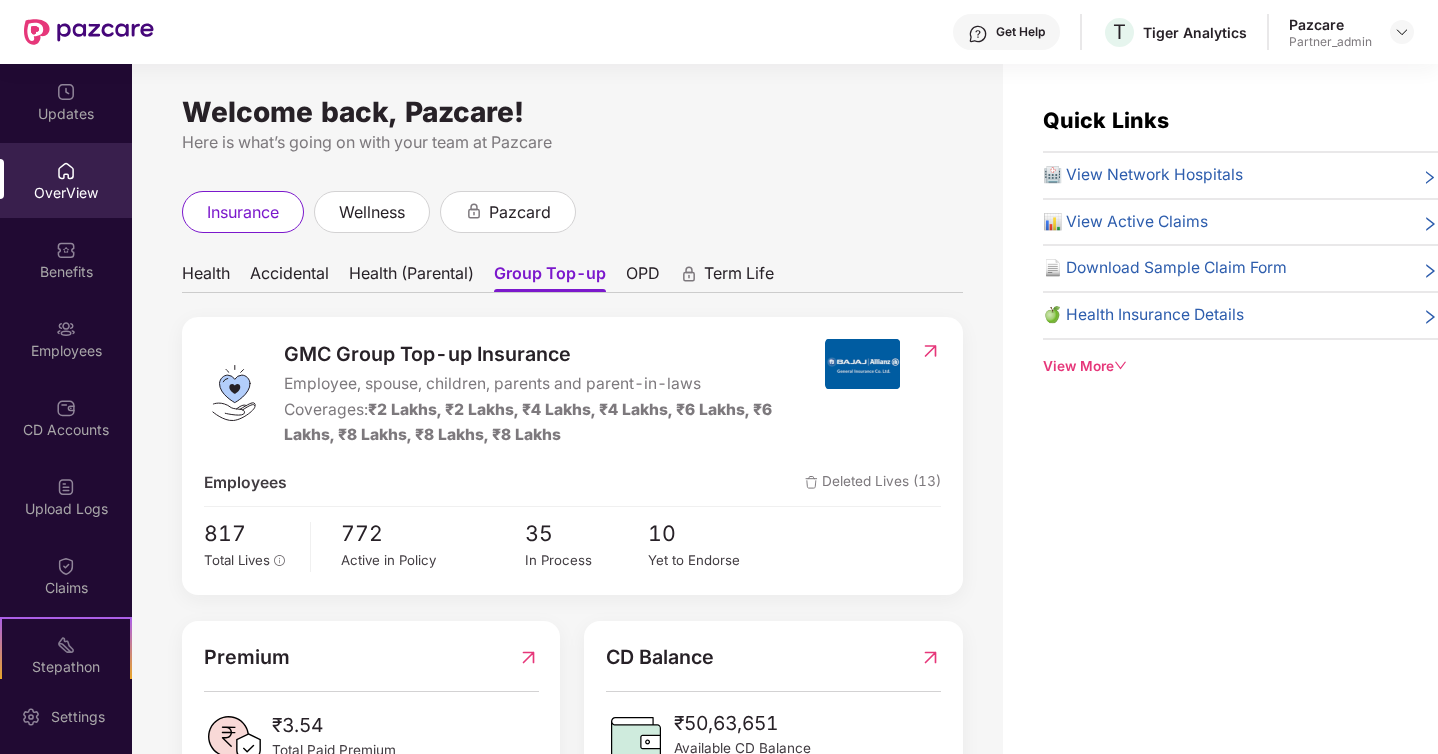 click on "Health (Parental)" at bounding box center [411, 277] 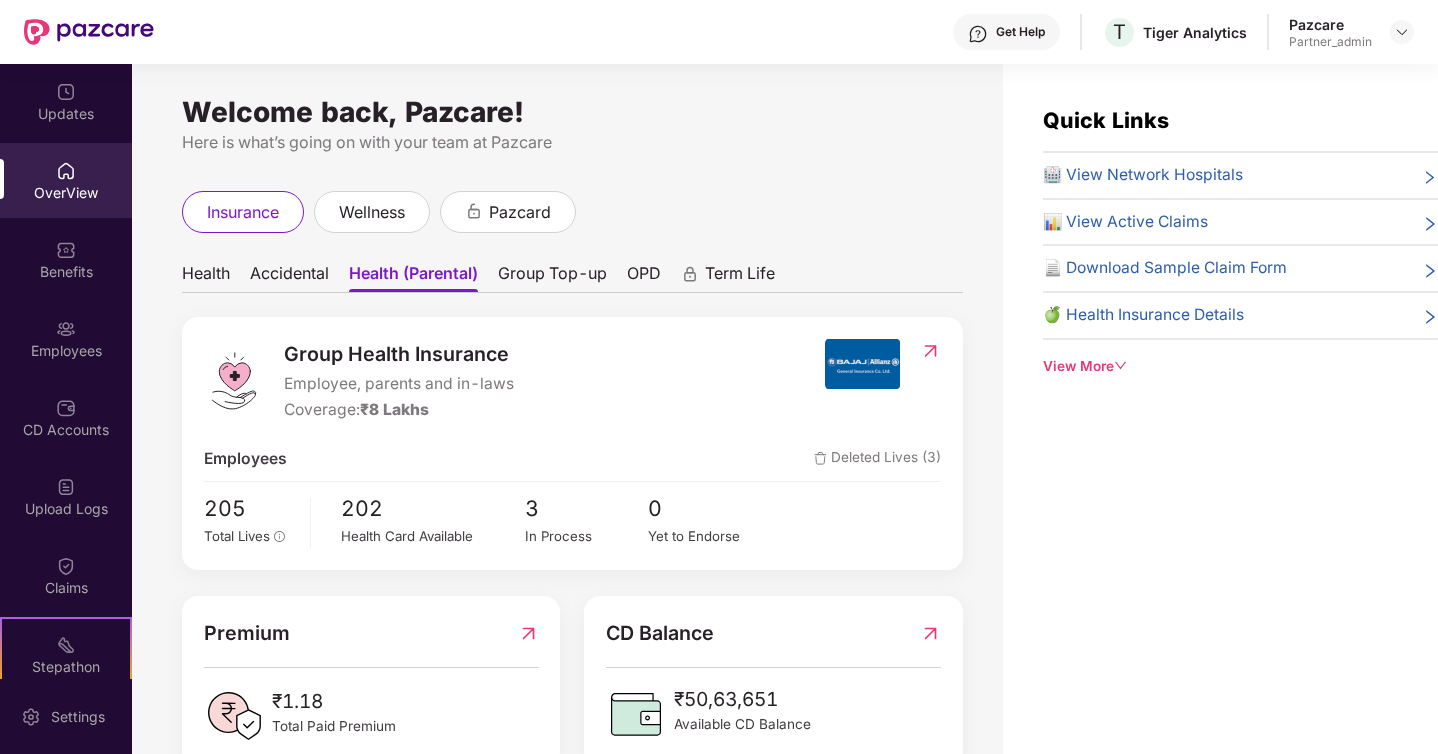 click on "Accidental" at bounding box center (289, 277) 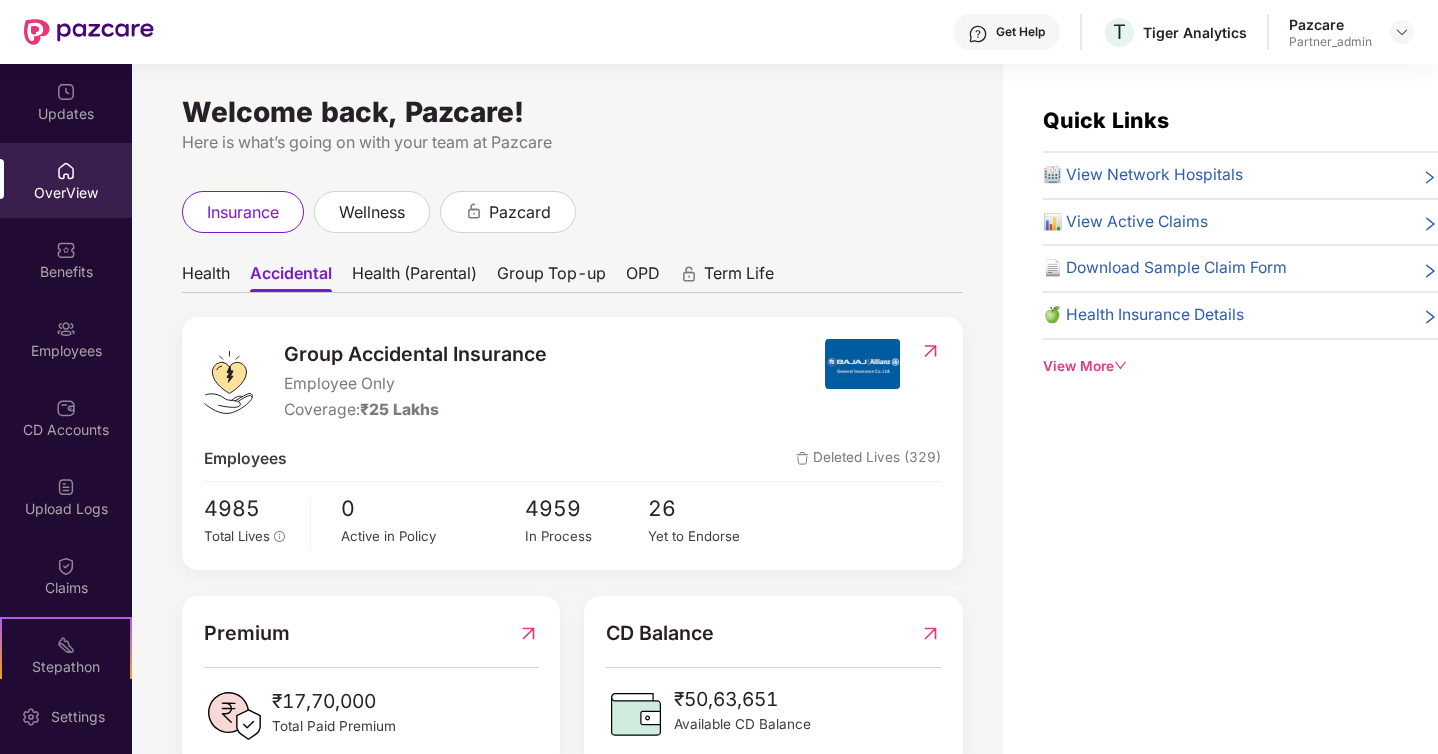 click on "Health" at bounding box center (206, 277) 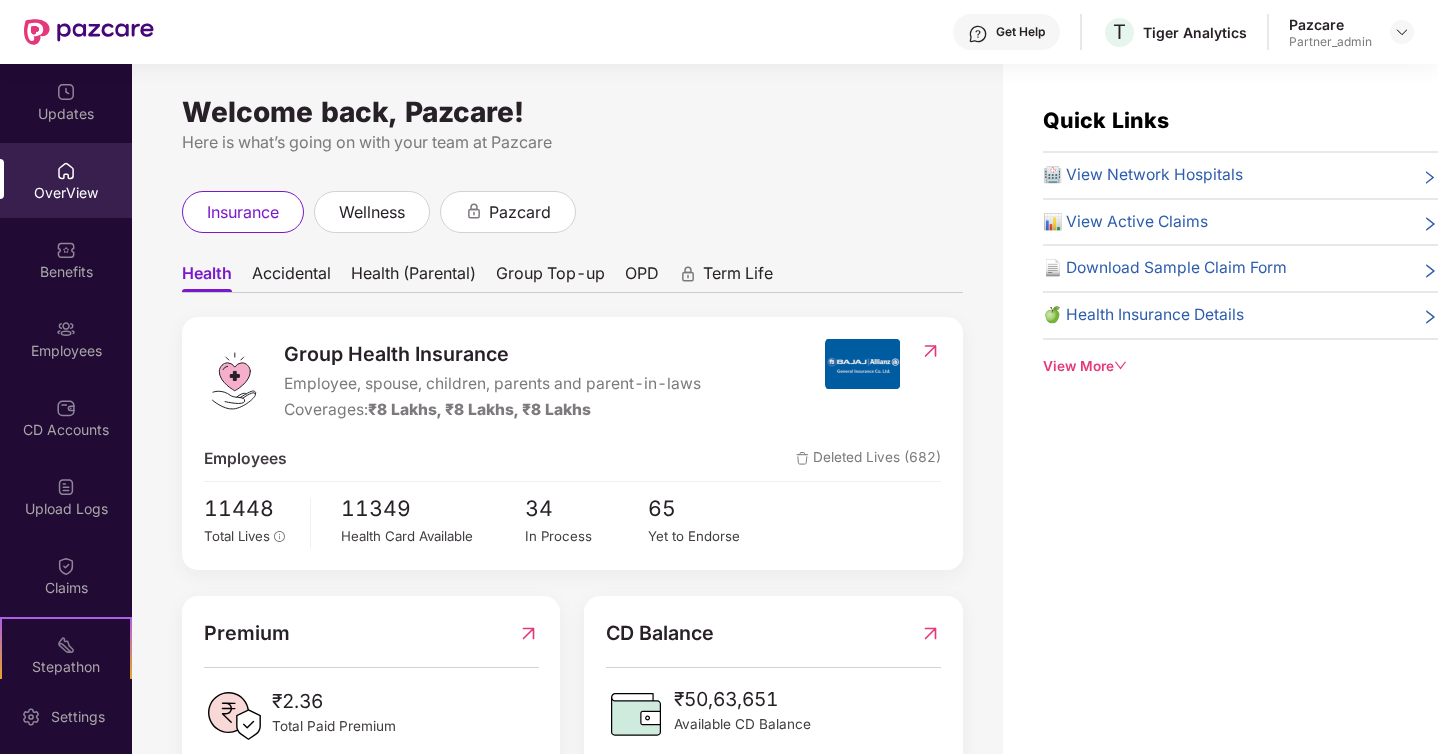 click on "Accidental" at bounding box center (291, 277) 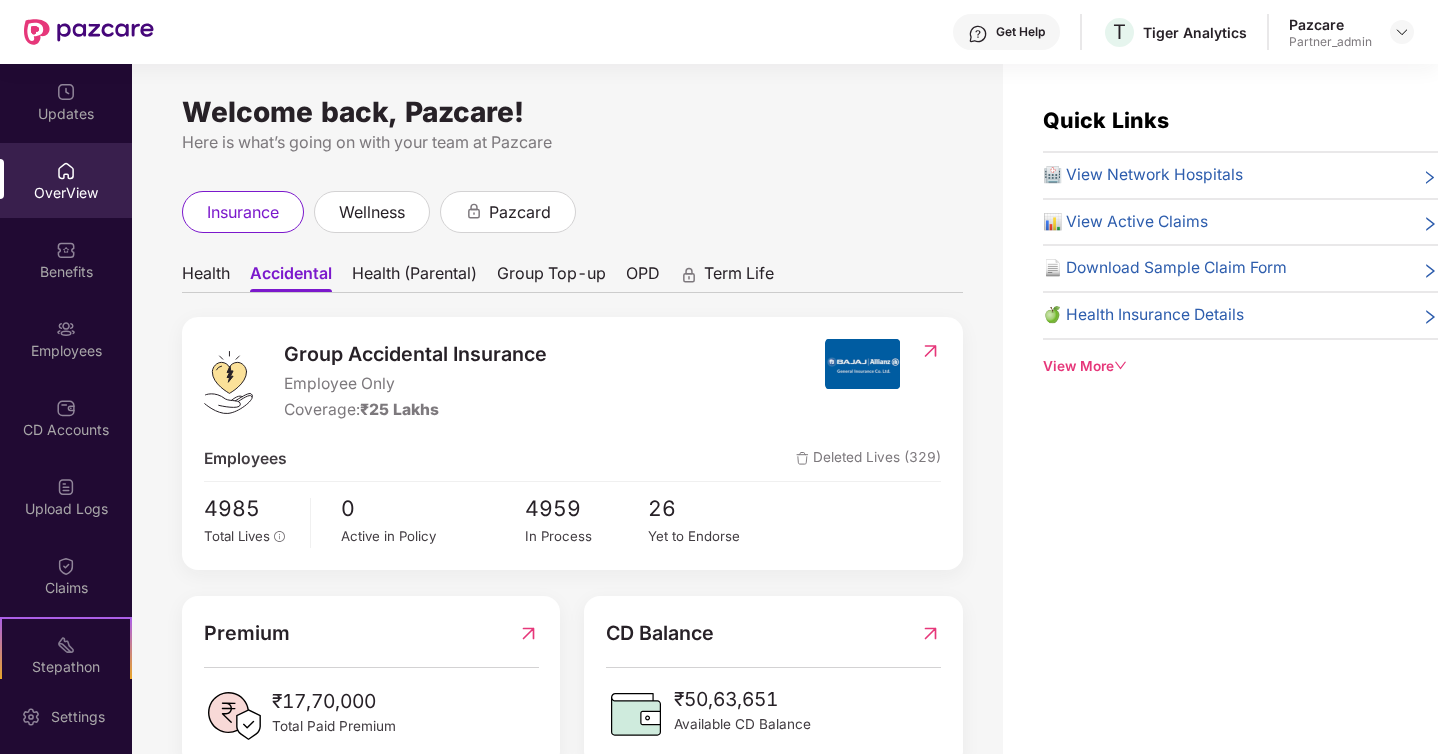 click on "Health (Parental)" at bounding box center (414, 277) 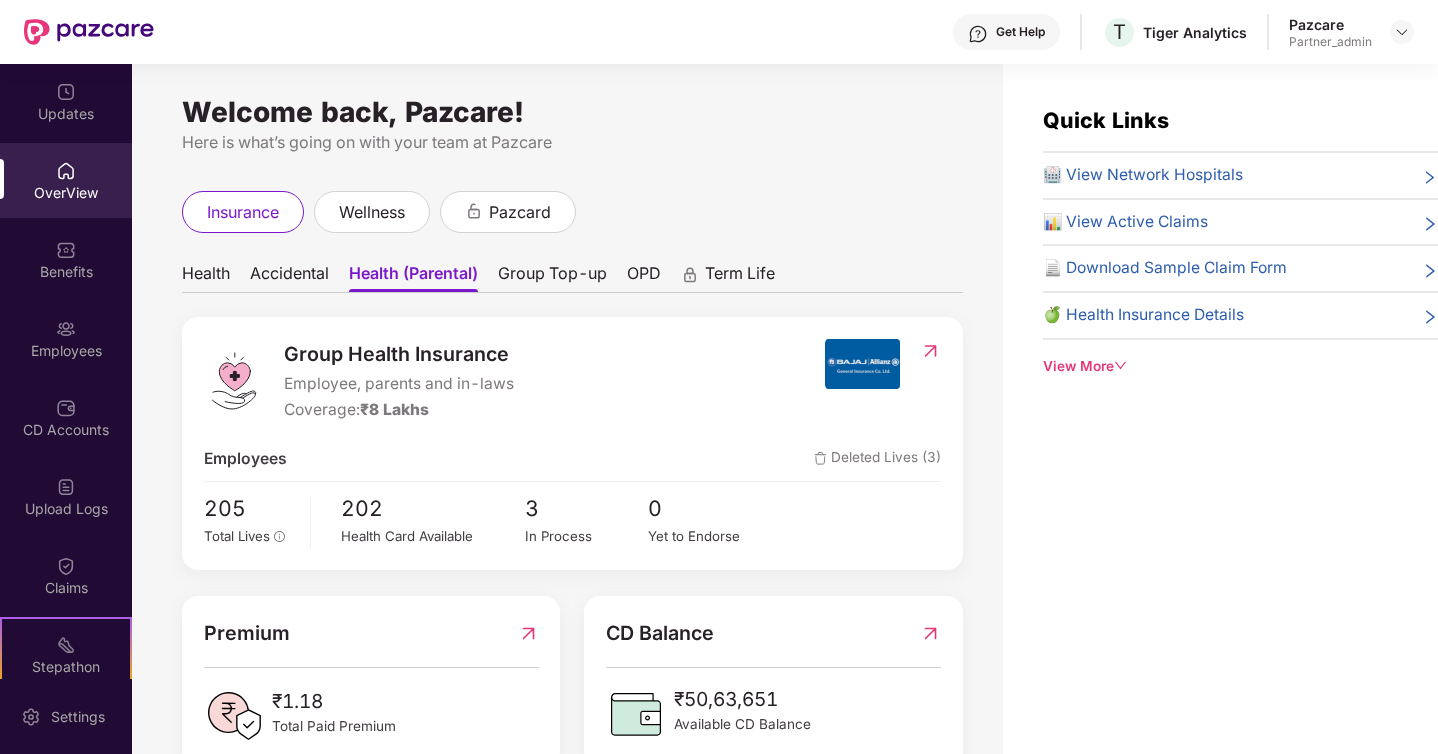 click on "Group Top-up" at bounding box center (552, 277) 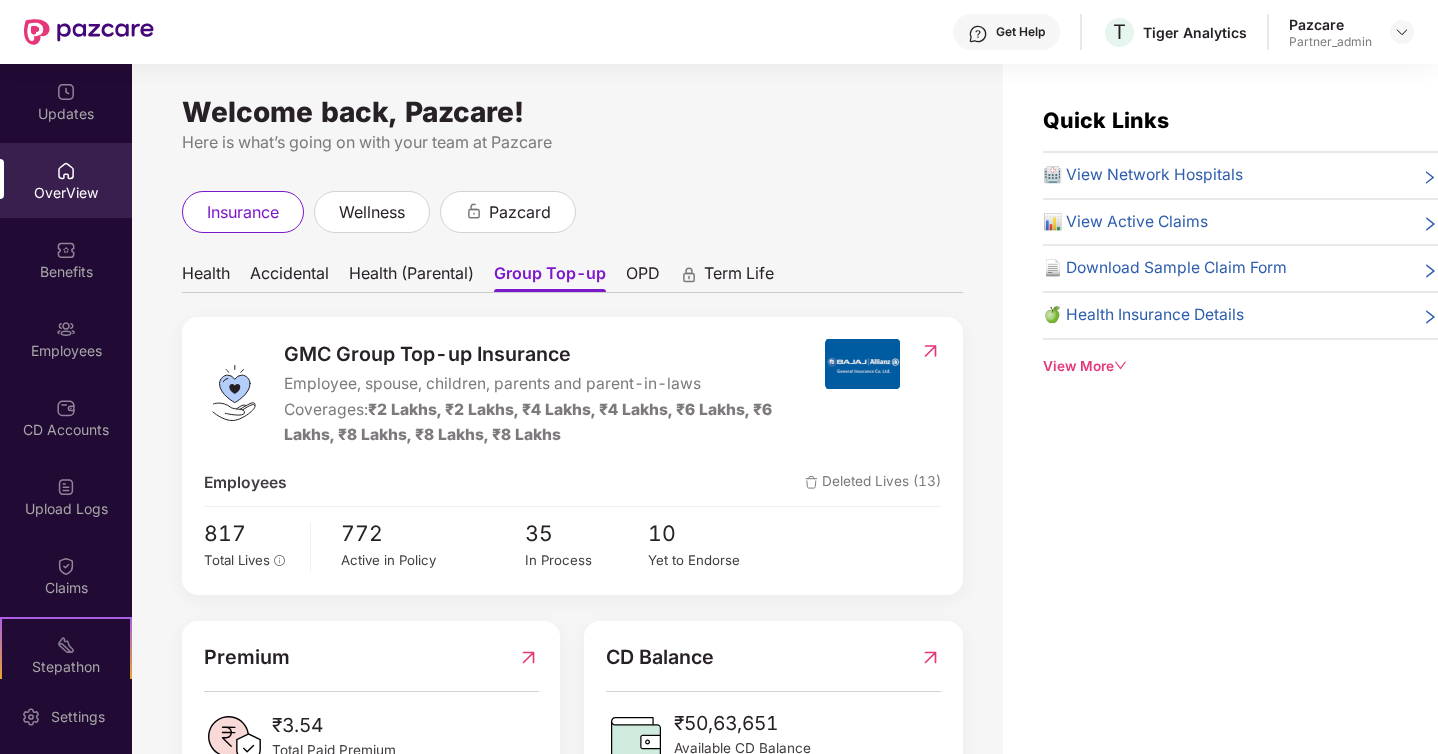 click on "OPD" at bounding box center [643, 277] 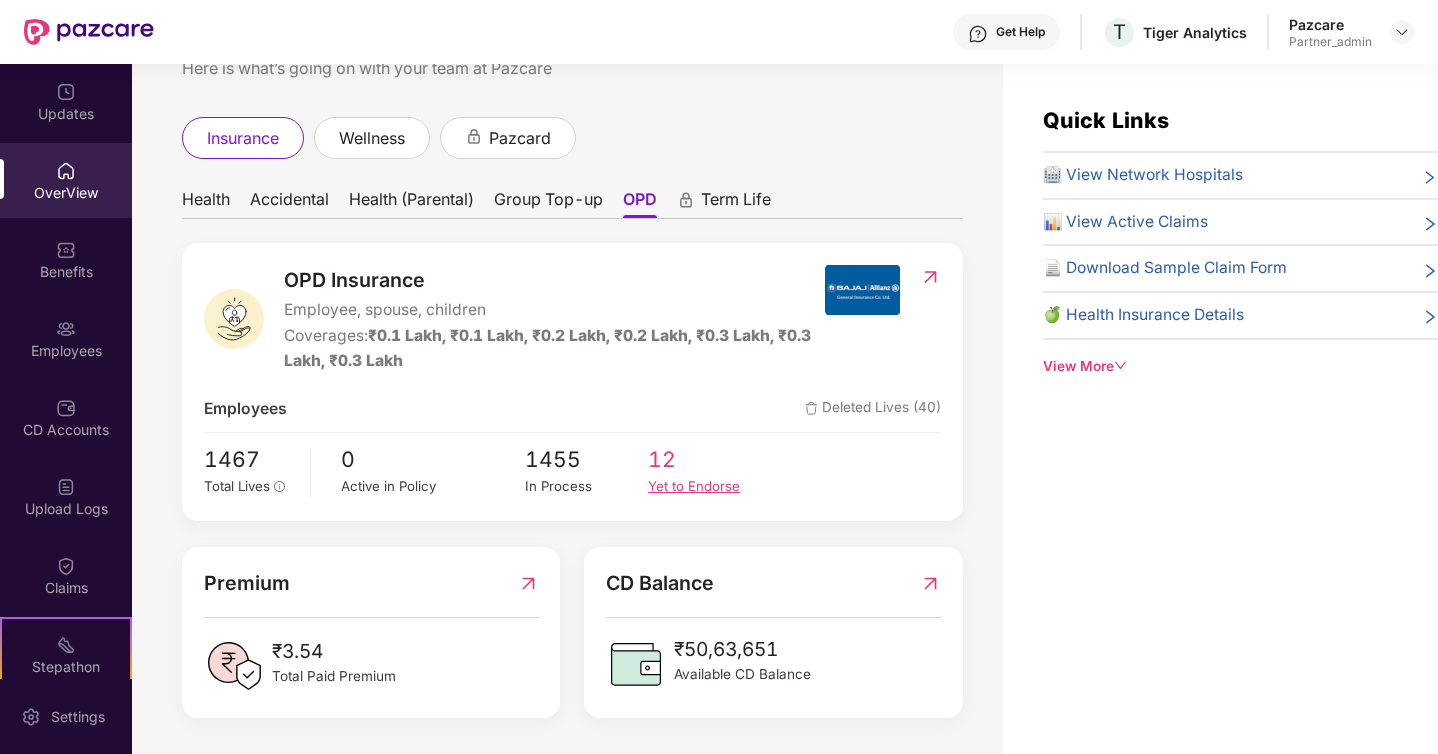 scroll, scrollTop: 0, scrollLeft: 0, axis: both 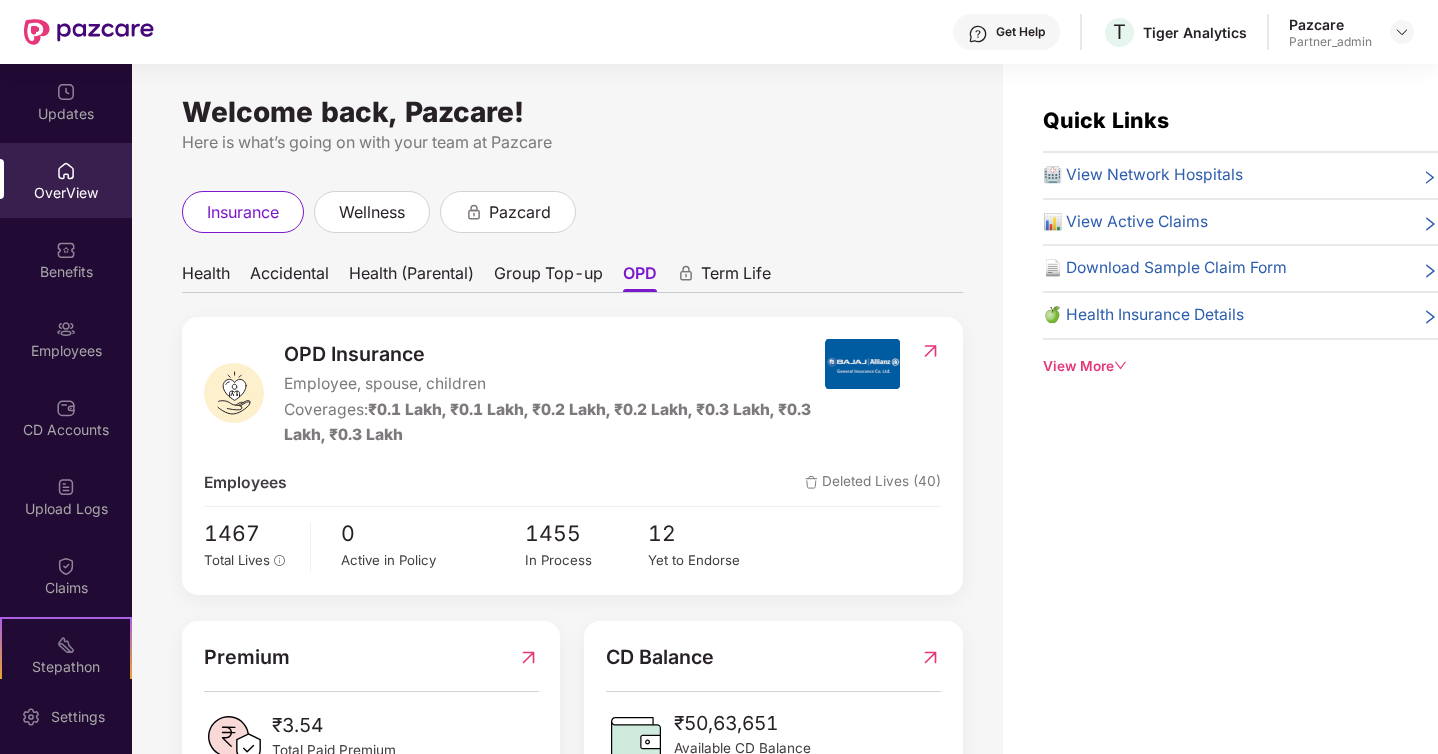 click on "Group Top-up" at bounding box center [548, 277] 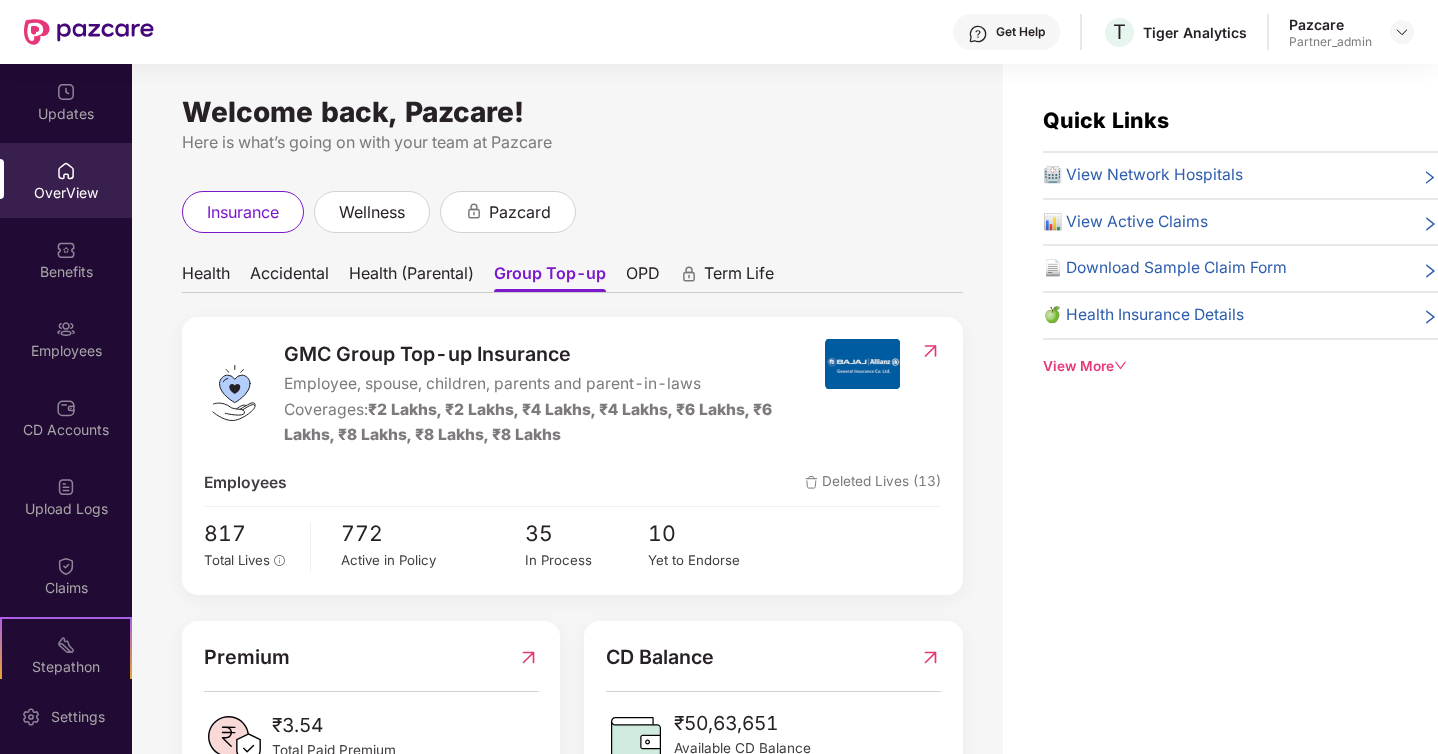 click on "Health (Parental)" at bounding box center (411, 277) 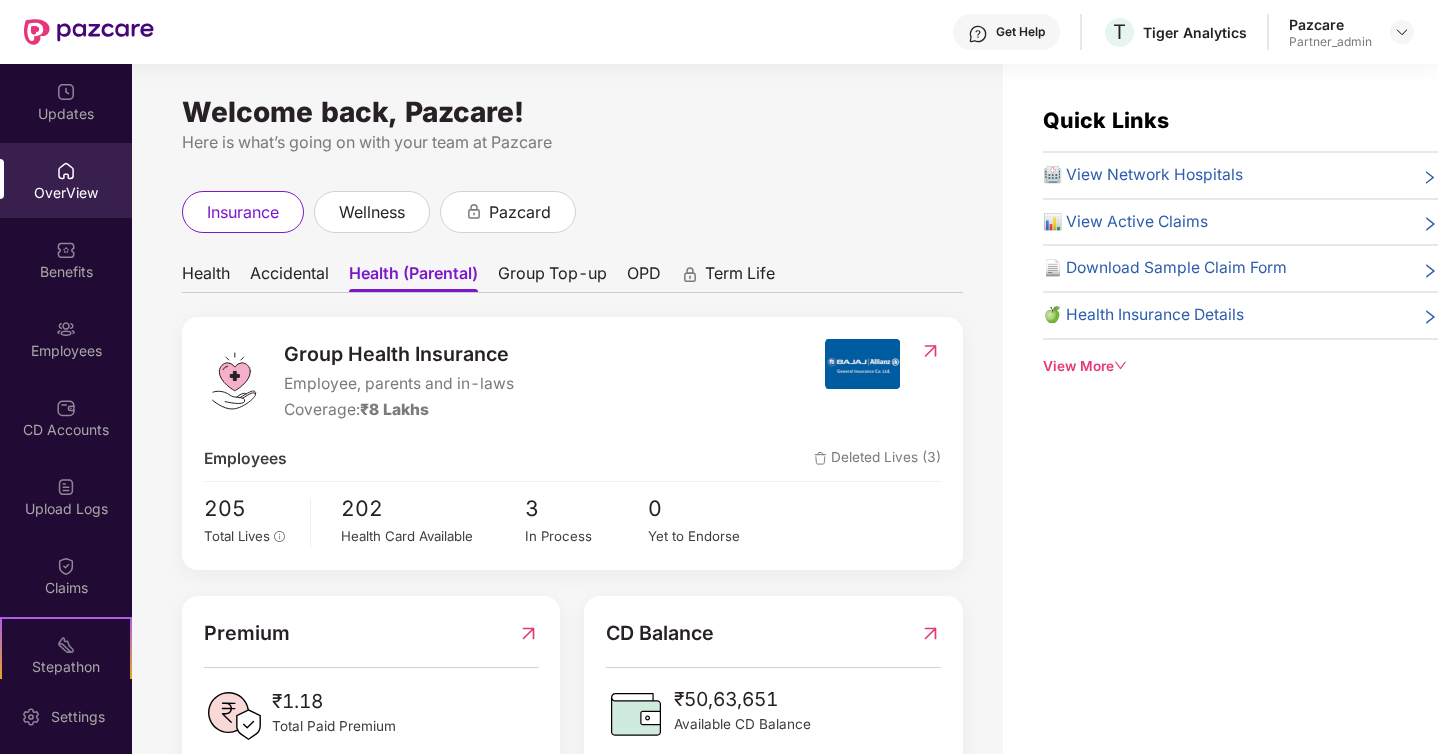 click on "Accidental" at bounding box center (289, 277) 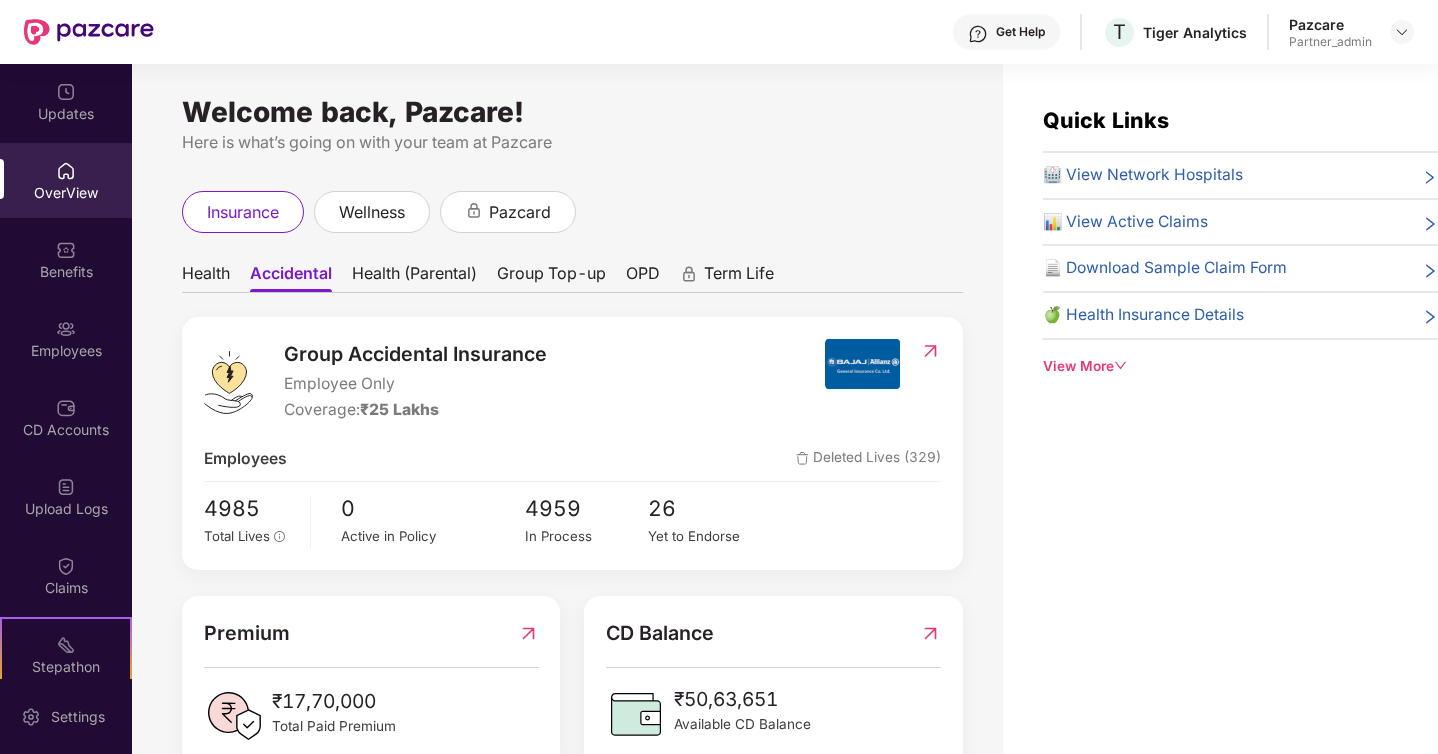 click on "Health (Parental)" at bounding box center (414, 277) 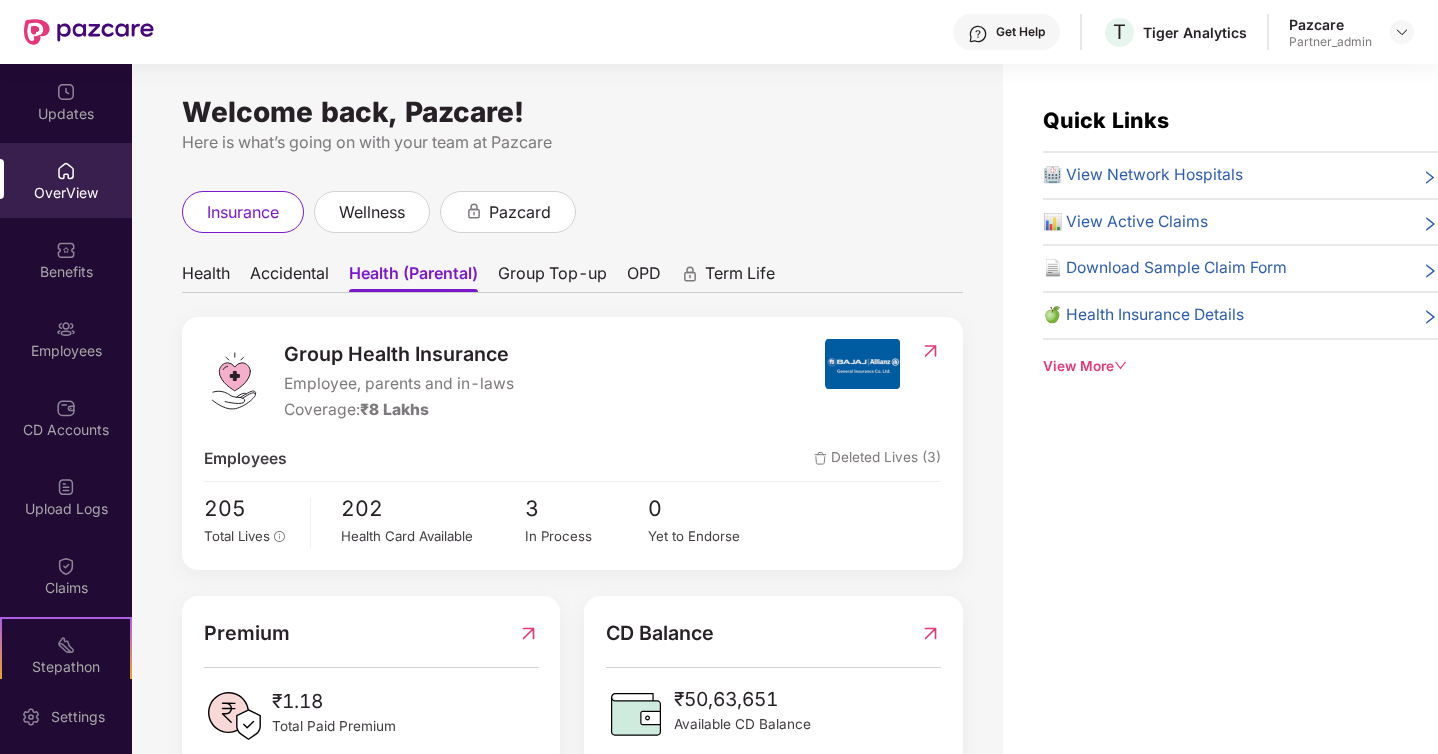 click on "Group Top-up" at bounding box center (552, 277) 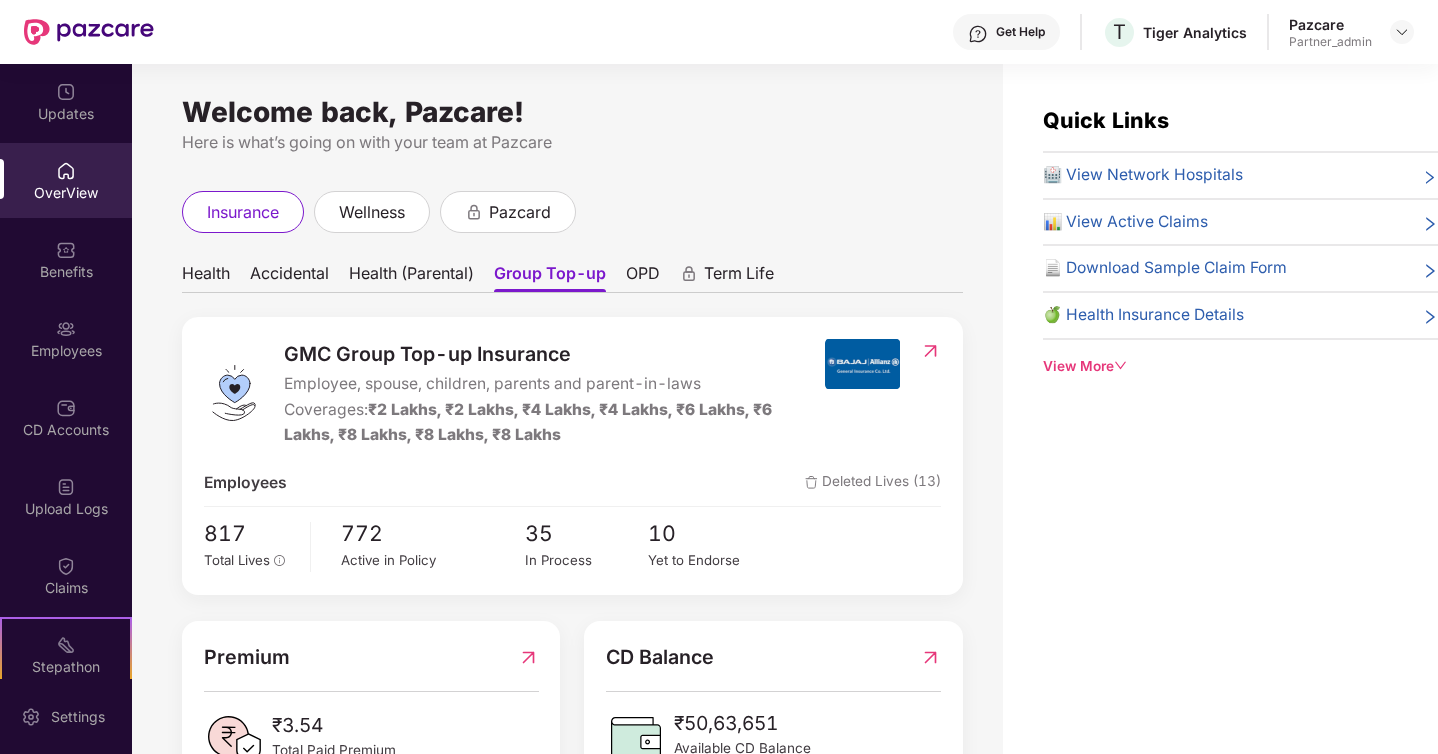 click on "Term Life" at bounding box center [739, 277] 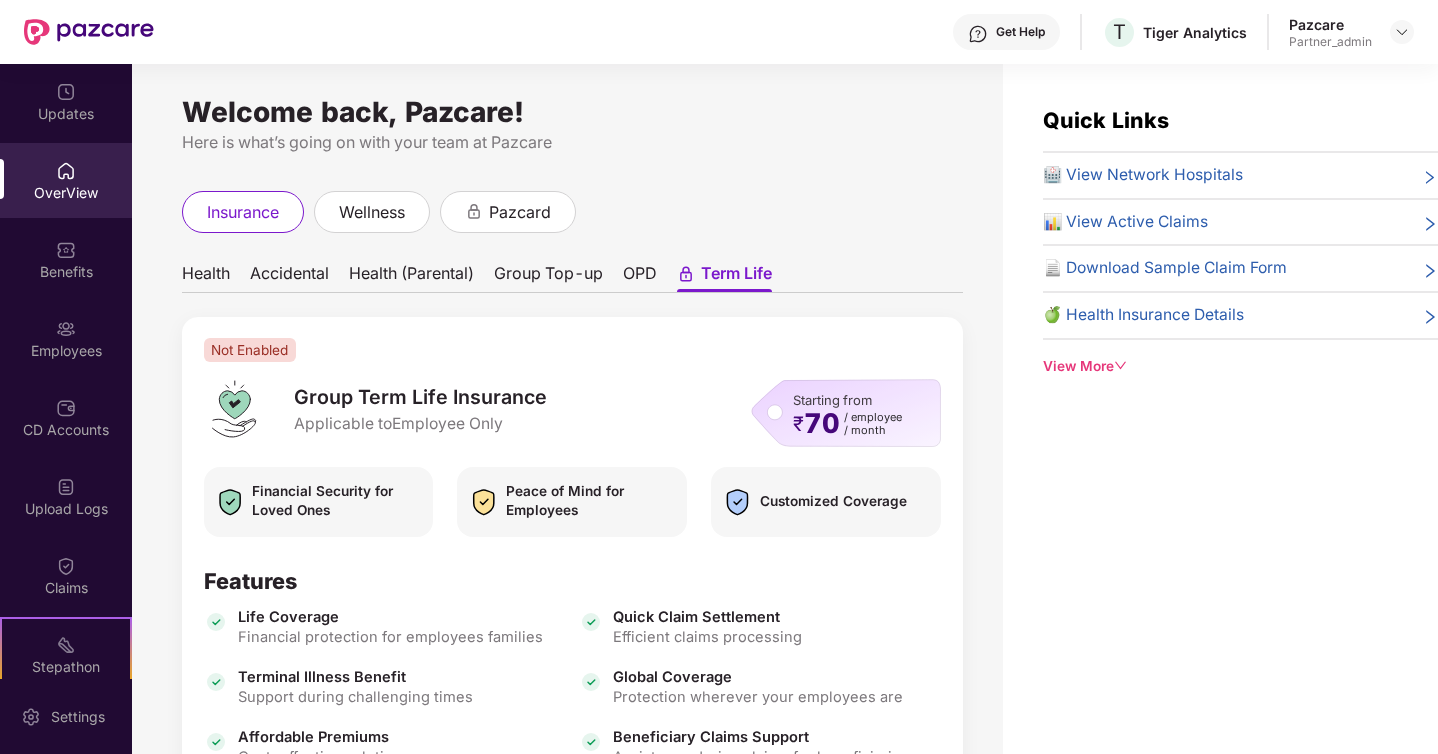 scroll, scrollTop: 0, scrollLeft: 0, axis: both 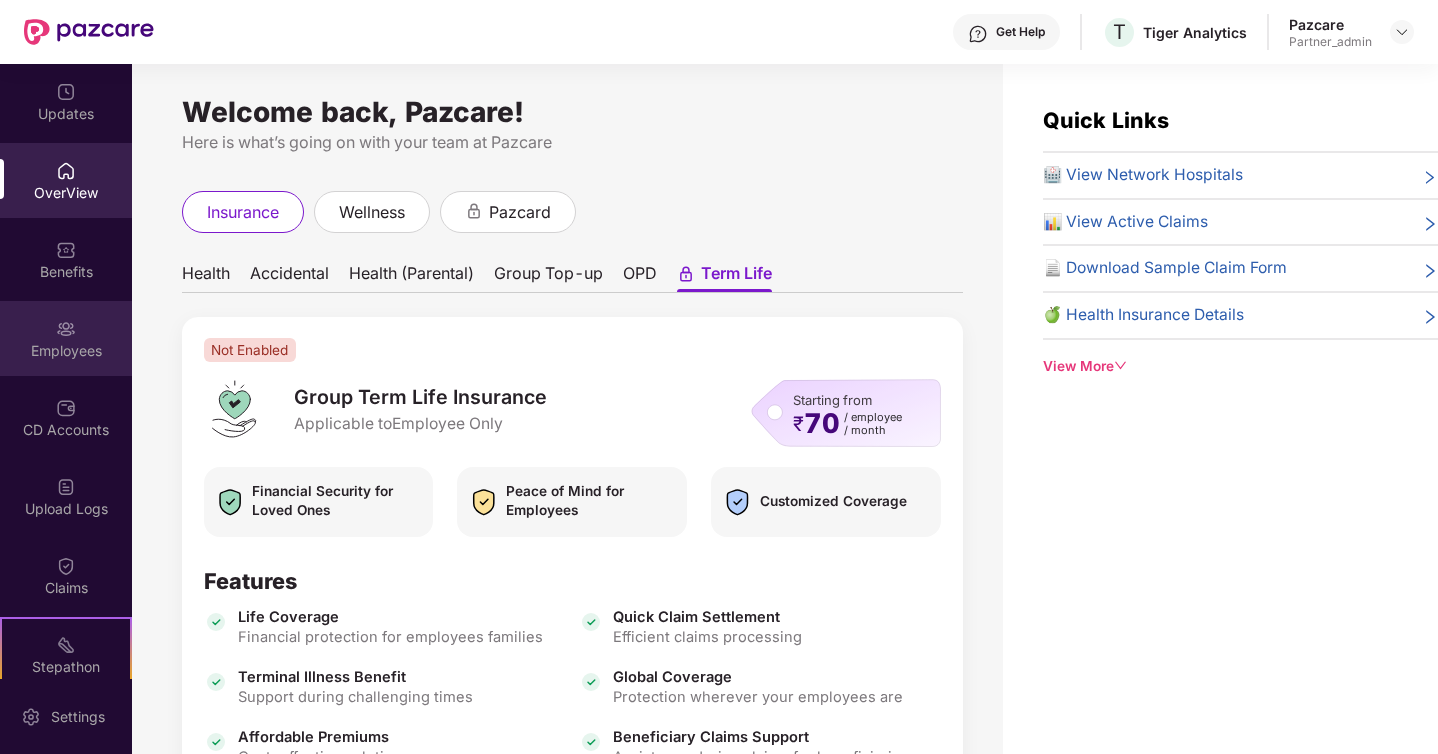 click on "Employees" at bounding box center [66, 338] 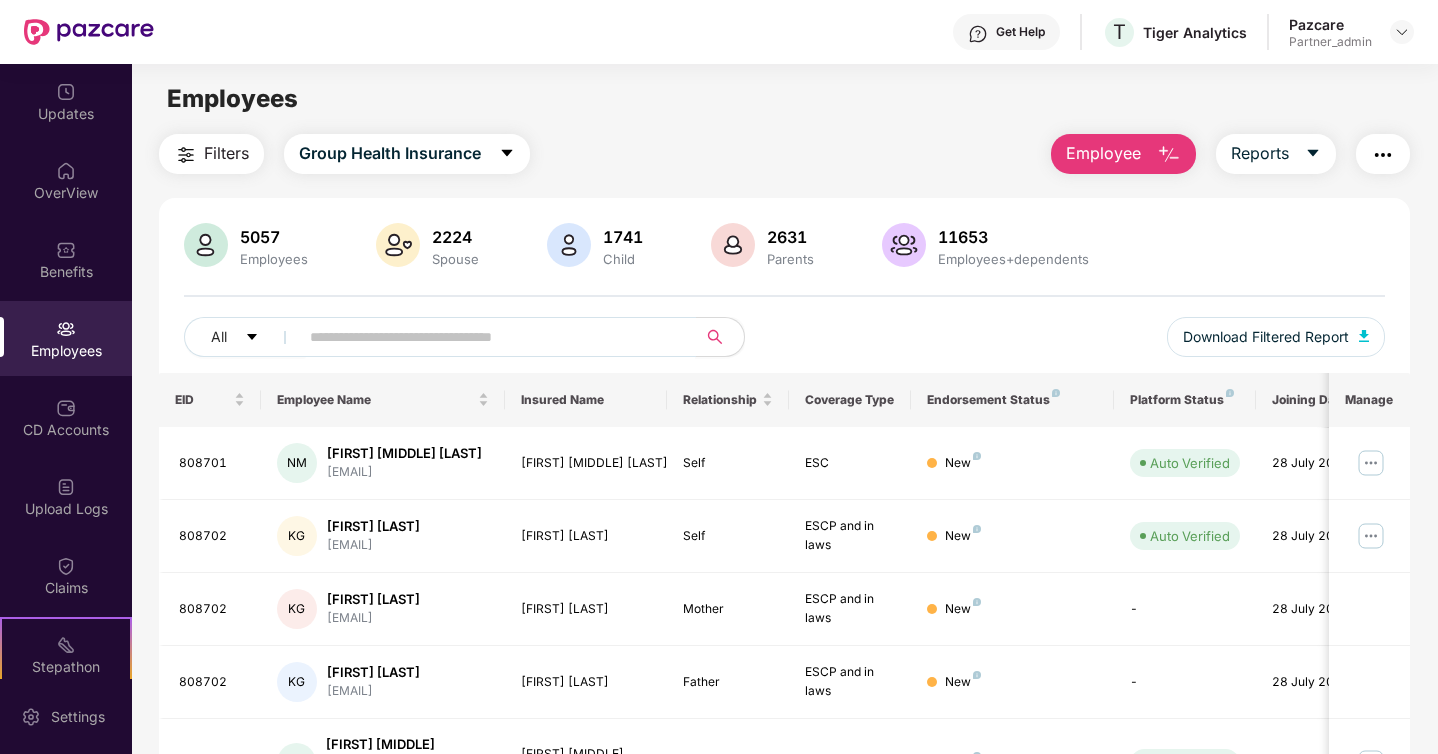 click at bounding box center (489, 337) 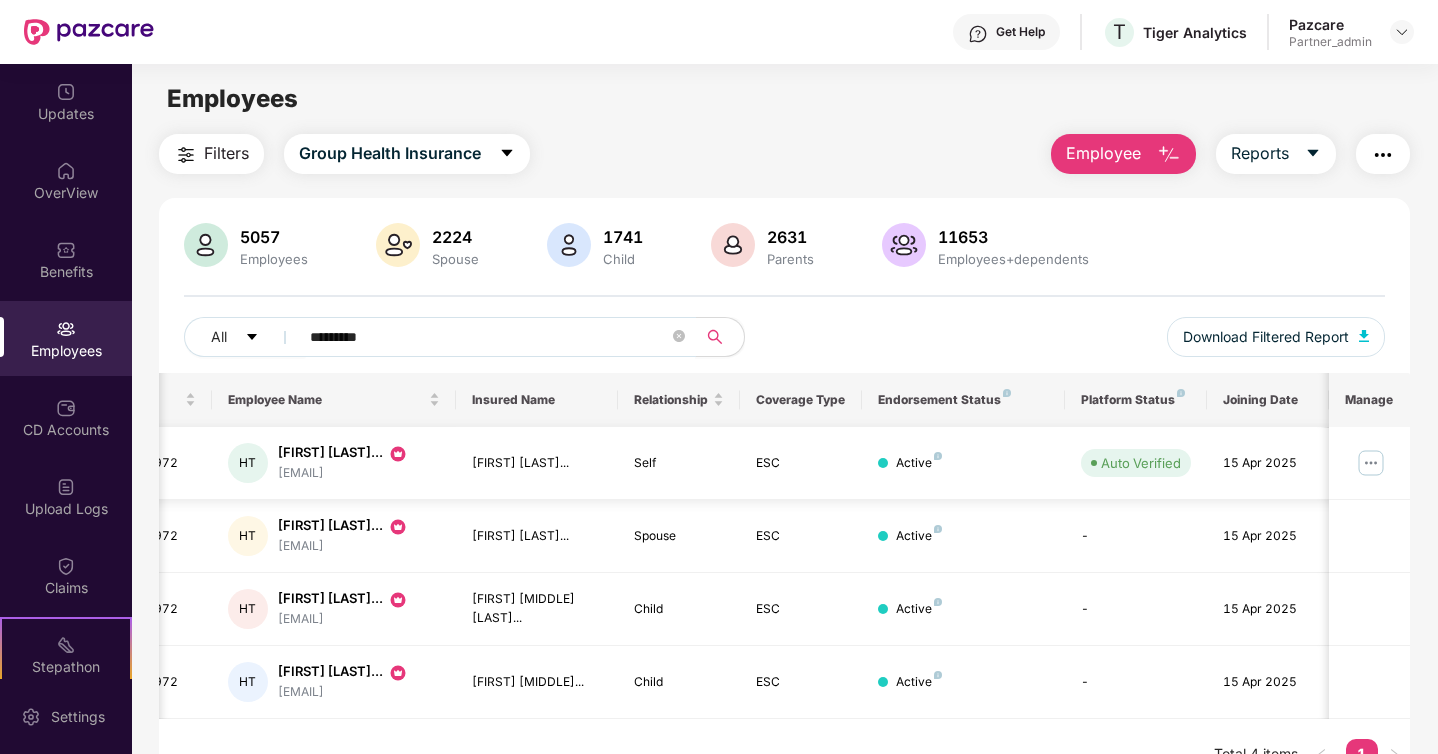 scroll, scrollTop: 0, scrollLeft: 0, axis: both 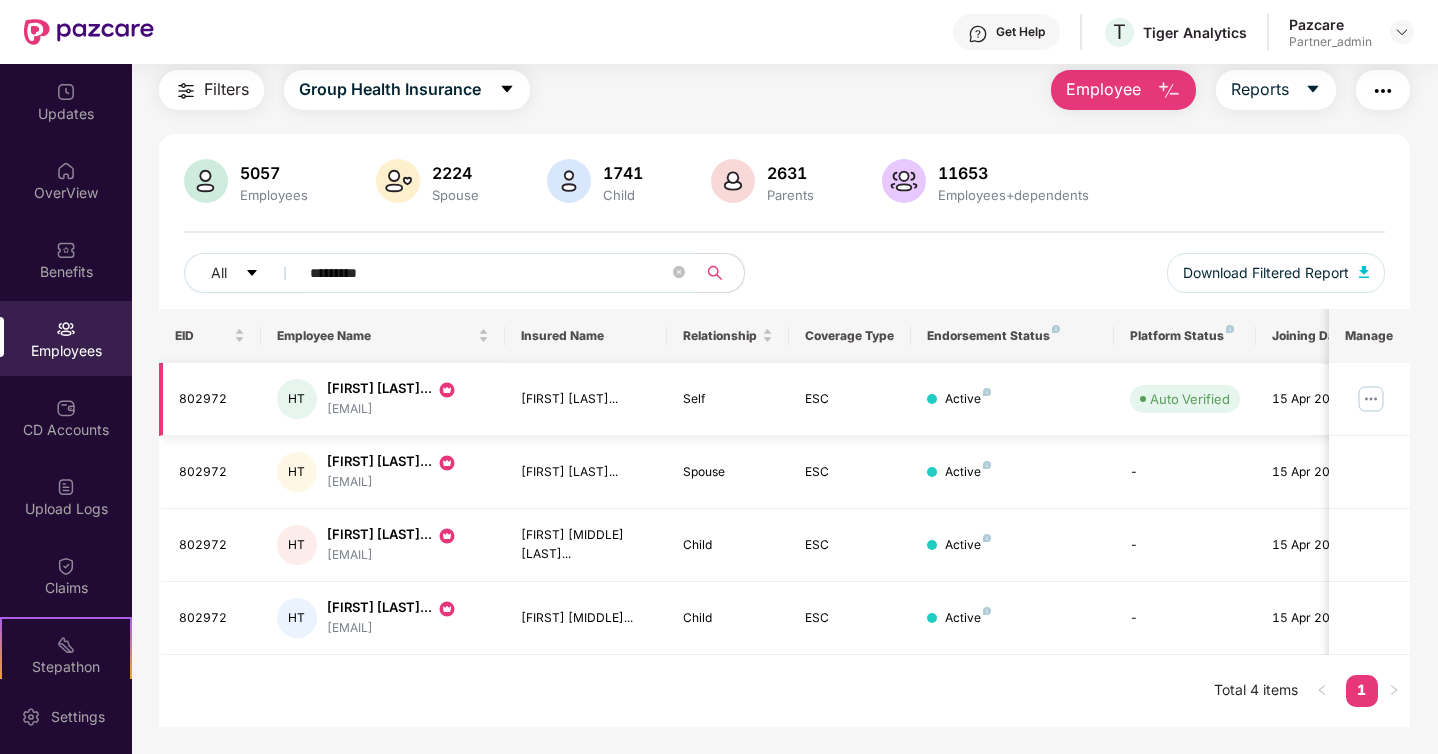 type on "*********" 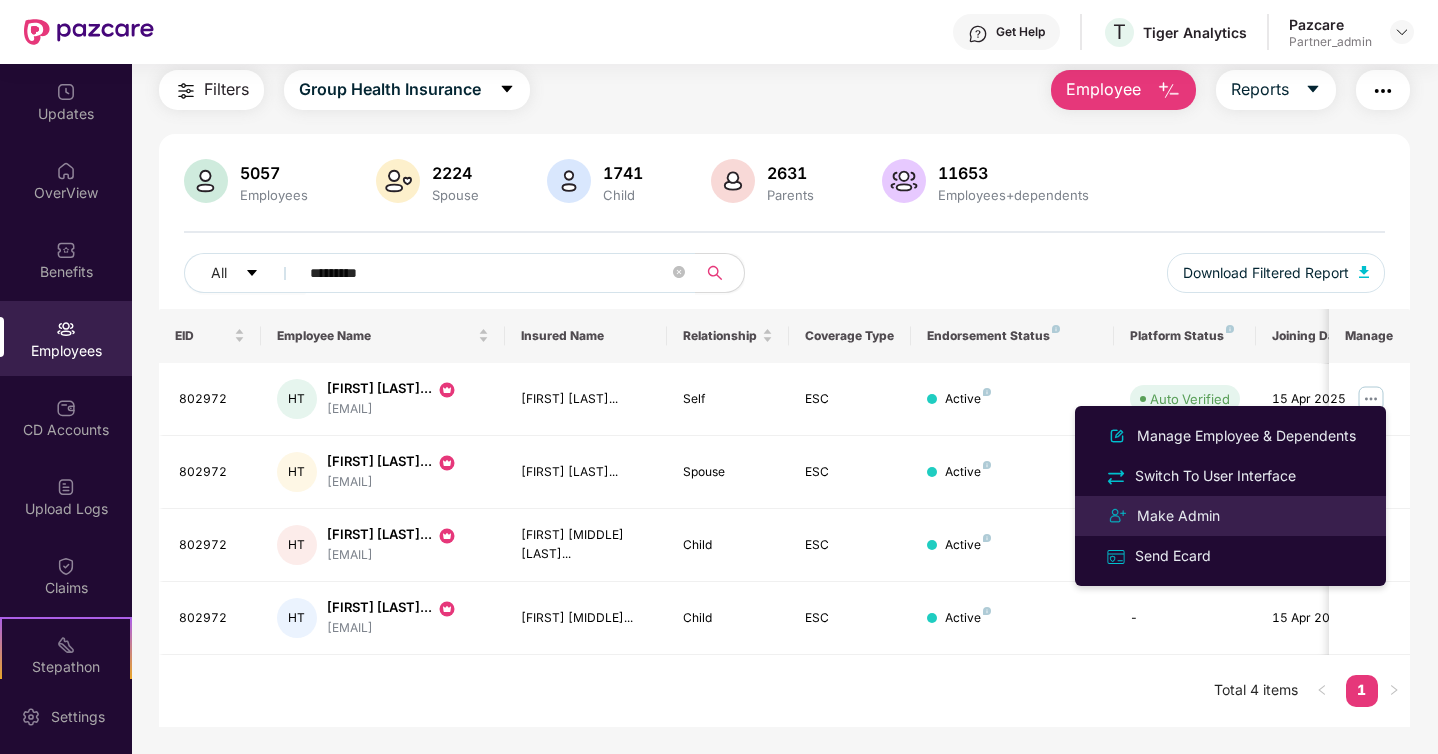 click on "Make Admin" at bounding box center (1178, 516) 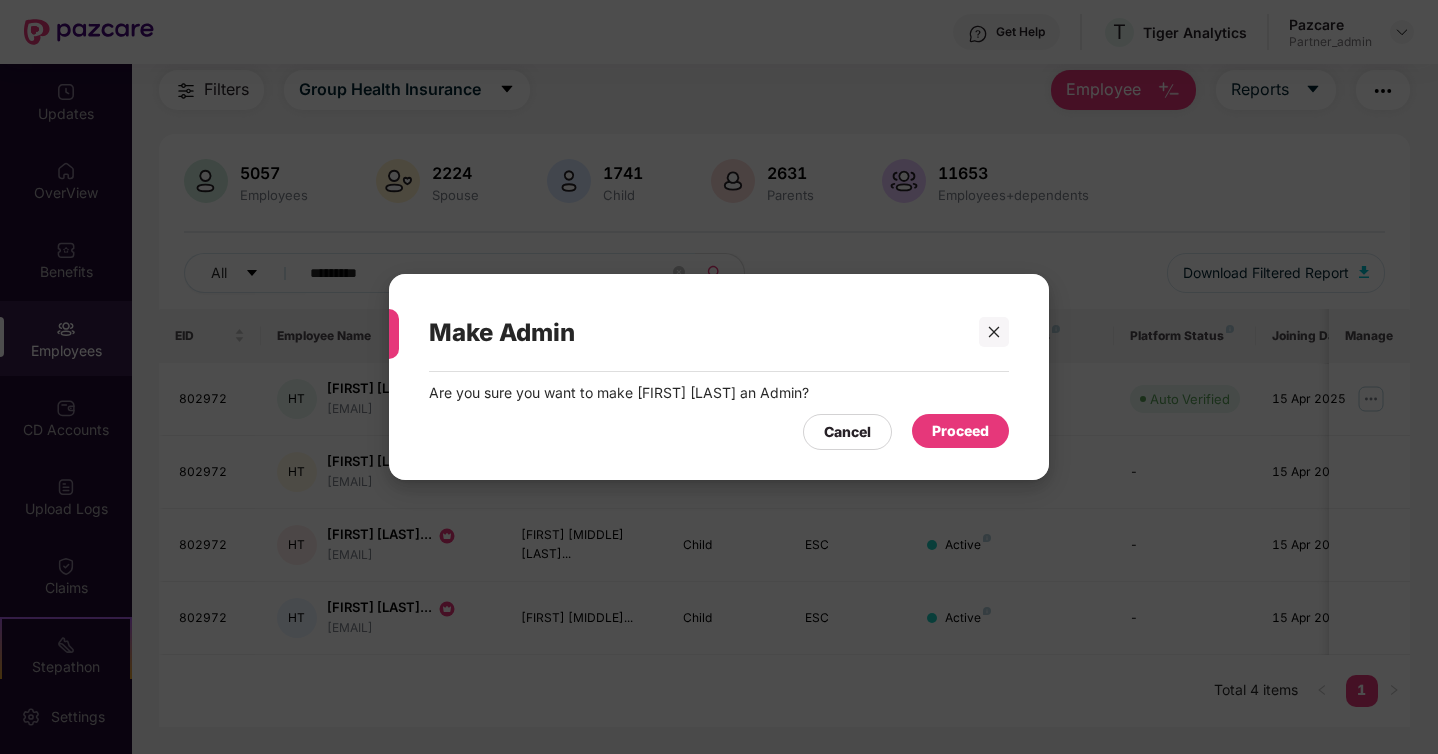 click on "Proceed" at bounding box center (960, 431) 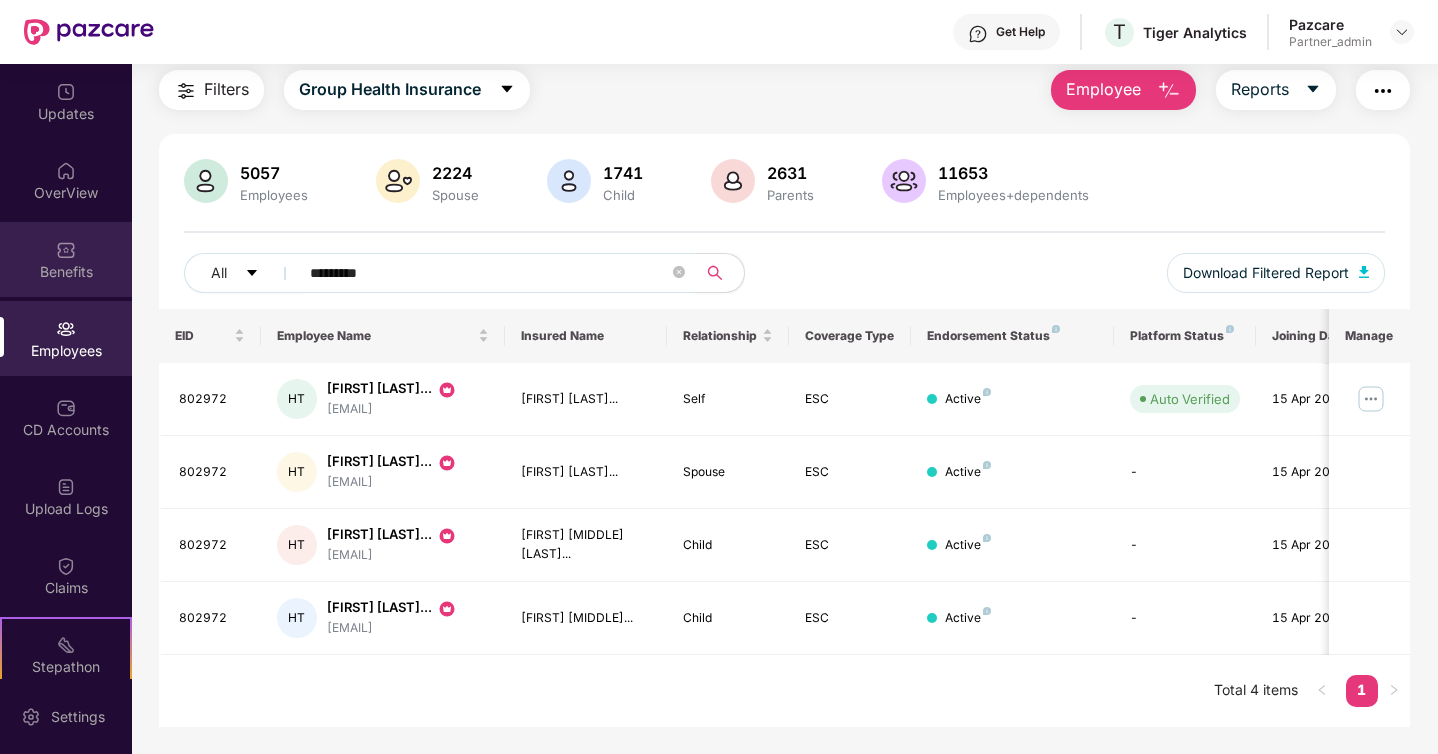 scroll, scrollTop: 0, scrollLeft: 0, axis: both 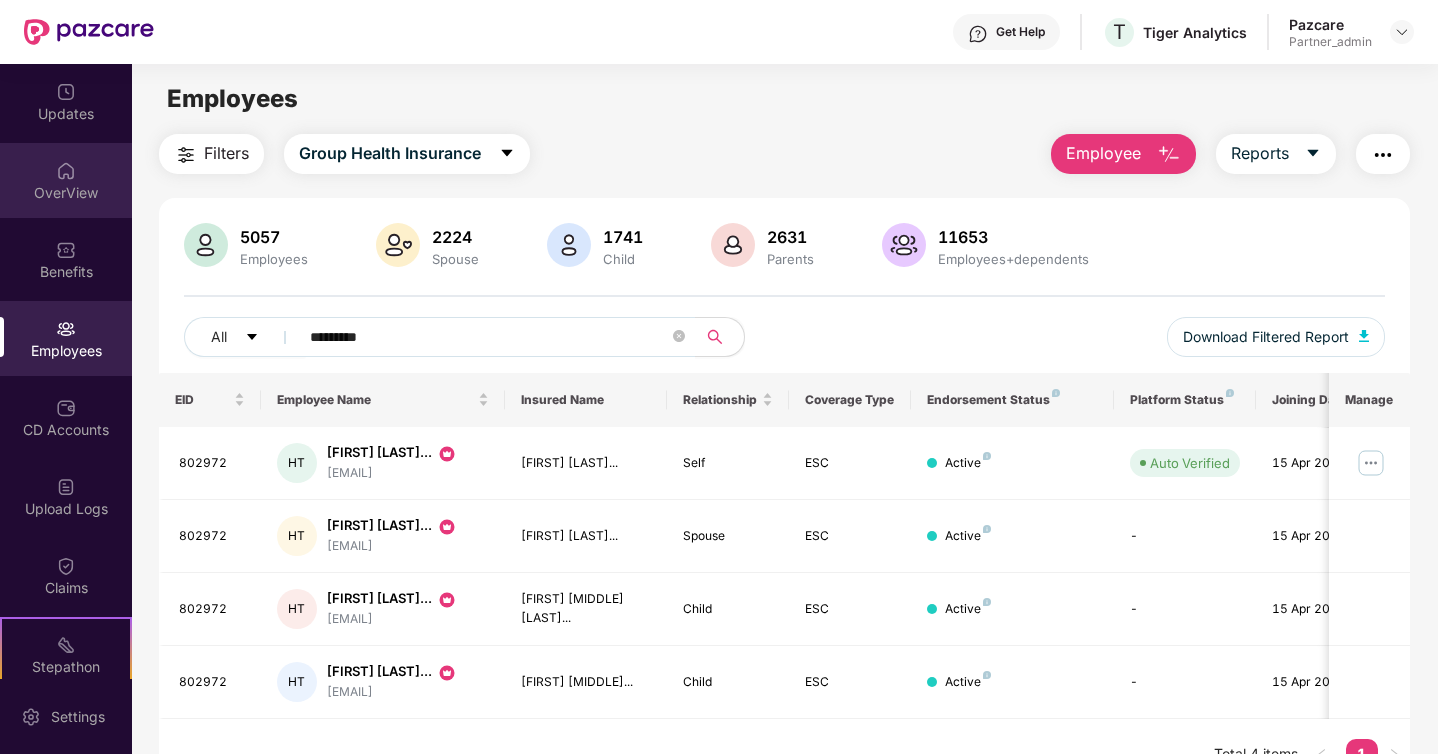 click on "OverView" at bounding box center [66, 193] 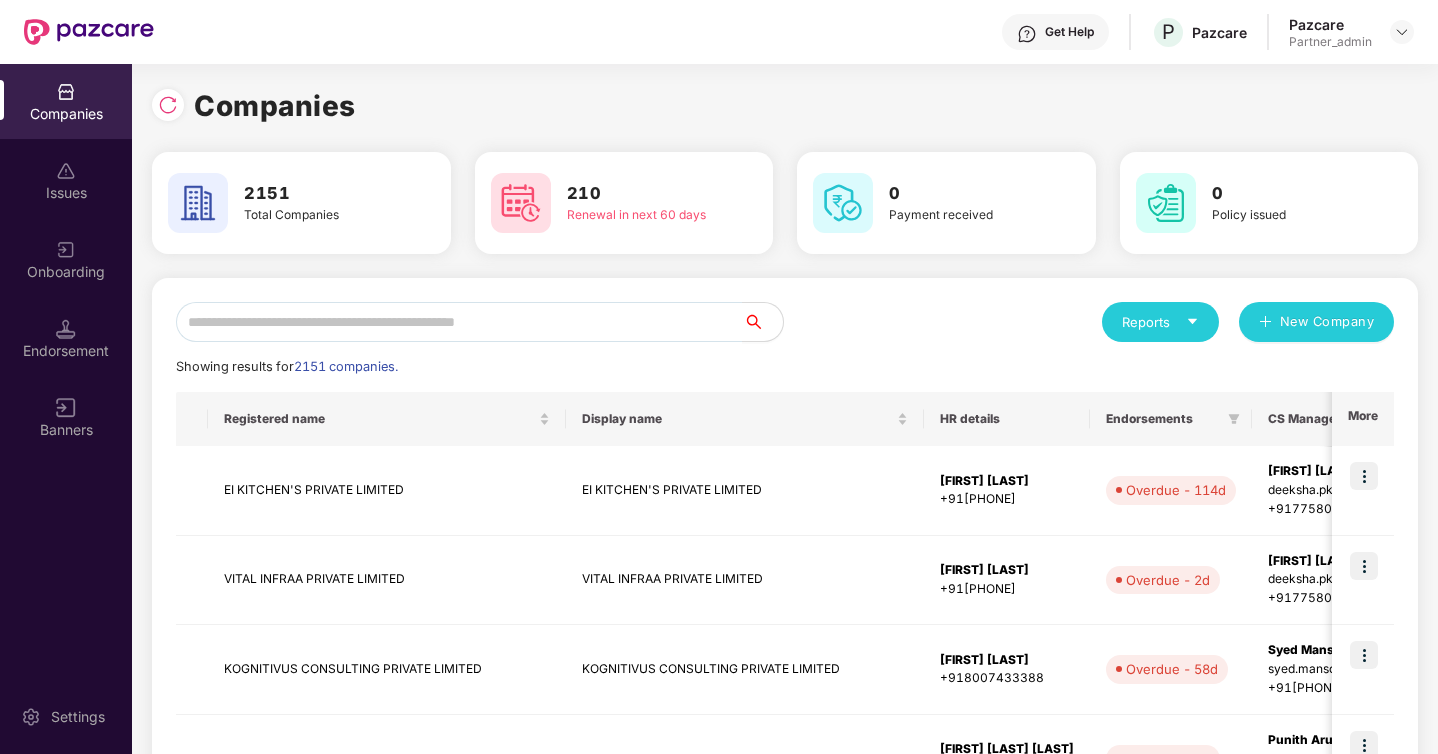 scroll, scrollTop: 0, scrollLeft: 0, axis: both 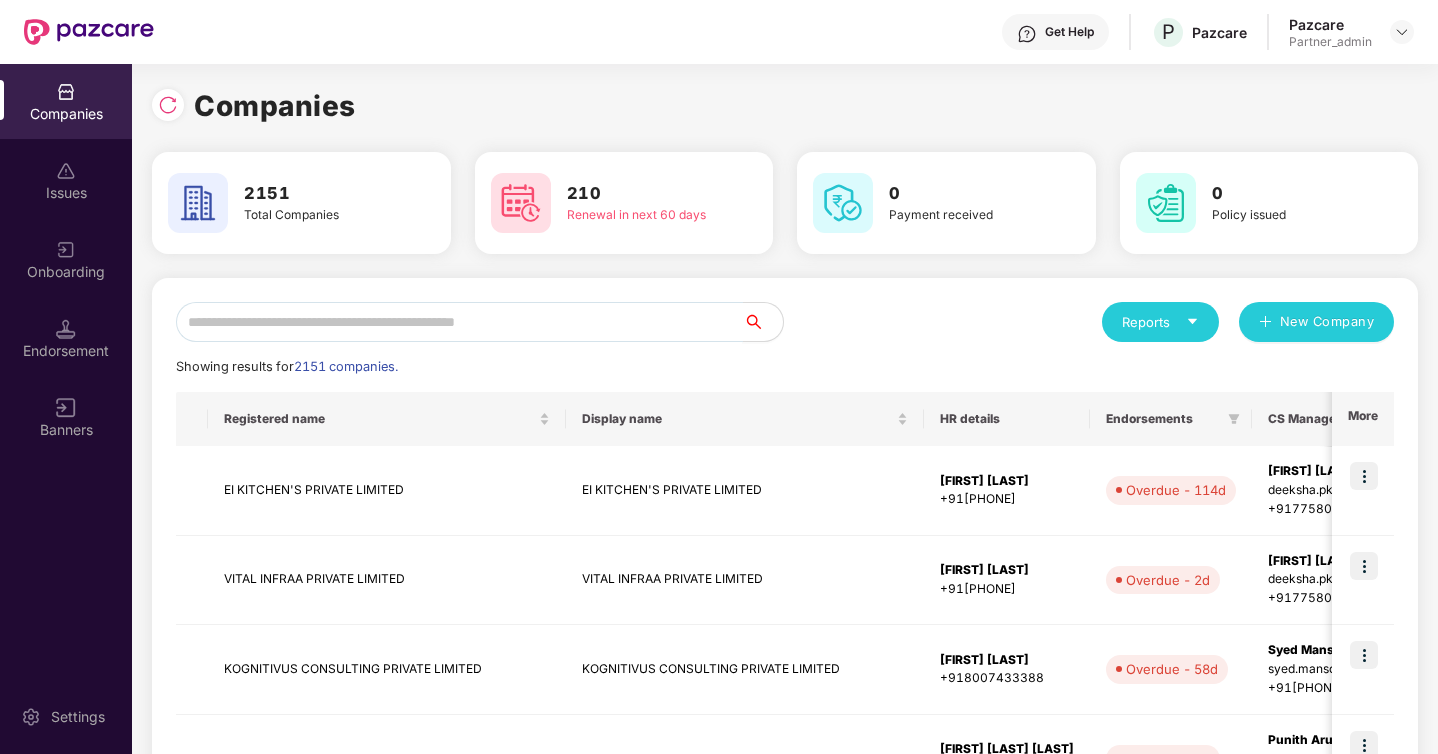 click at bounding box center [459, 322] 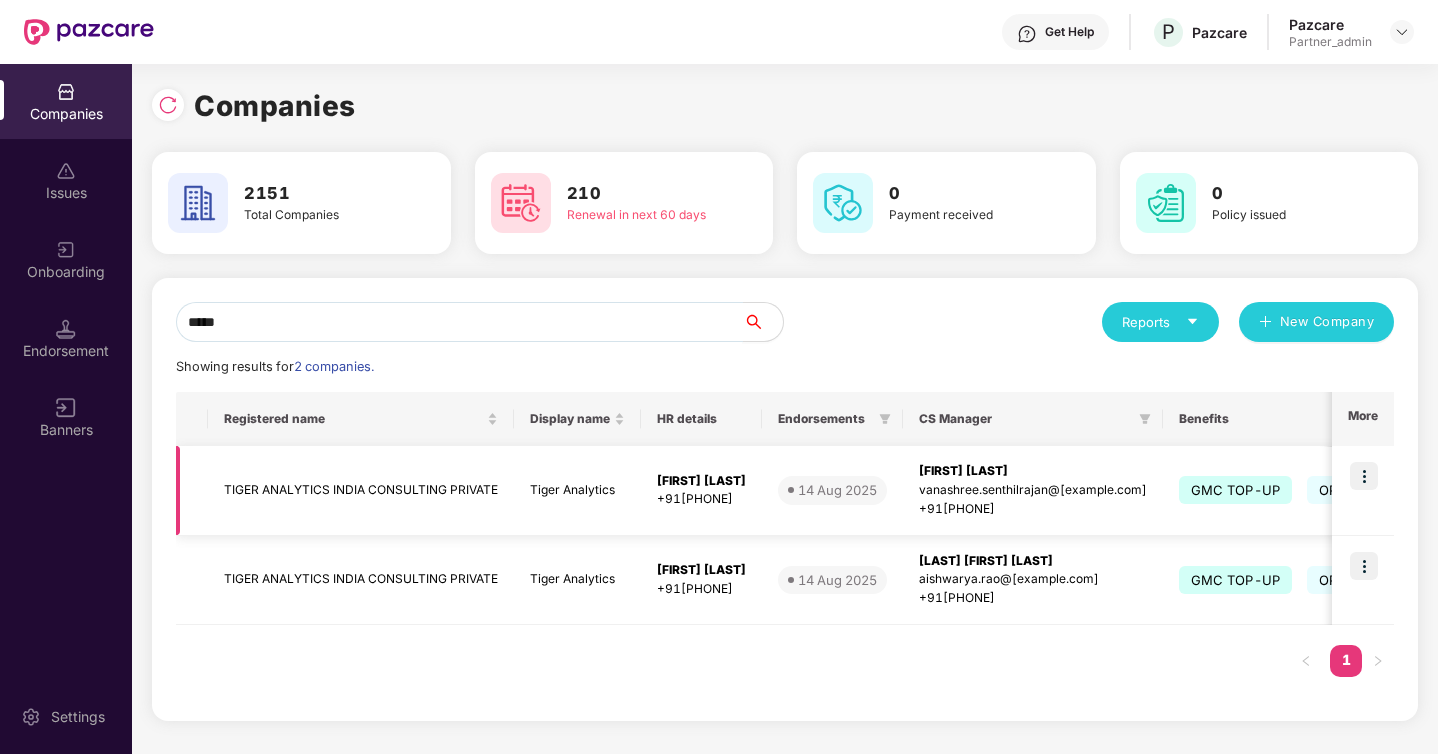 type on "*****" 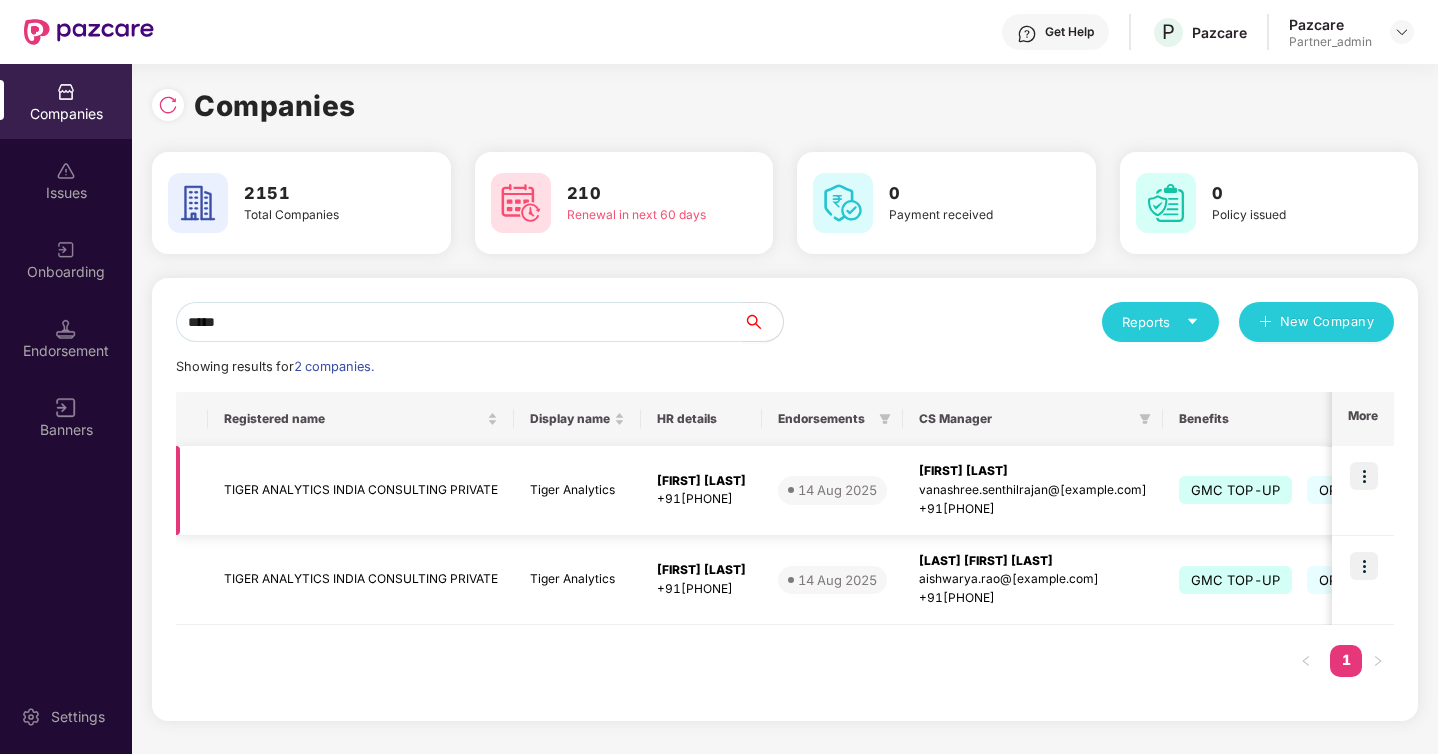 click at bounding box center [1364, 476] 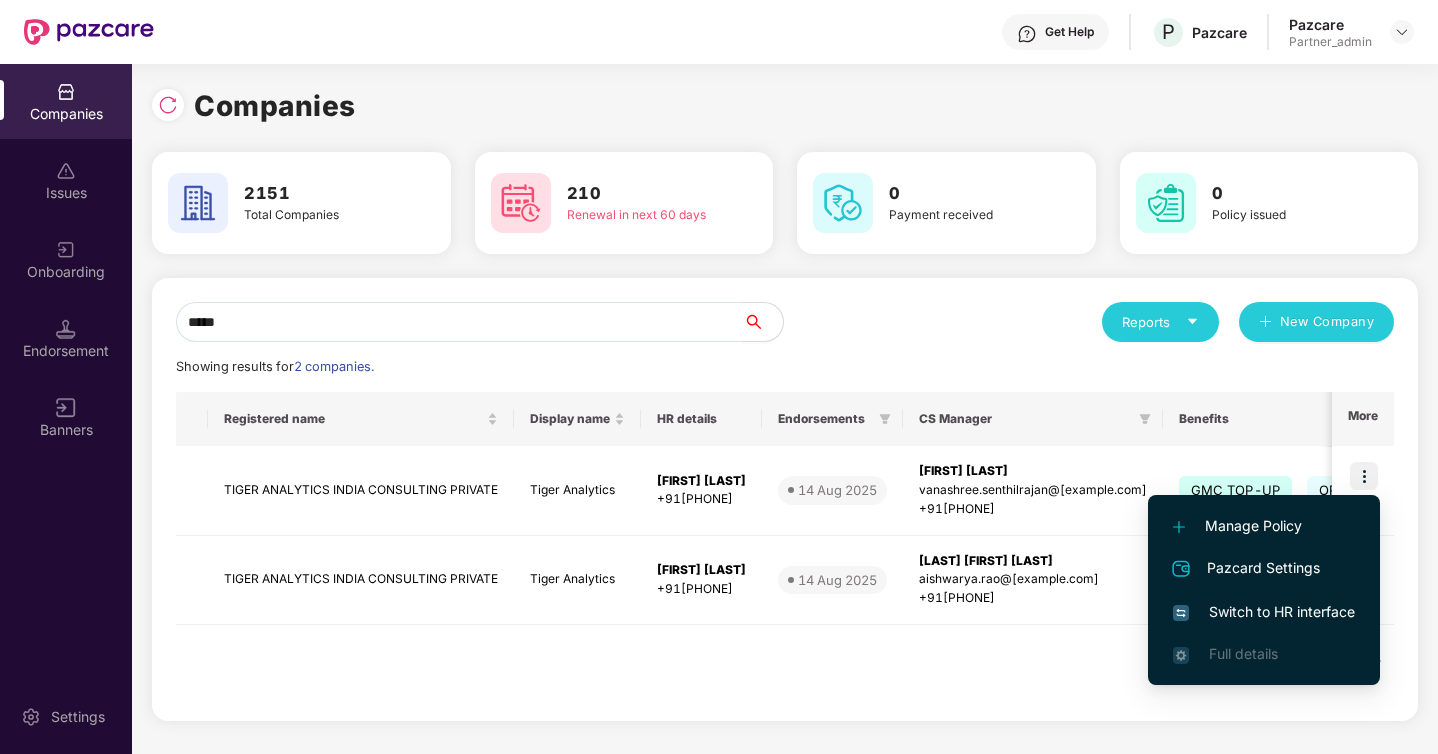 click on "Switch to HR interface" at bounding box center [1264, 612] 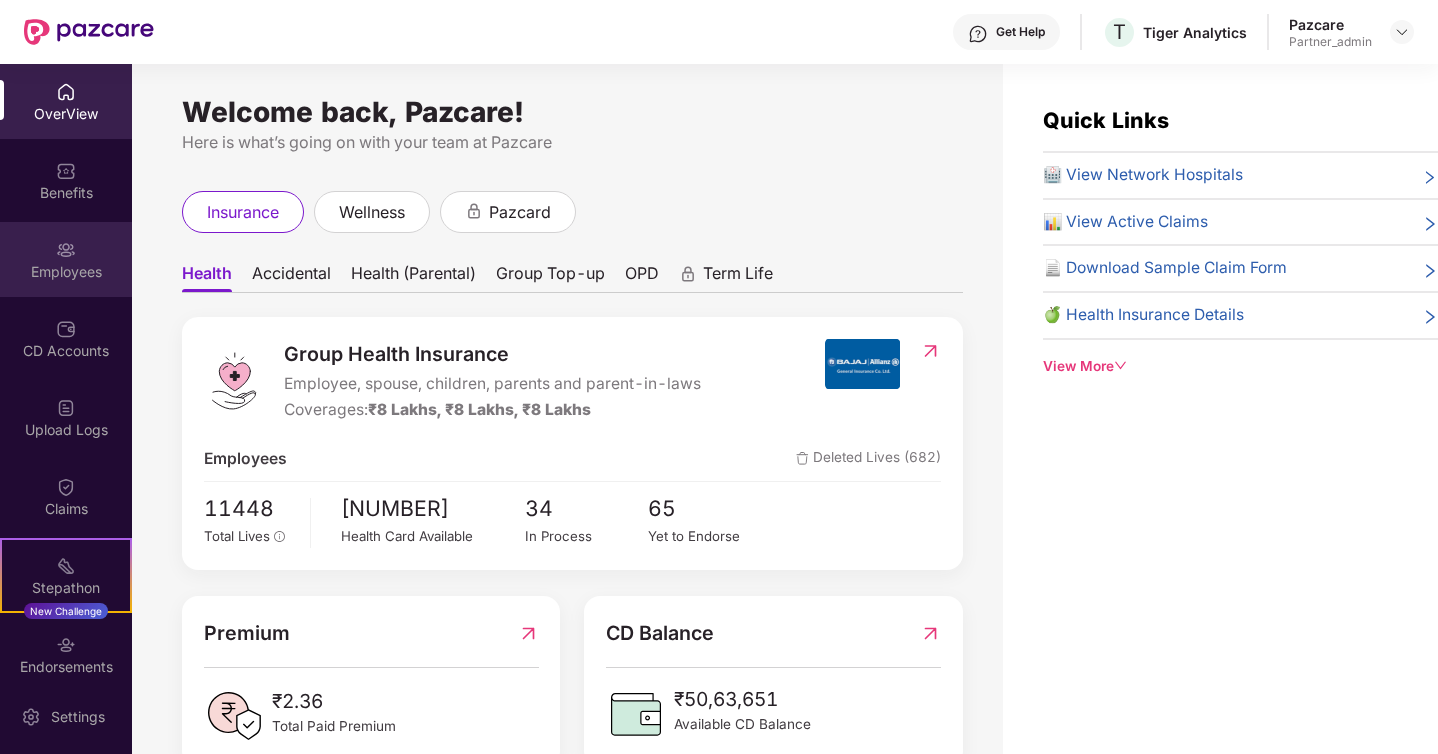 click on "Employees" at bounding box center (66, 259) 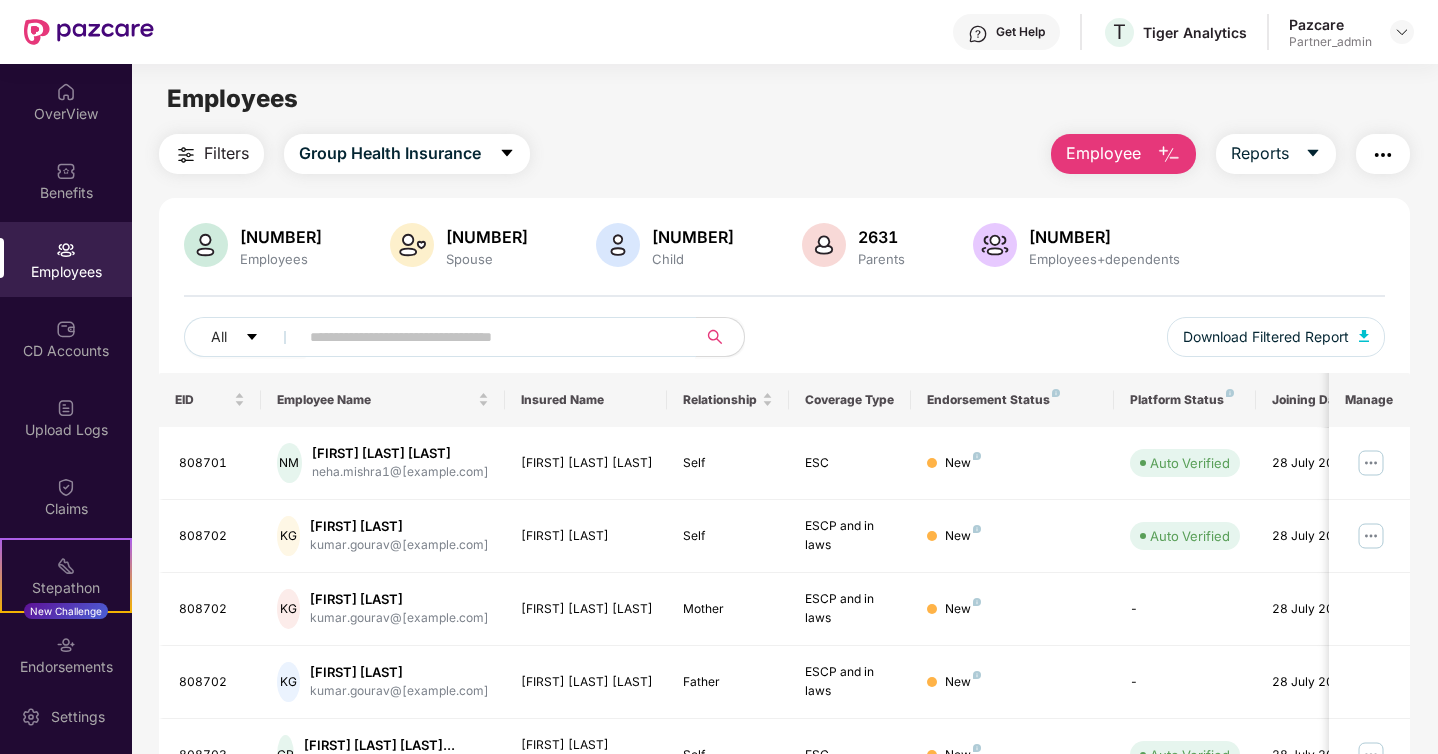 click at bounding box center (489, 337) 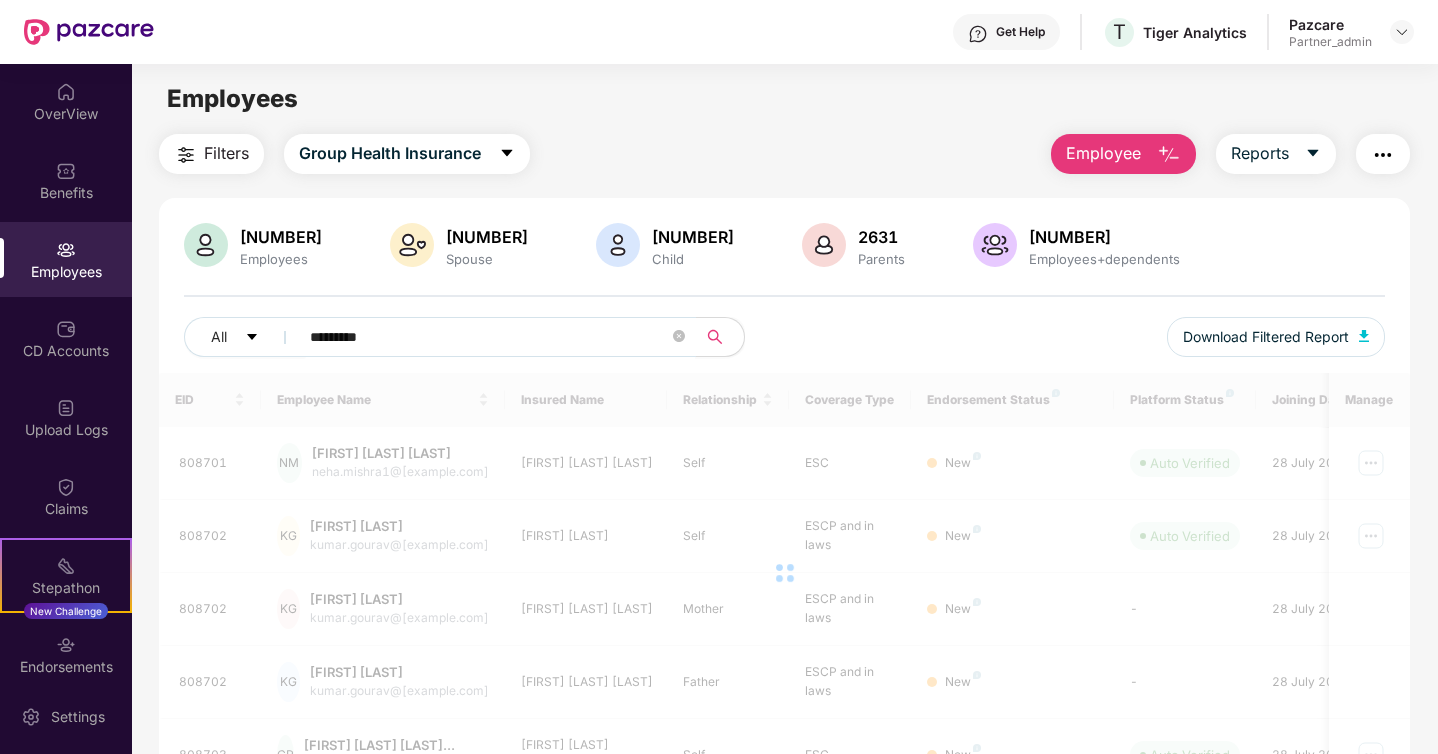 type on "*********" 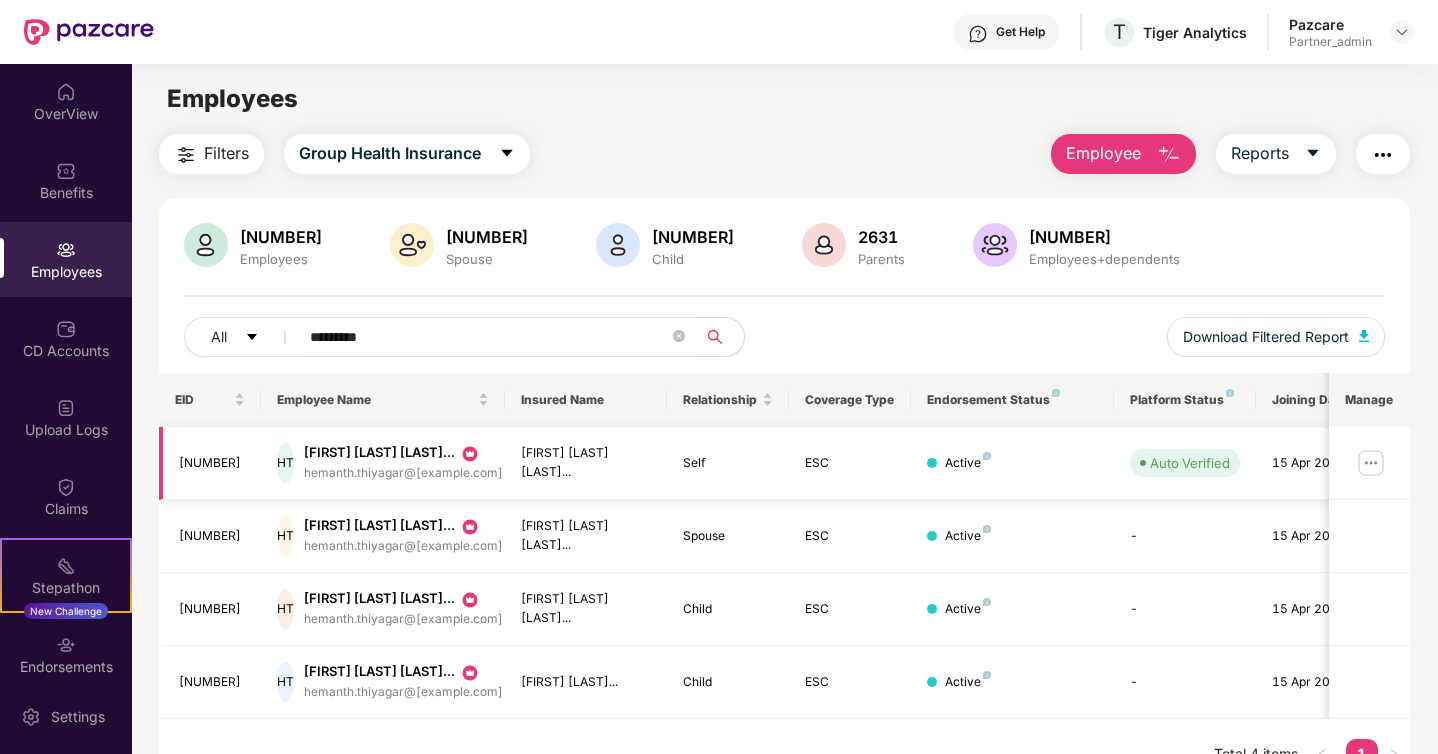 click at bounding box center (1371, 463) 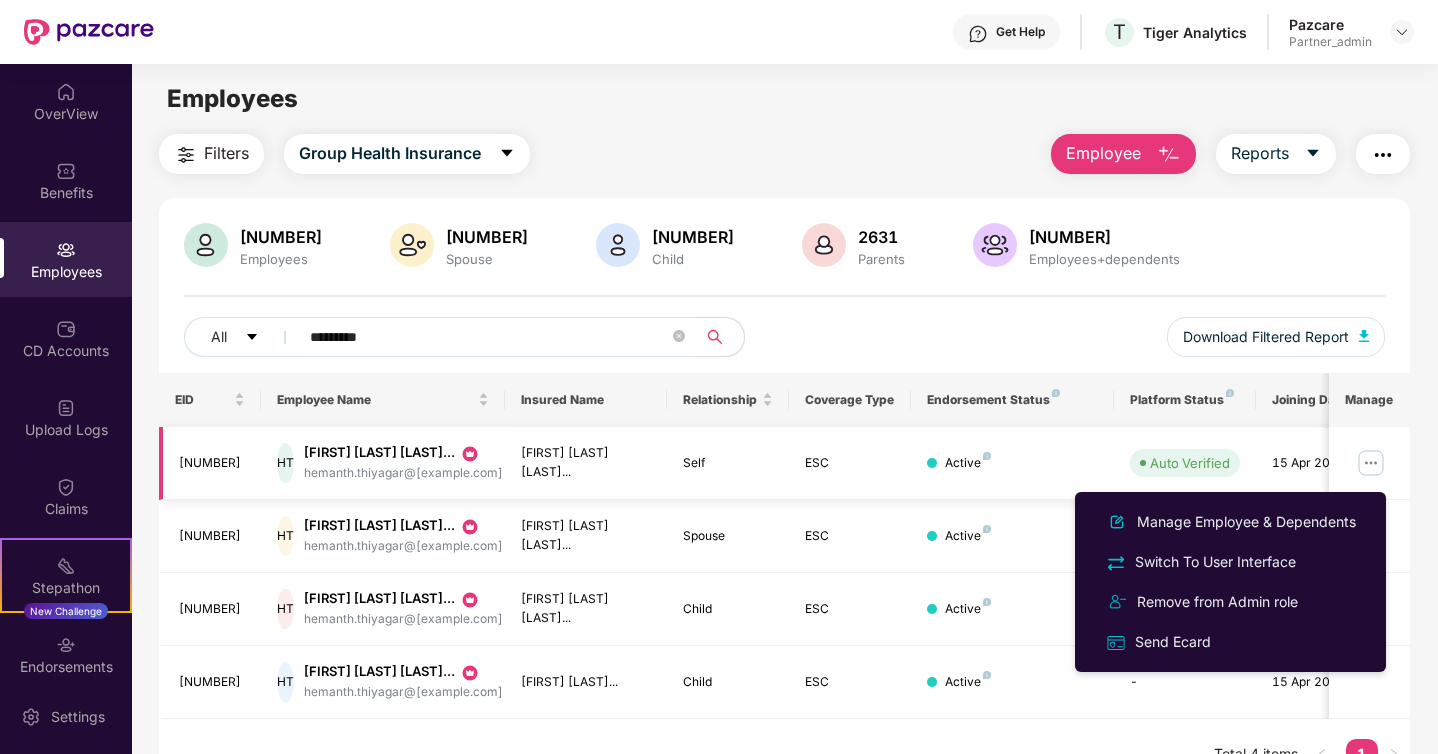 click on "HT" at bounding box center (285, 463) 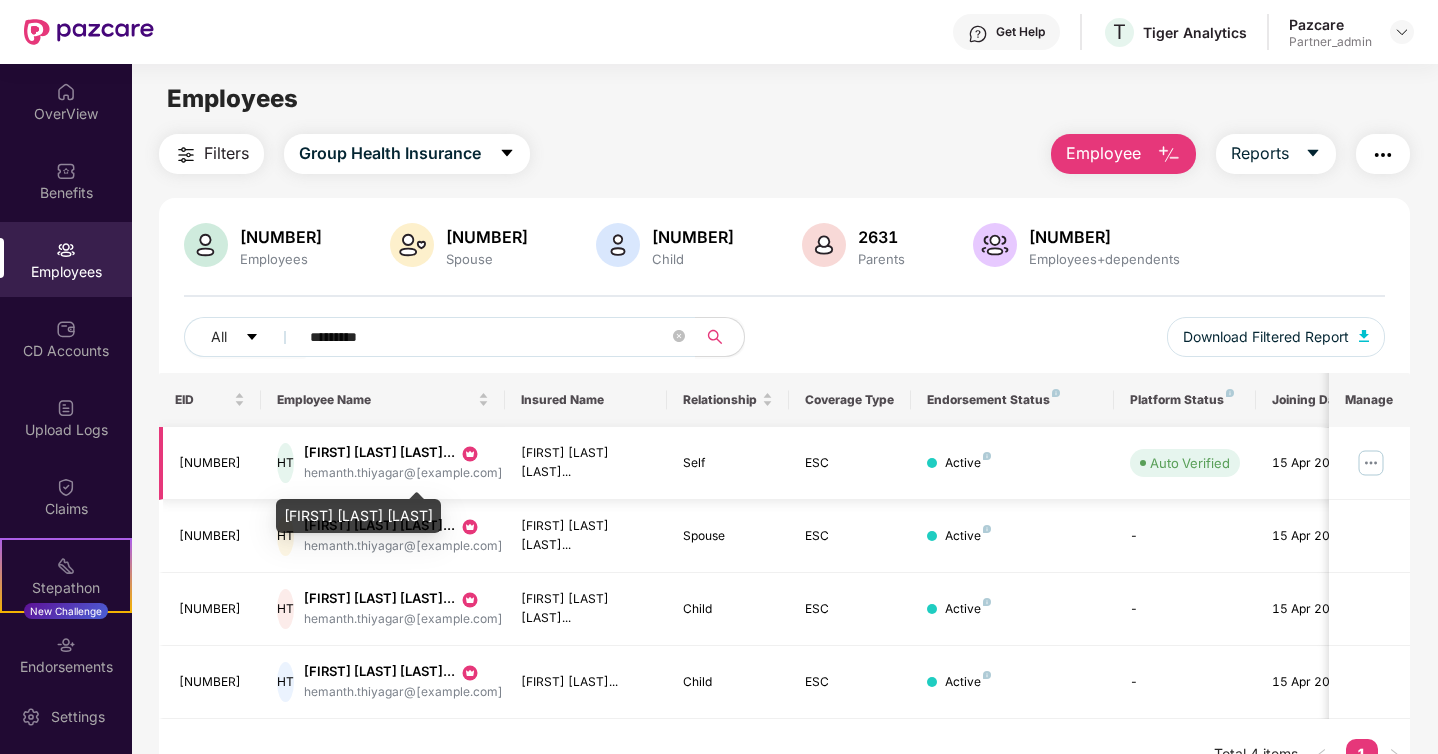 click on "[FIRST] [LAST] [LAST]..." at bounding box center [403, 453] 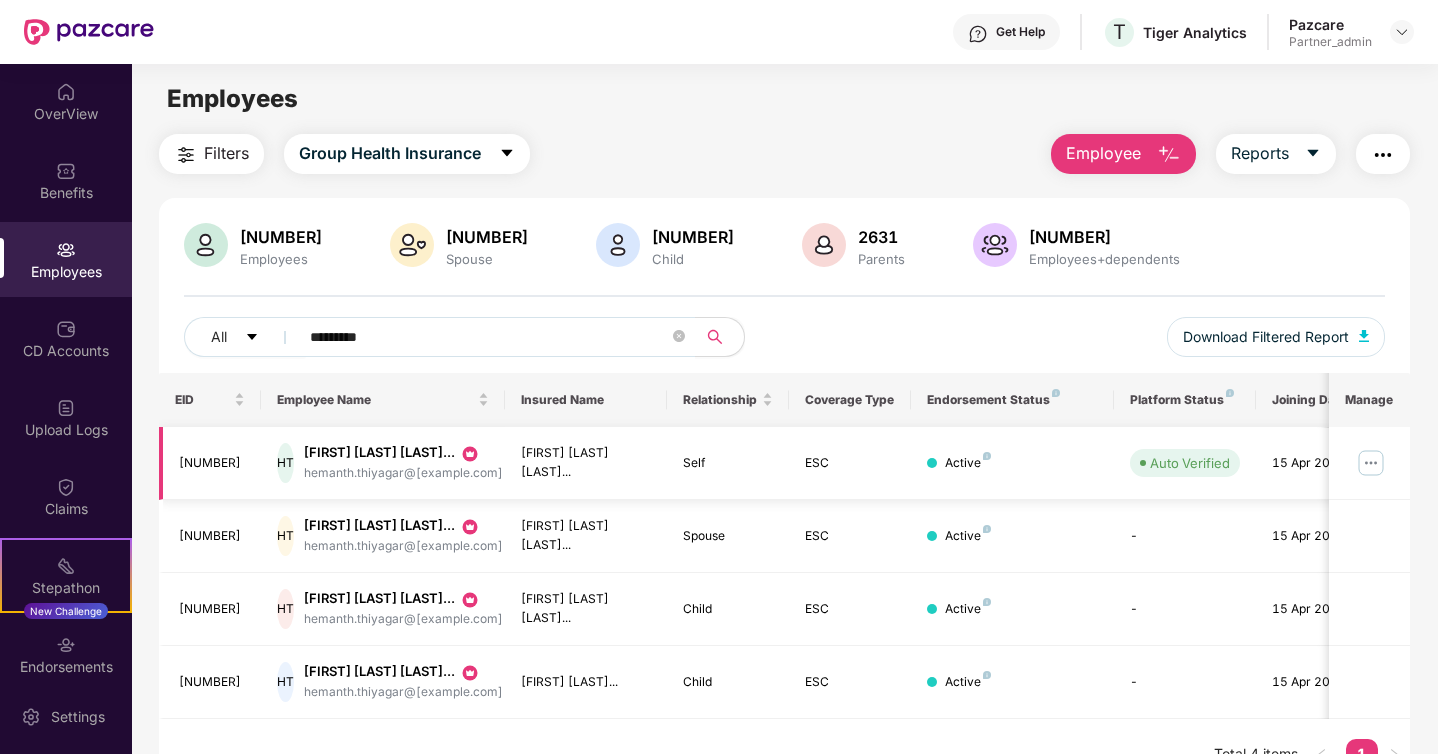 click on "Active" at bounding box center (1012, 463) 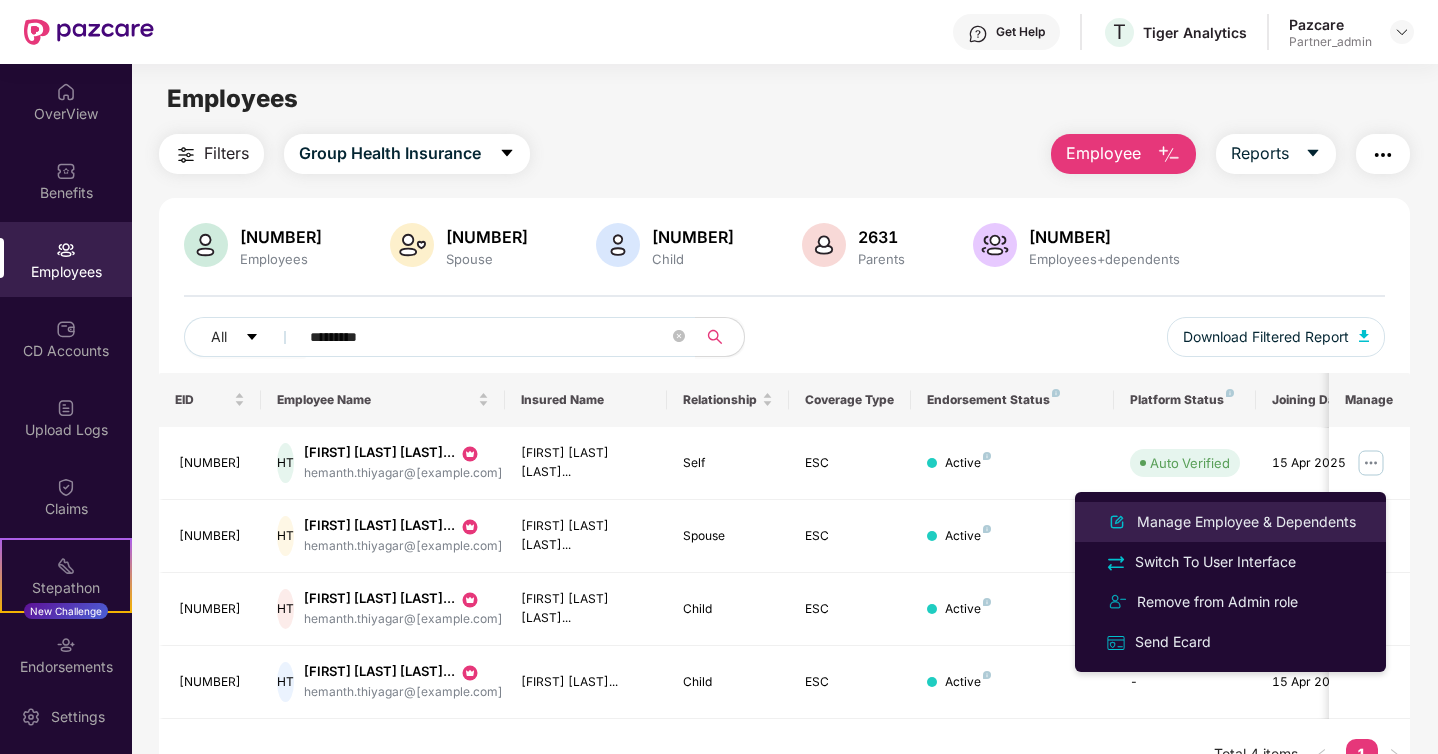 click on "Manage Employee & Dependents" at bounding box center [1246, 522] 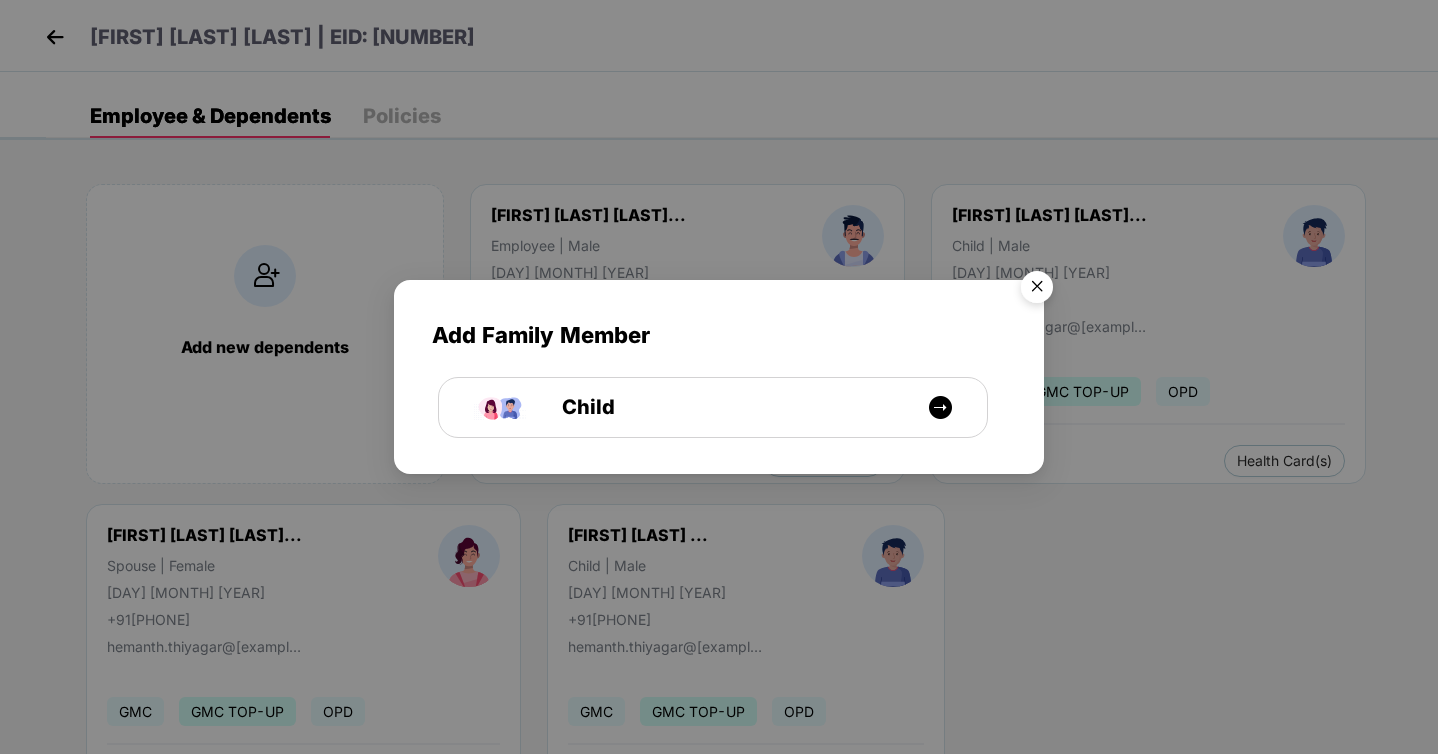 click at bounding box center [1037, 290] 